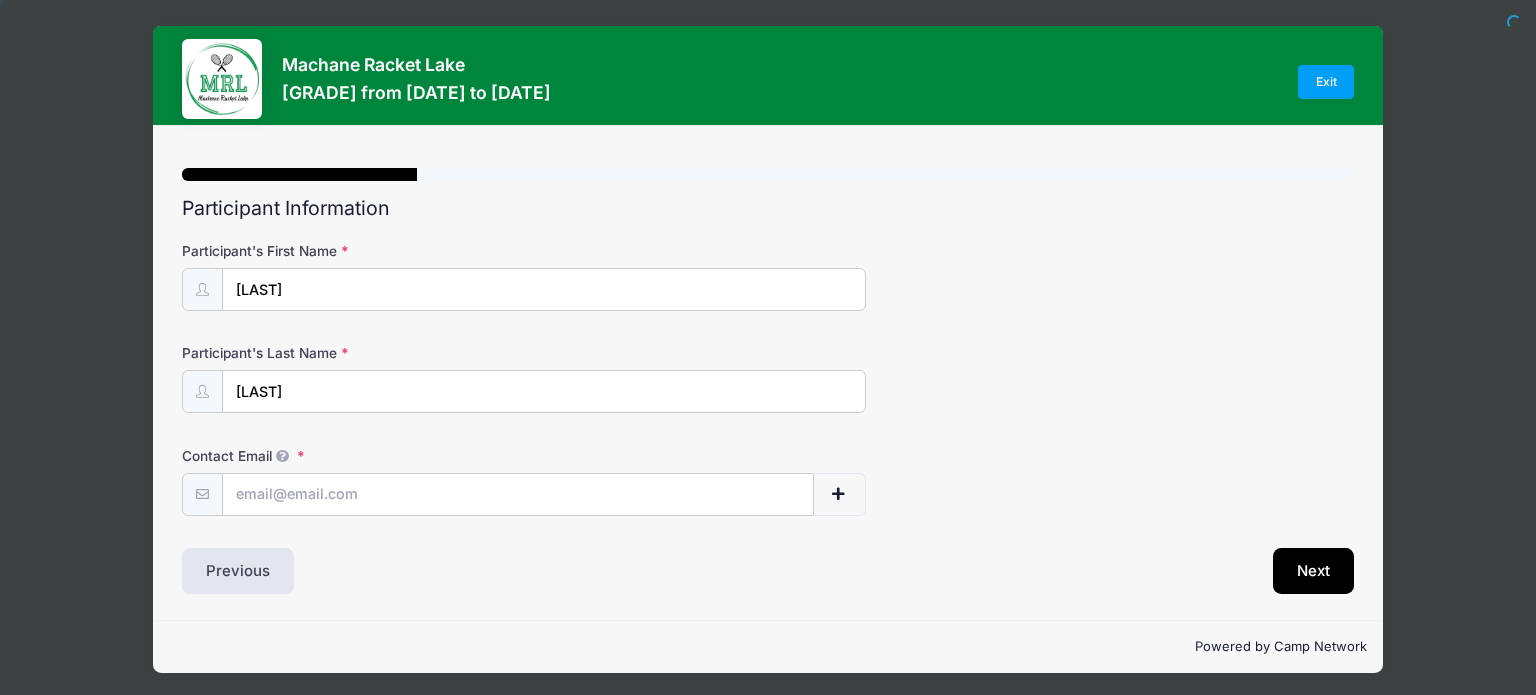 scroll, scrollTop: 0, scrollLeft: 0, axis: both 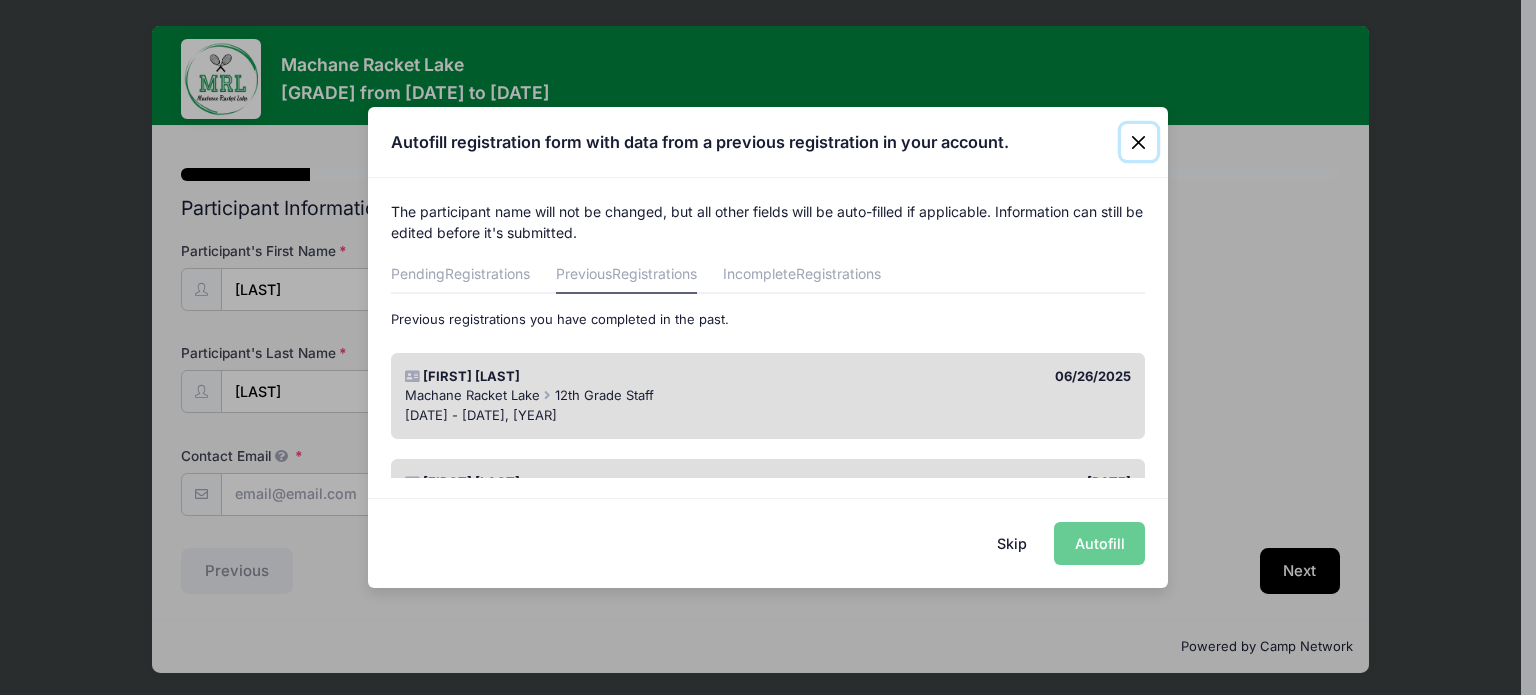 click at bounding box center (1139, 142) 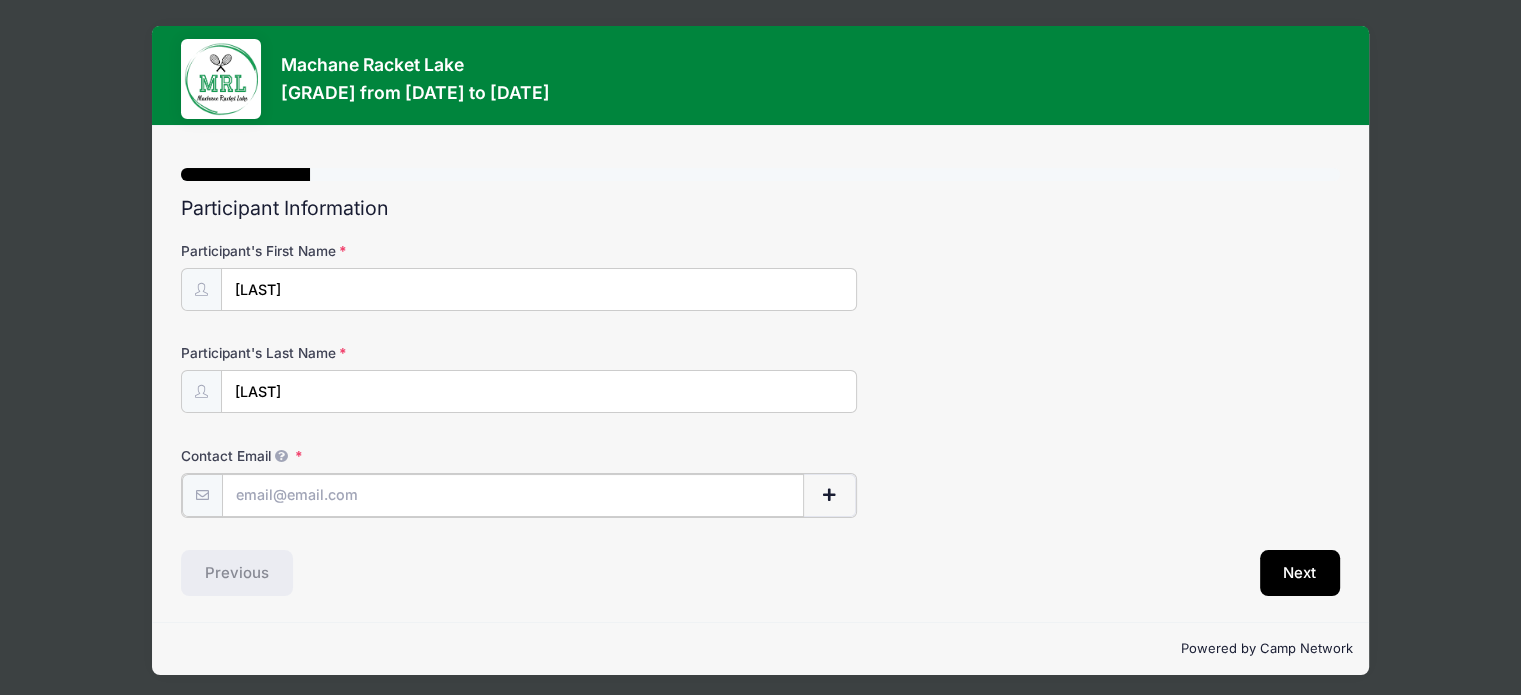 click on "Contact Email" at bounding box center [513, 495] 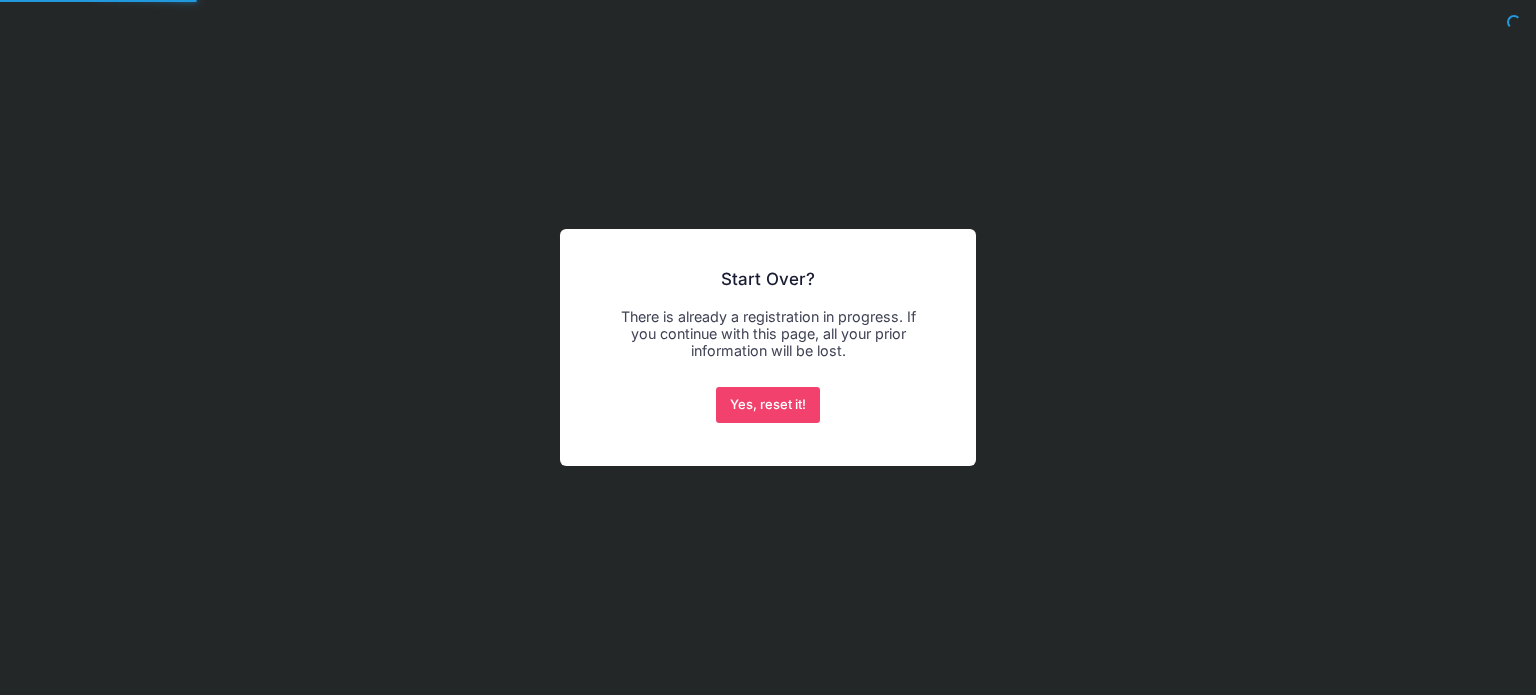 scroll, scrollTop: 0, scrollLeft: 0, axis: both 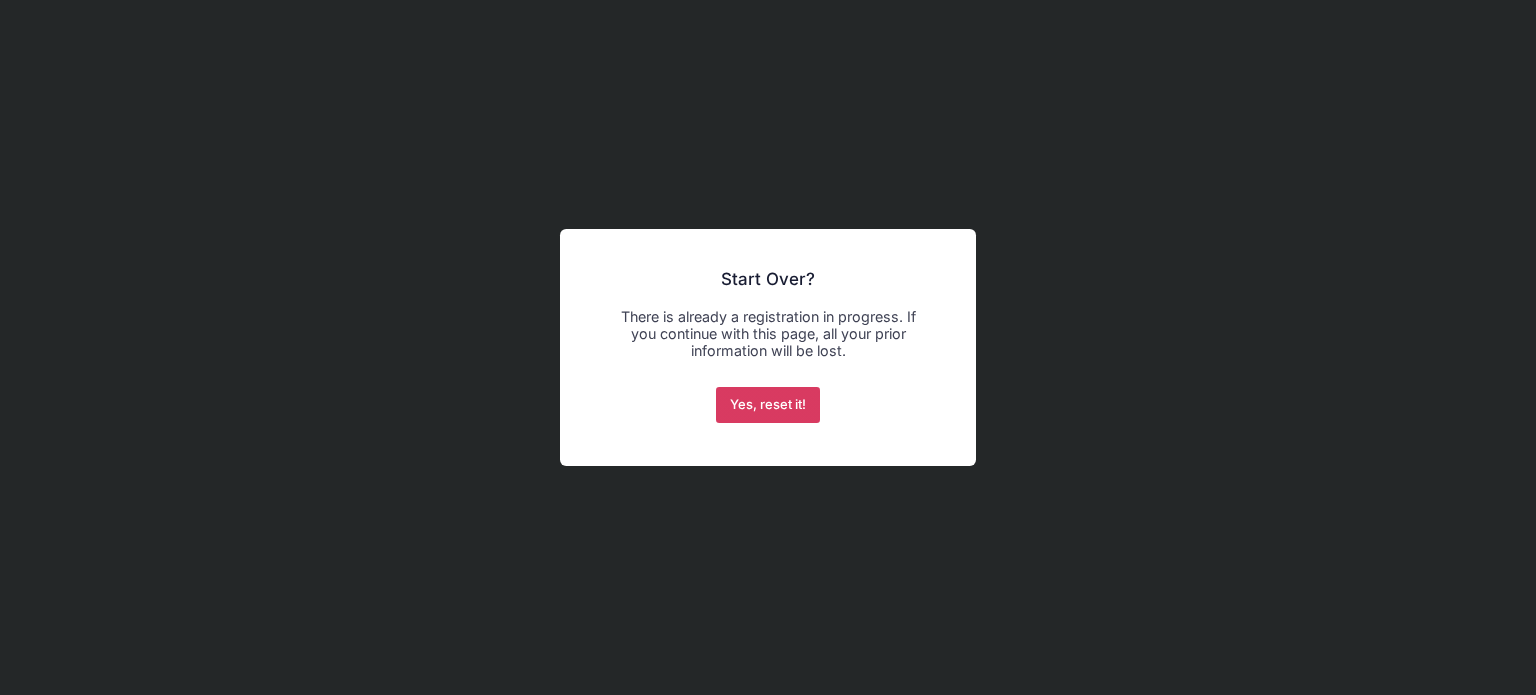 click on "Yes, reset it!" at bounding box center [768, 405] 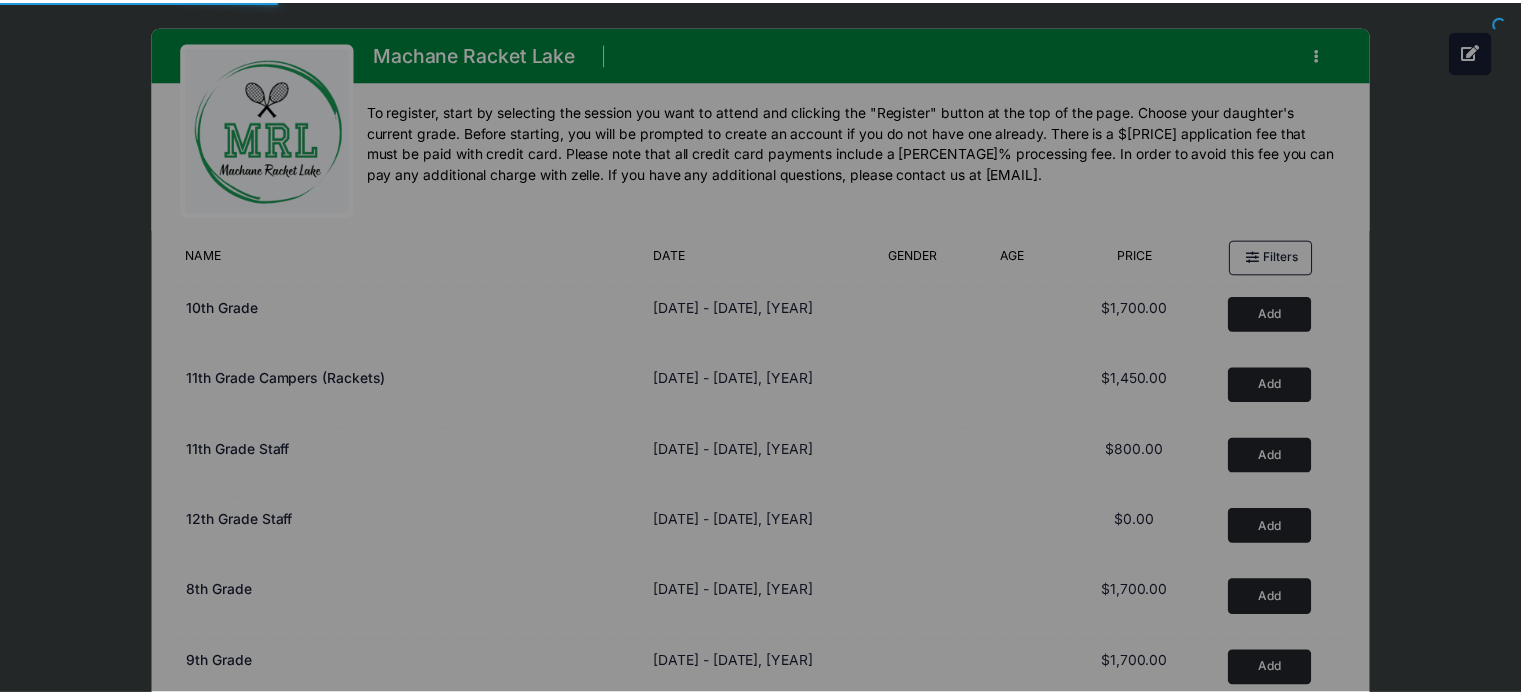 scroll, scrollTop: 0, scrollLeft: 0, axis: both 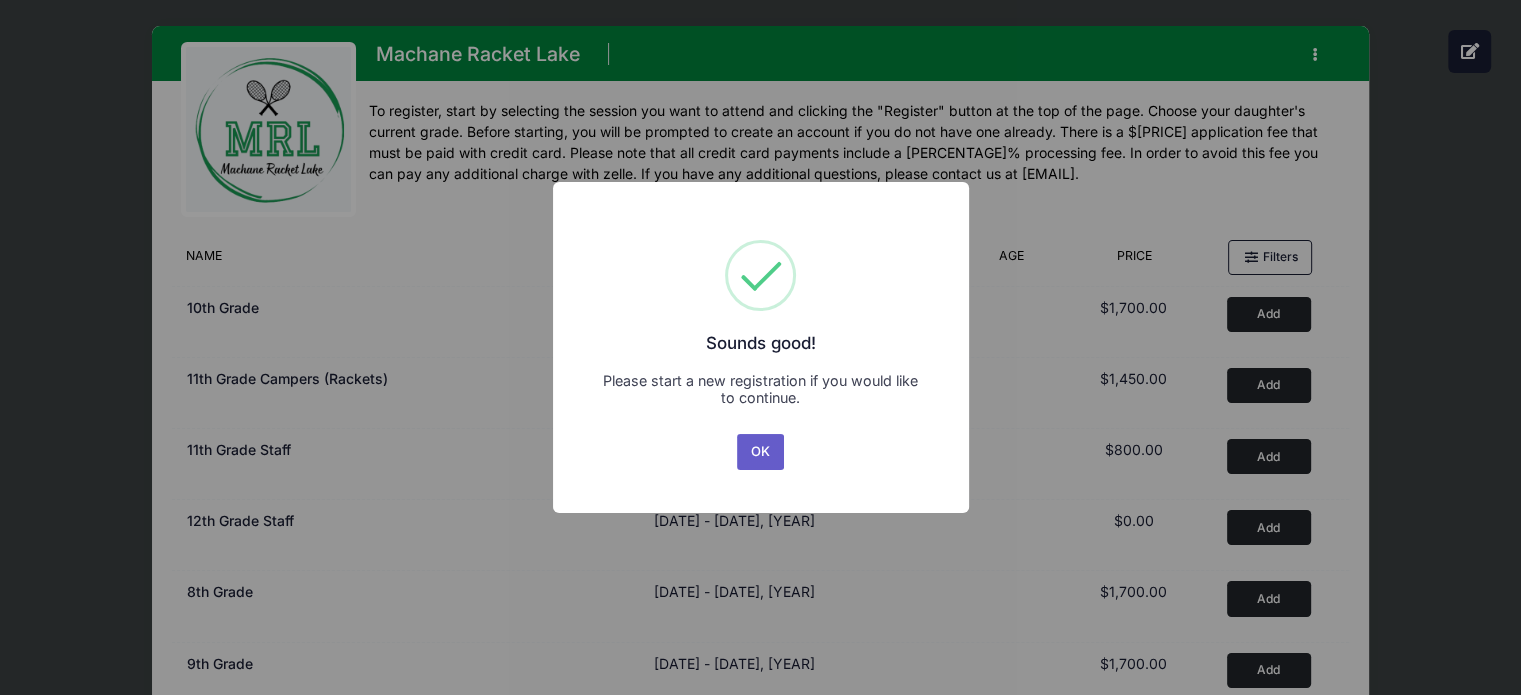 click on "OK" at bounding box center [761, 452] 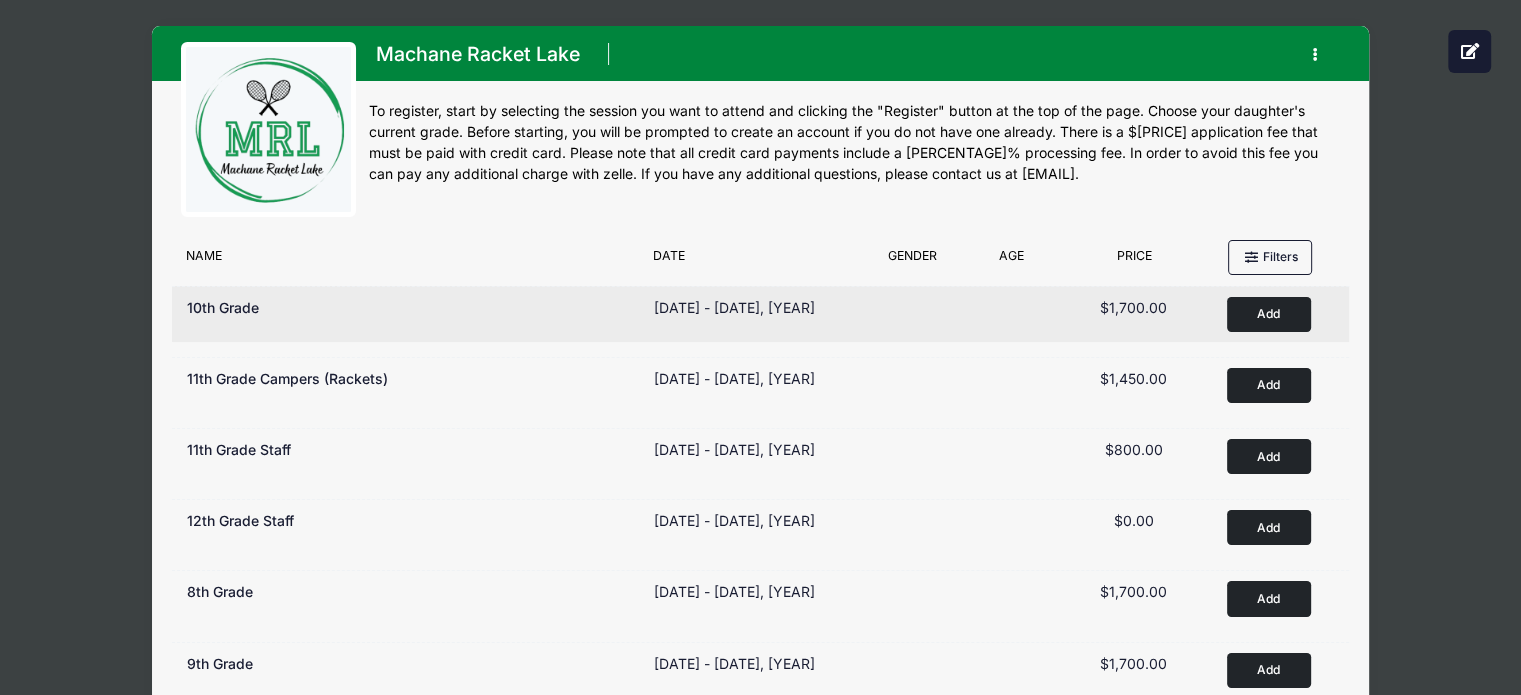 click on "Add  to Cart" at bounding box center [1269, 314] 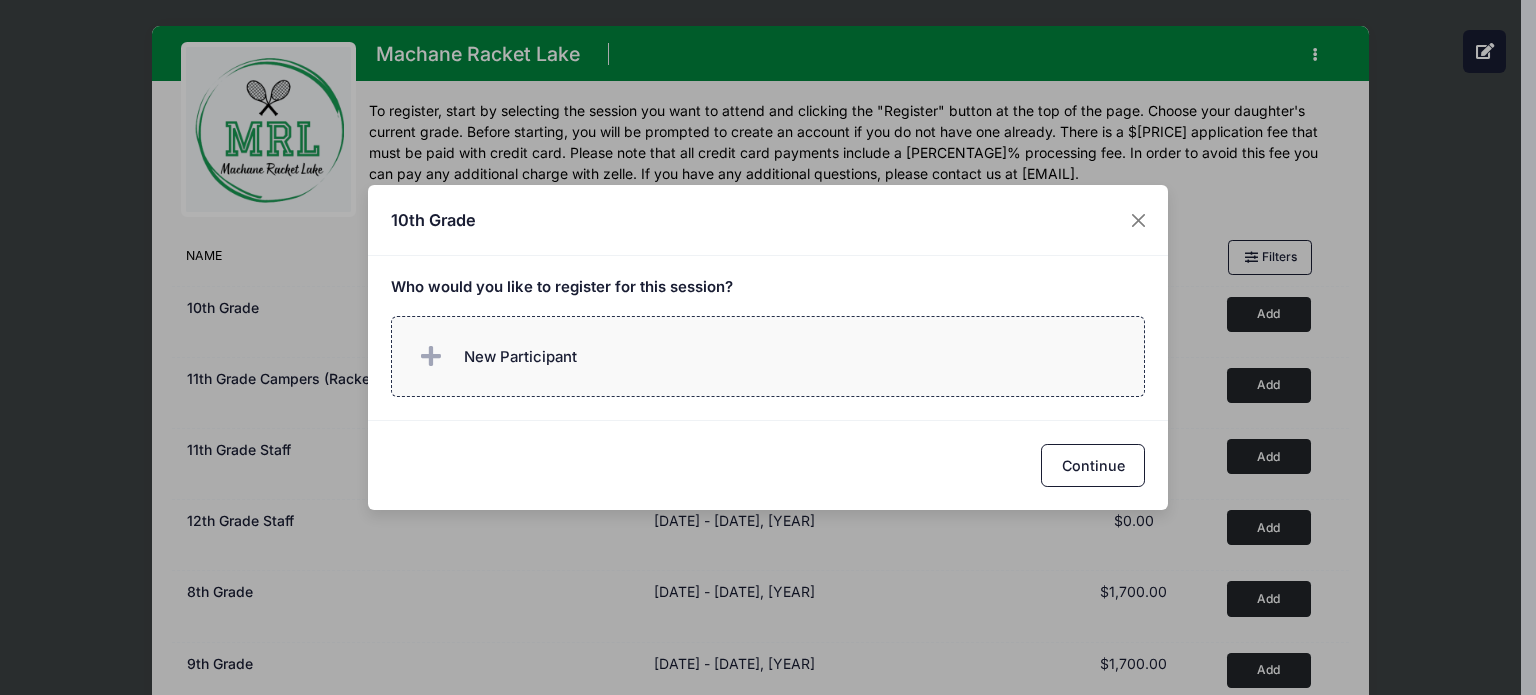 click on "New Participant" at bounding box center (768, 356) 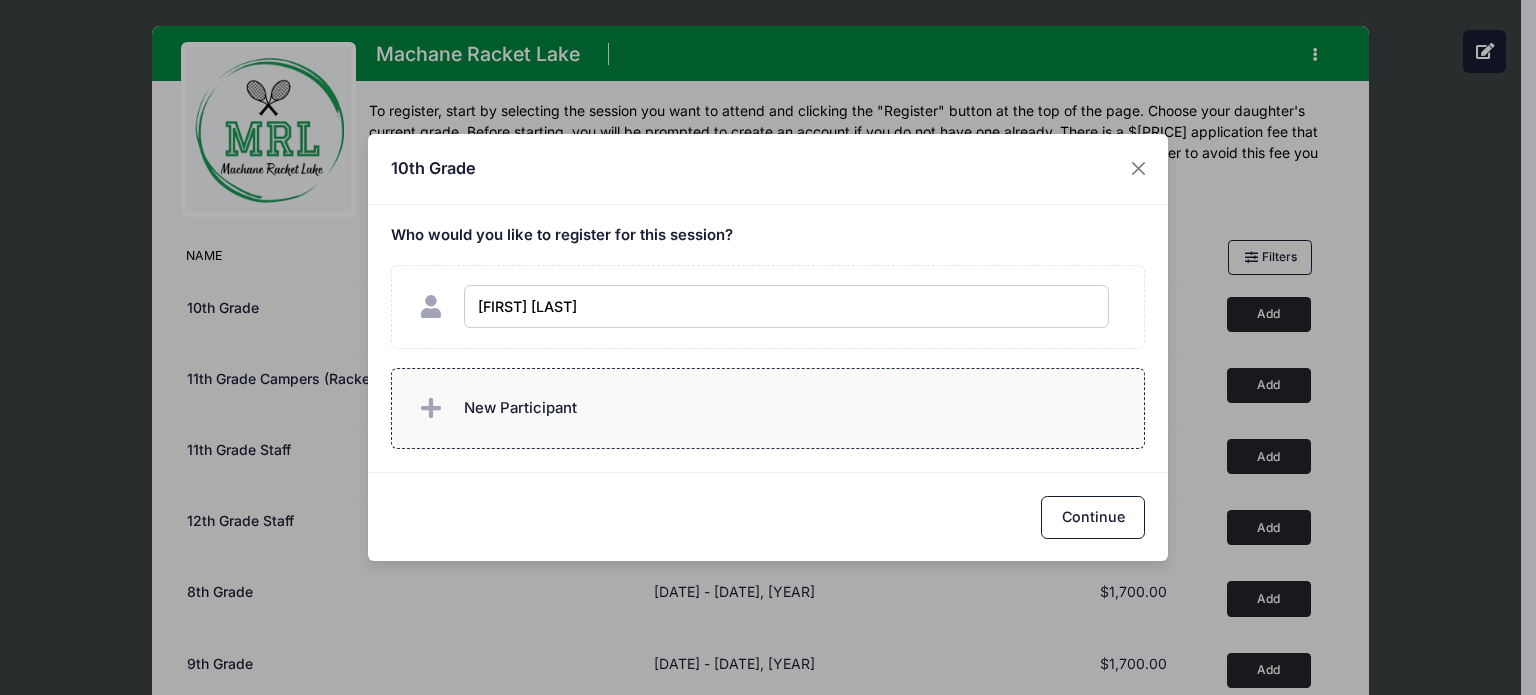 type on "Shevy Herskowitz" 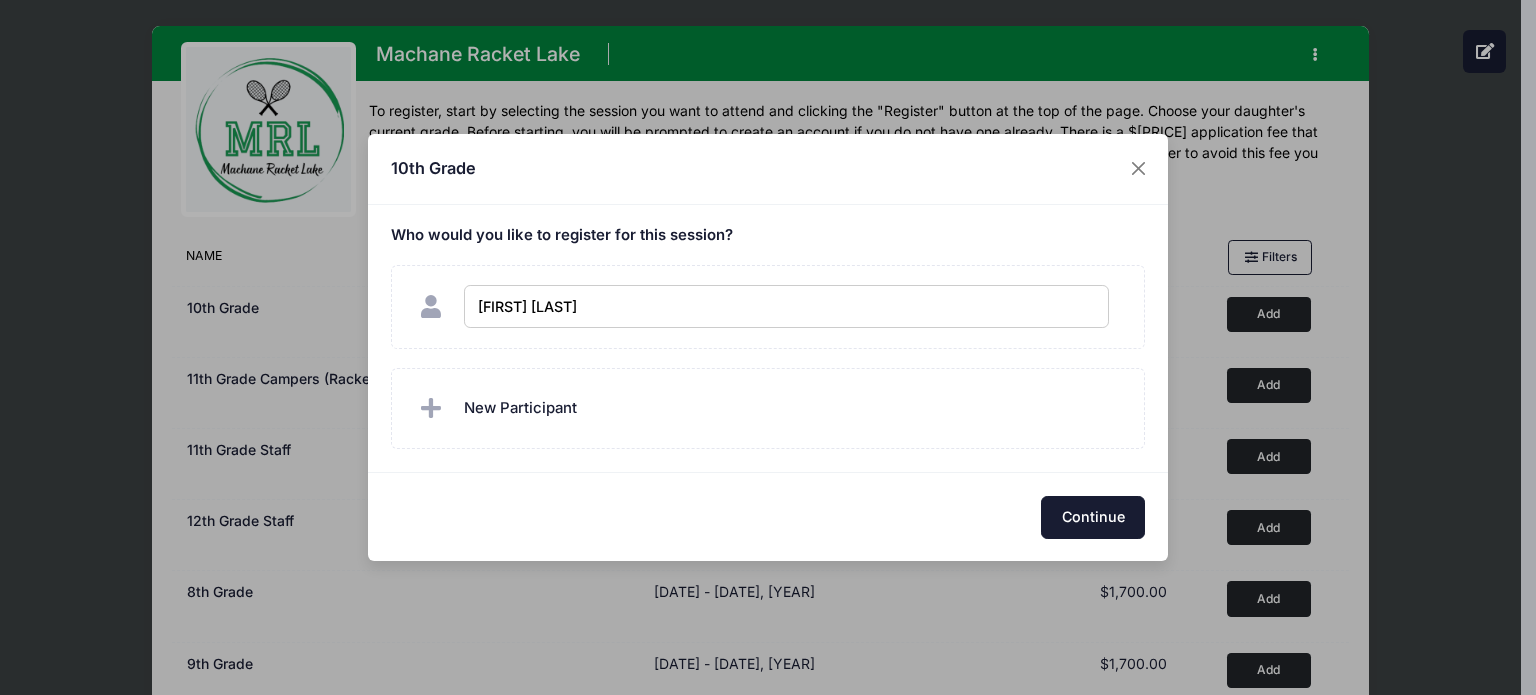 checkbox on "true" 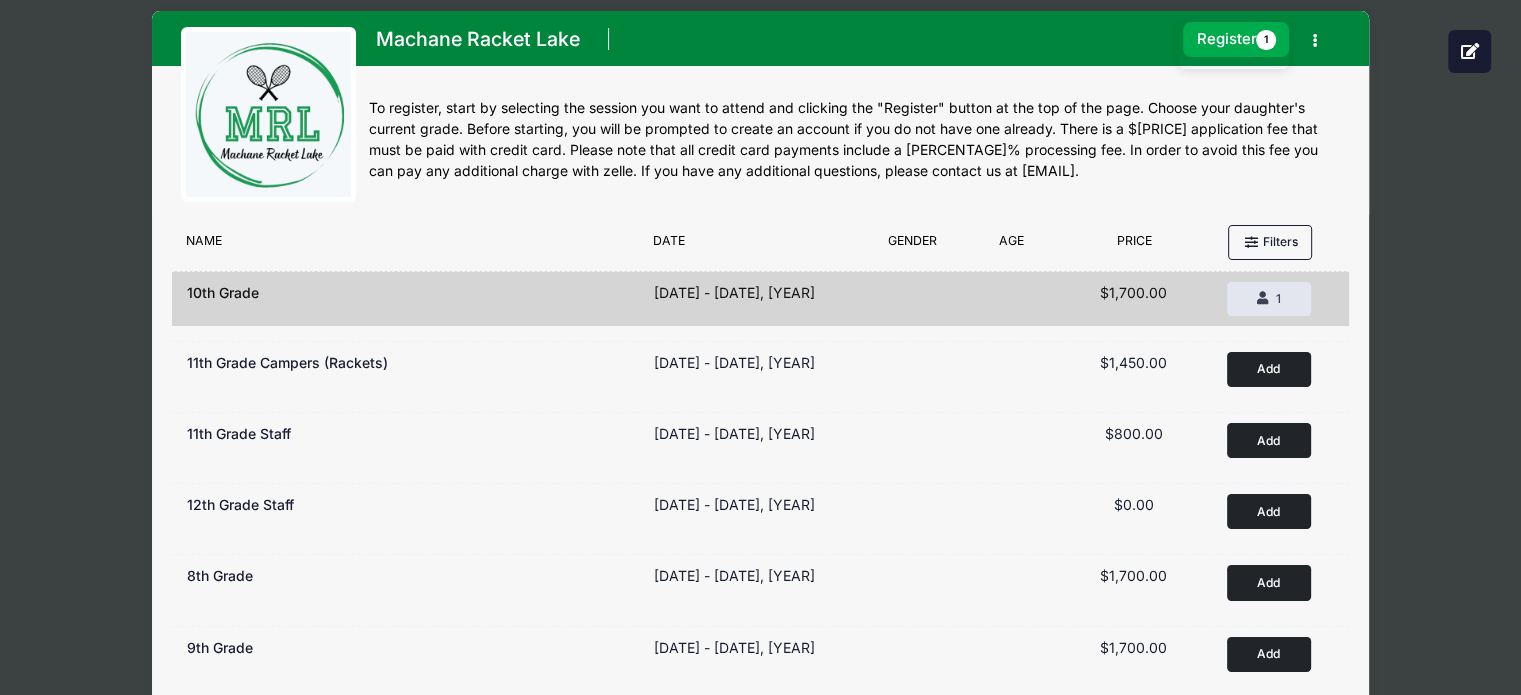scroll, scrollTop: 0, scrollLeft: 0, axis: both 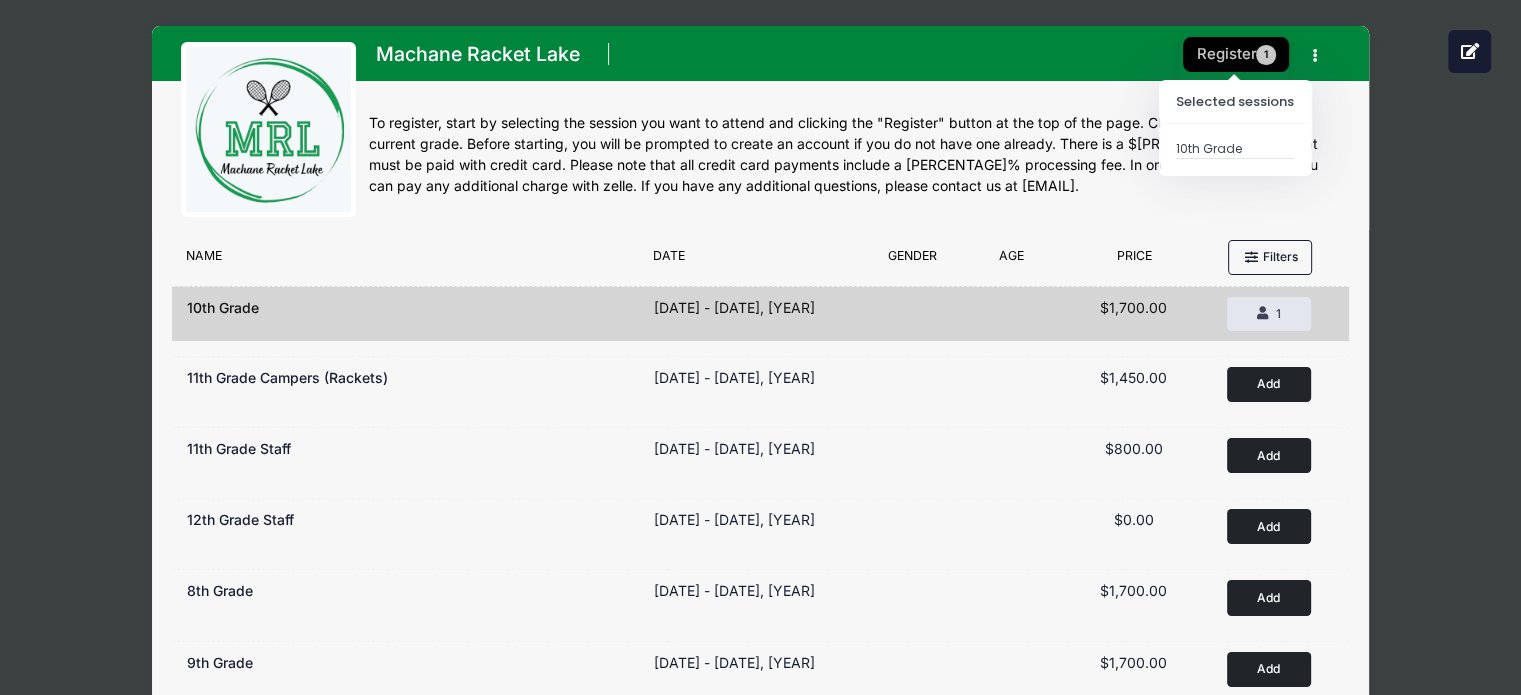 click on "Register  1" at bounding box center [1236, 54] 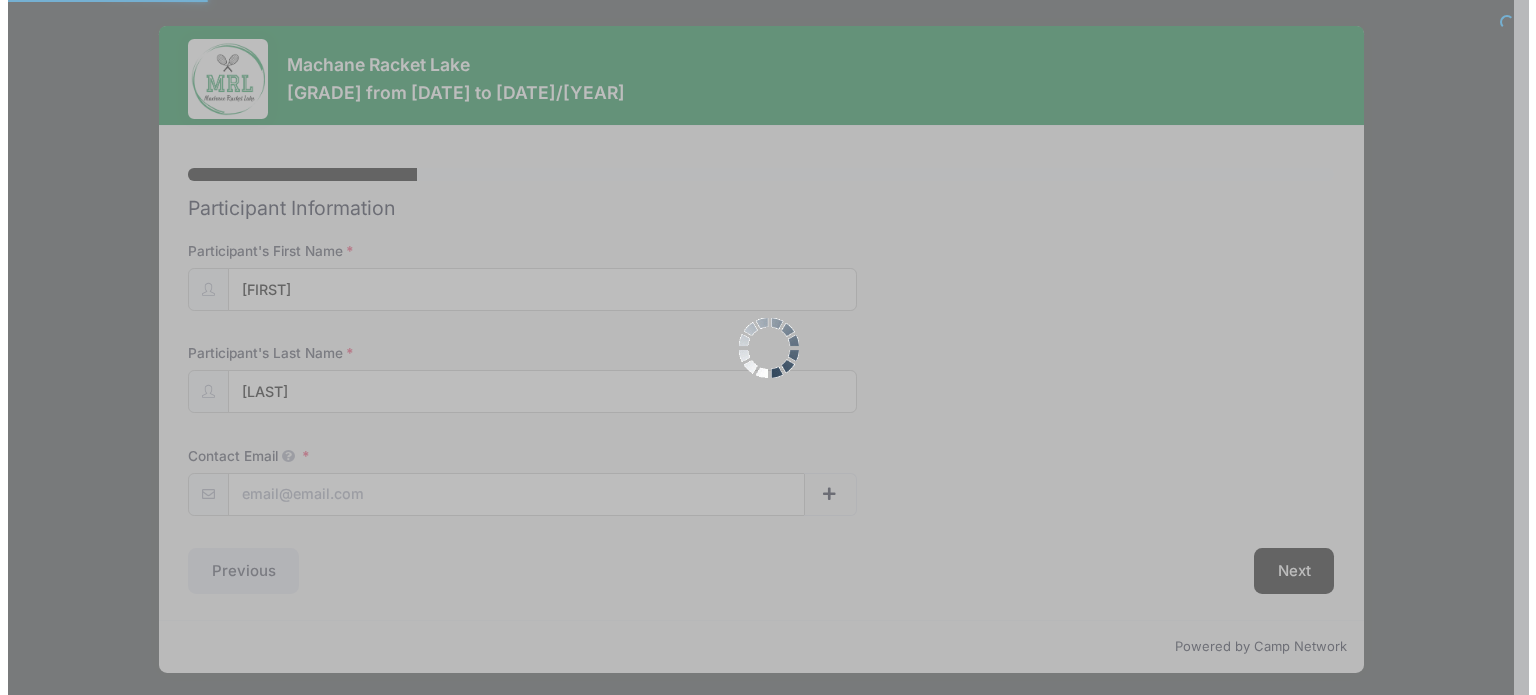 scroll, scrollTop: 0, scrollLeft: 0, axis: both 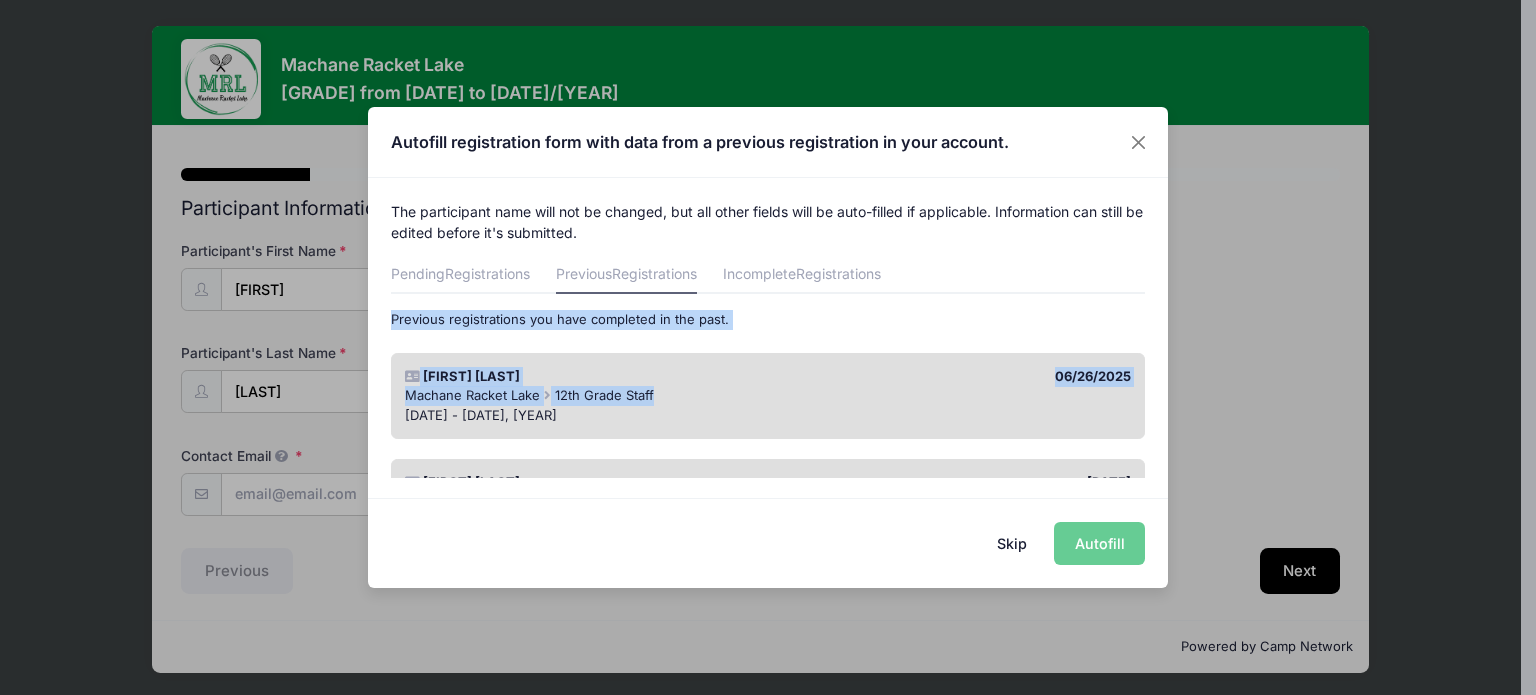 drag, startPoint x: 1532, startPoint y: 270, endPoint x: 1535, endPoint y: 403, distance: 133.03383 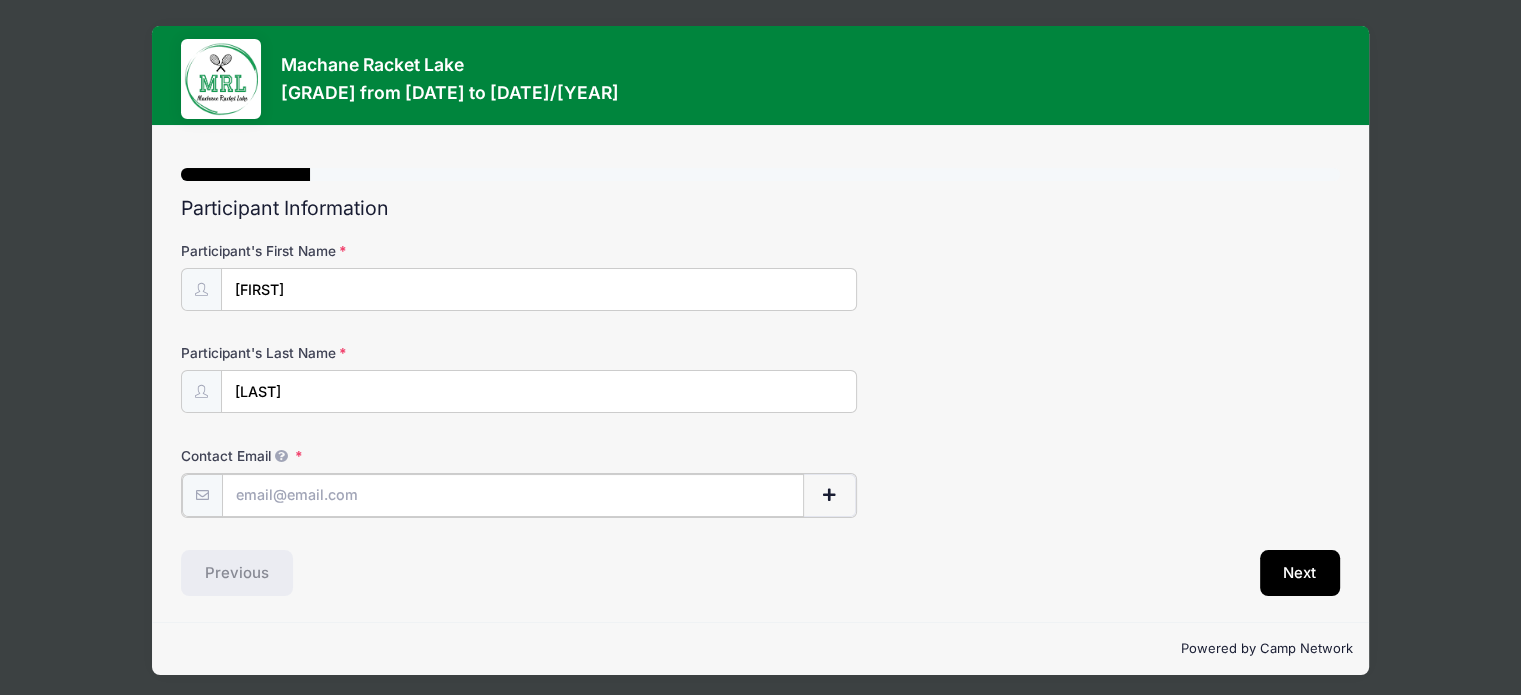 click on "Contact Email" at bounding box center [513, 495] 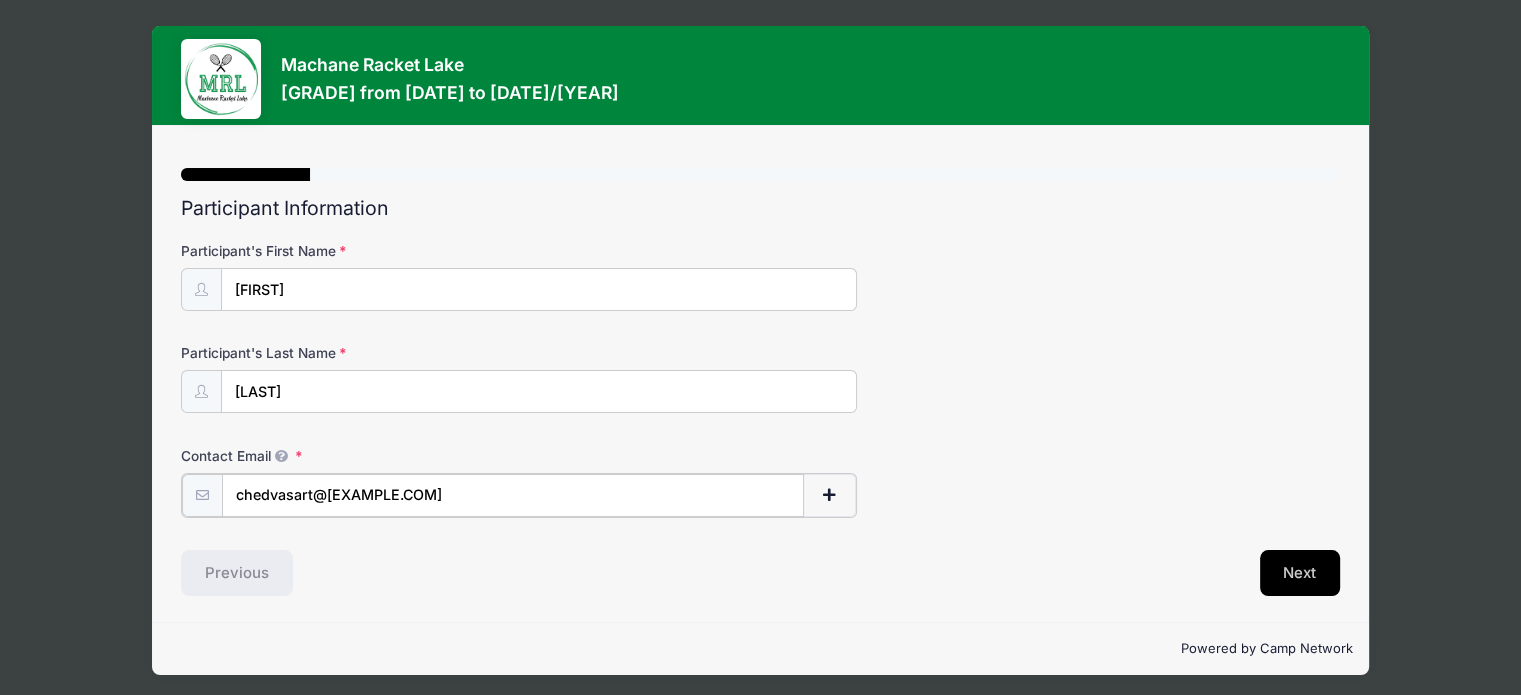 type on "chedvasart@[EXAMPLE.COM]" 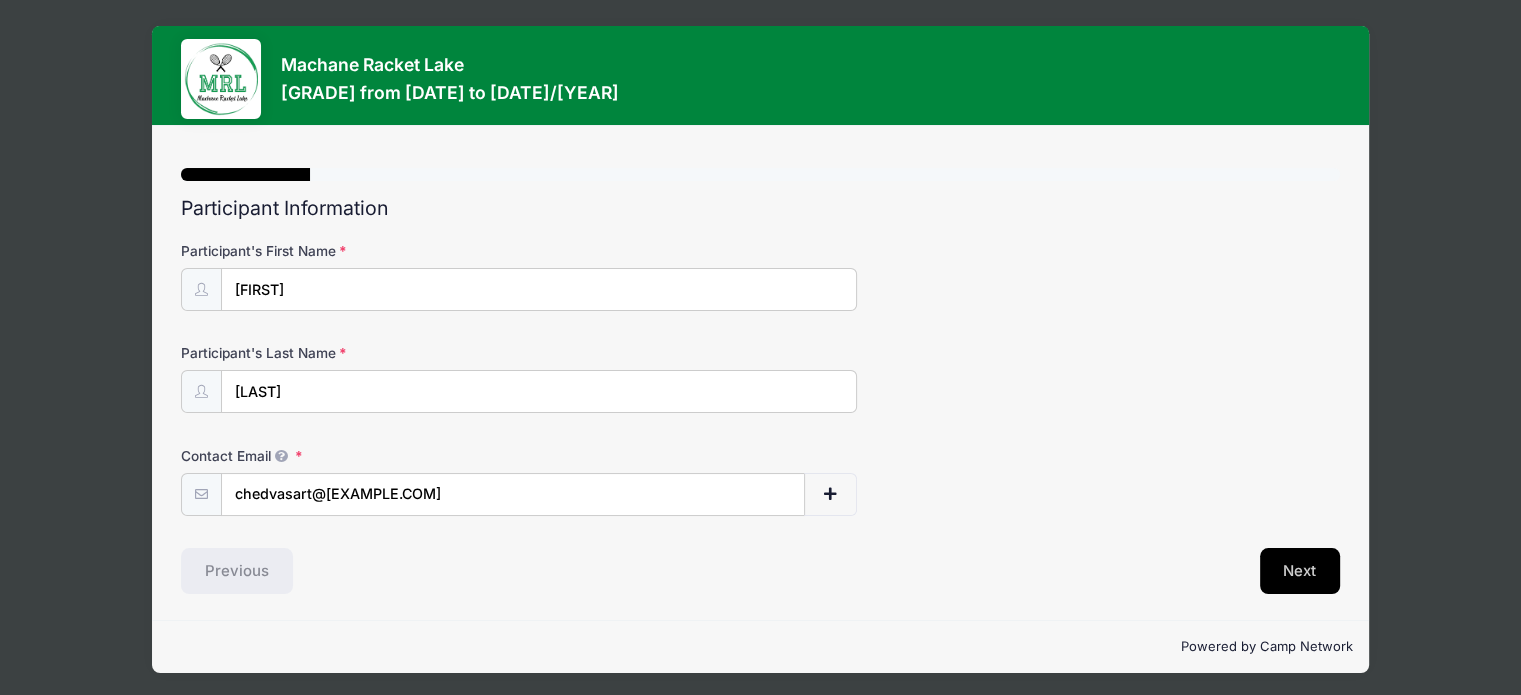 click on "Next" at bounding box center [1300, 571] 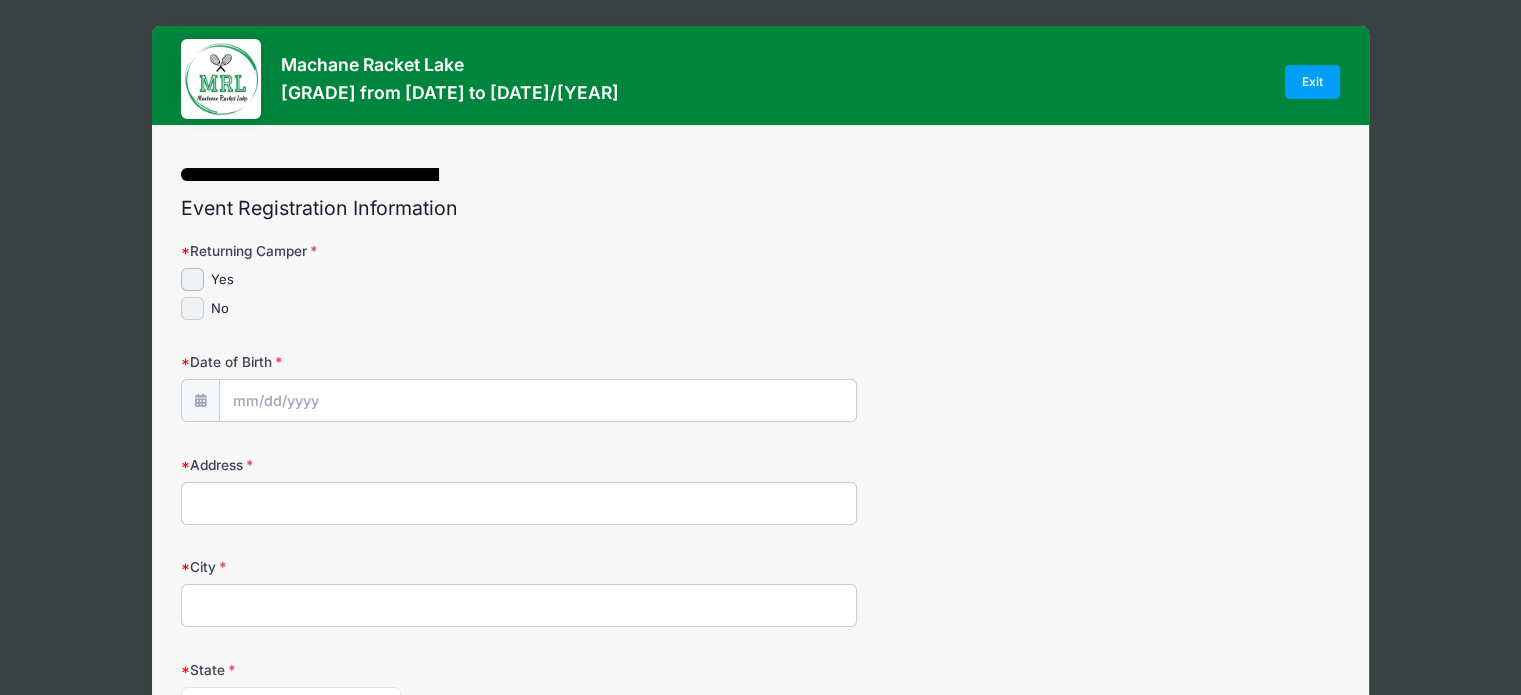 click on "No" at bounding box center (192, 308) 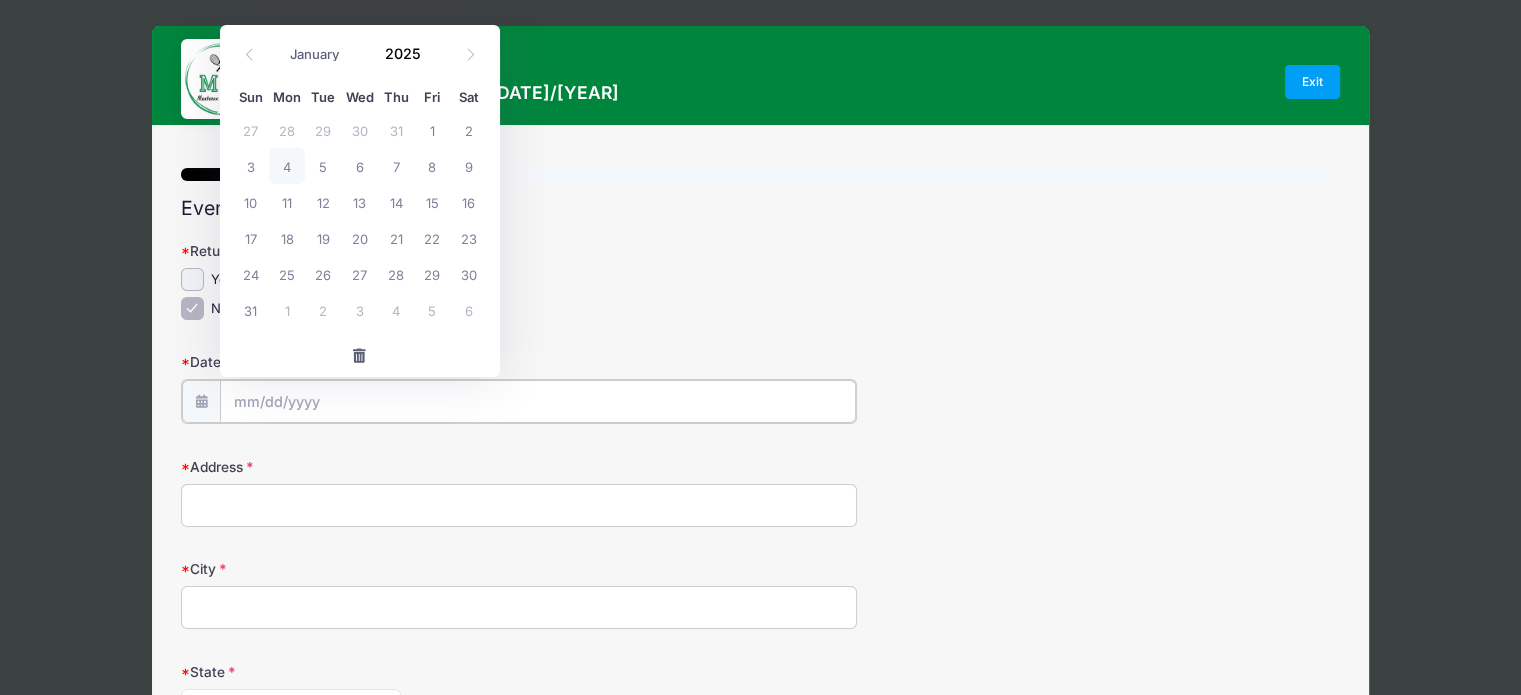 click on "Date of Birth" at bounding box center [538, 401] 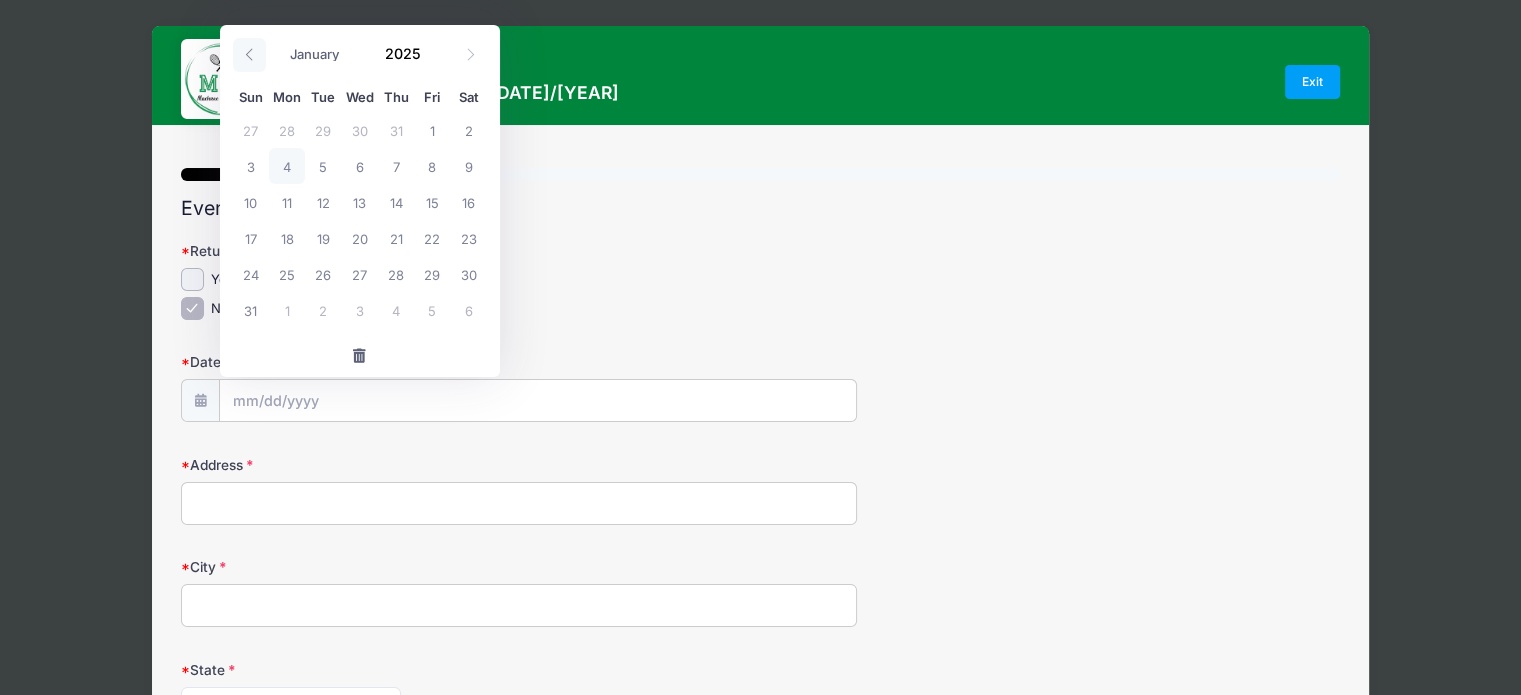 click 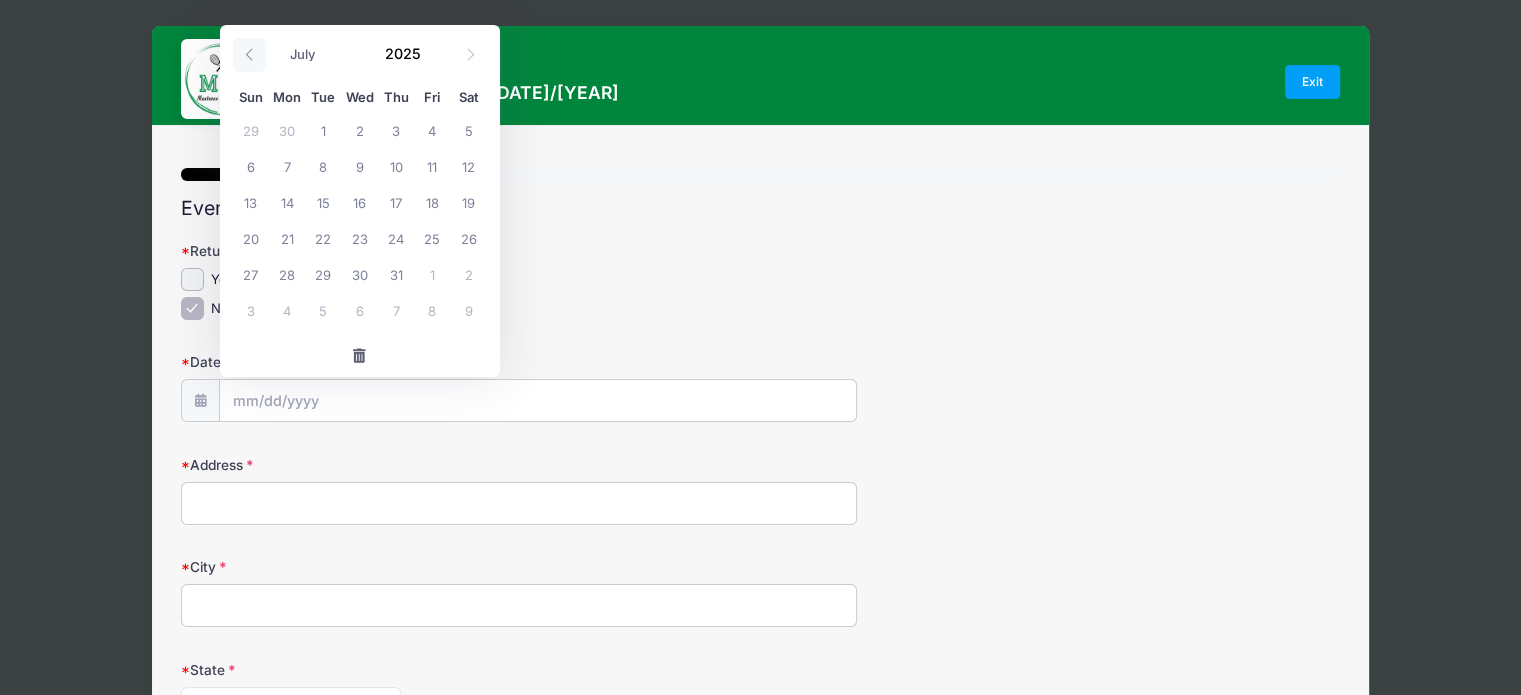 click 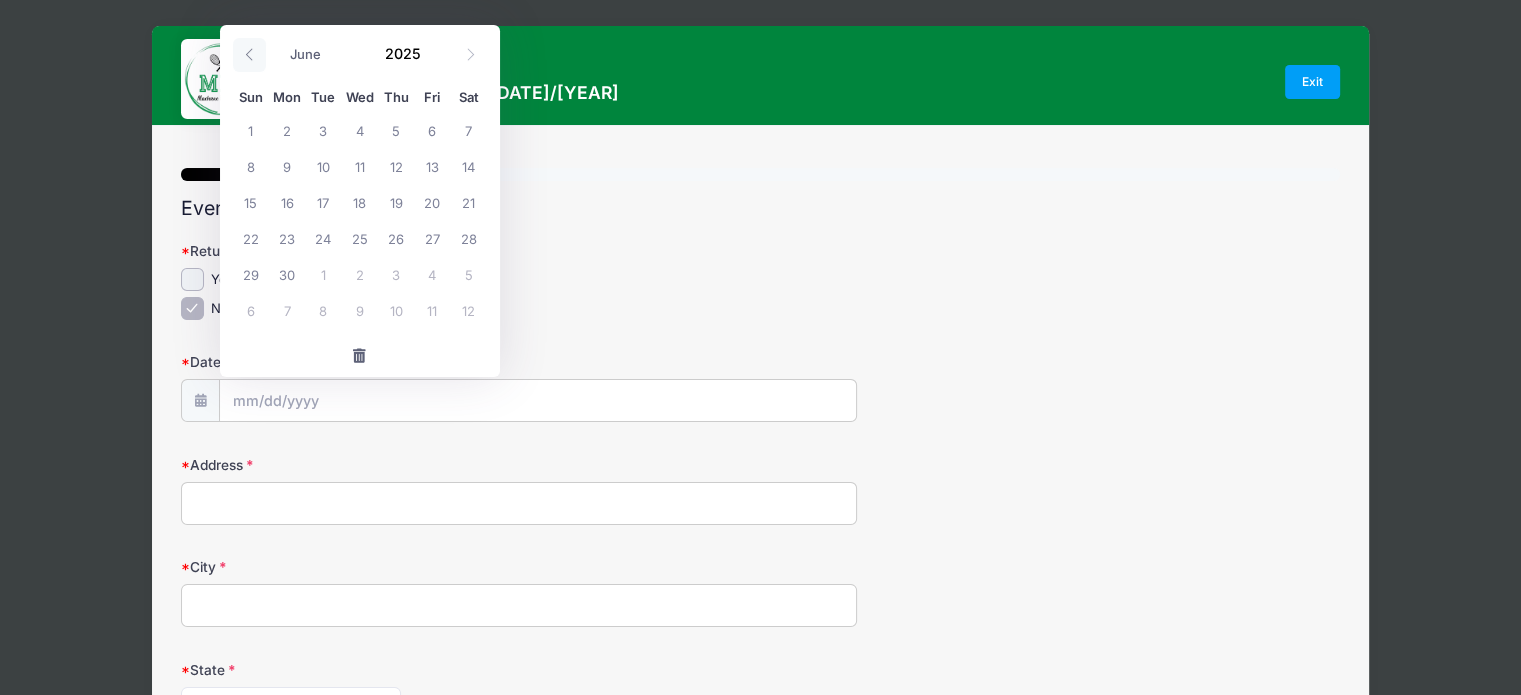 click 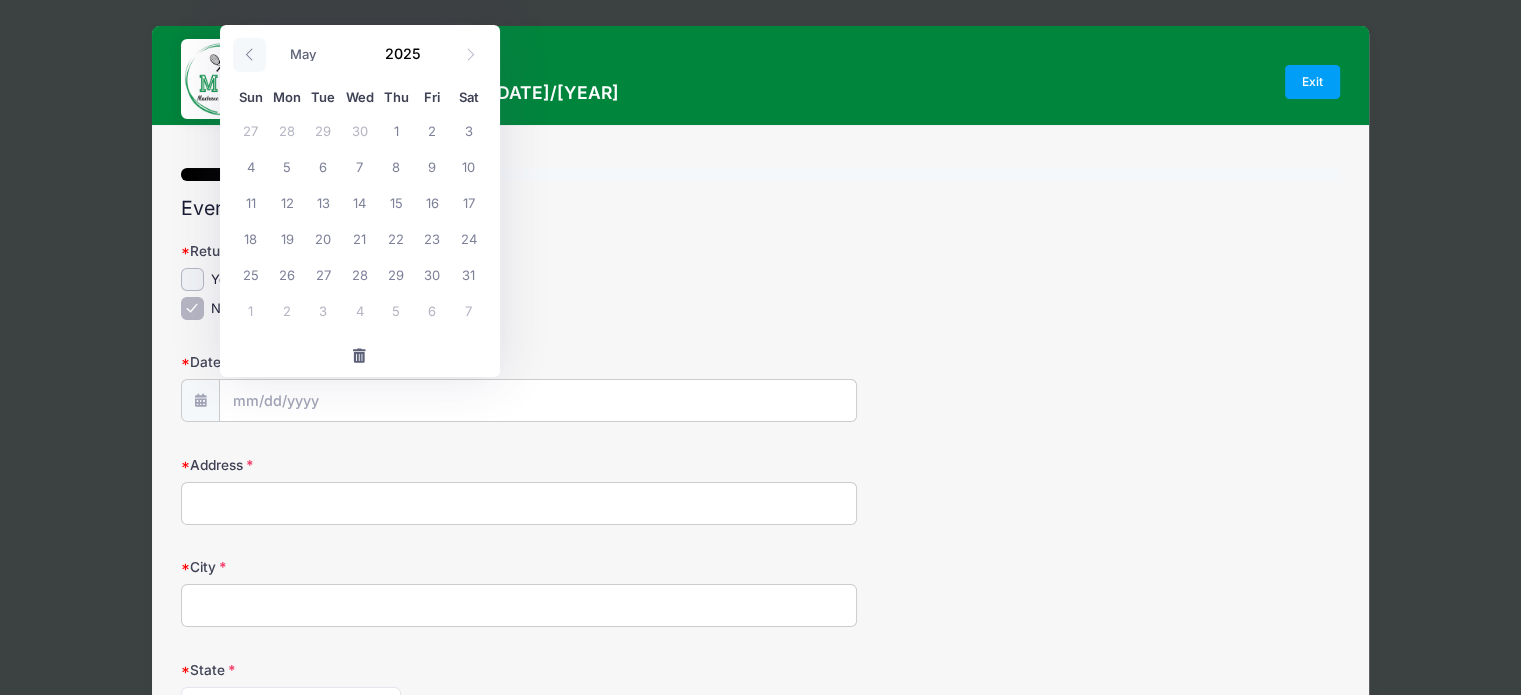 click 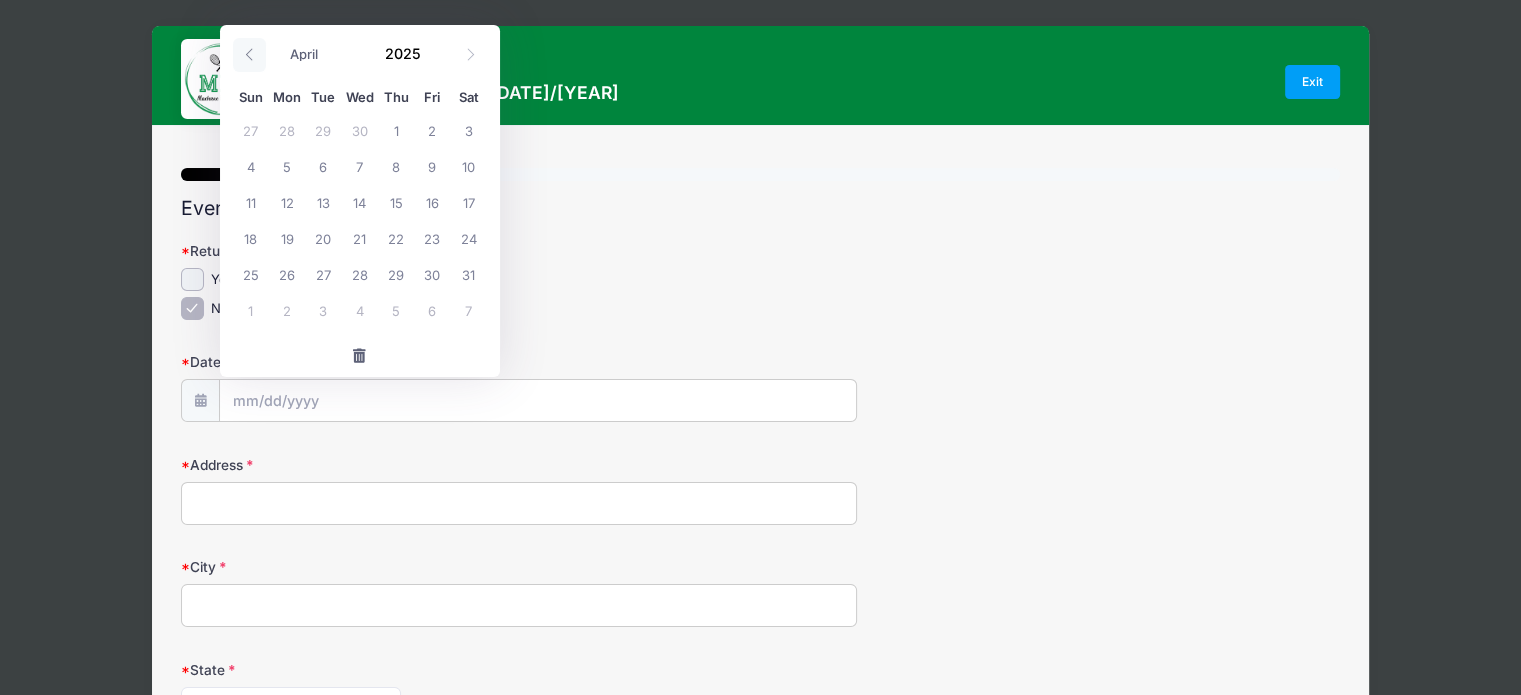 click 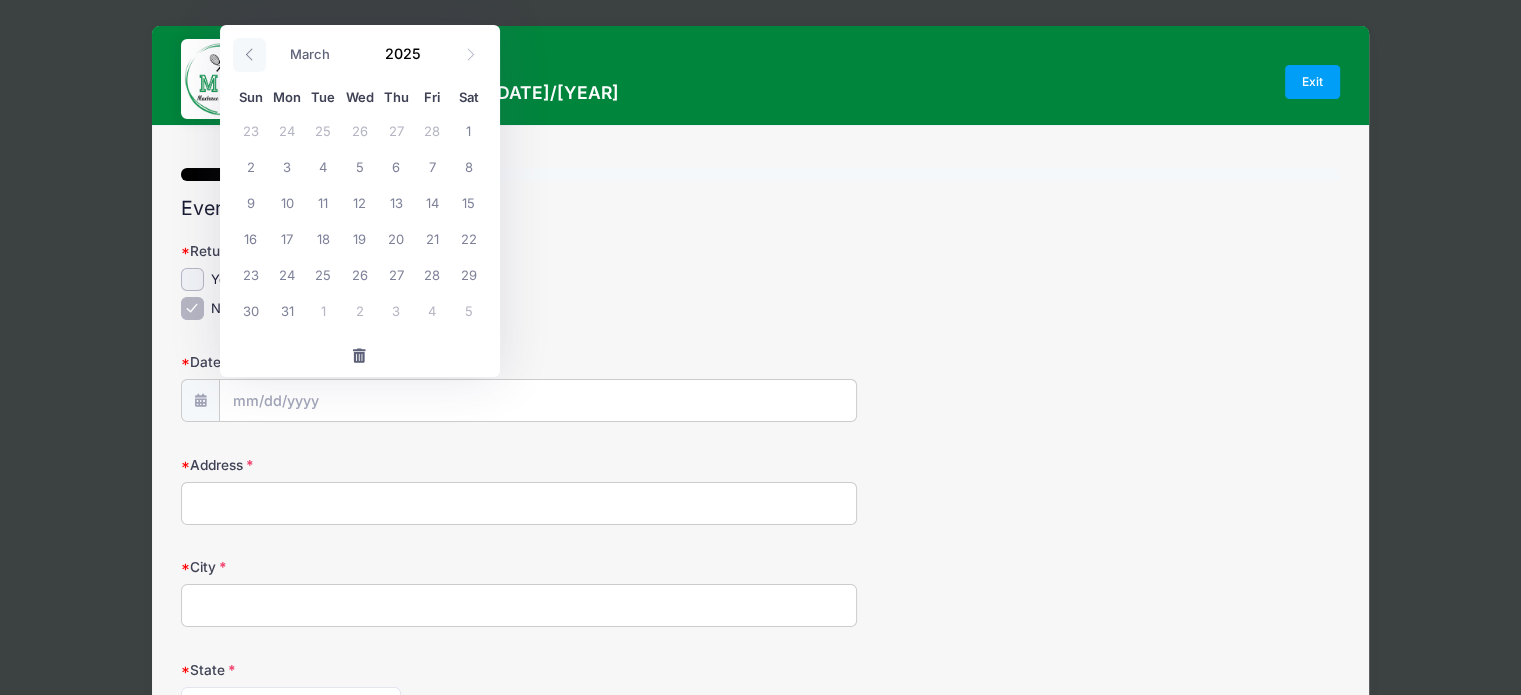 click 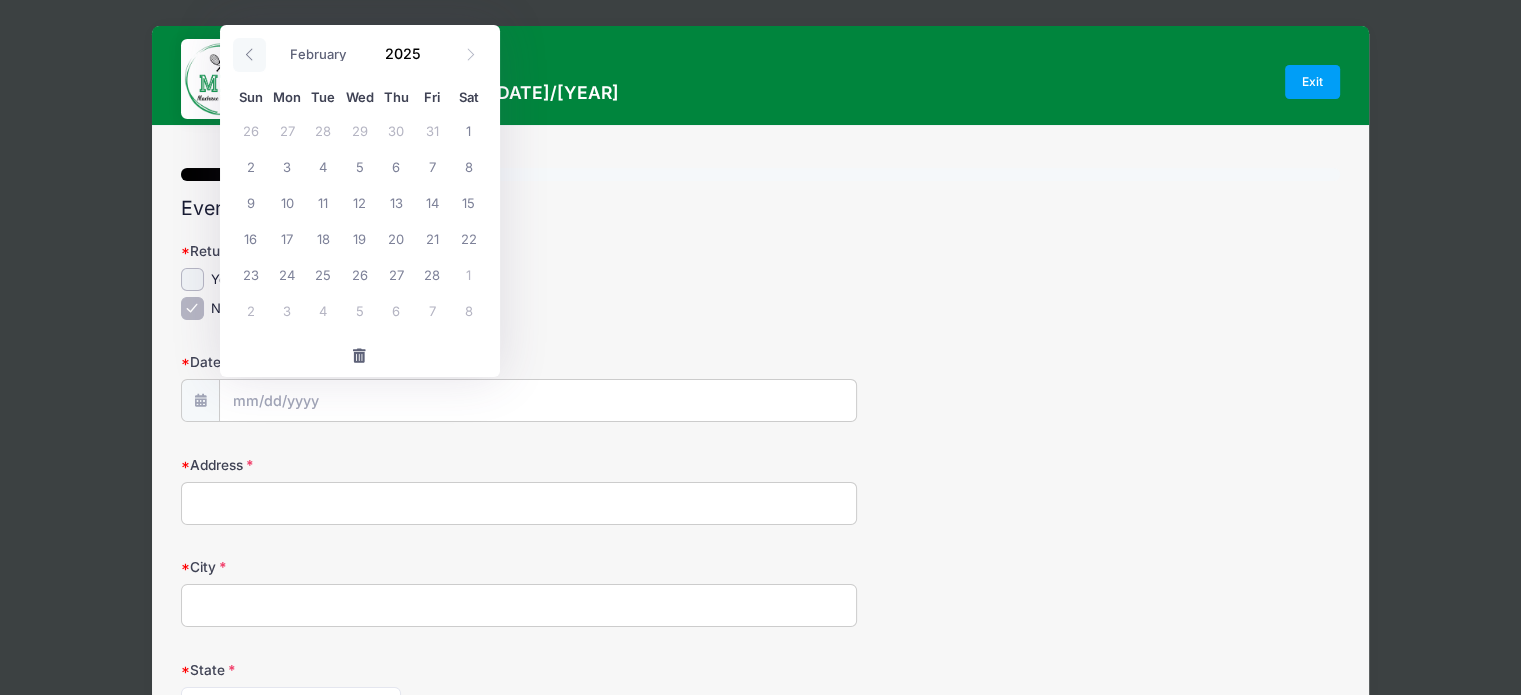 click 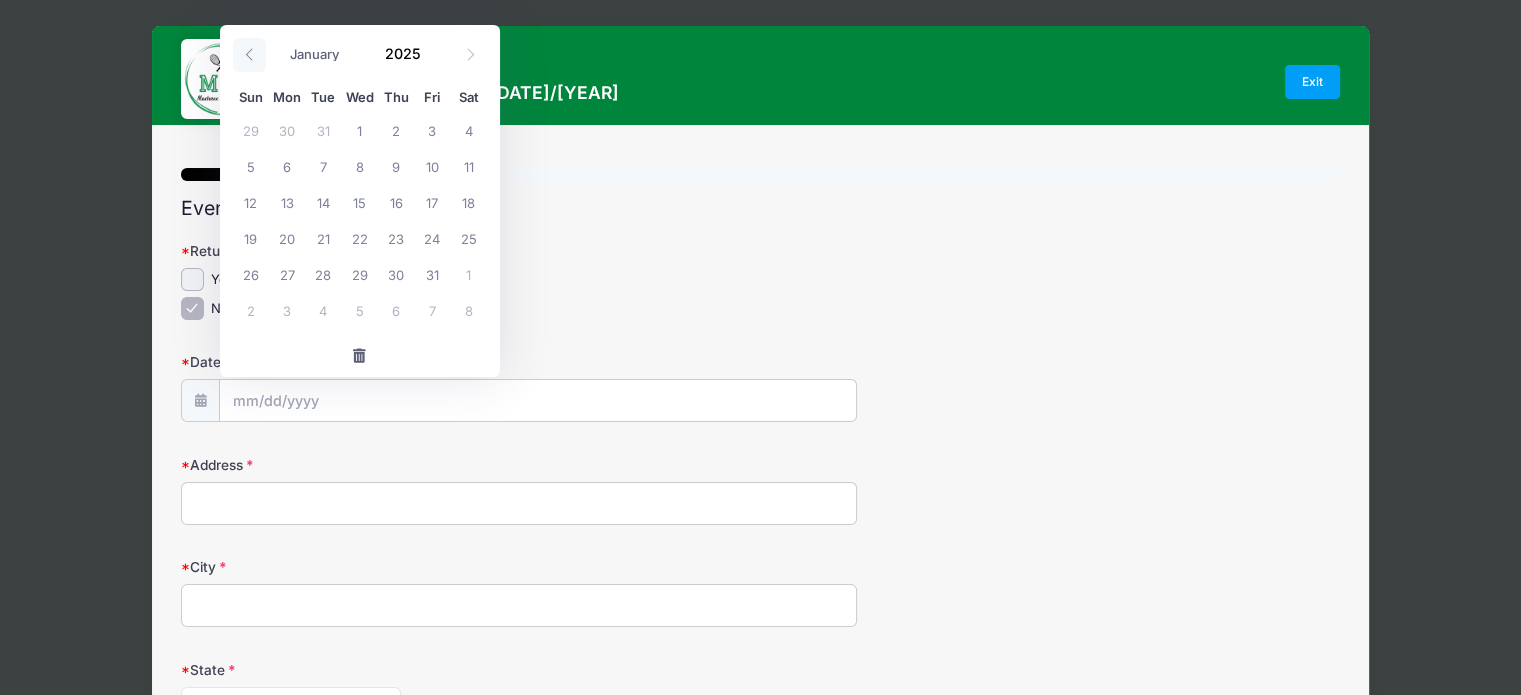 click 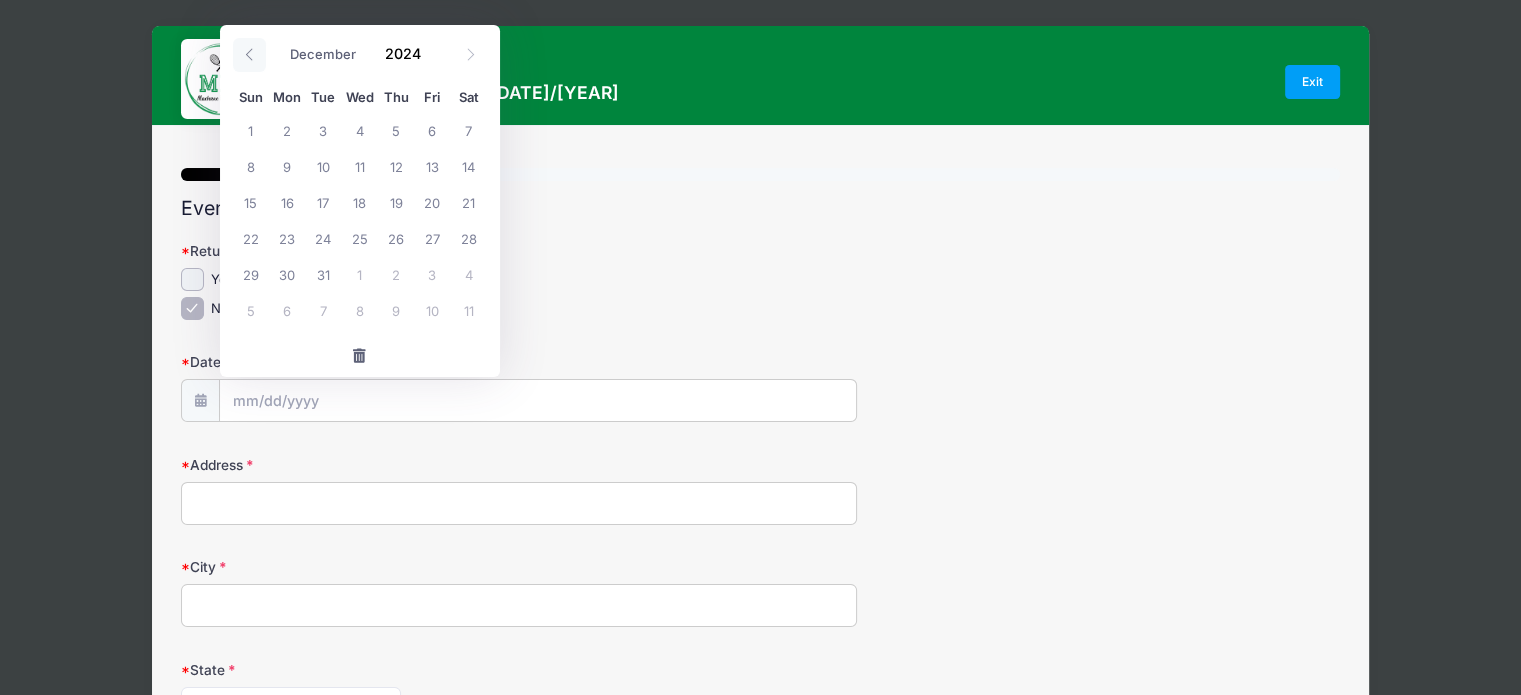 click 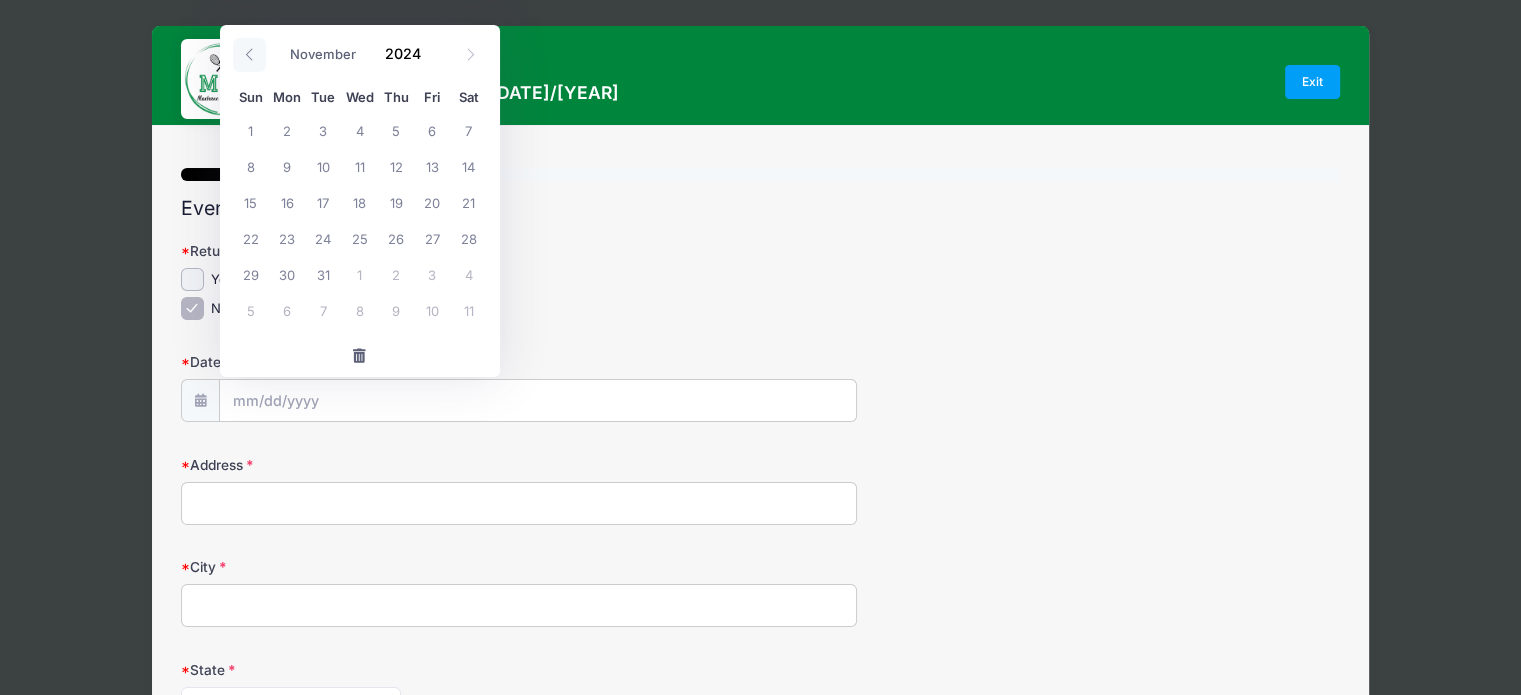 click 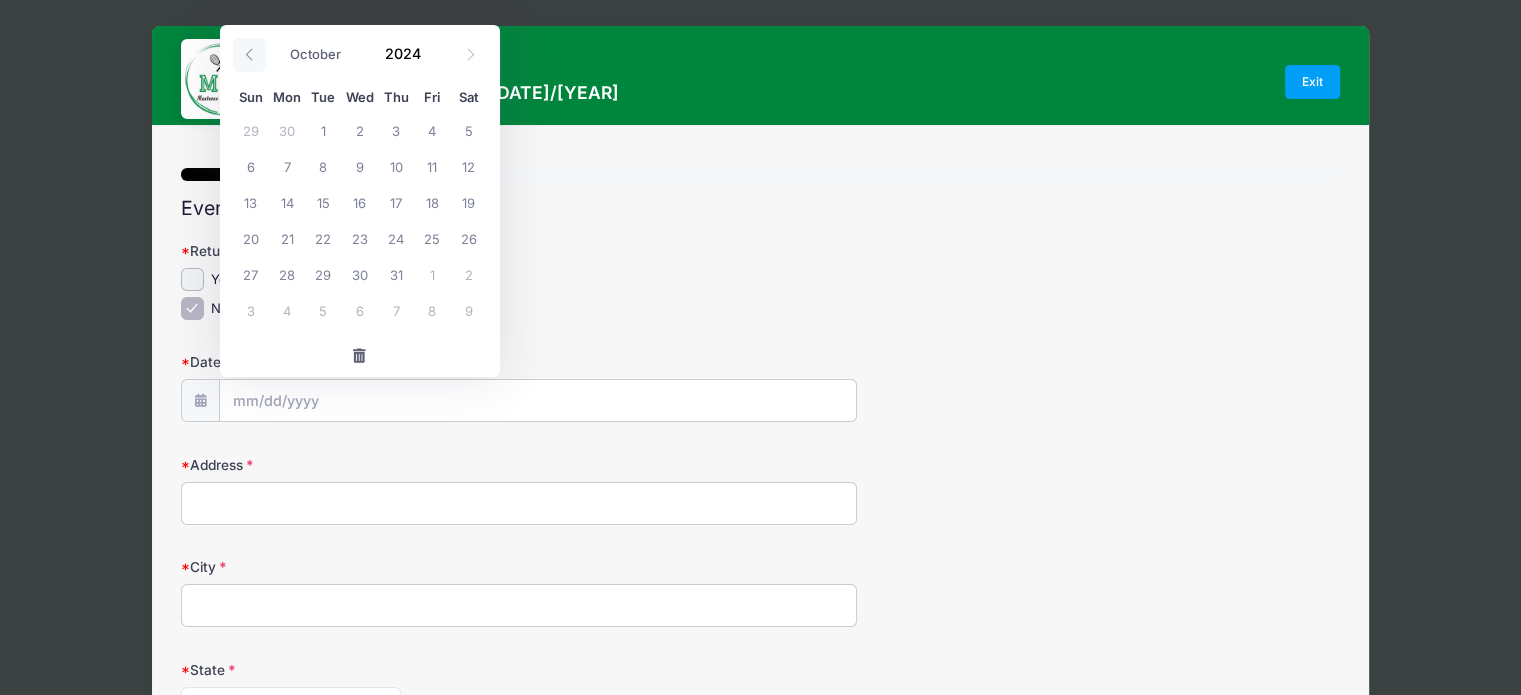 click 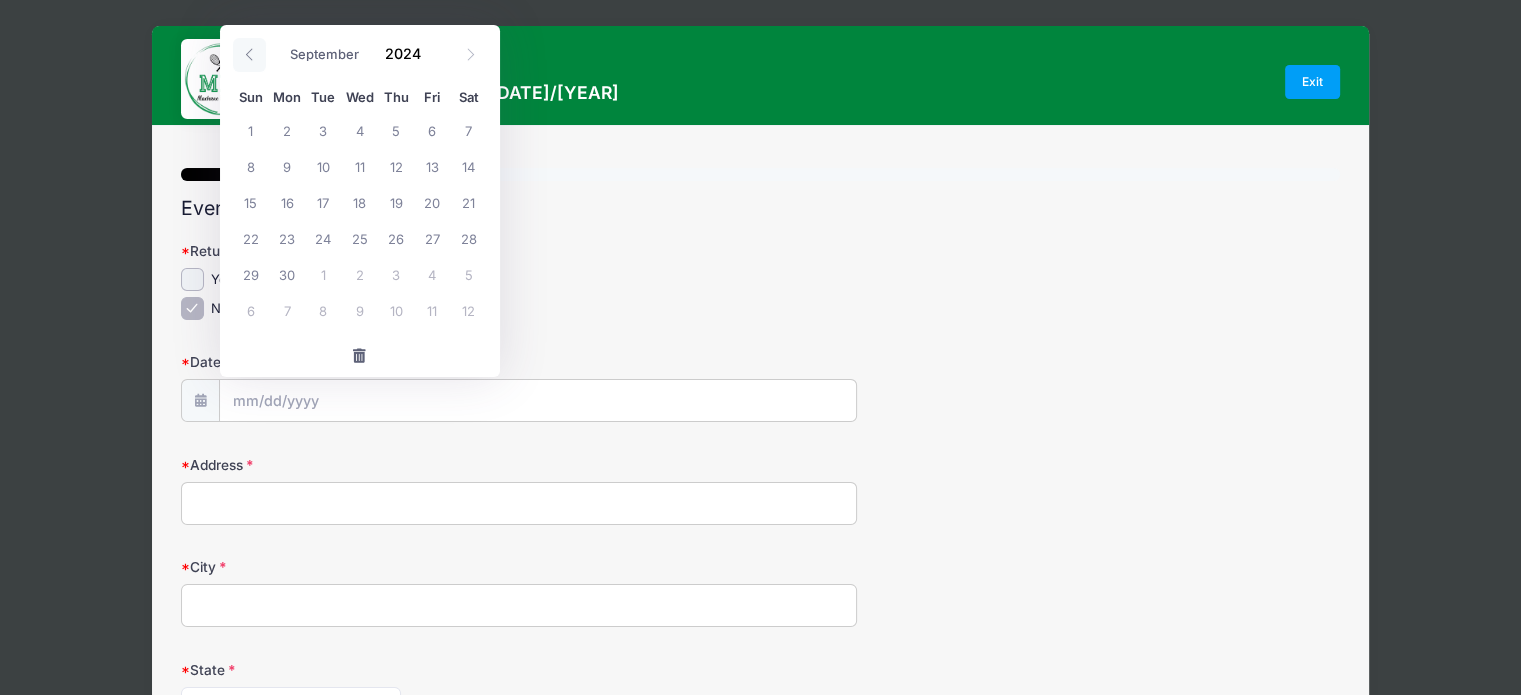 click 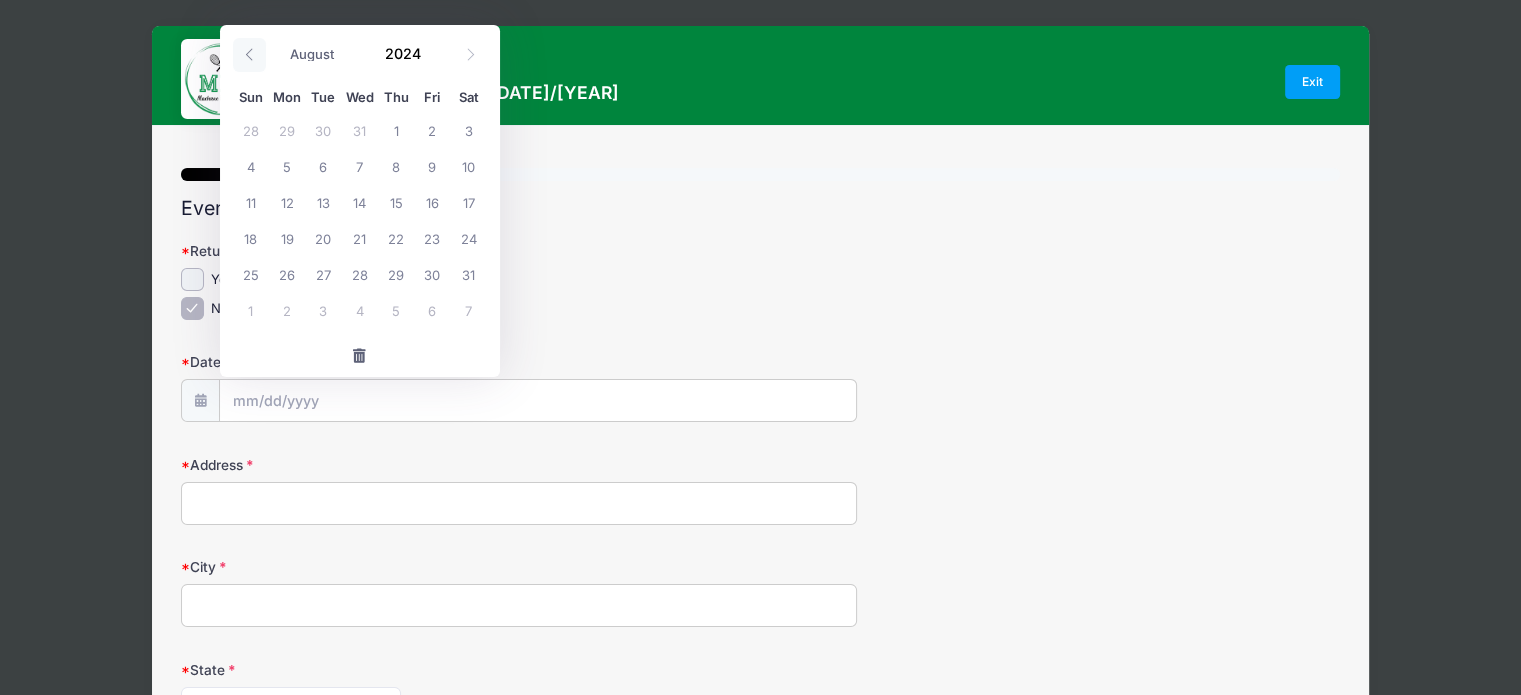 click 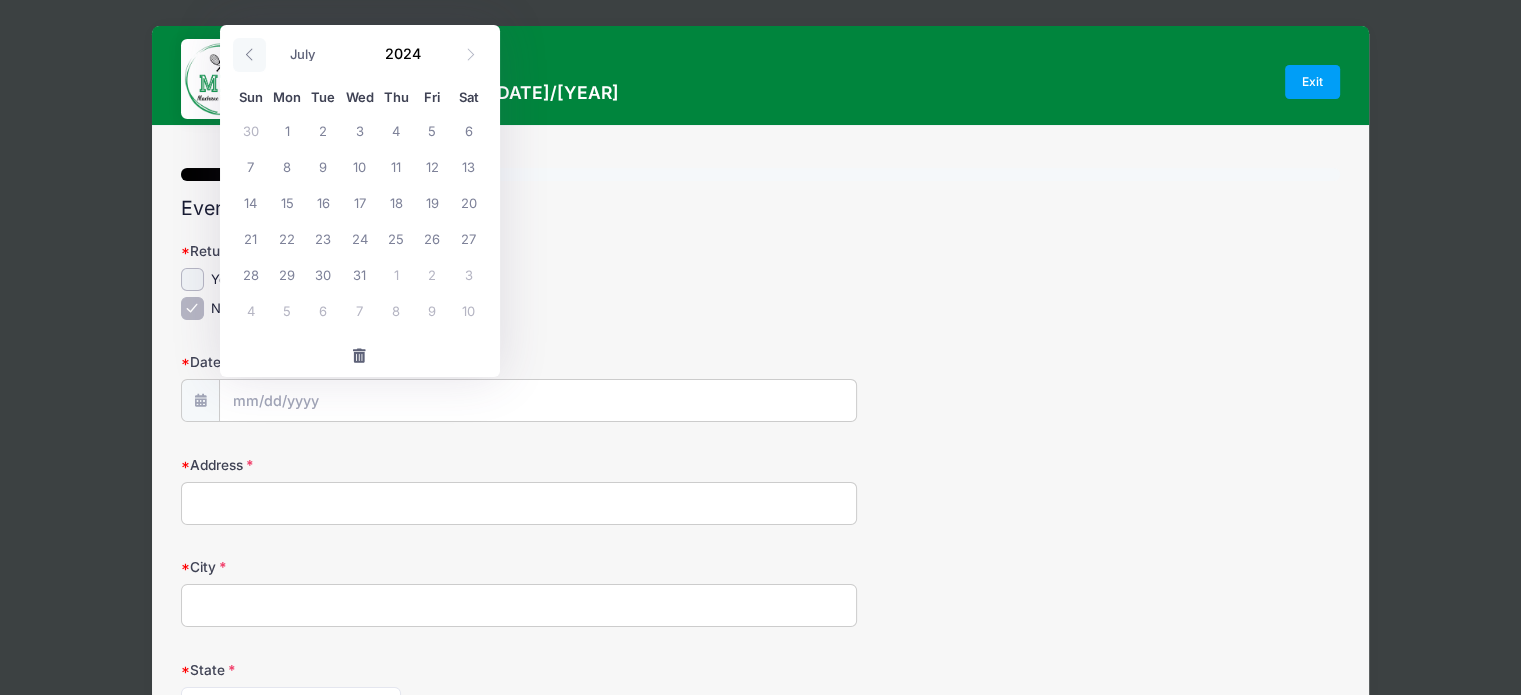 click 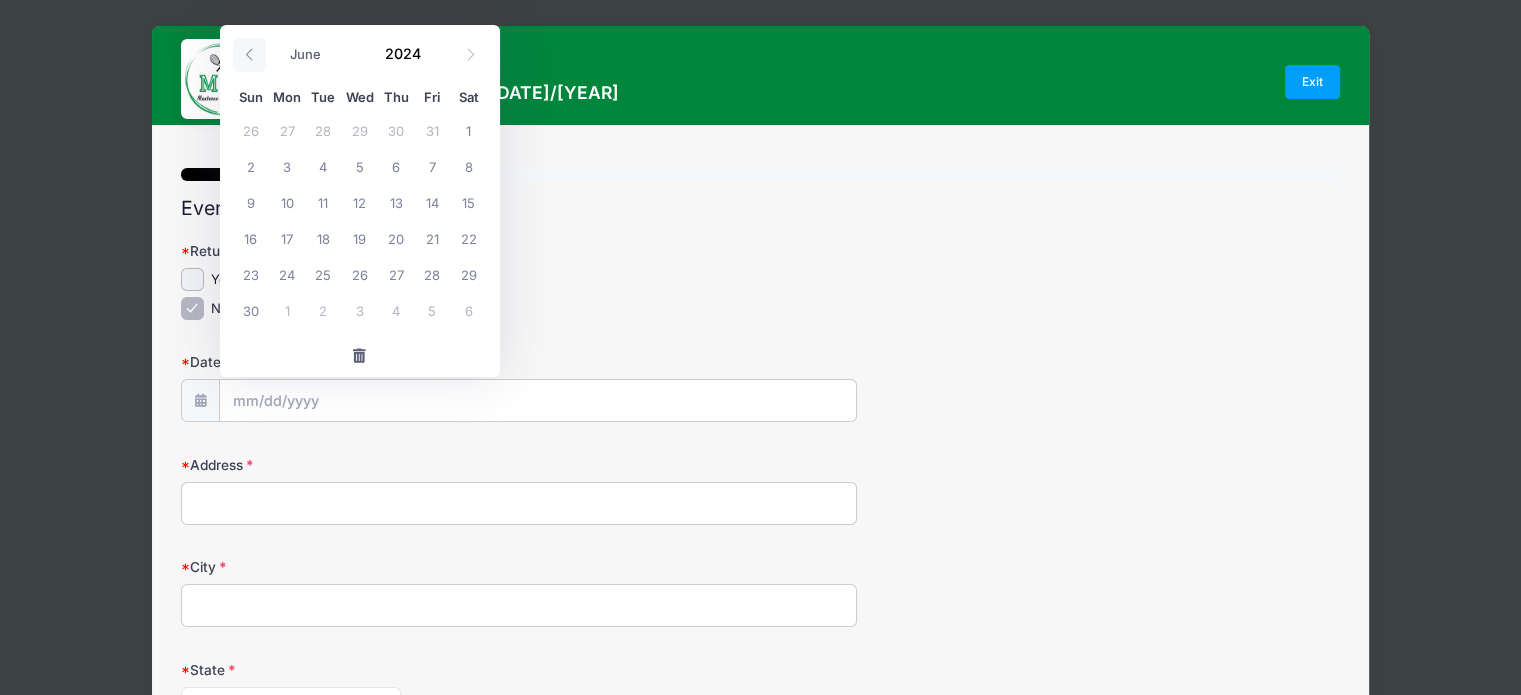 click 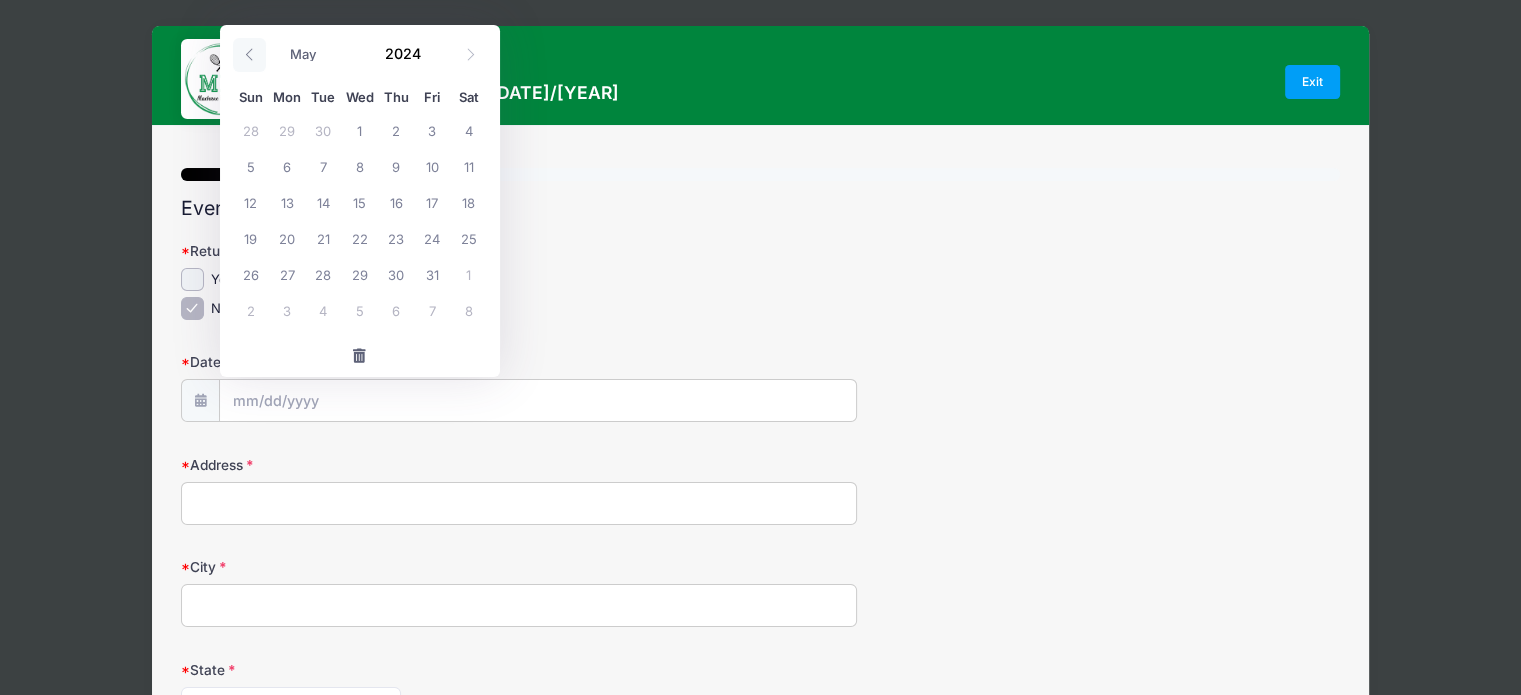 click 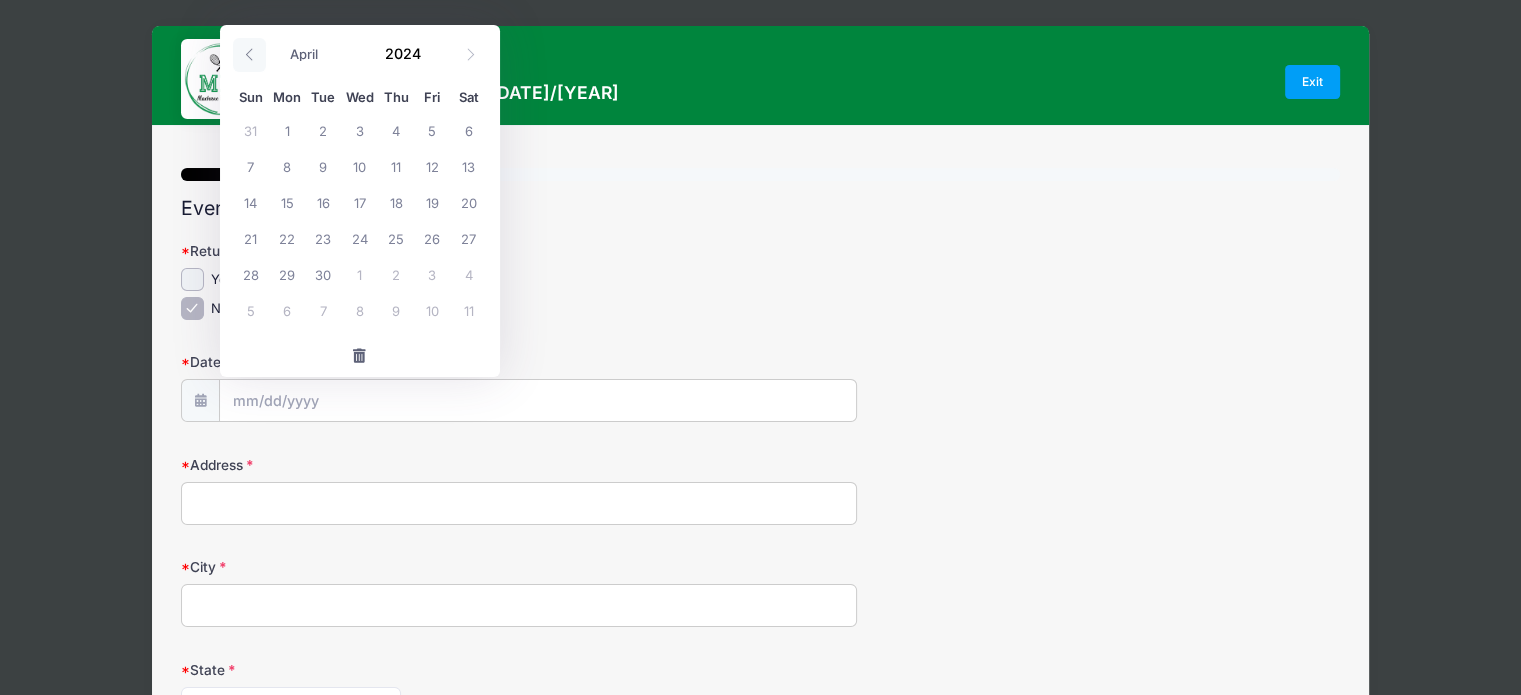 click 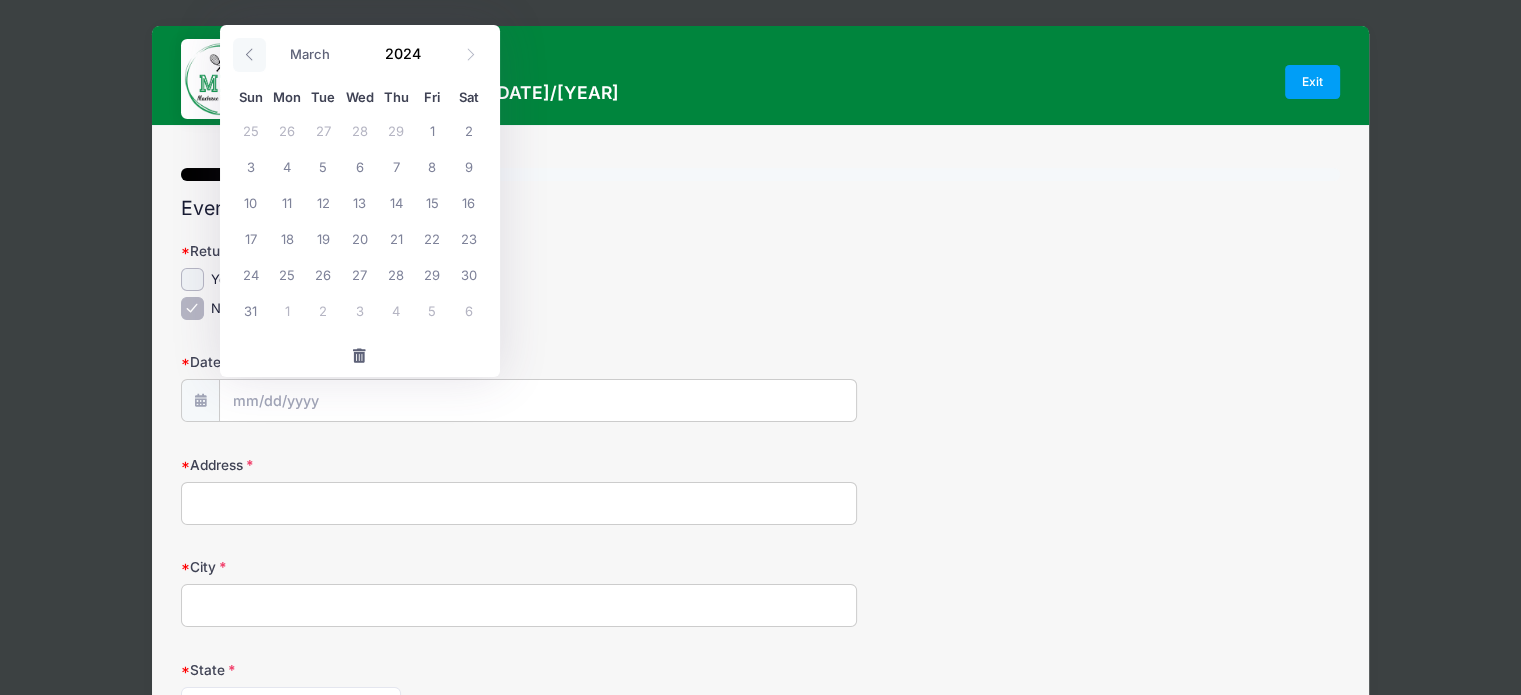 click 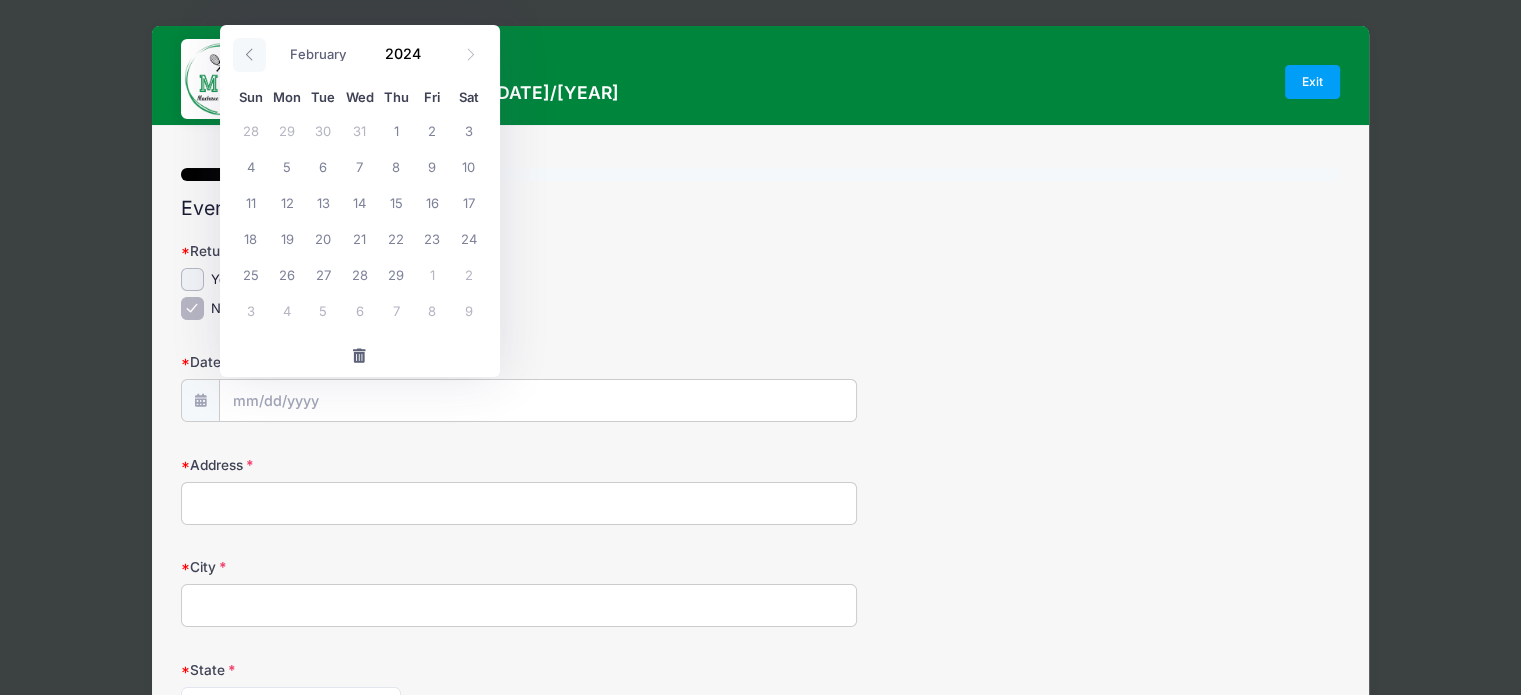 click at bounding box center (249, 55) 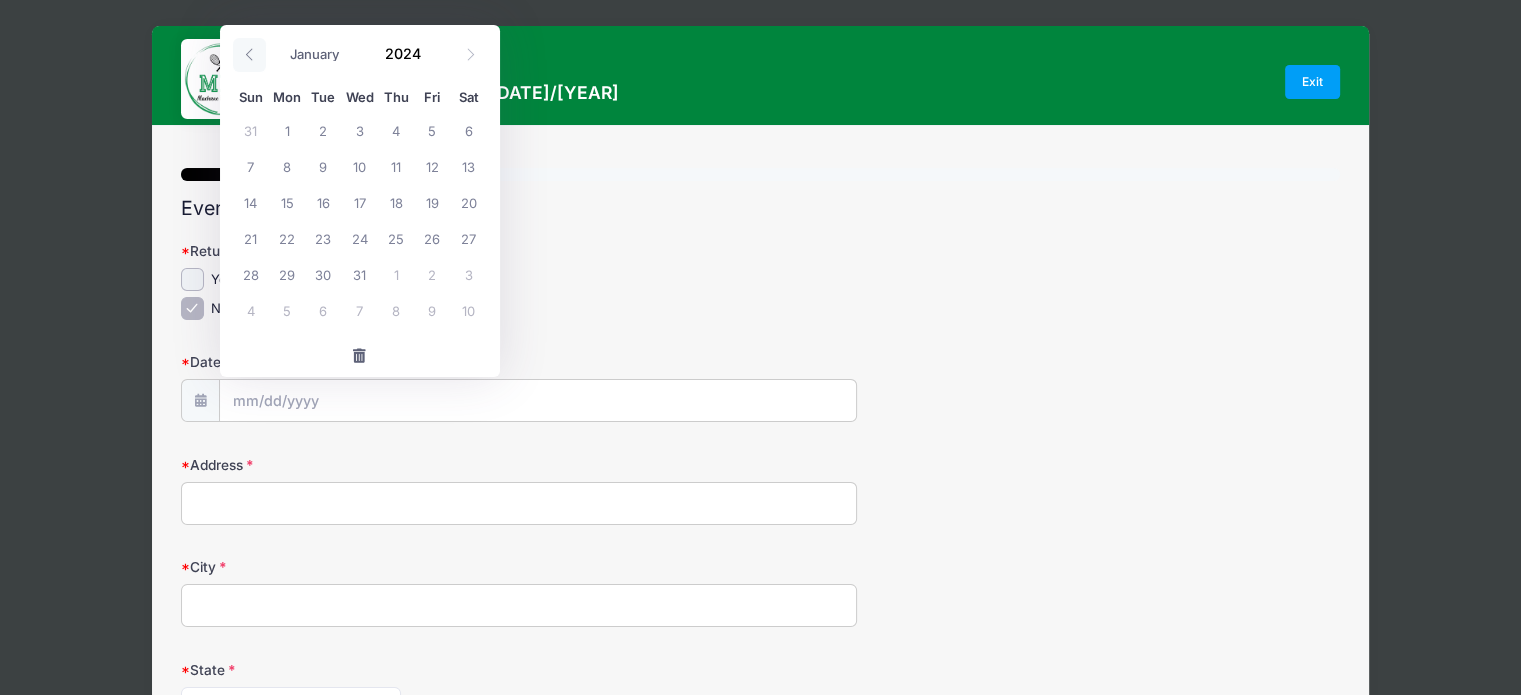 click at bounding box center (249, 55) 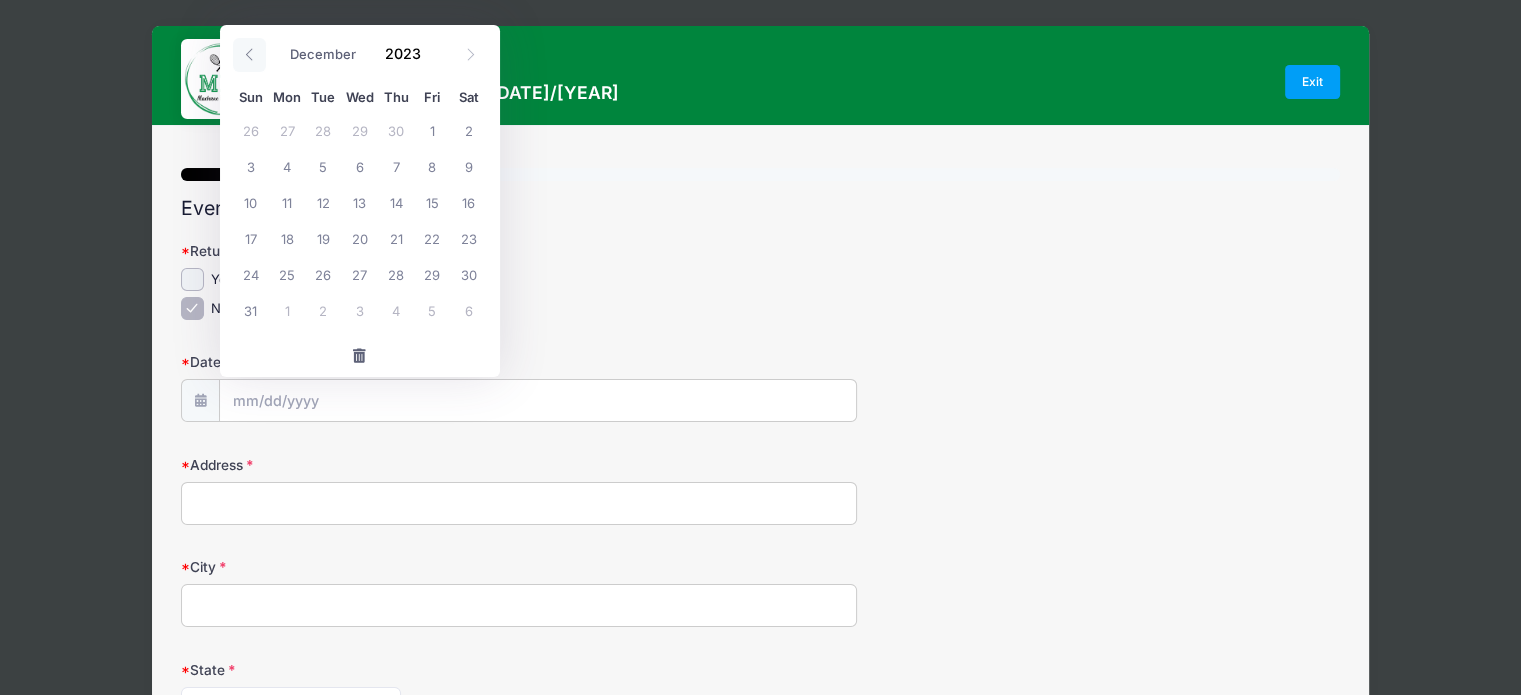 click at bounding box center [249, 55] 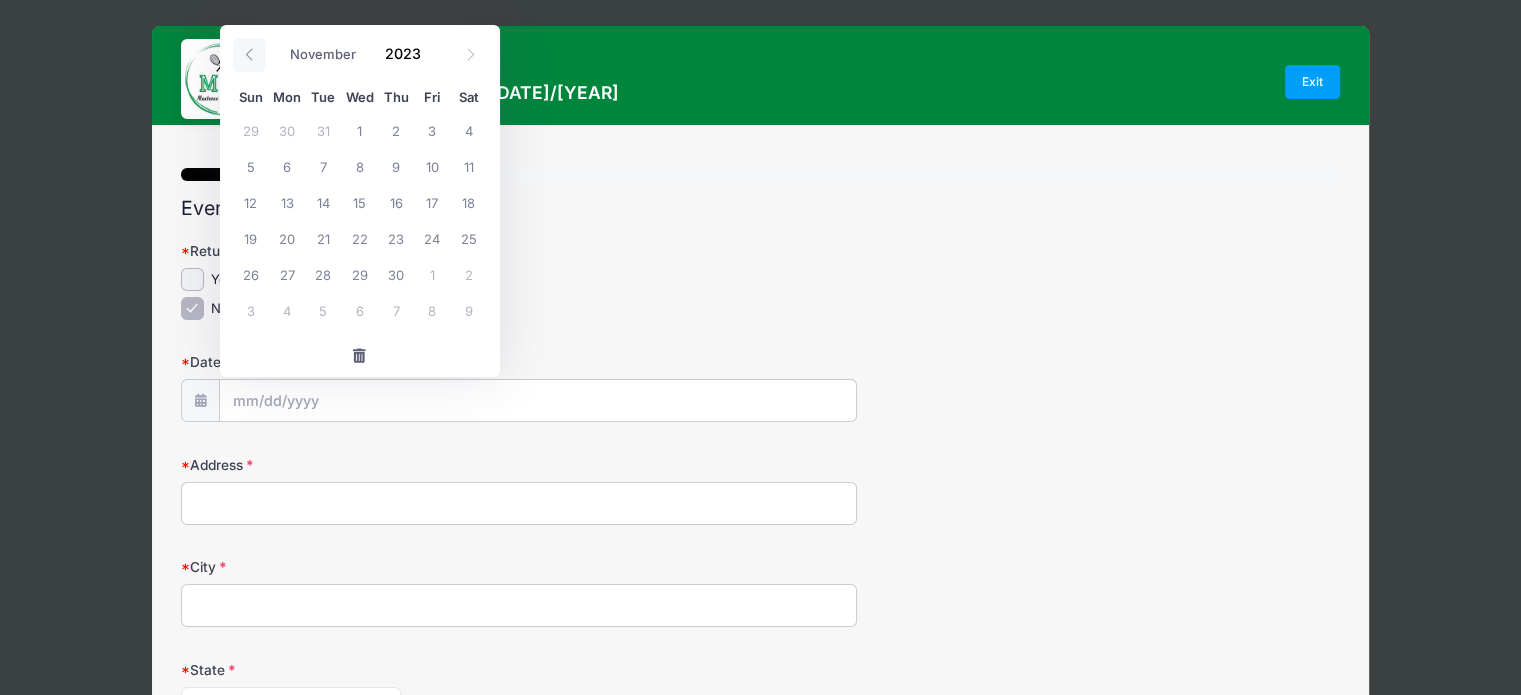 click at bounding box center (249, 55) 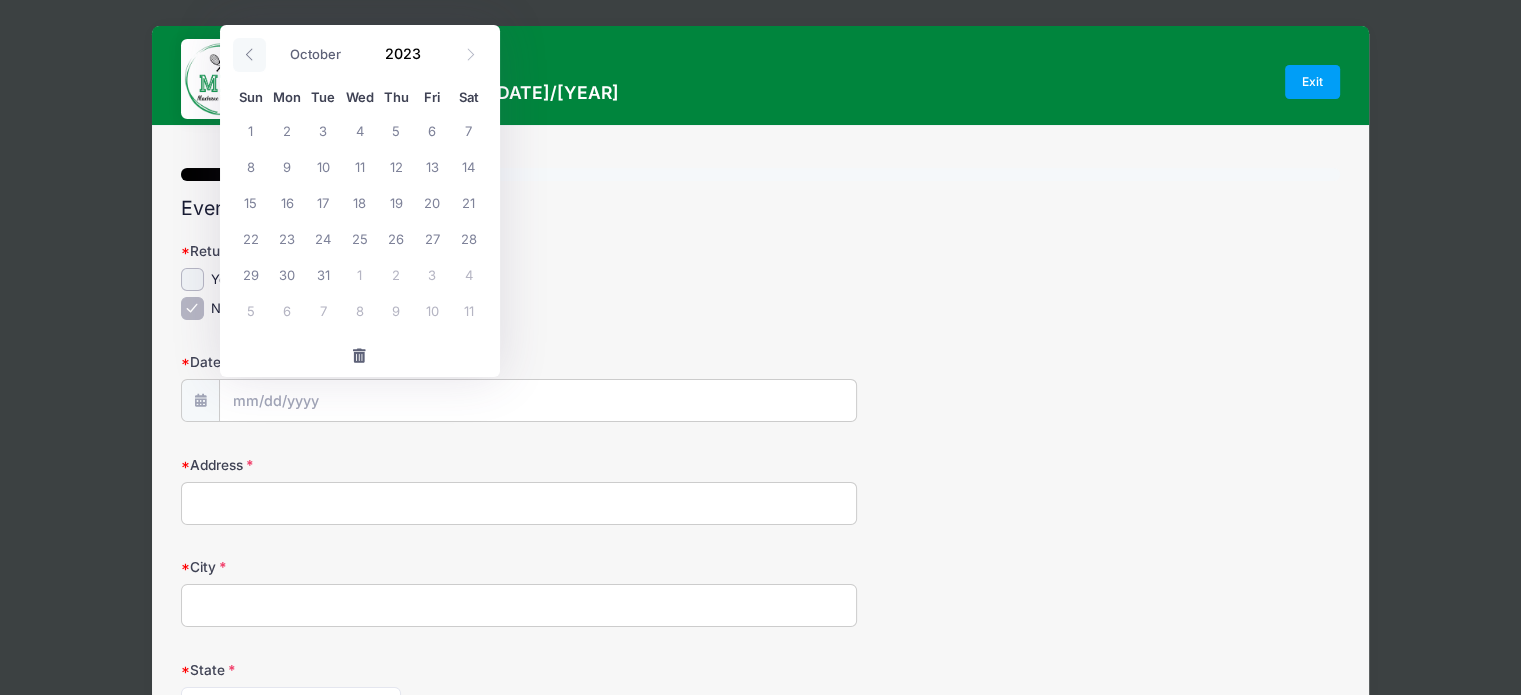 click at bounding box center (249, 55) 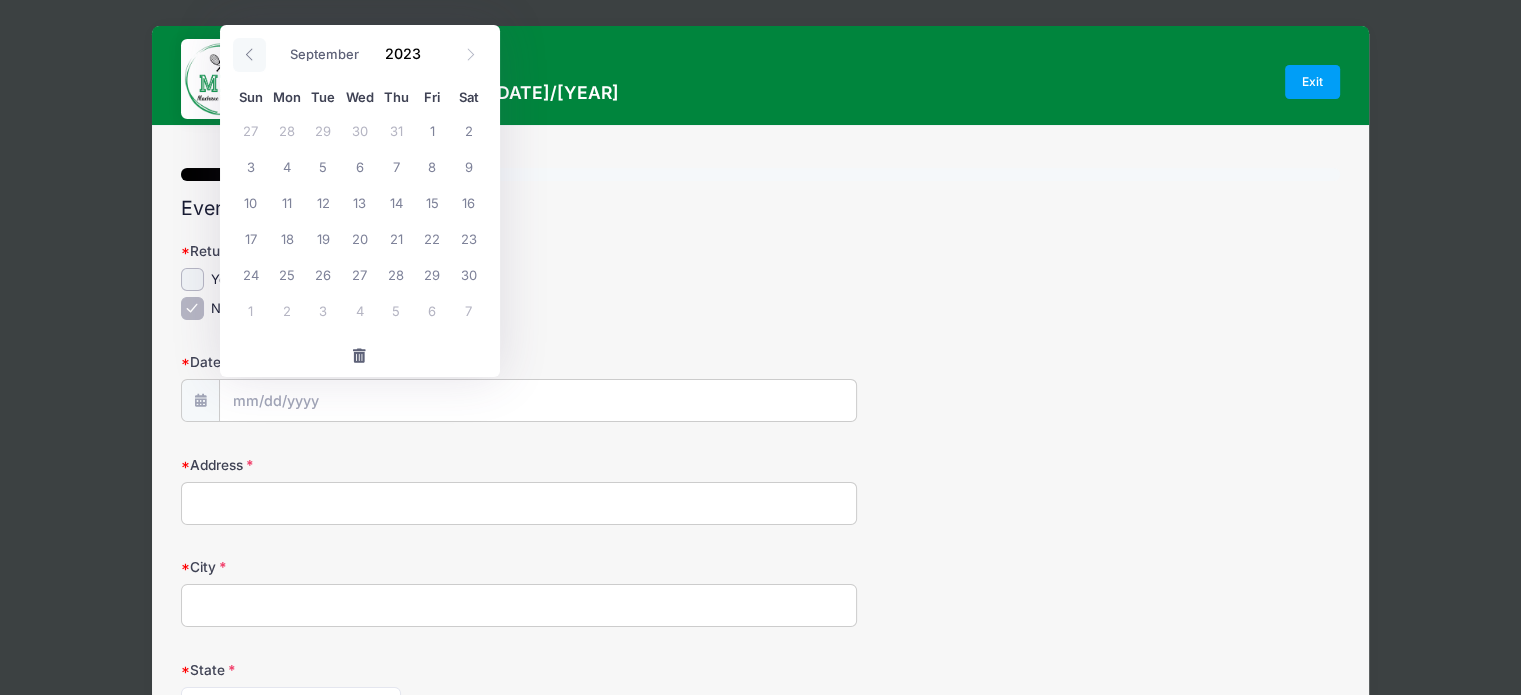 click at bounding box center [249, 55] 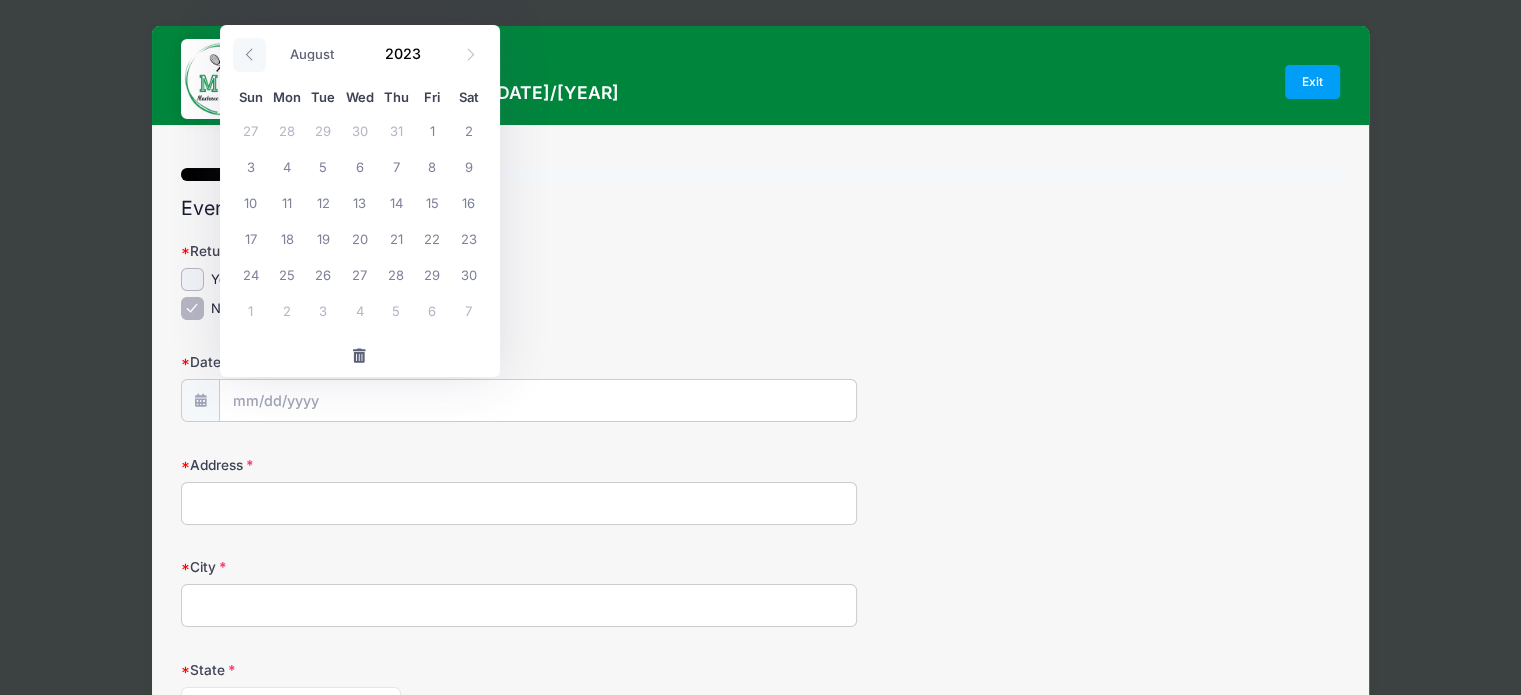 click at bounding box center [249, 55] 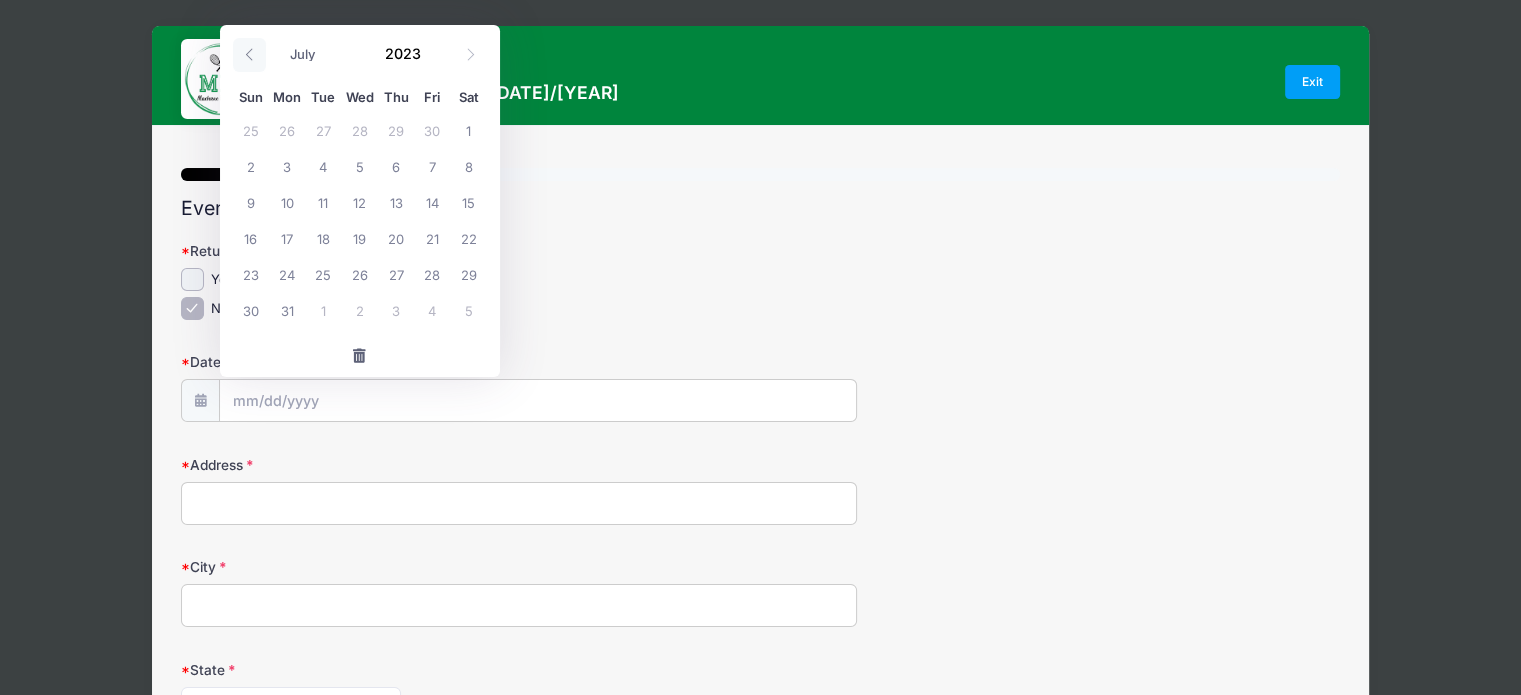 click at bounding box center (249, 55) 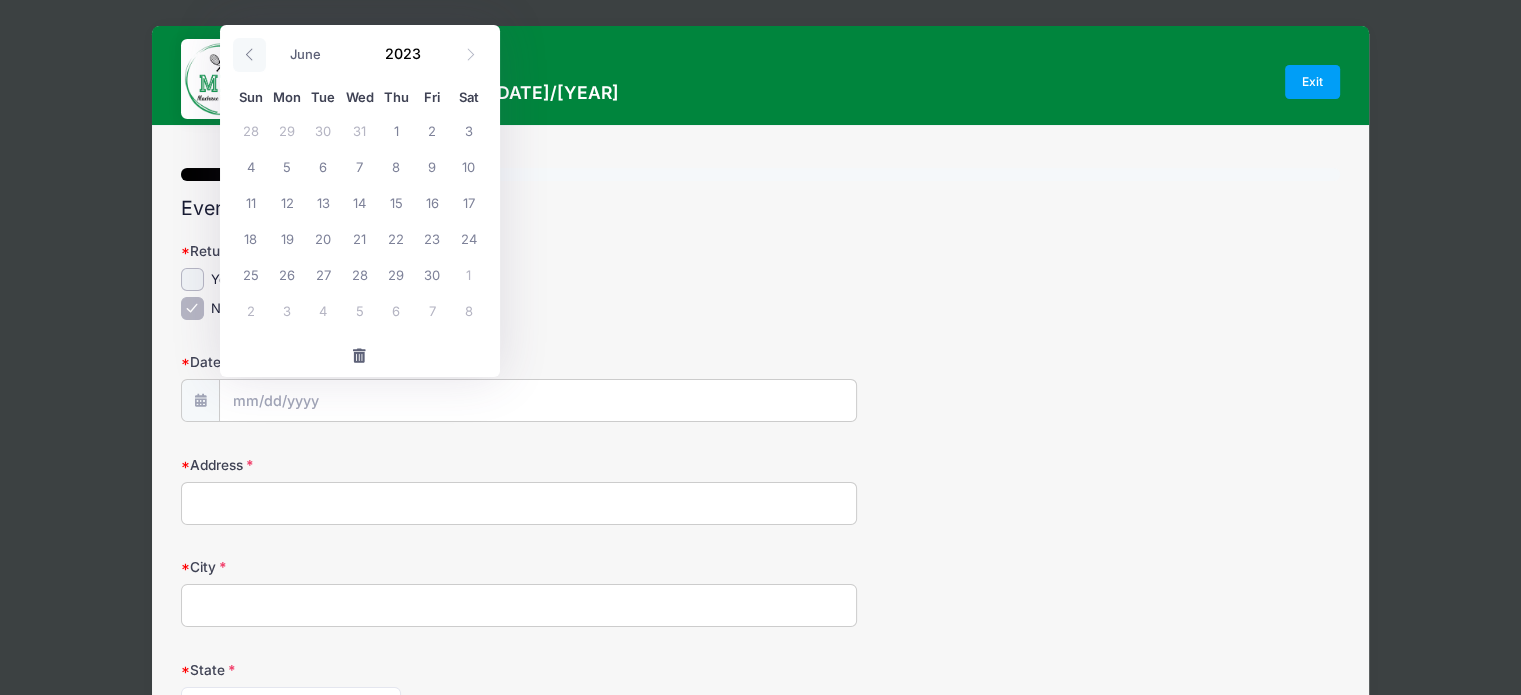 click at bounding box center [249, 55] 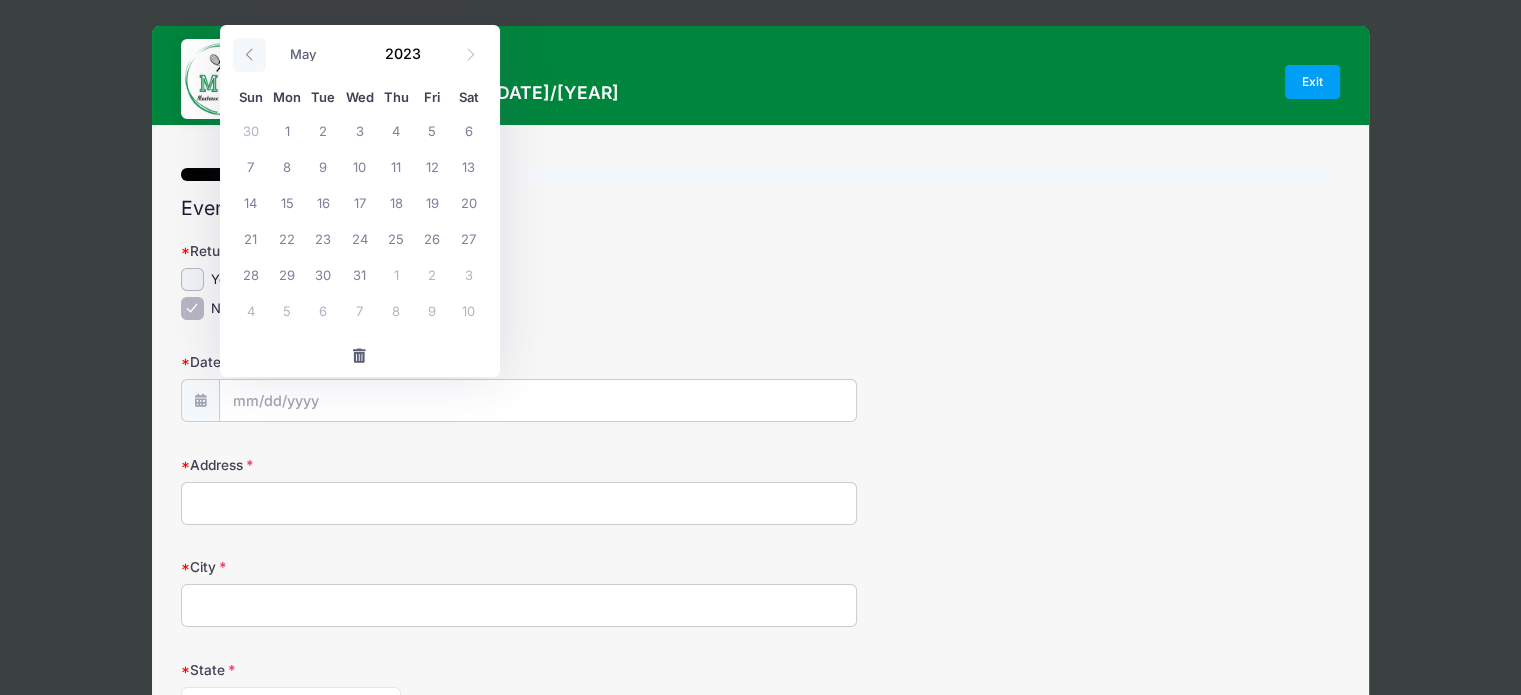 click at bounding box center (249, 55) 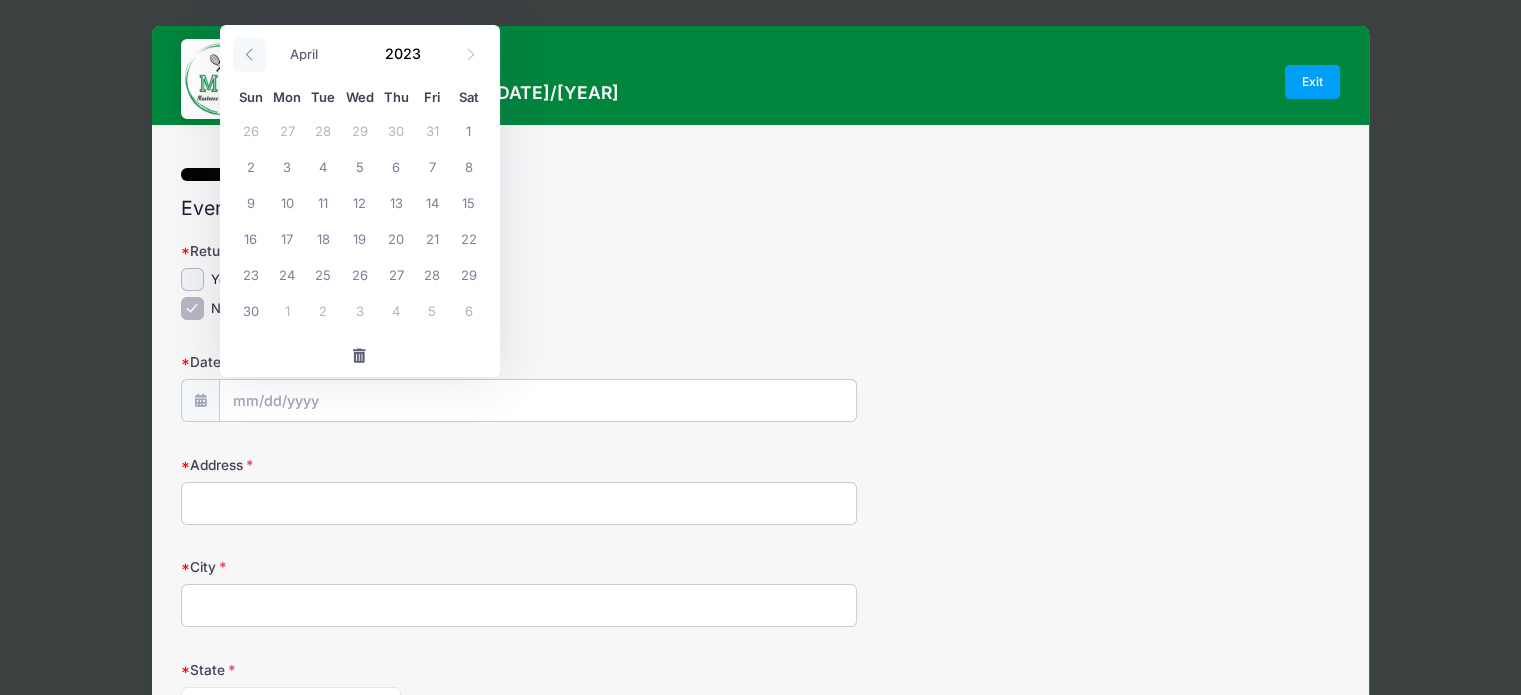 click at bounding box center (249, 55) 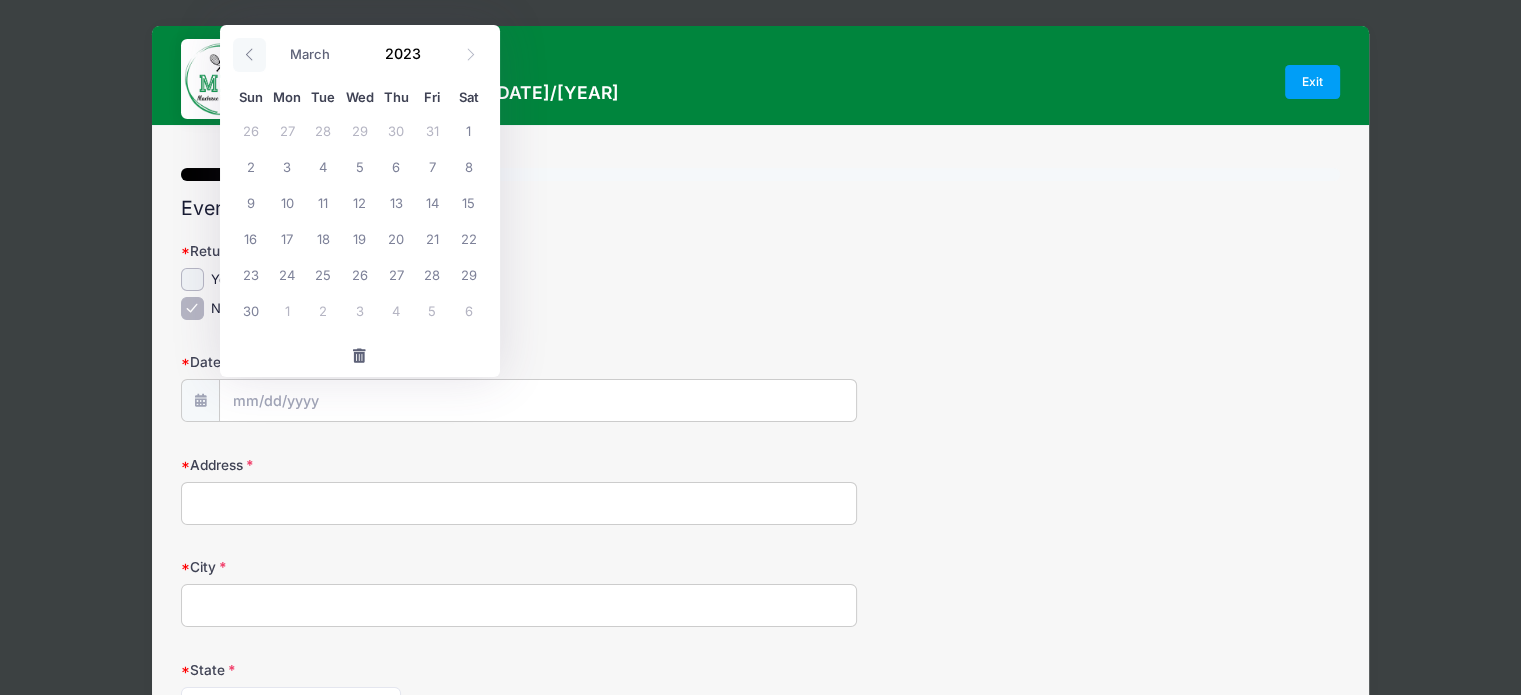 click at bounding box center (249, 55) 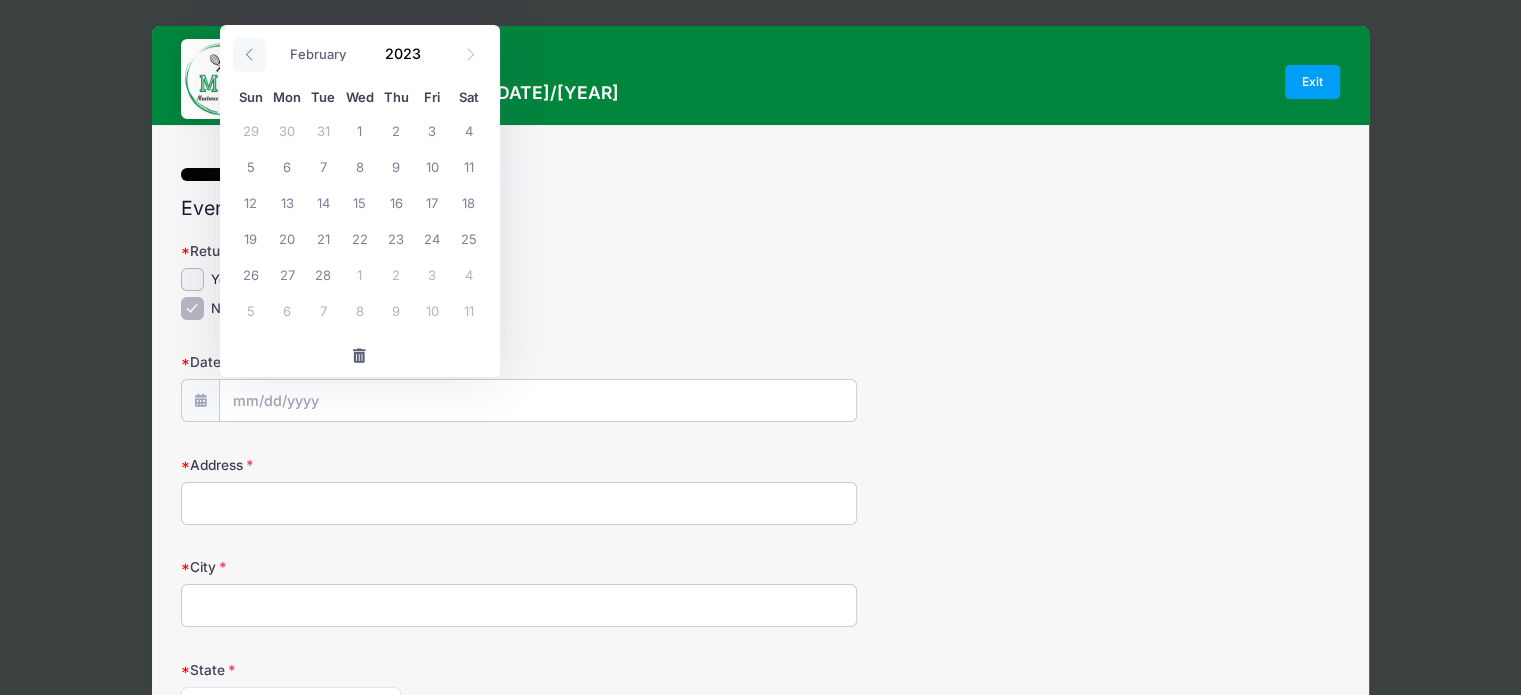 click at bounding box center (249, 55) 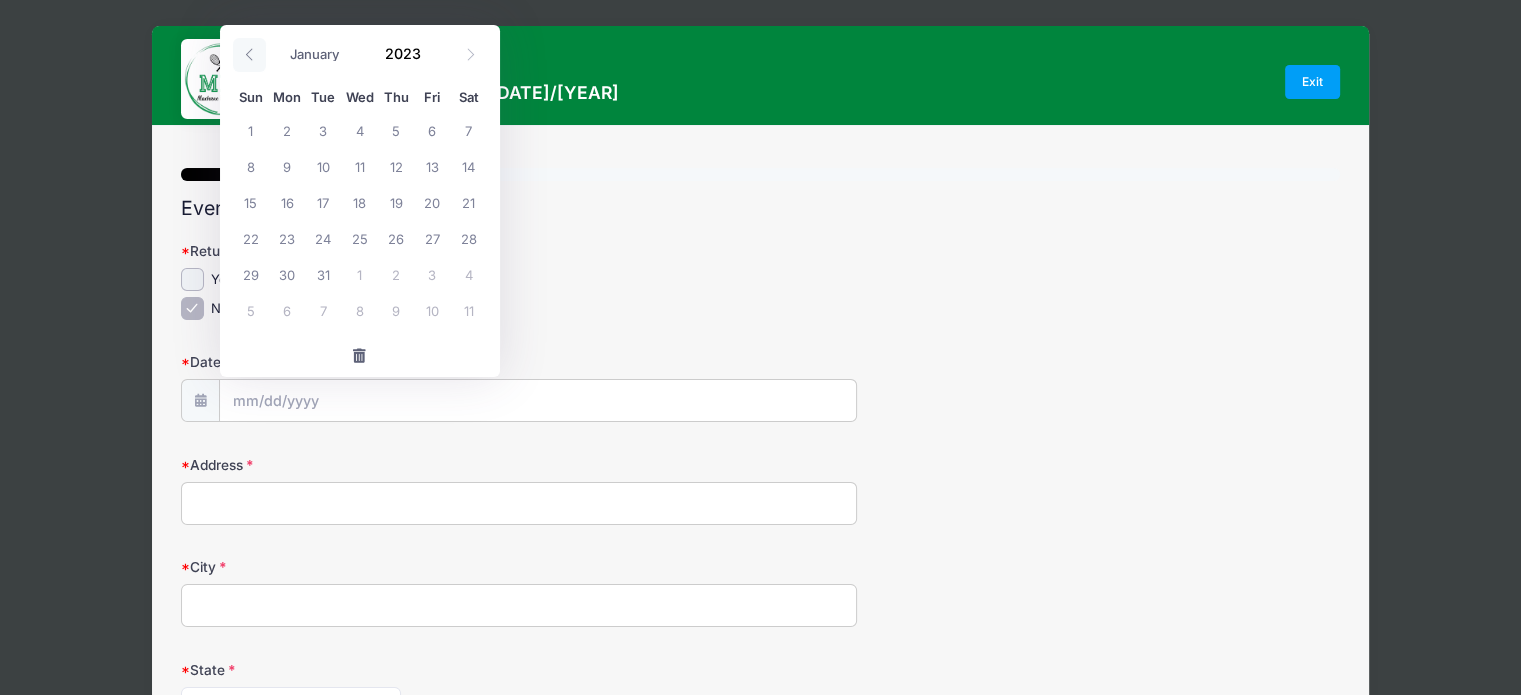click at bounding box center [249, 55] 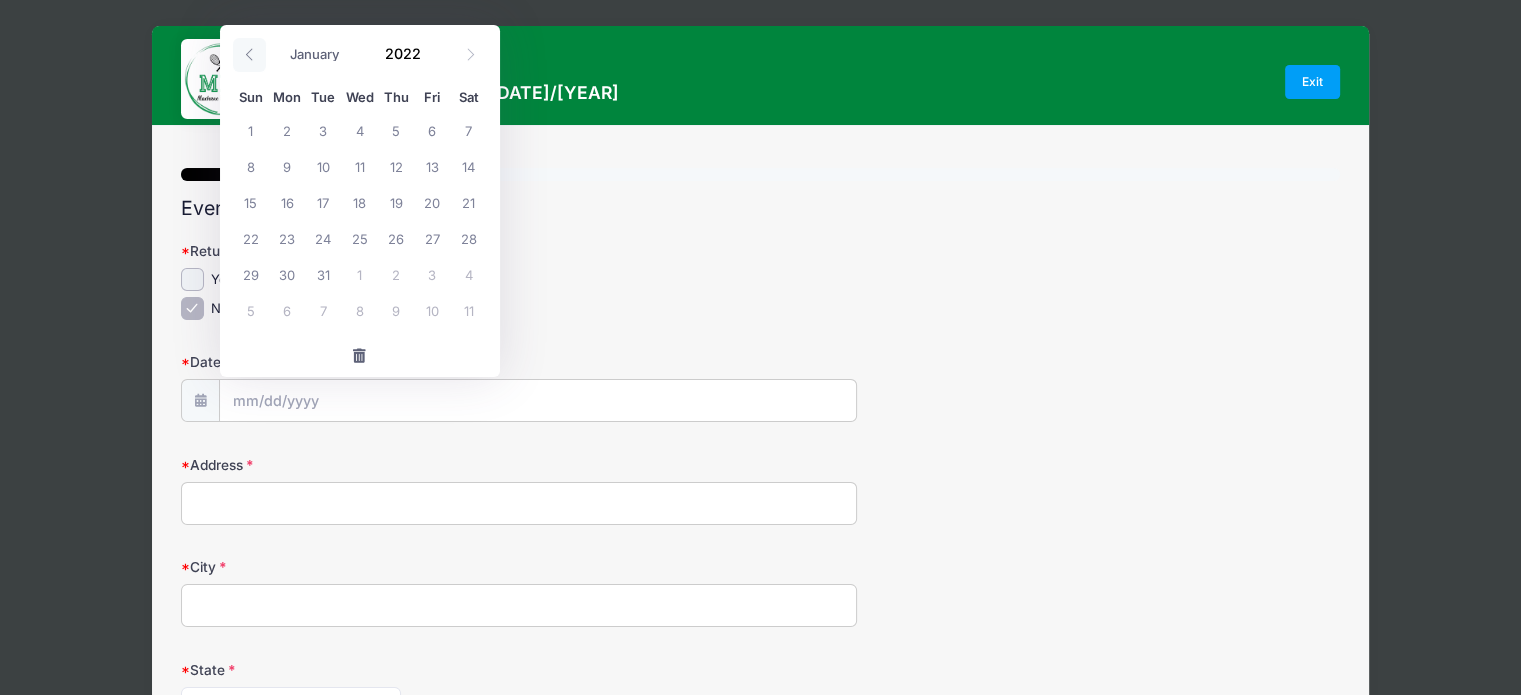 click at bounding box center (249, 55) 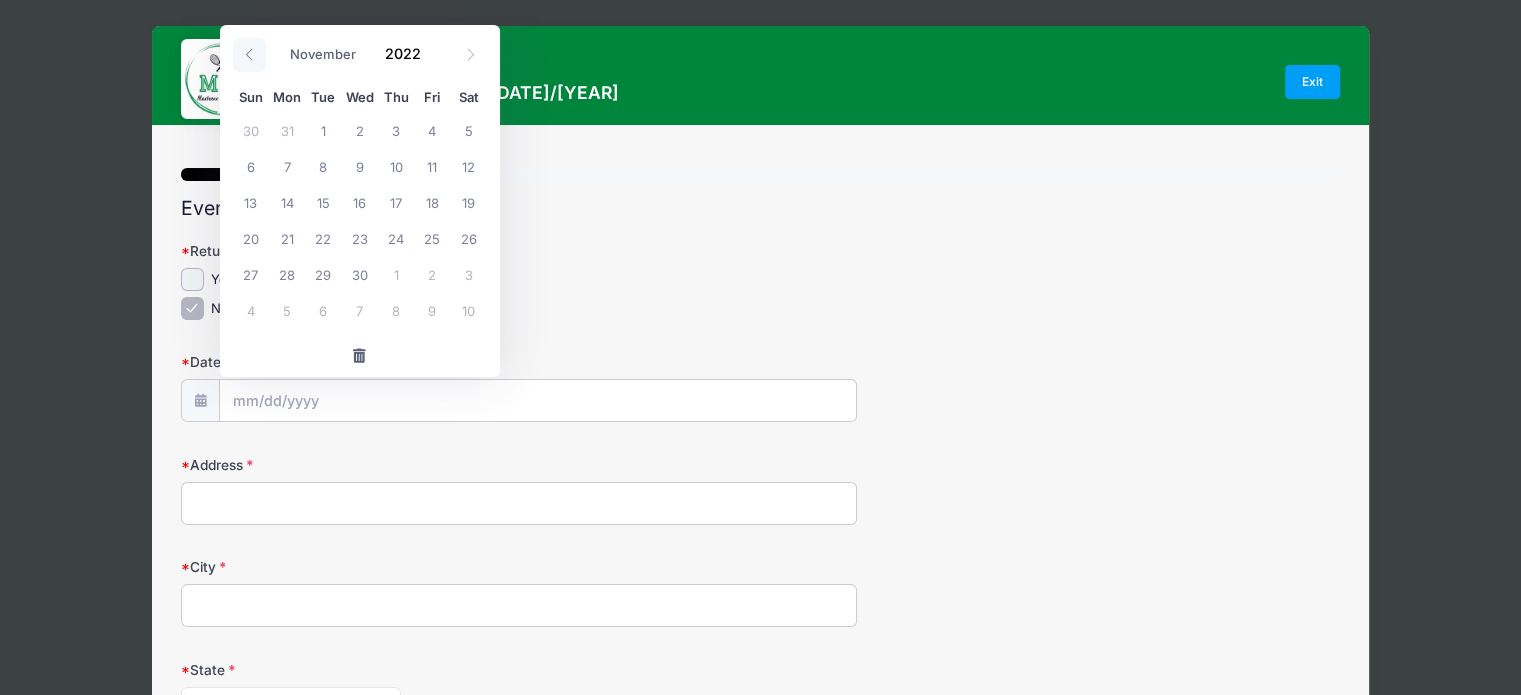 click at bounding box center [249, 55] 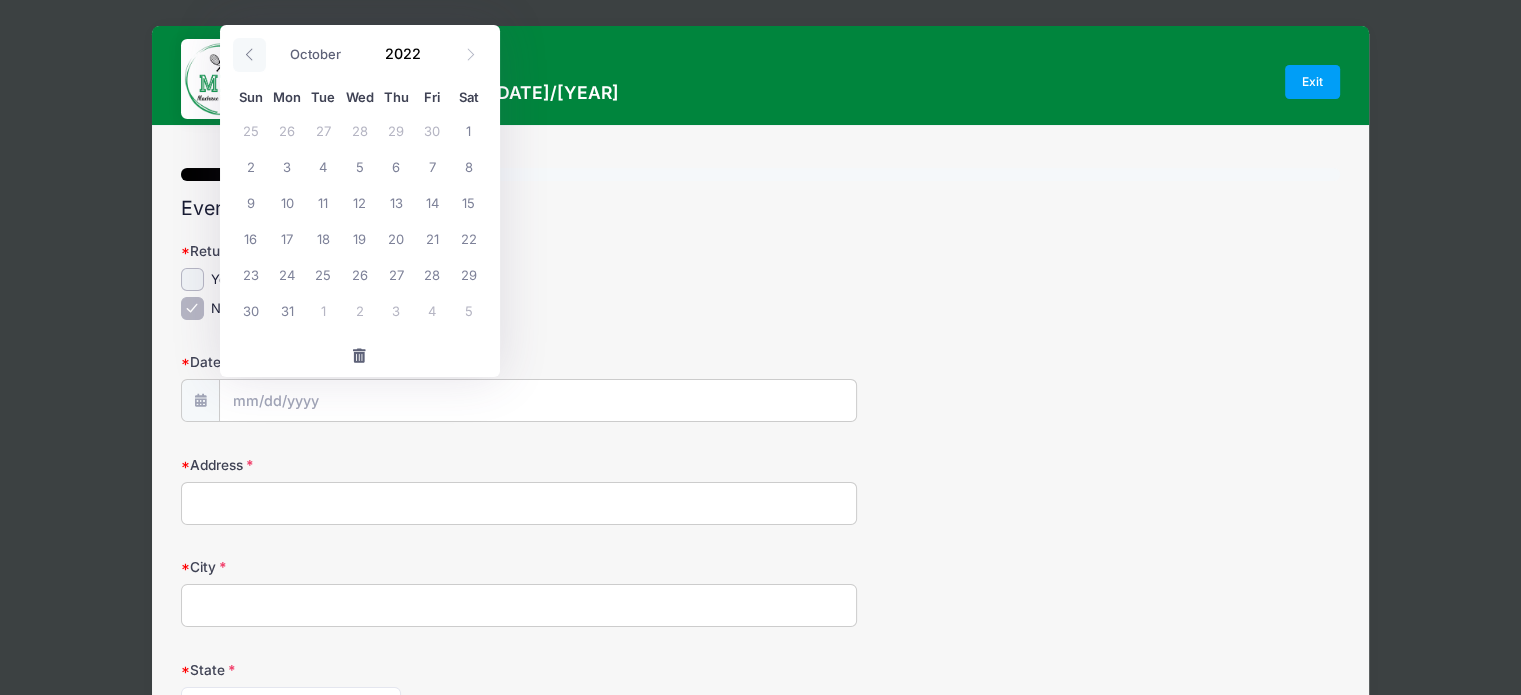 click at bounding box center [249, 55] 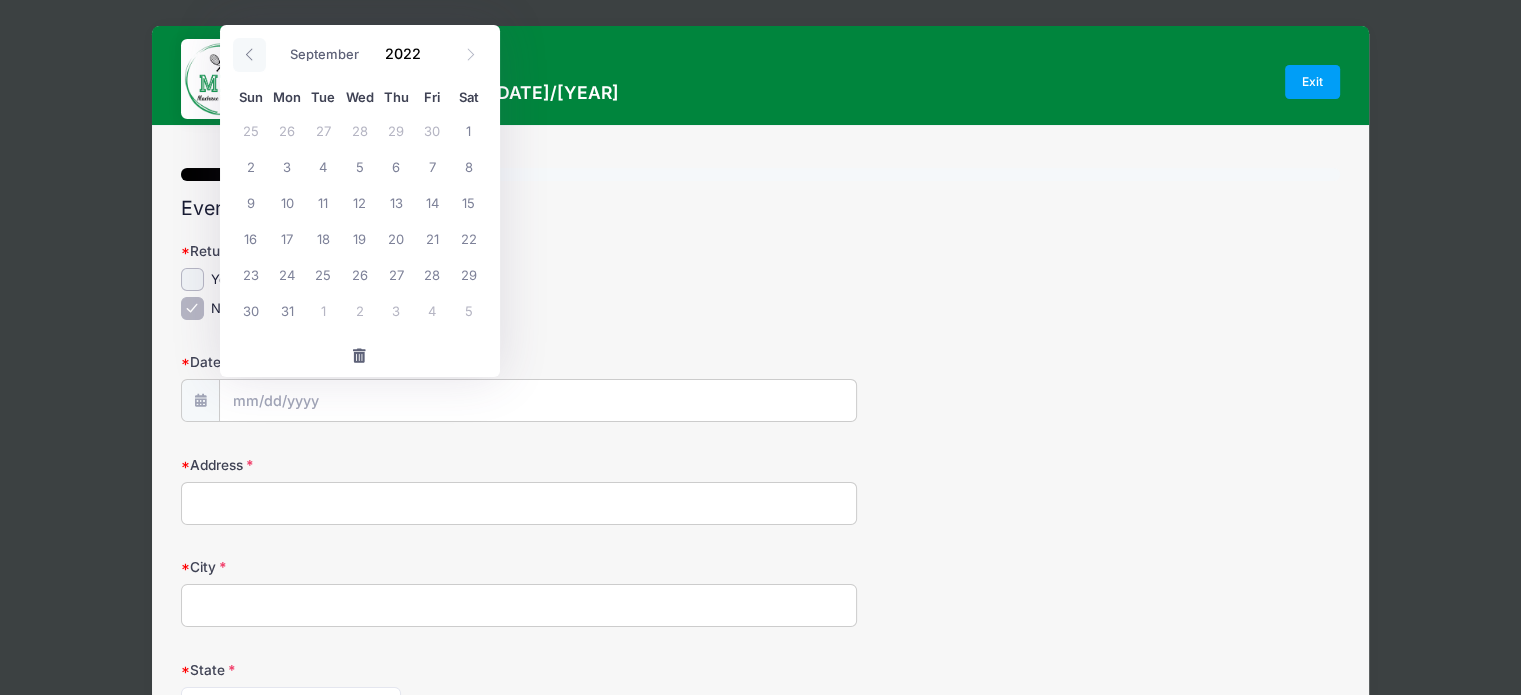click at bounding box center [249, 55] 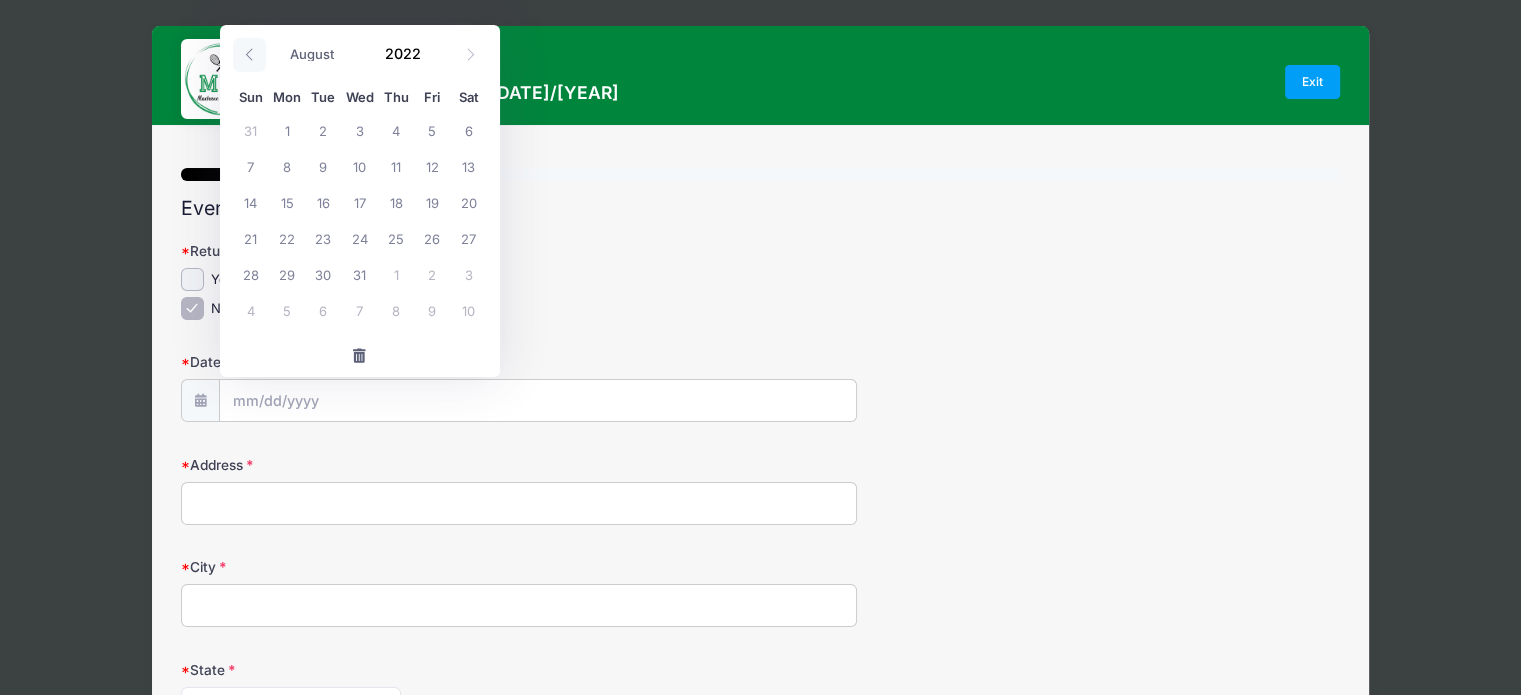 click at bounding box center (249, 55) 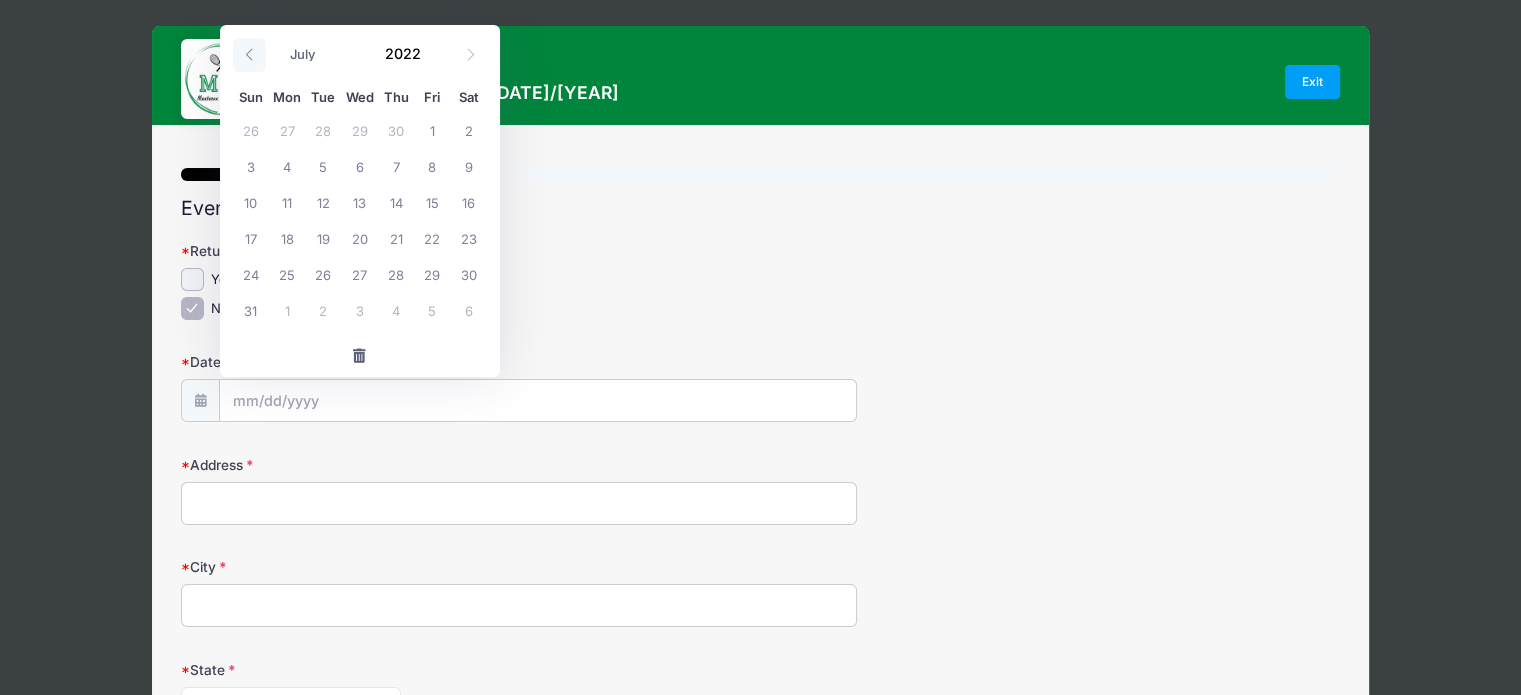 click at bounding box center [249, 55] 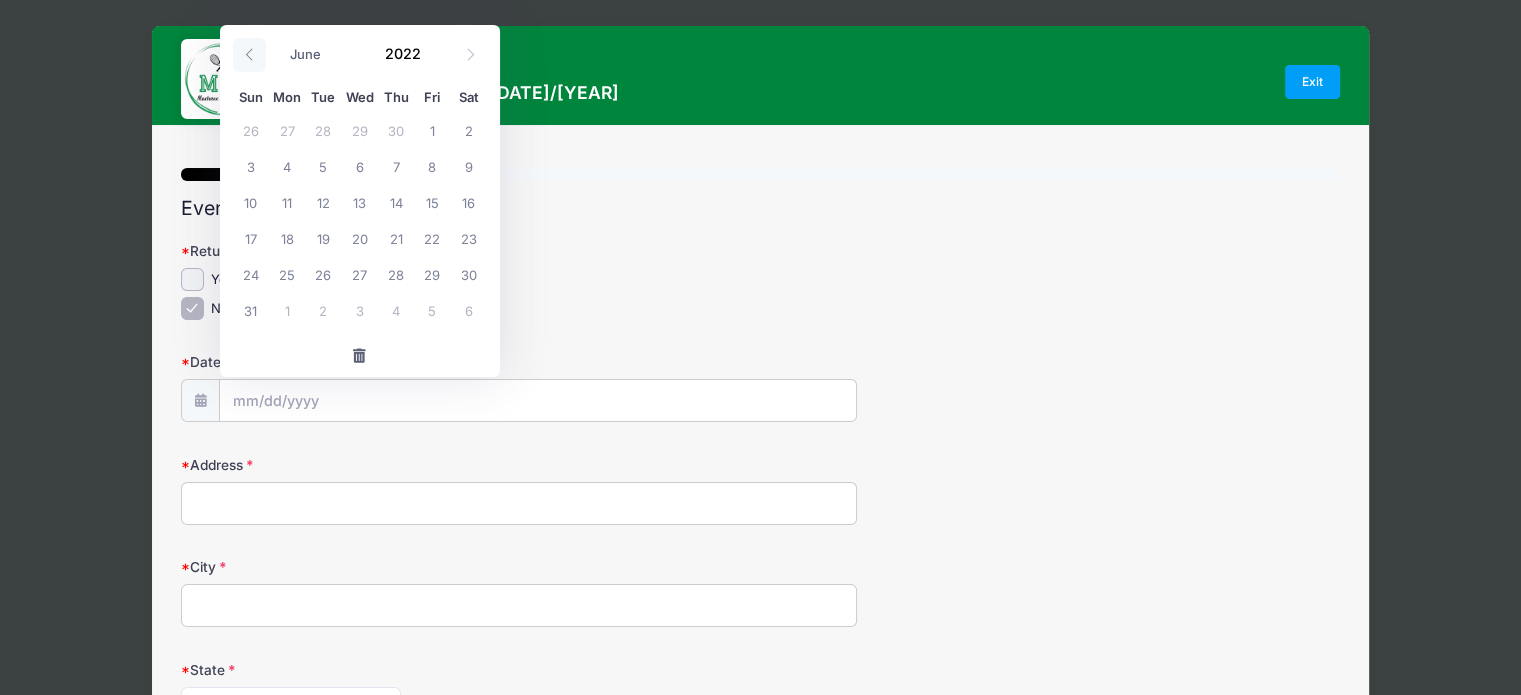 click at bounding box center (249, 55) 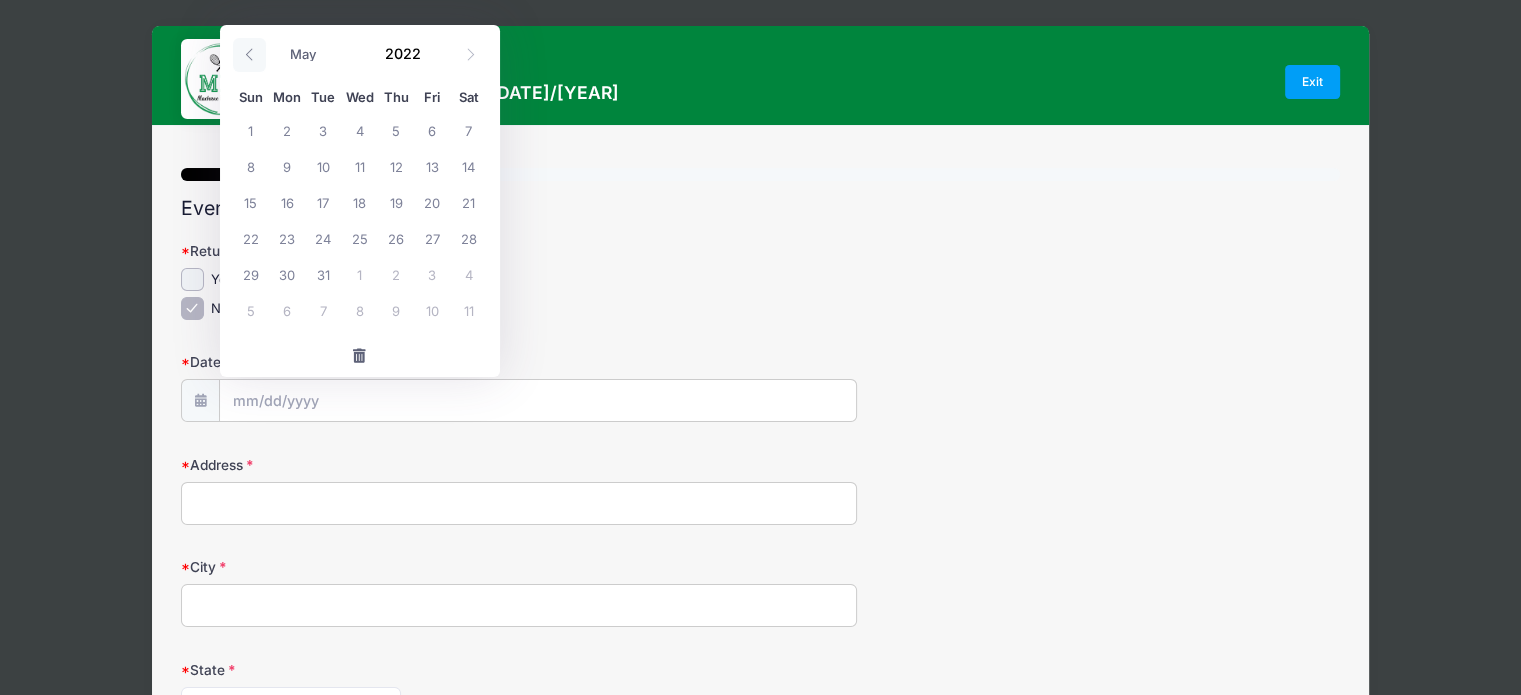 click at bounding box center [249, 55] 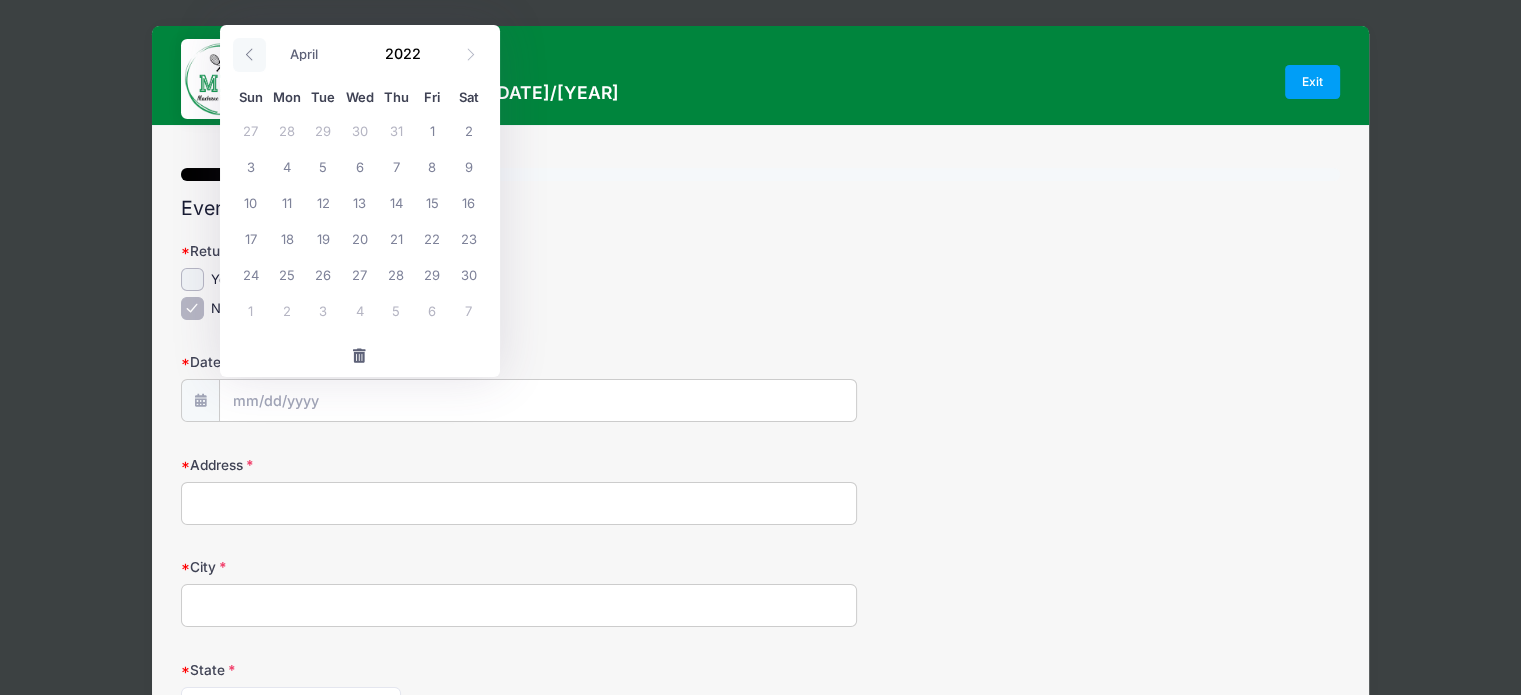 click at bounding box center (249, 55) 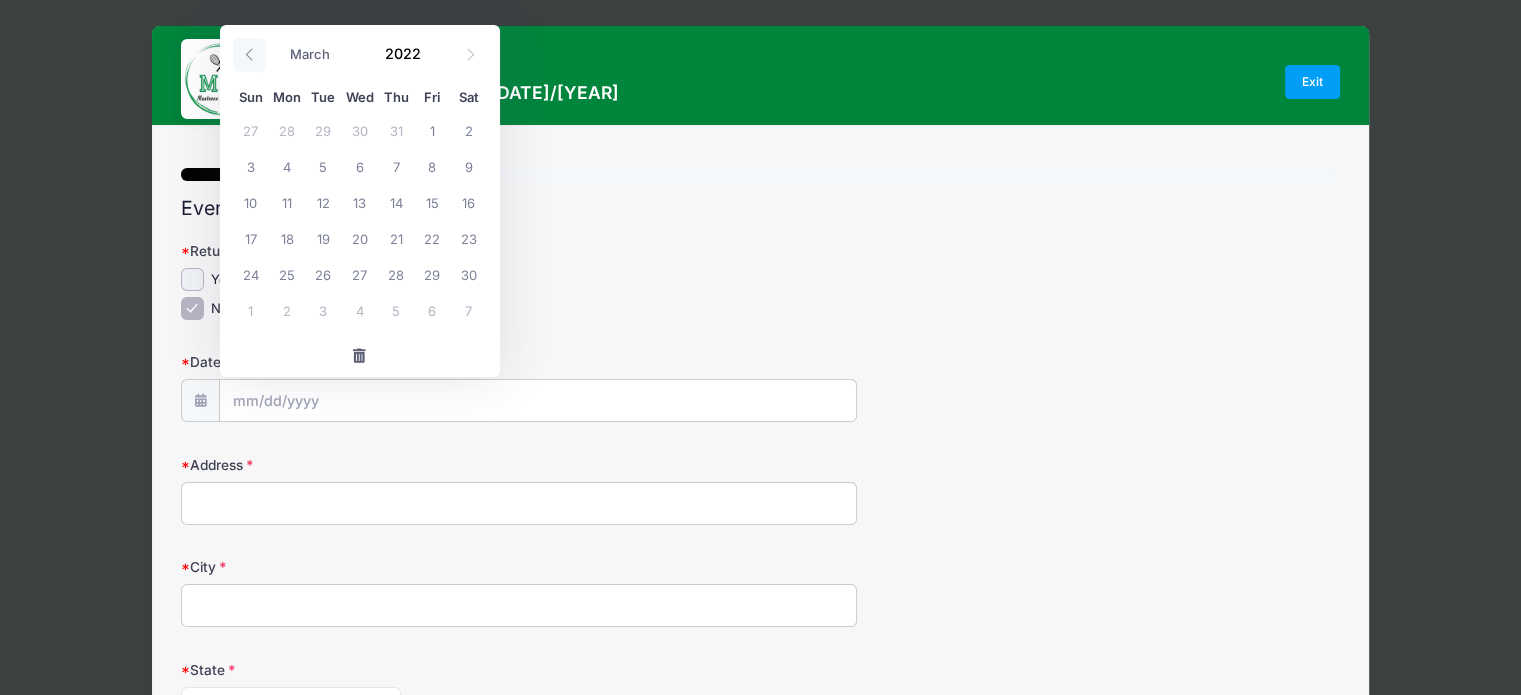 click at bounding box center (249, 55) 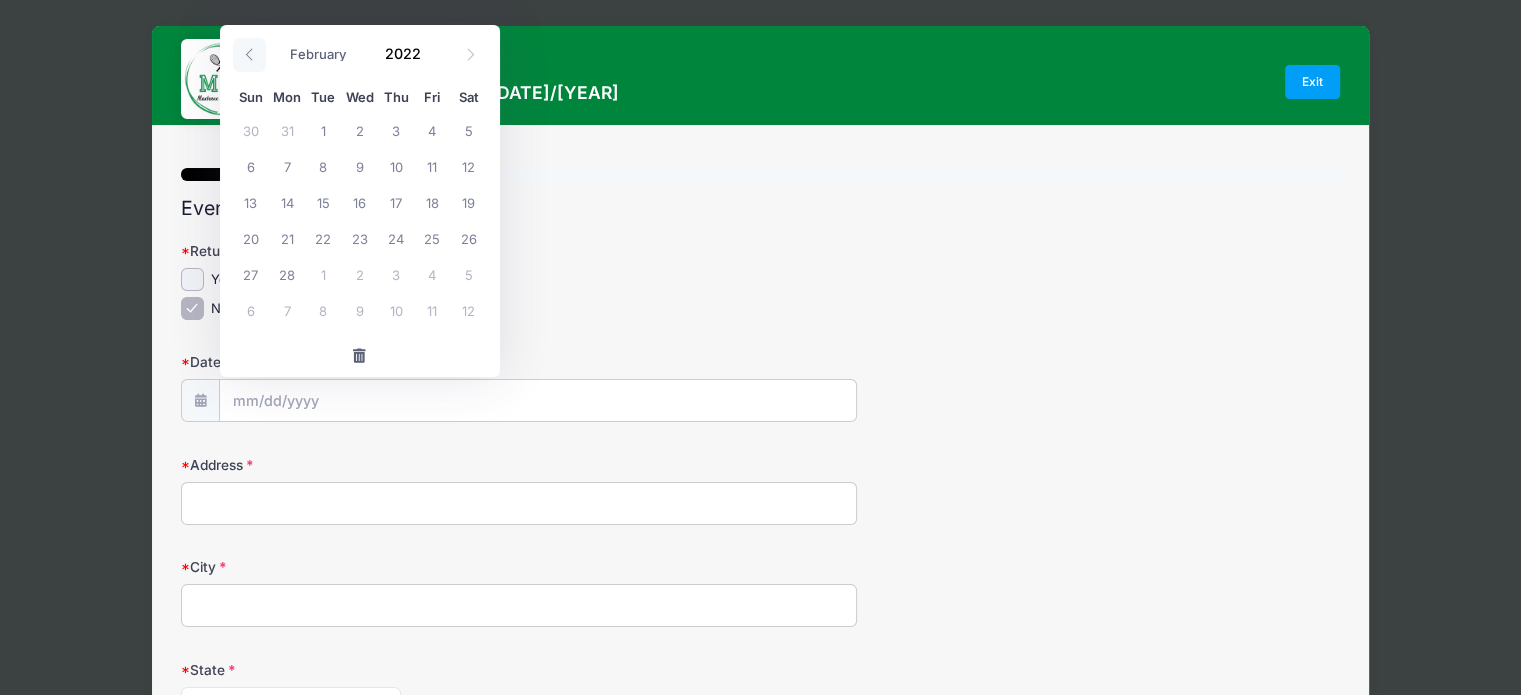 click at bounding box center [249, 55] 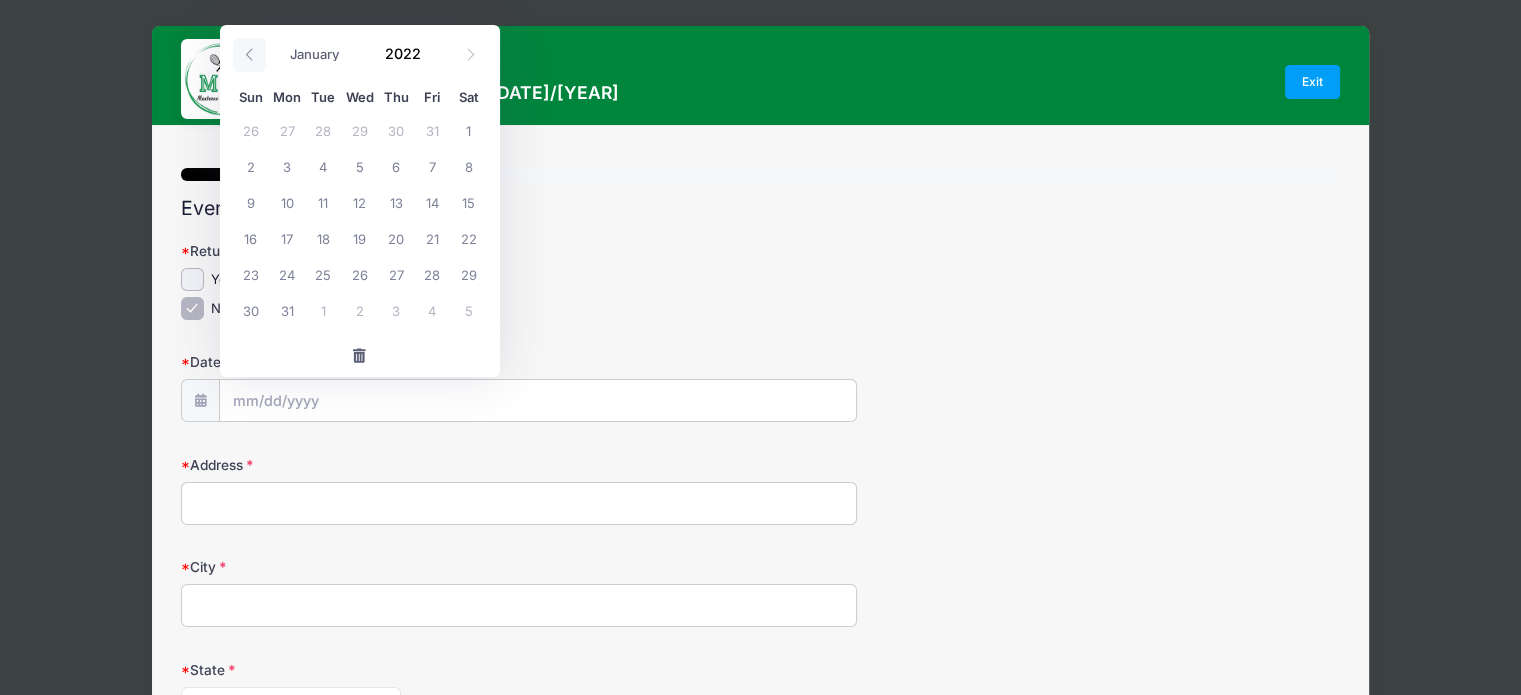 click at bounding box center (249, 55) 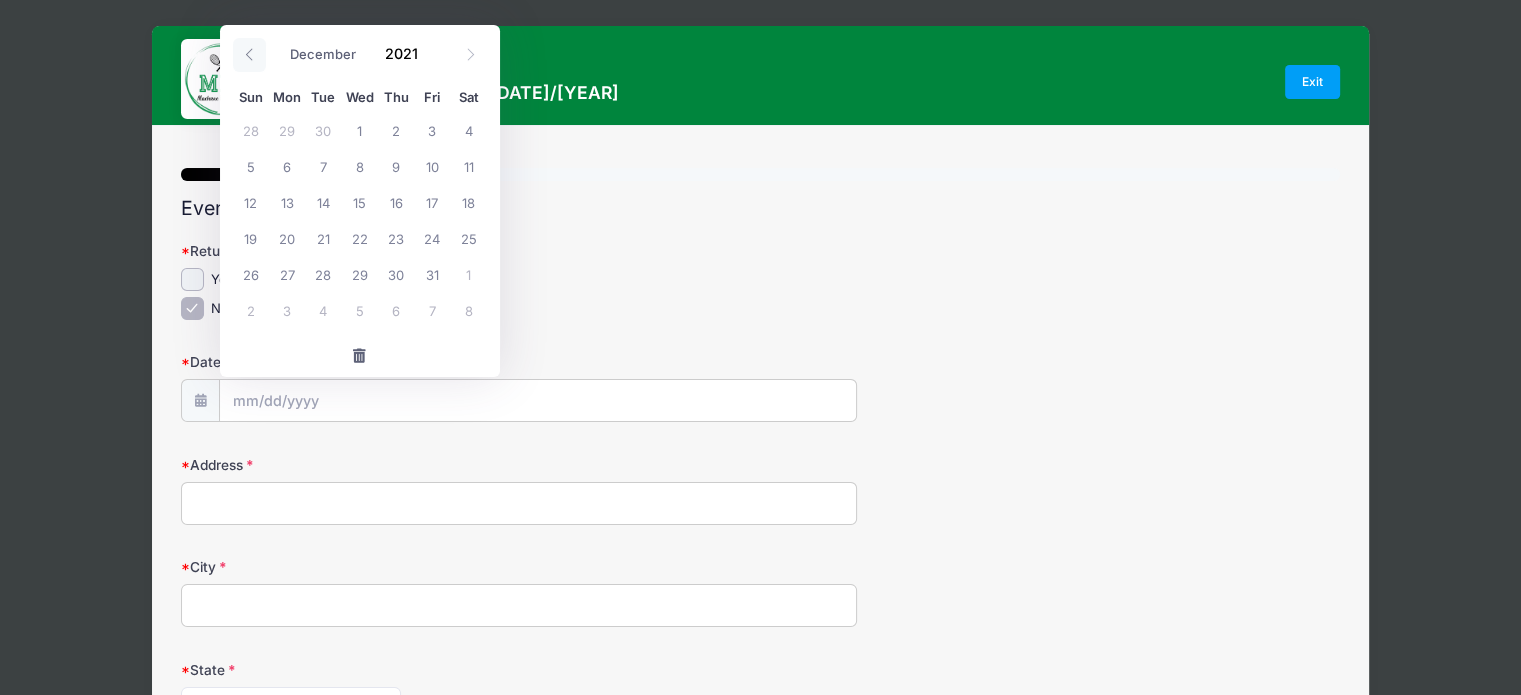 click at bounding box center (249, 55) 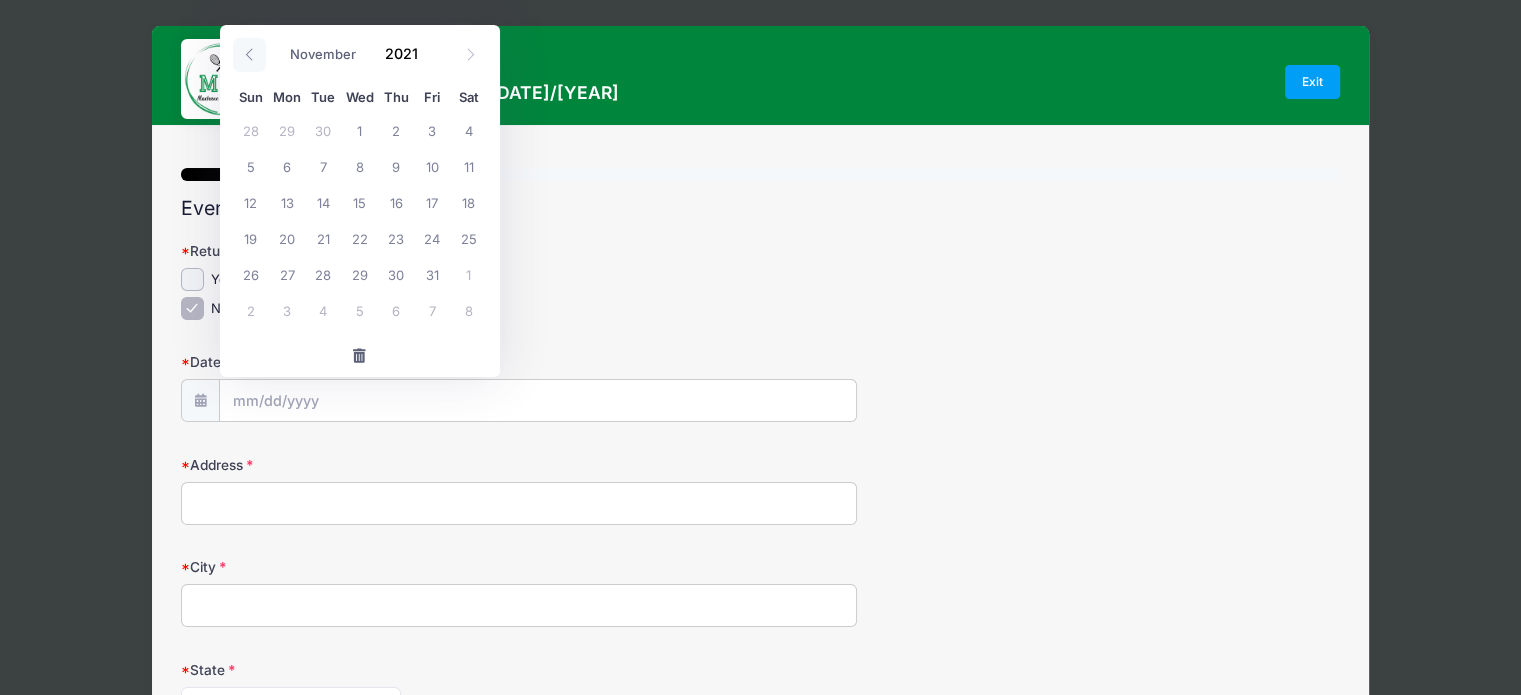 click at bounding box center (249, 55) 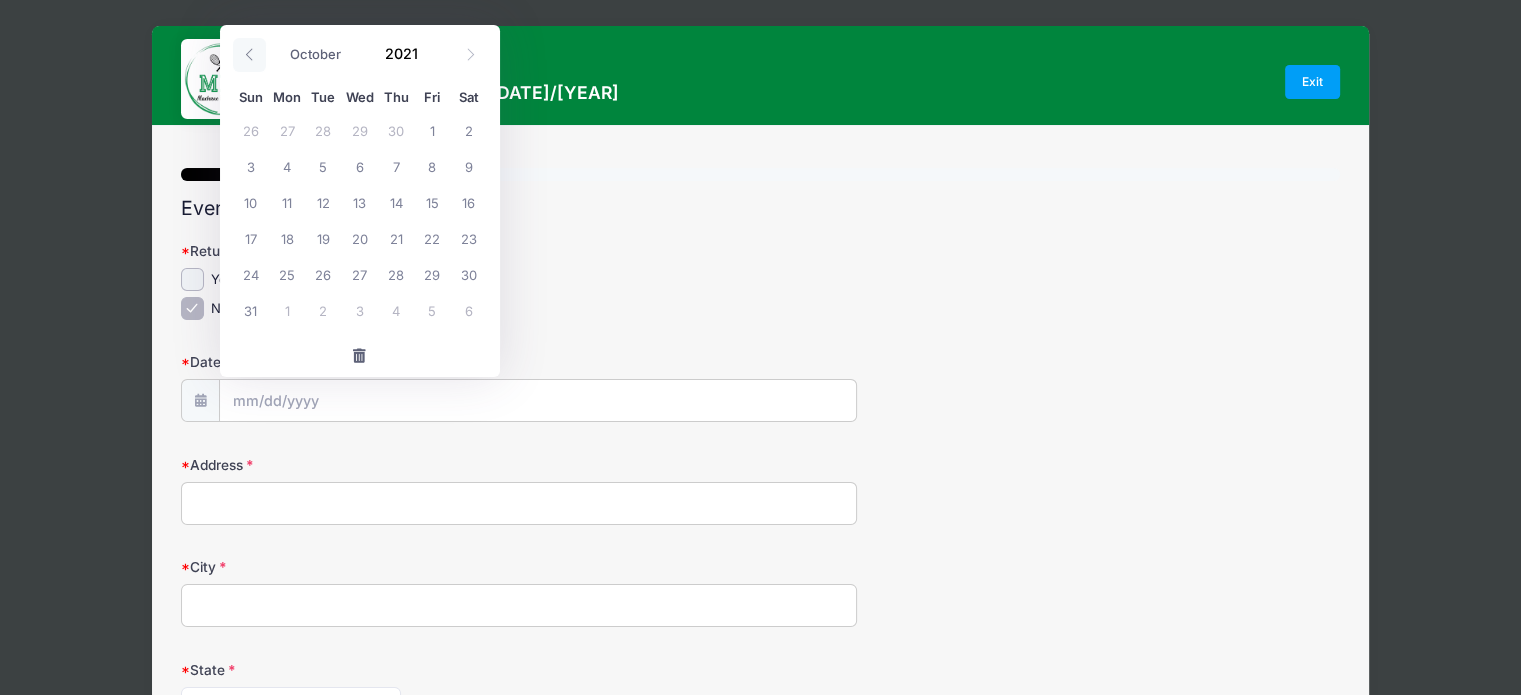 click at bounding box center (249, 55) 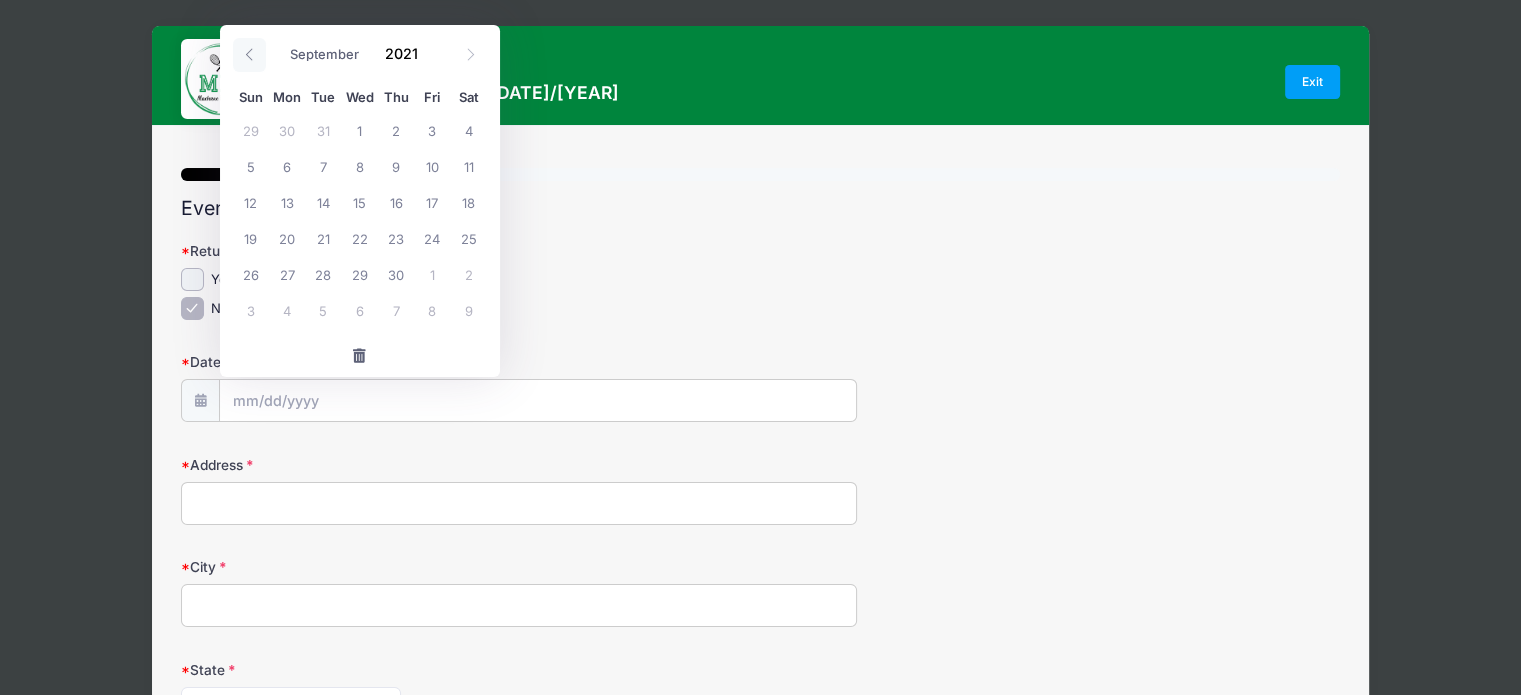 click at bounding box center (249, 55) 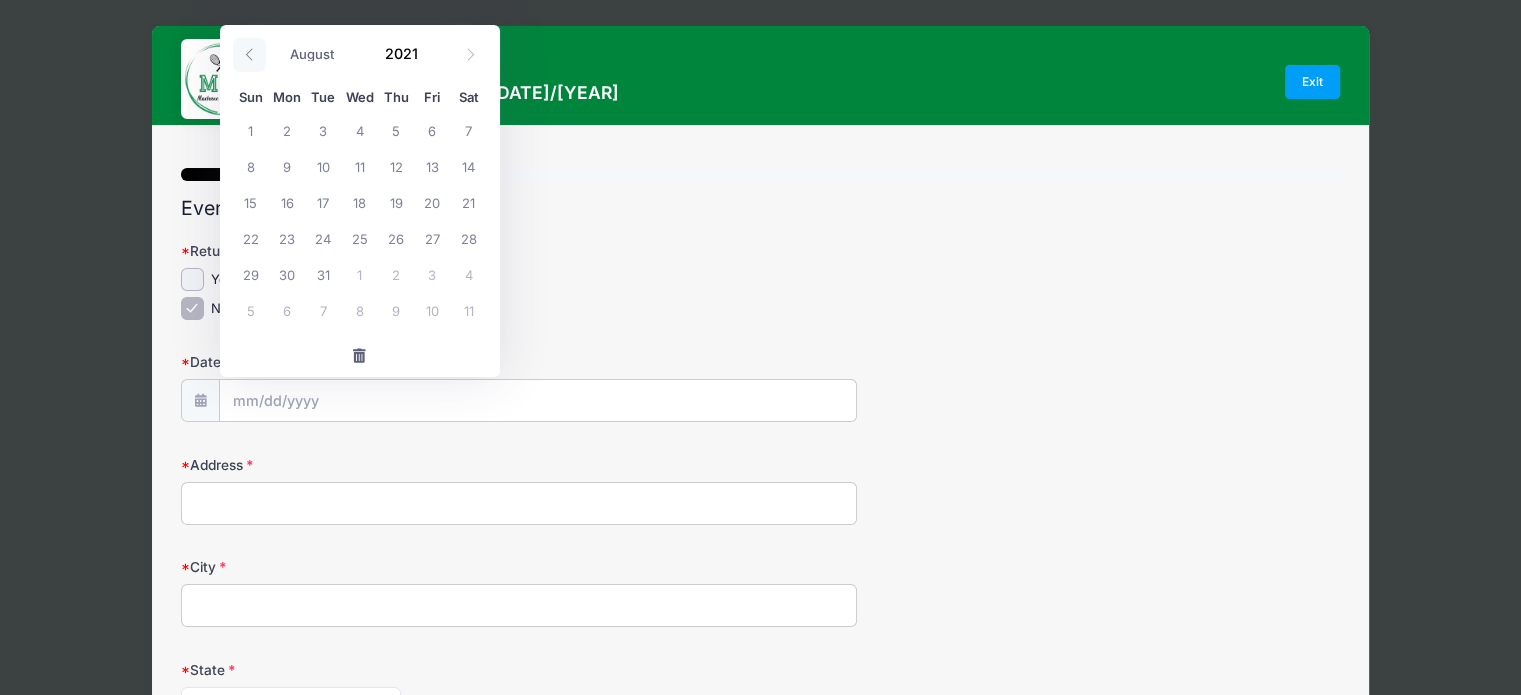 click at bounding box center [249, 55] 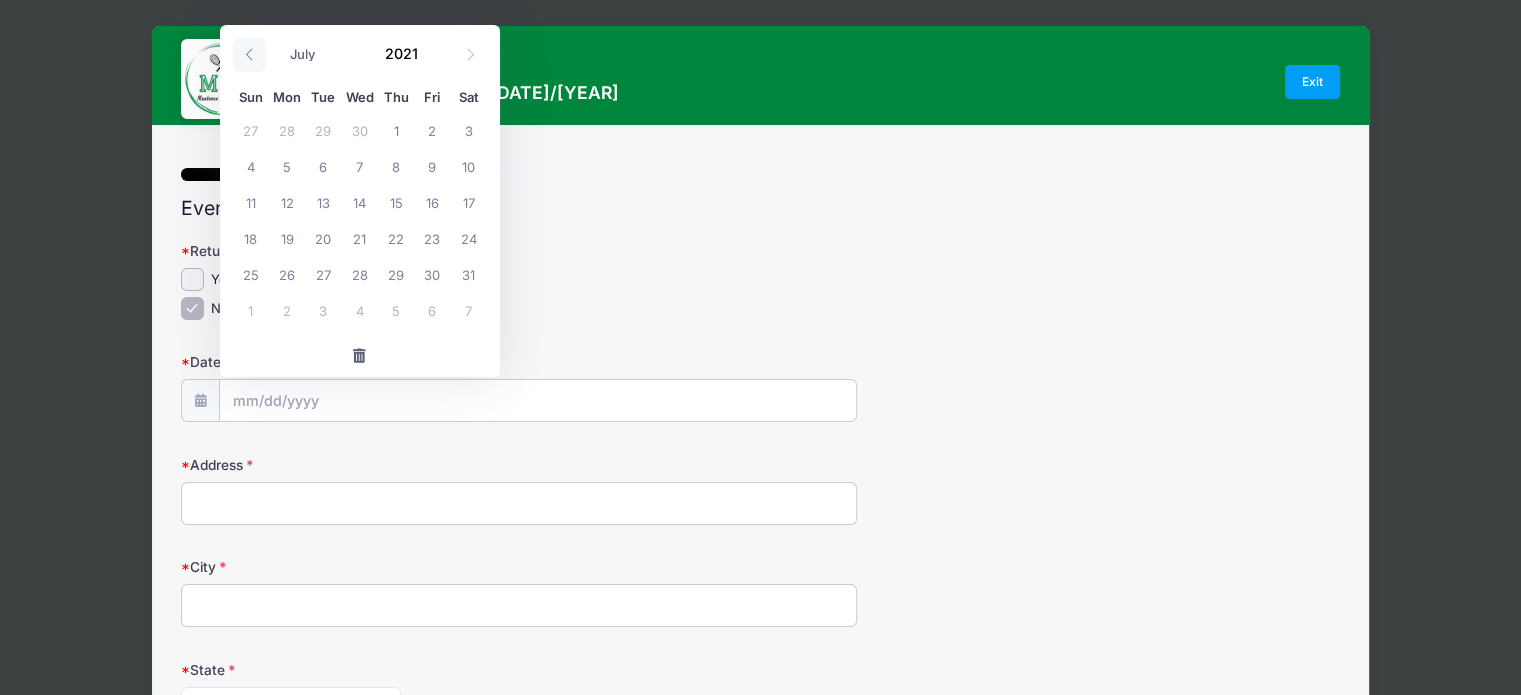 click at bounding box center (249, 55) 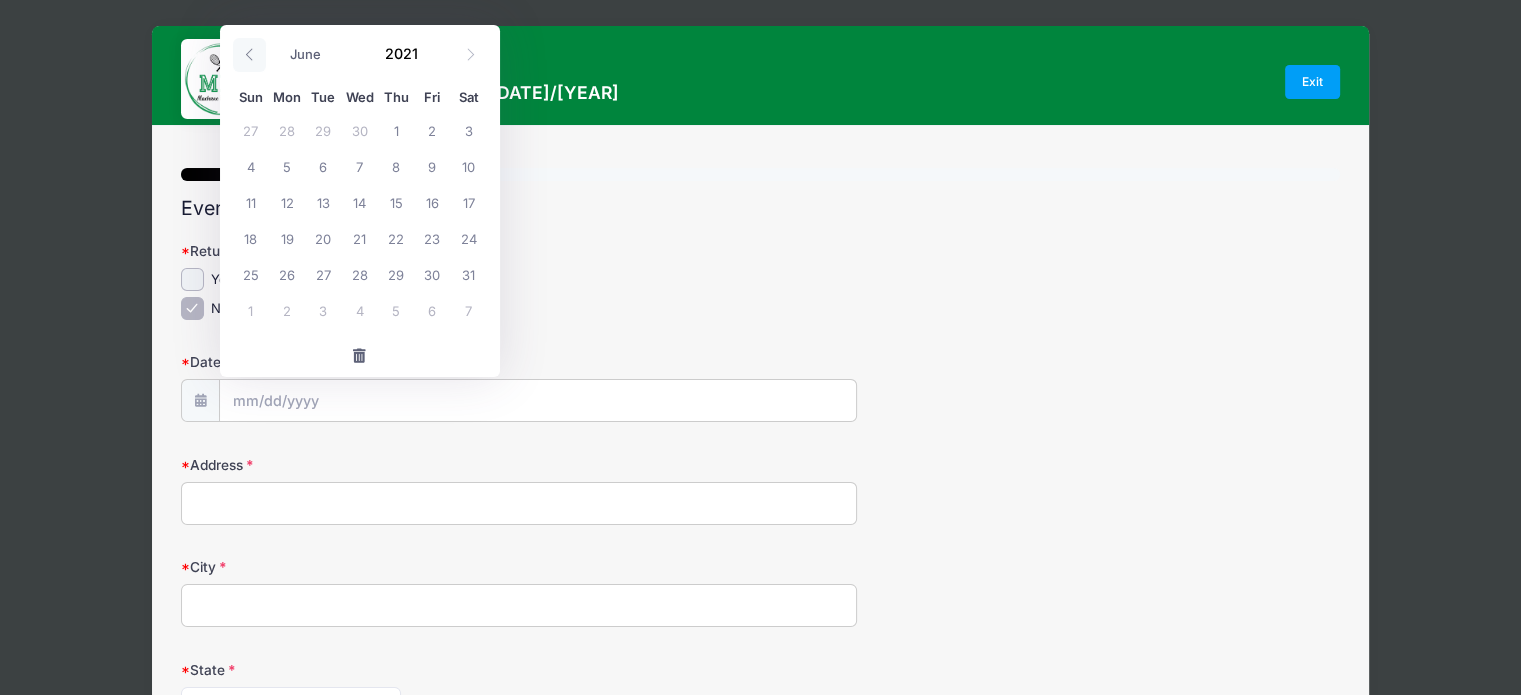 click at bounding box center [249, 55] 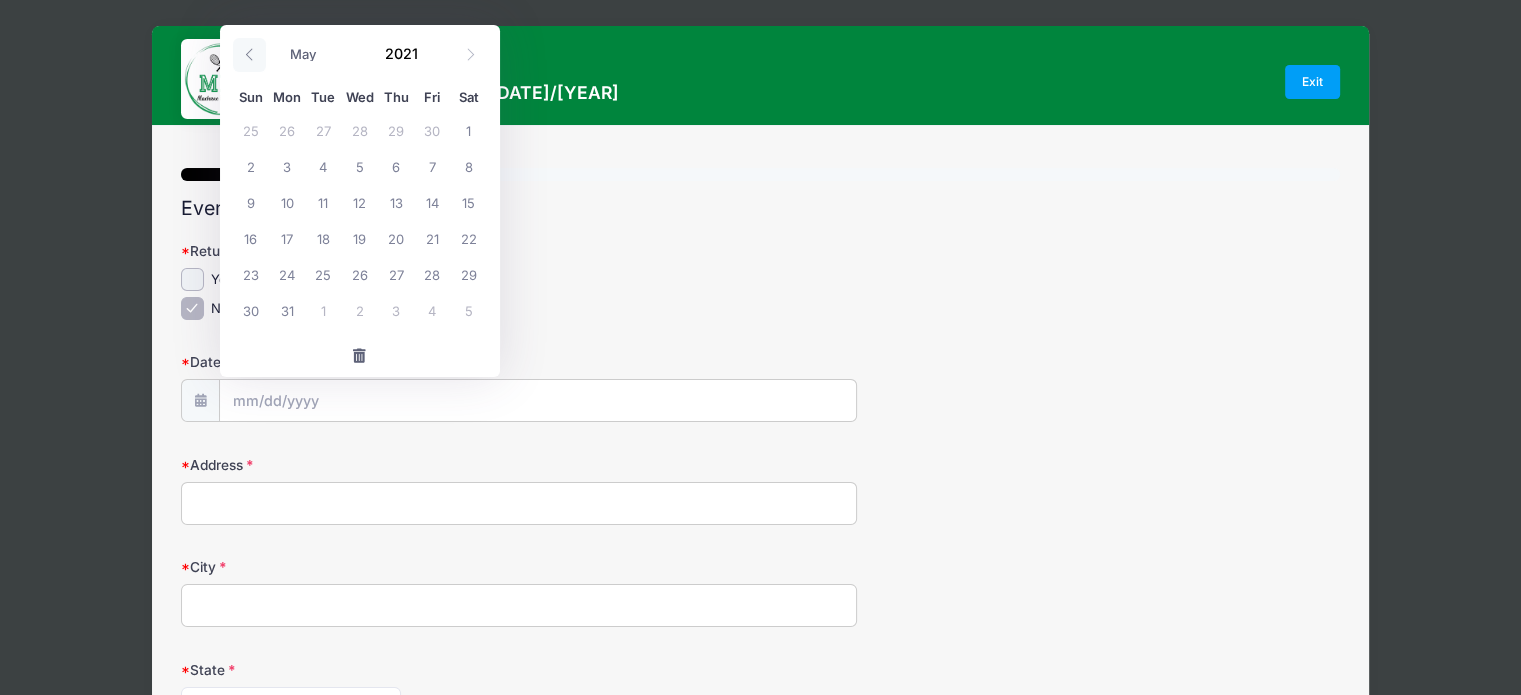 click at bounding box center [249, 55] 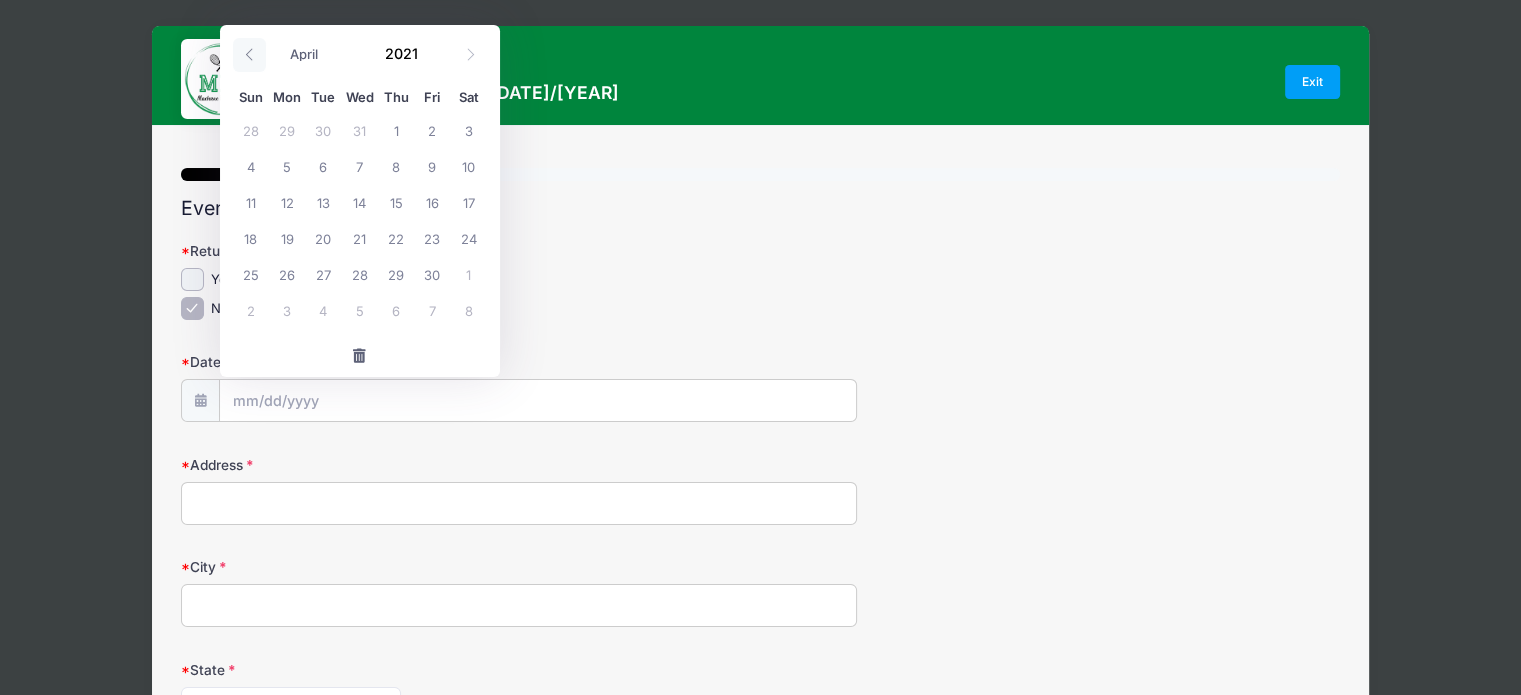 click at bounding box center (249, 55) 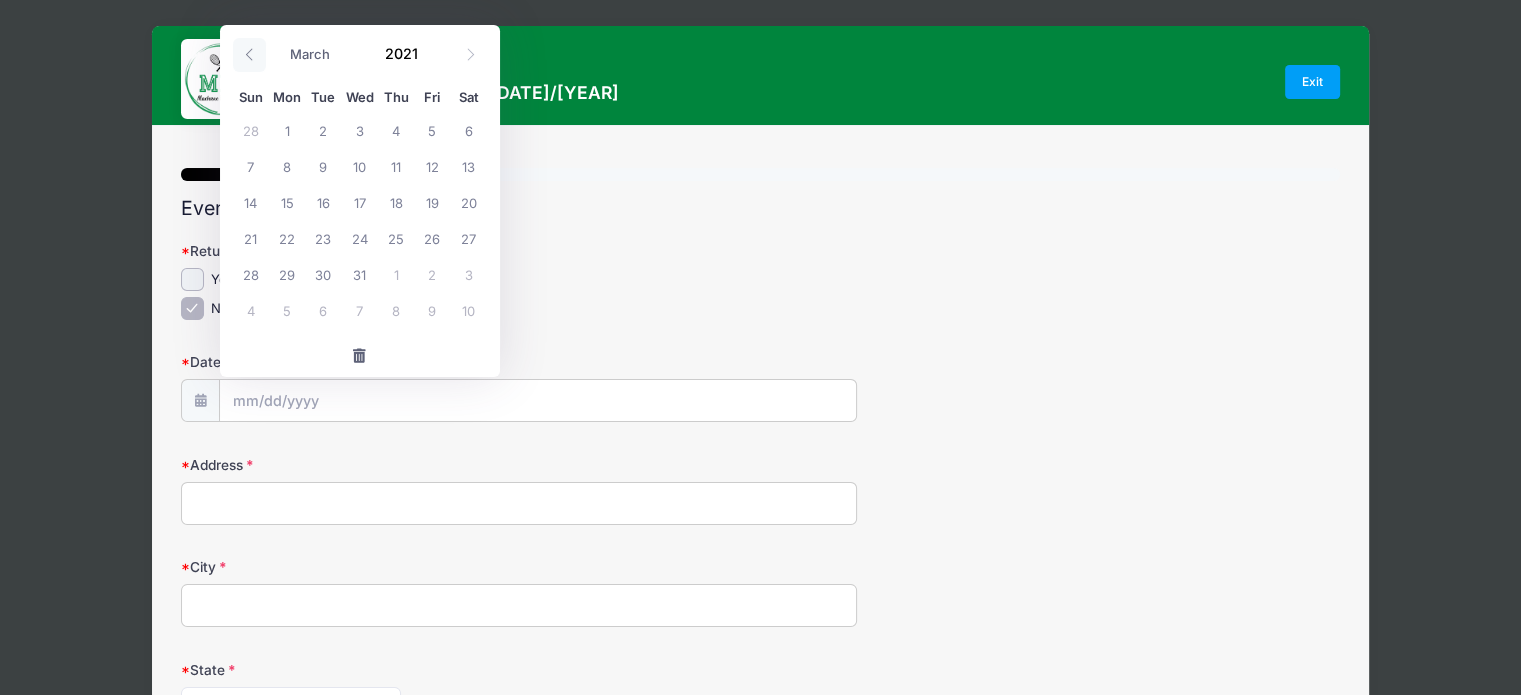 click at bounding box center [249, 55] 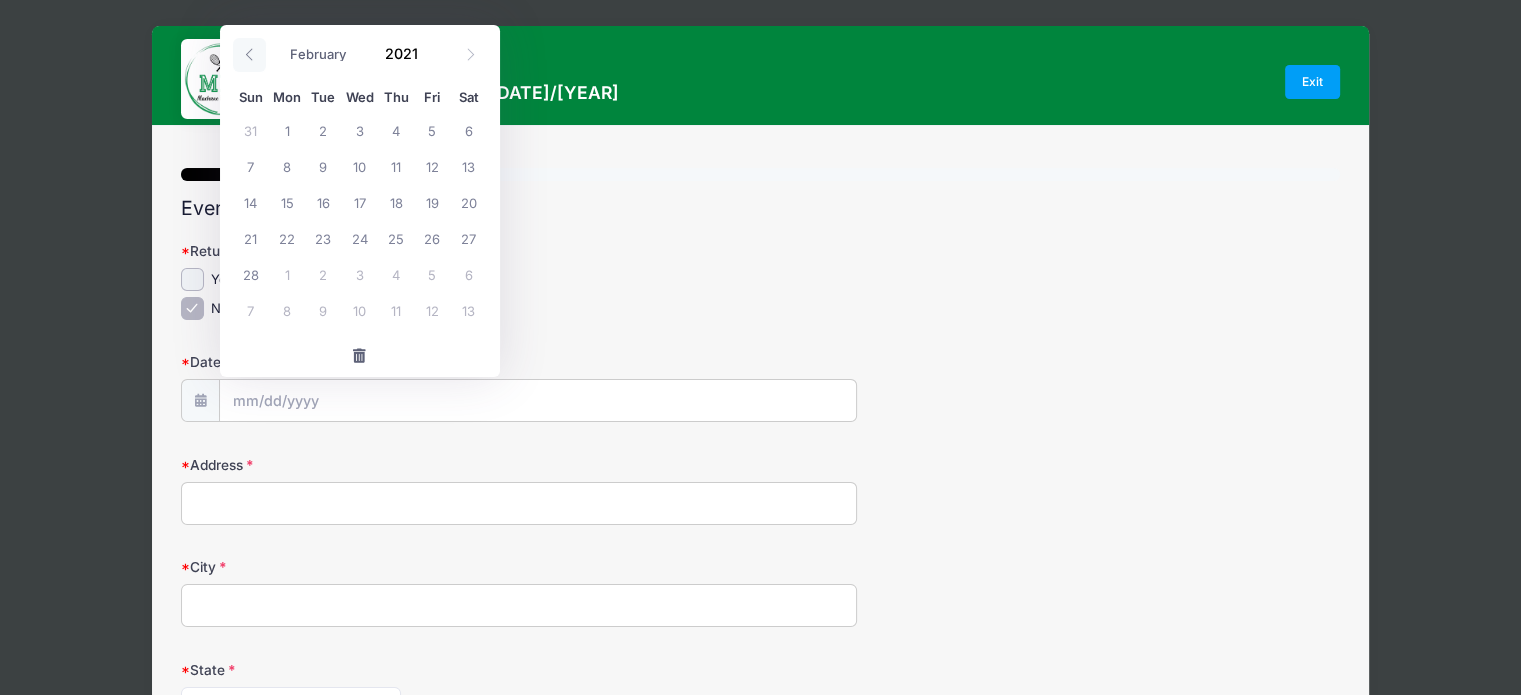 click at bounding box center [249, 55] 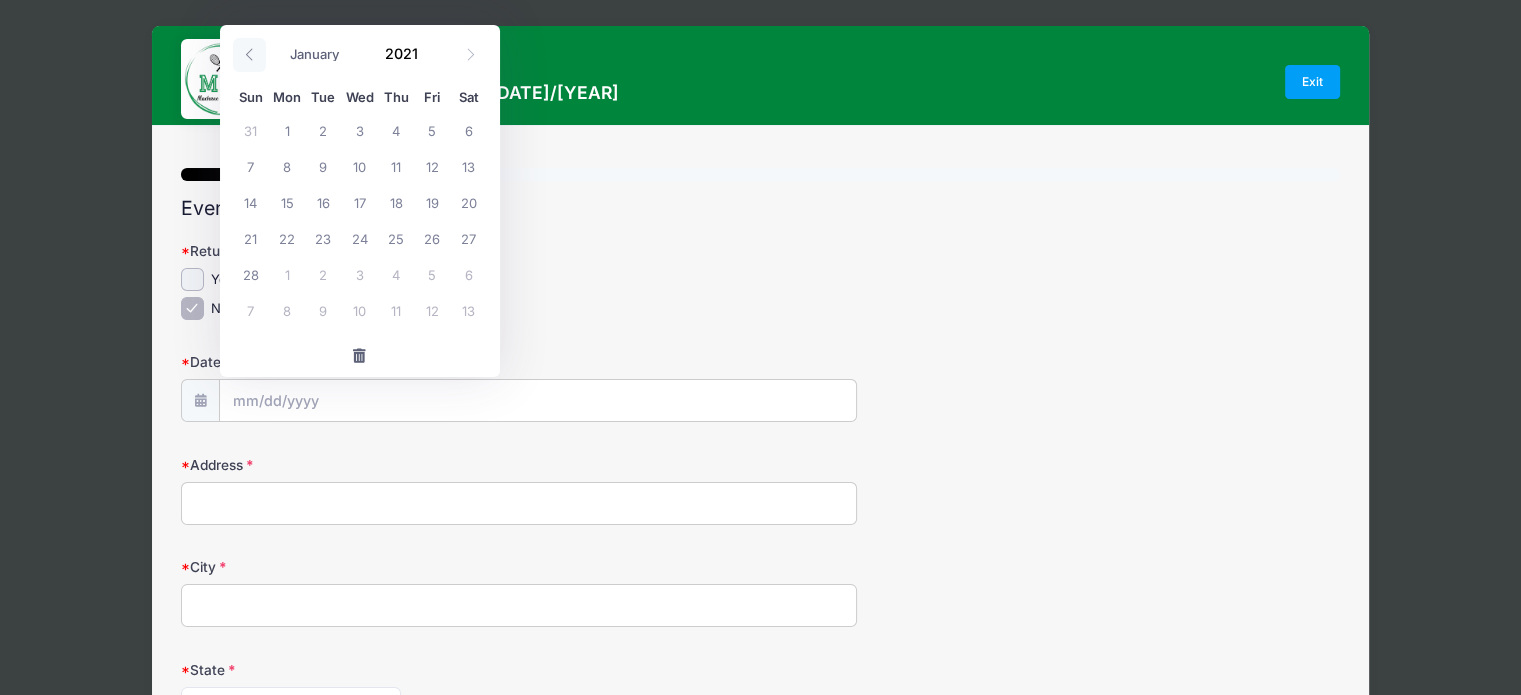 click at bounding box center [249, 55] 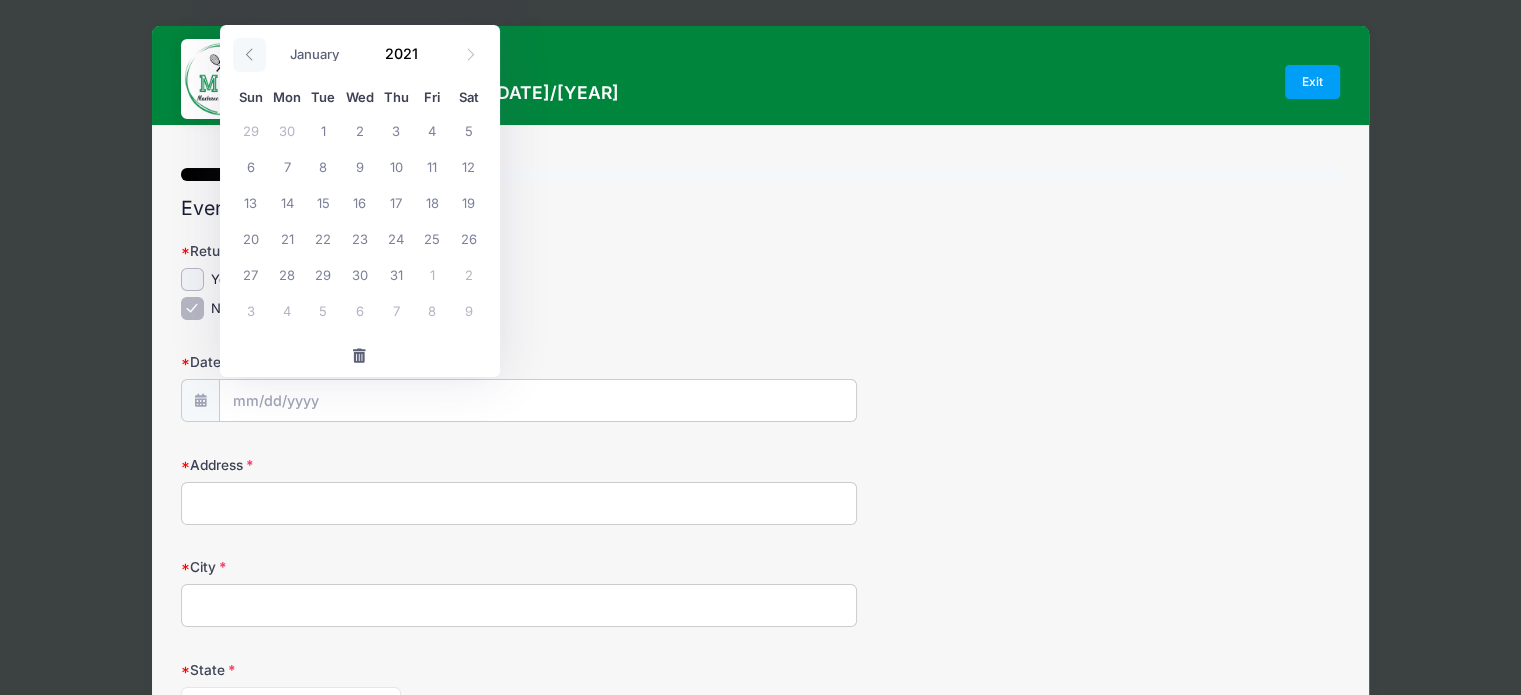 select on "11" 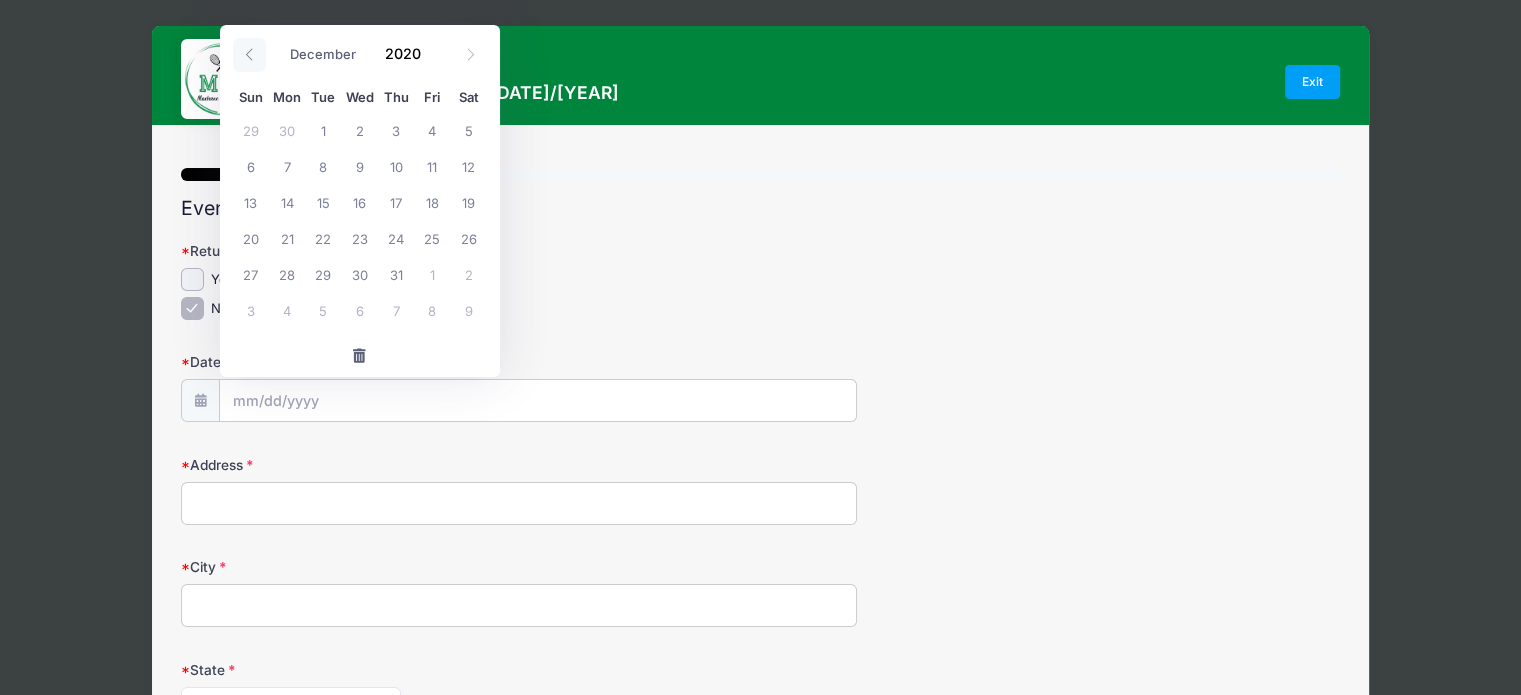 click at bounding box center [249, 55] 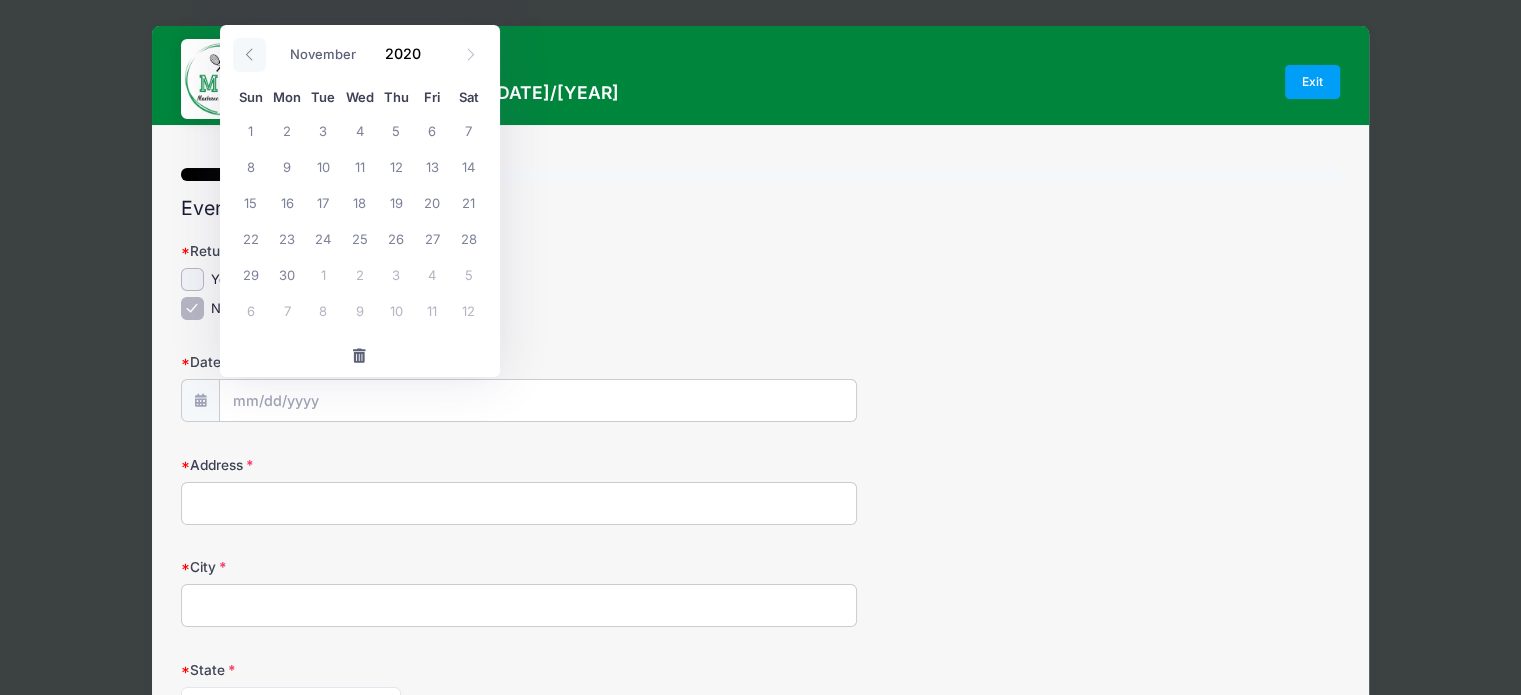 click at bounding box center (249, 55) 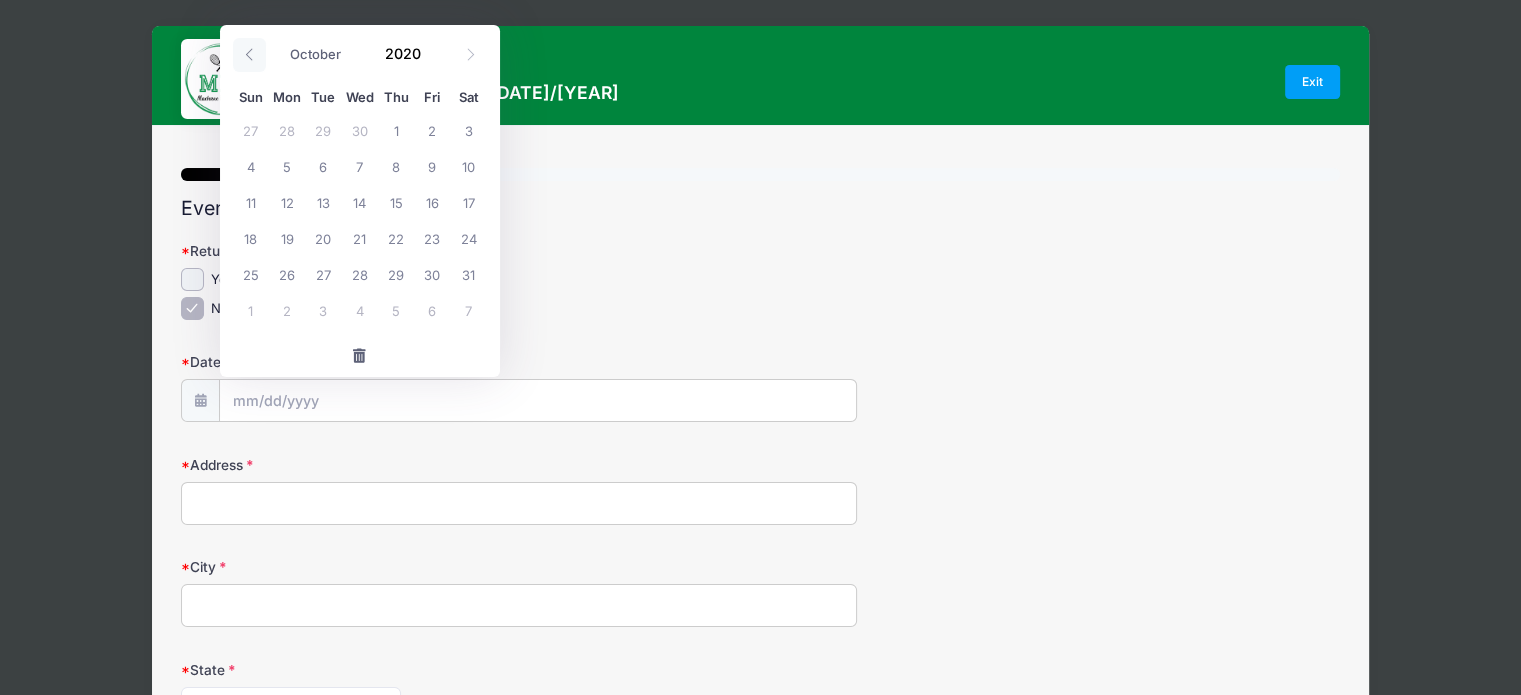click at bounding box center [249, 55] 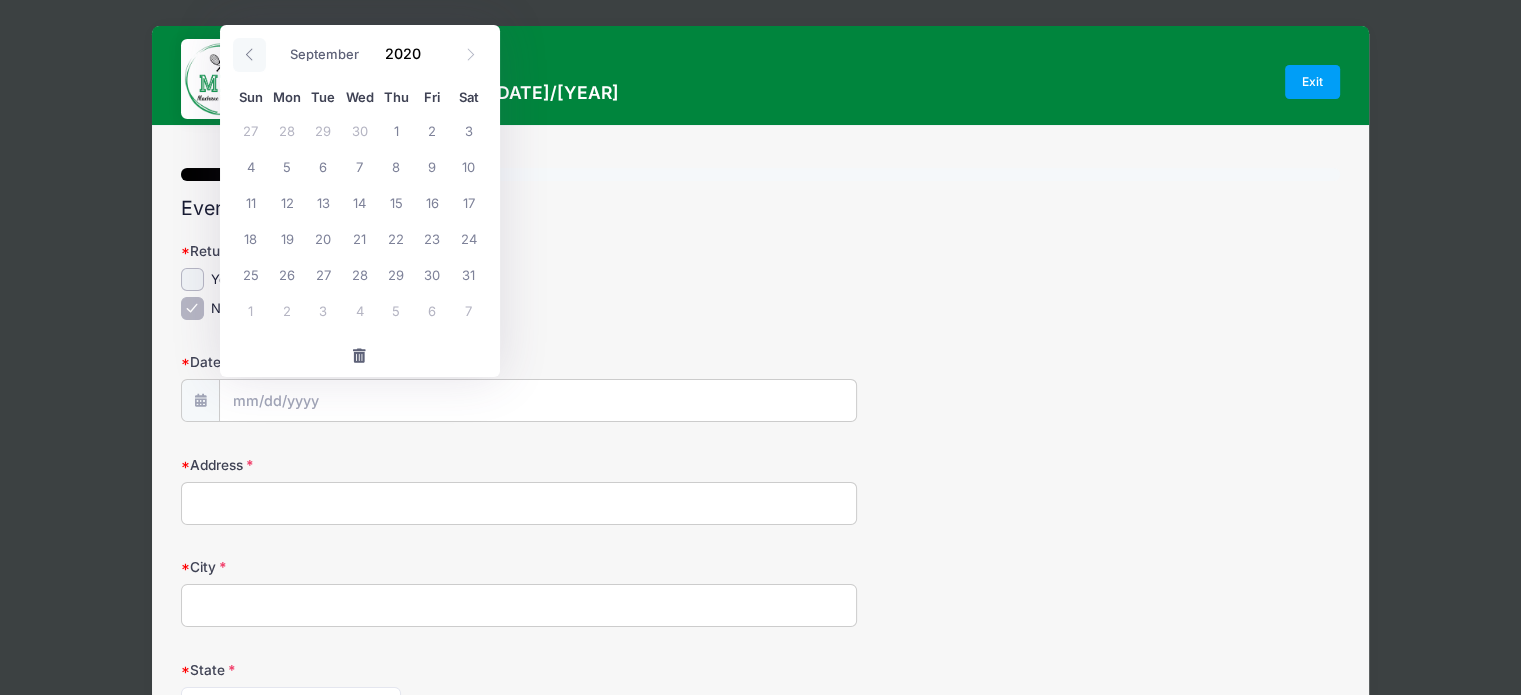 click at bounding box center [249, 55] 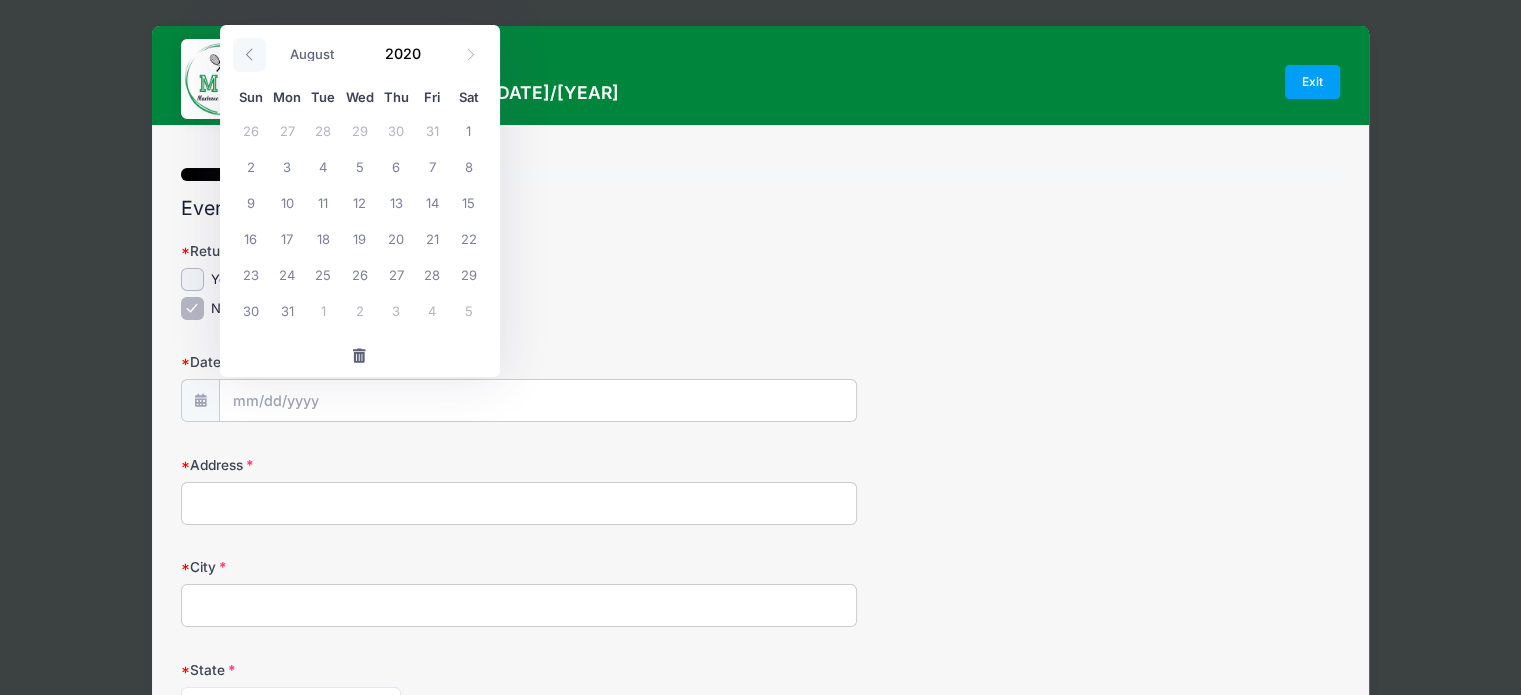click at bounding box center (249, 55) 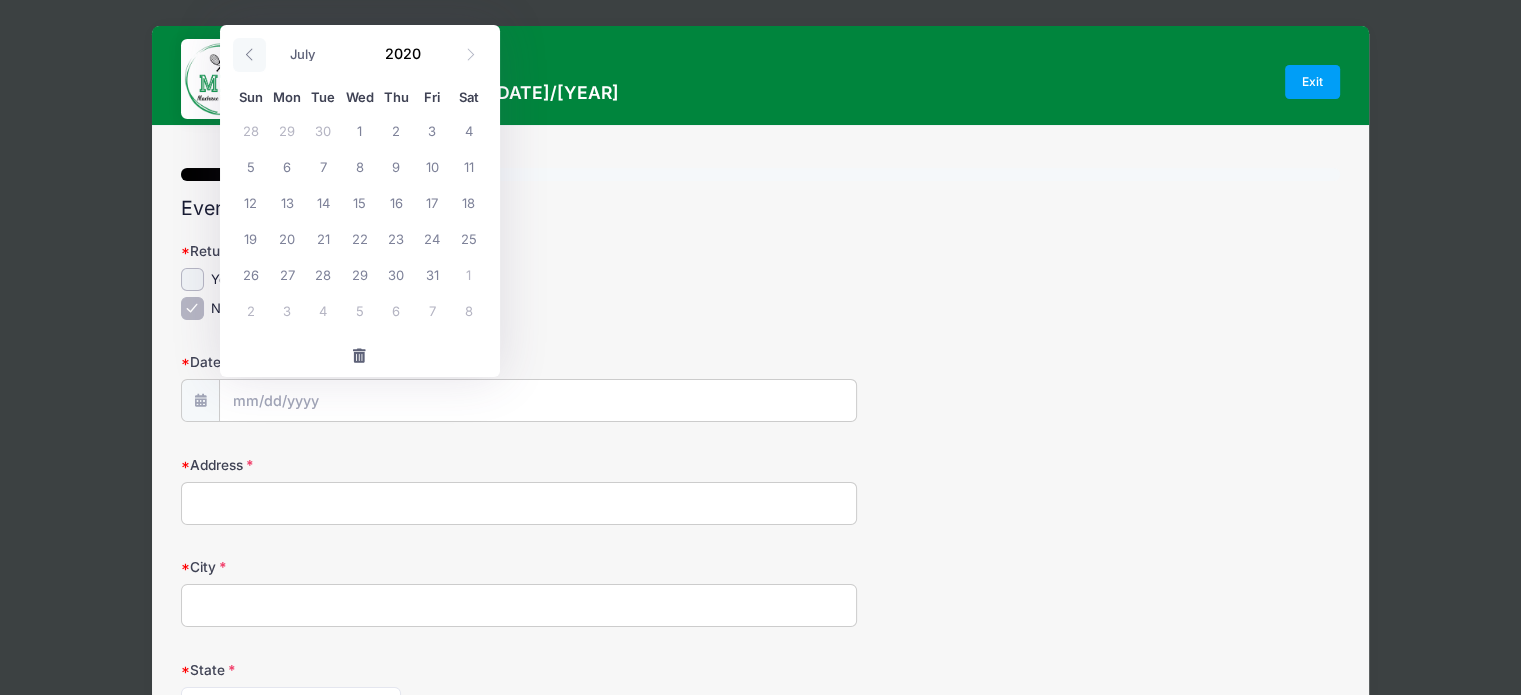 click at bounding box center [249, 55] 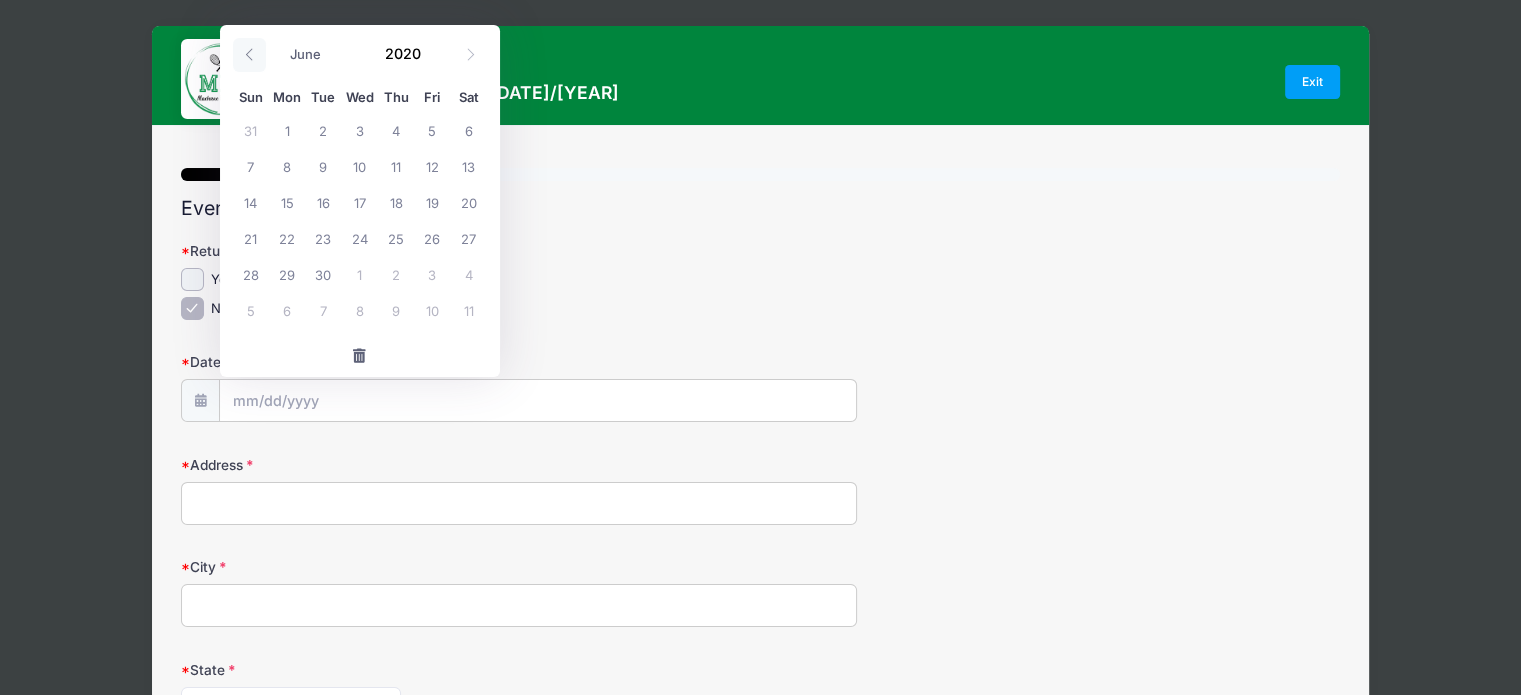 click at bounding box center (249, 55) 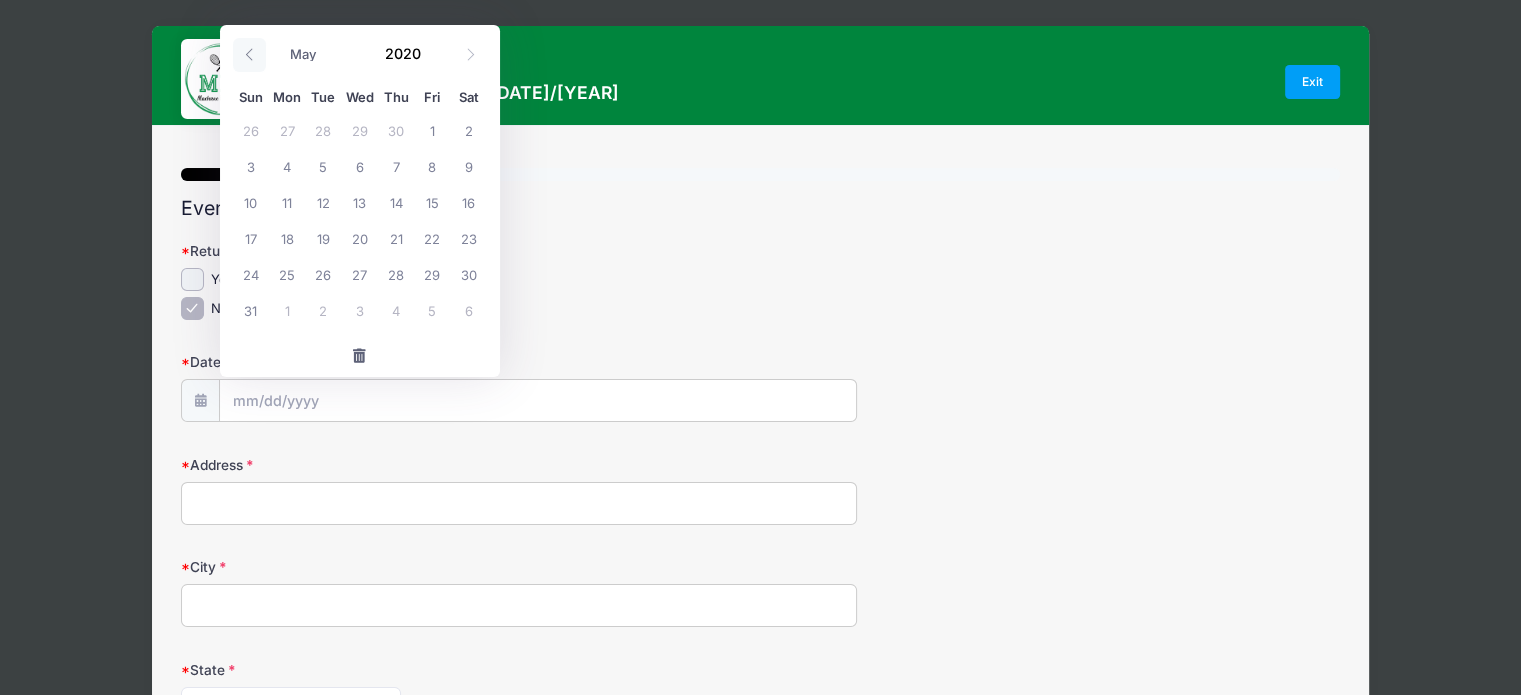 click at bounding box center (249, 55) 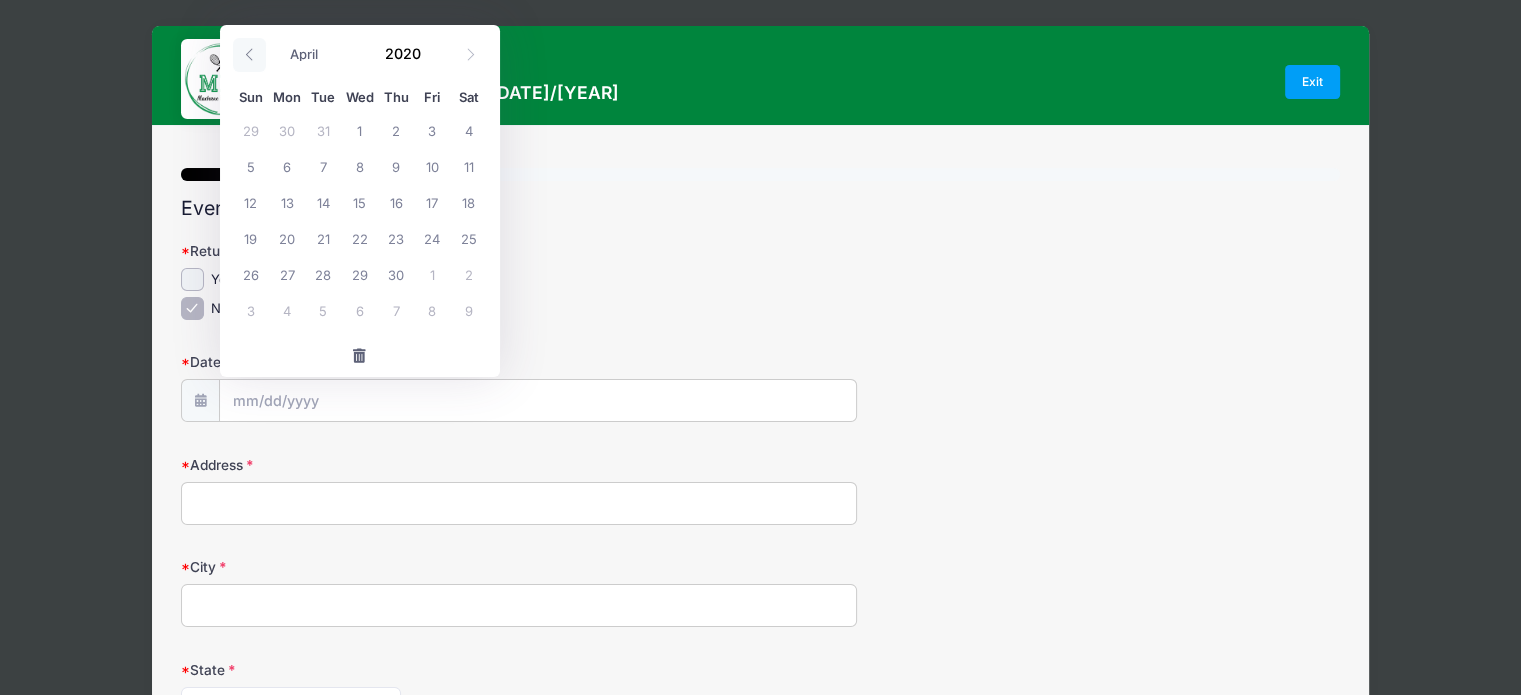 click at bounding box center [249, 55] 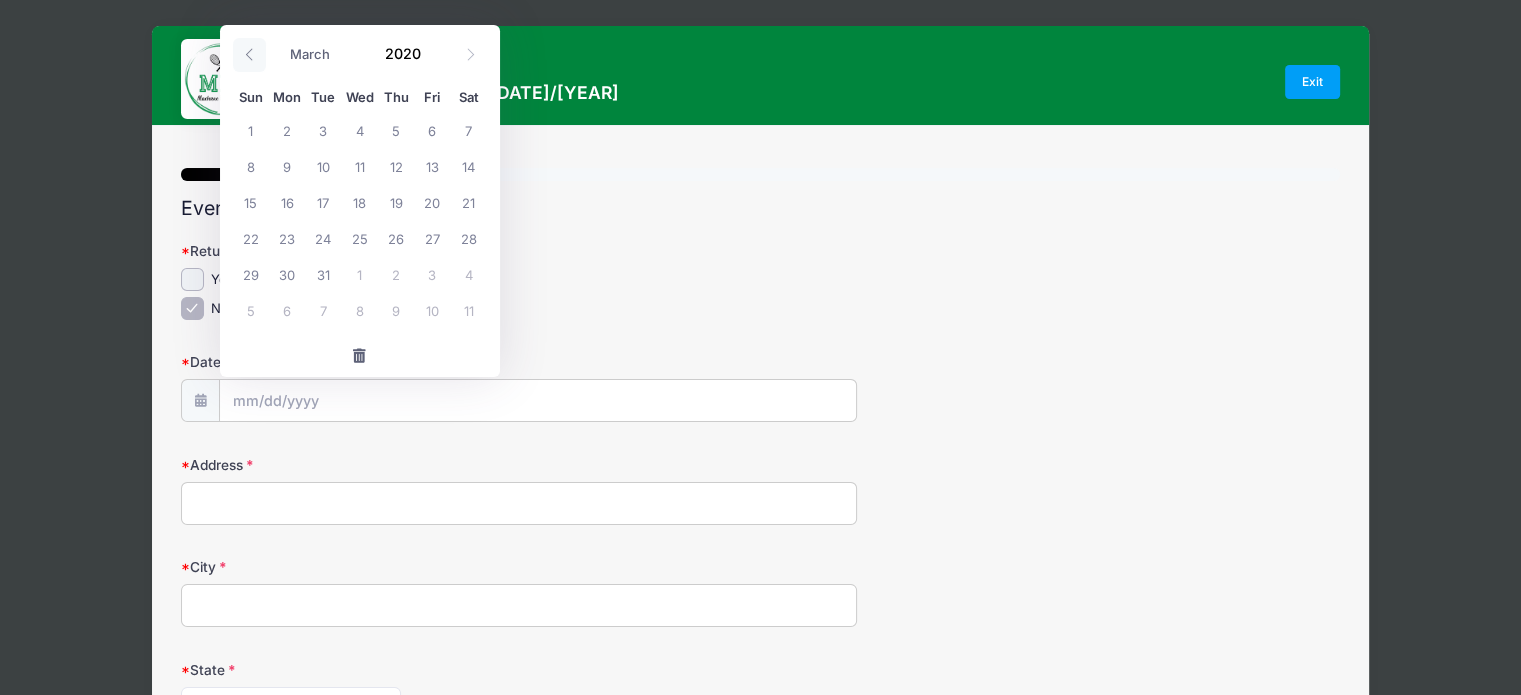 click at bounding box center [249, 55] 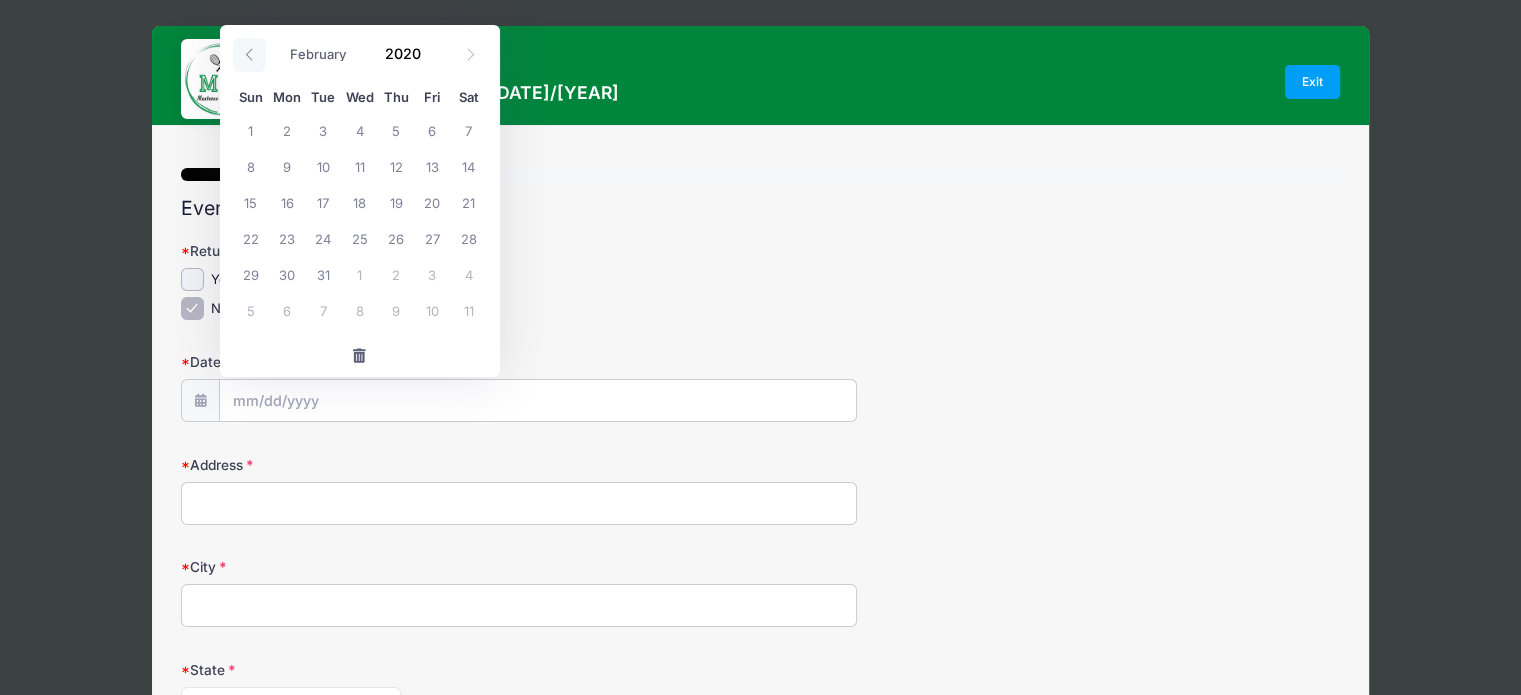 click at bounding box center [249, 55] 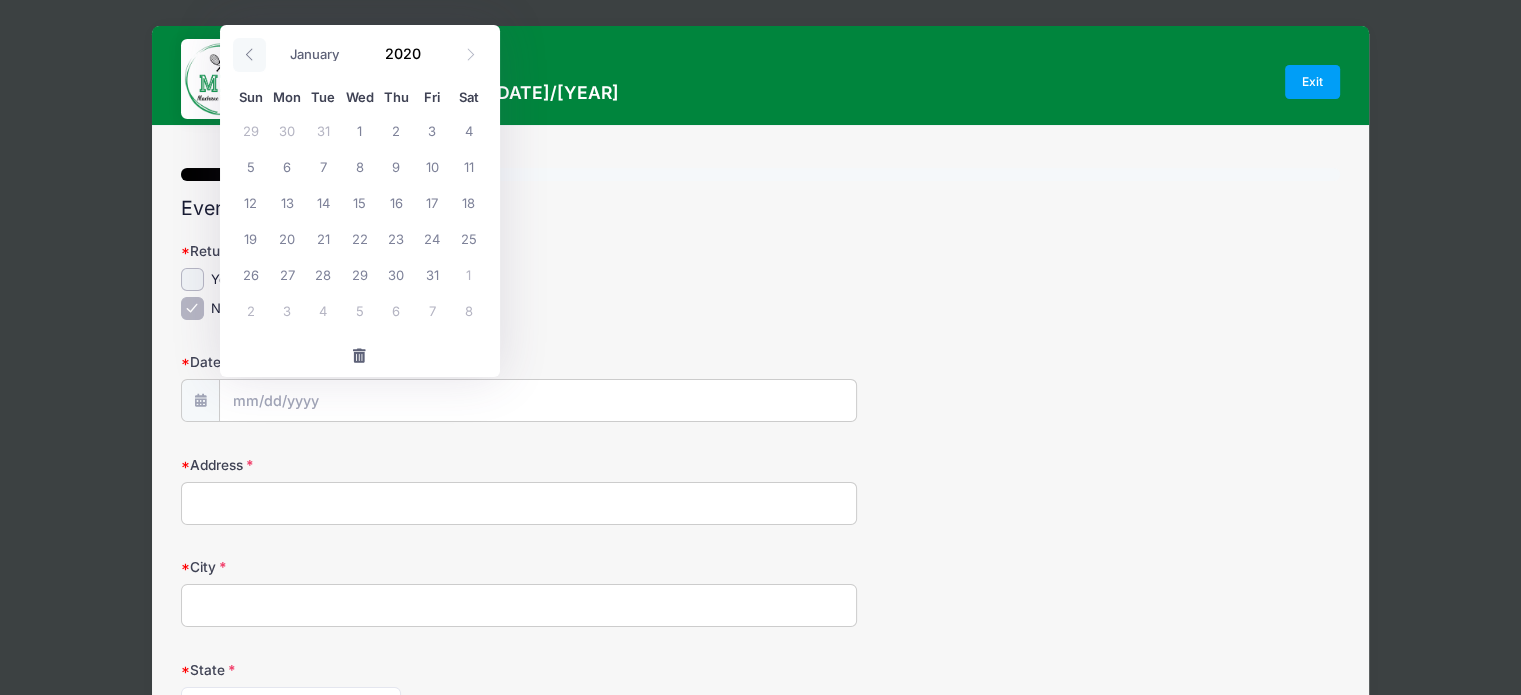 click at bounding box center (249, 55) 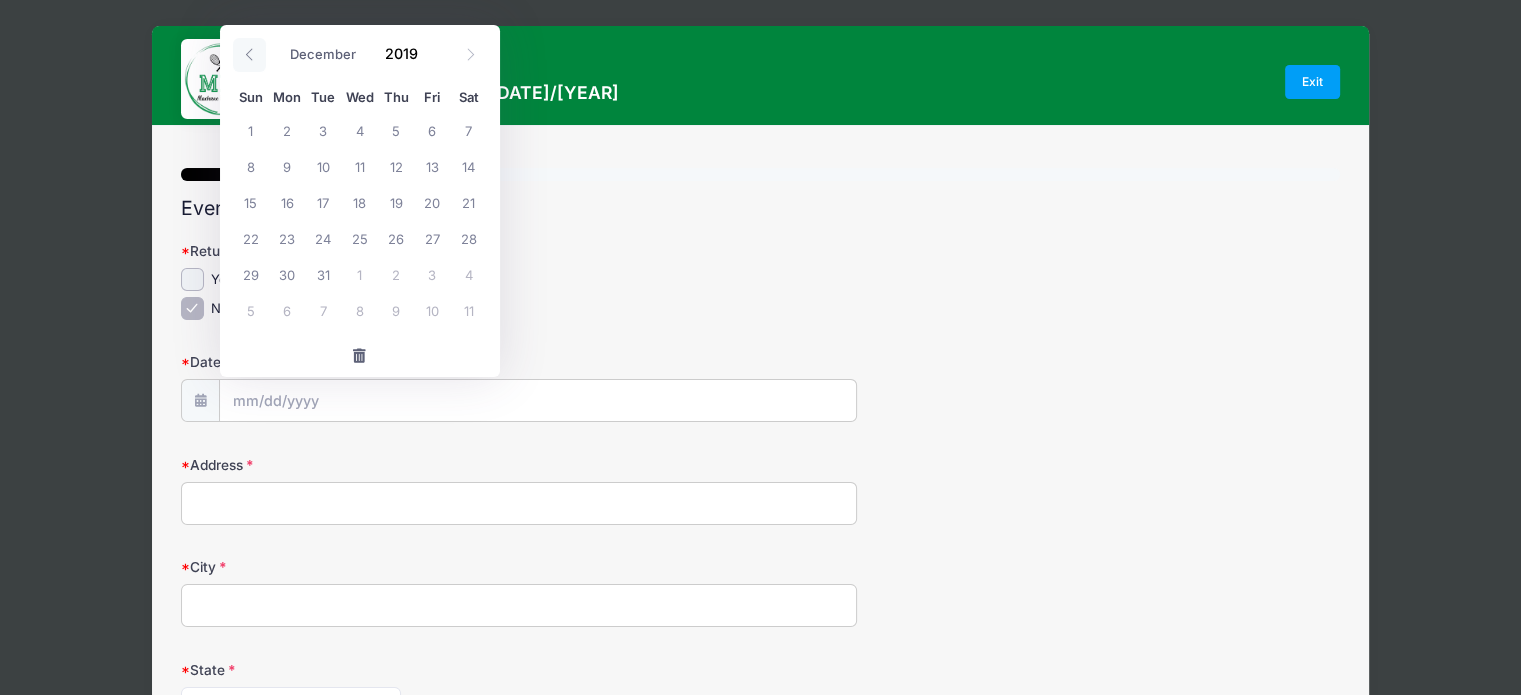 click at bounding box center (249, 55) 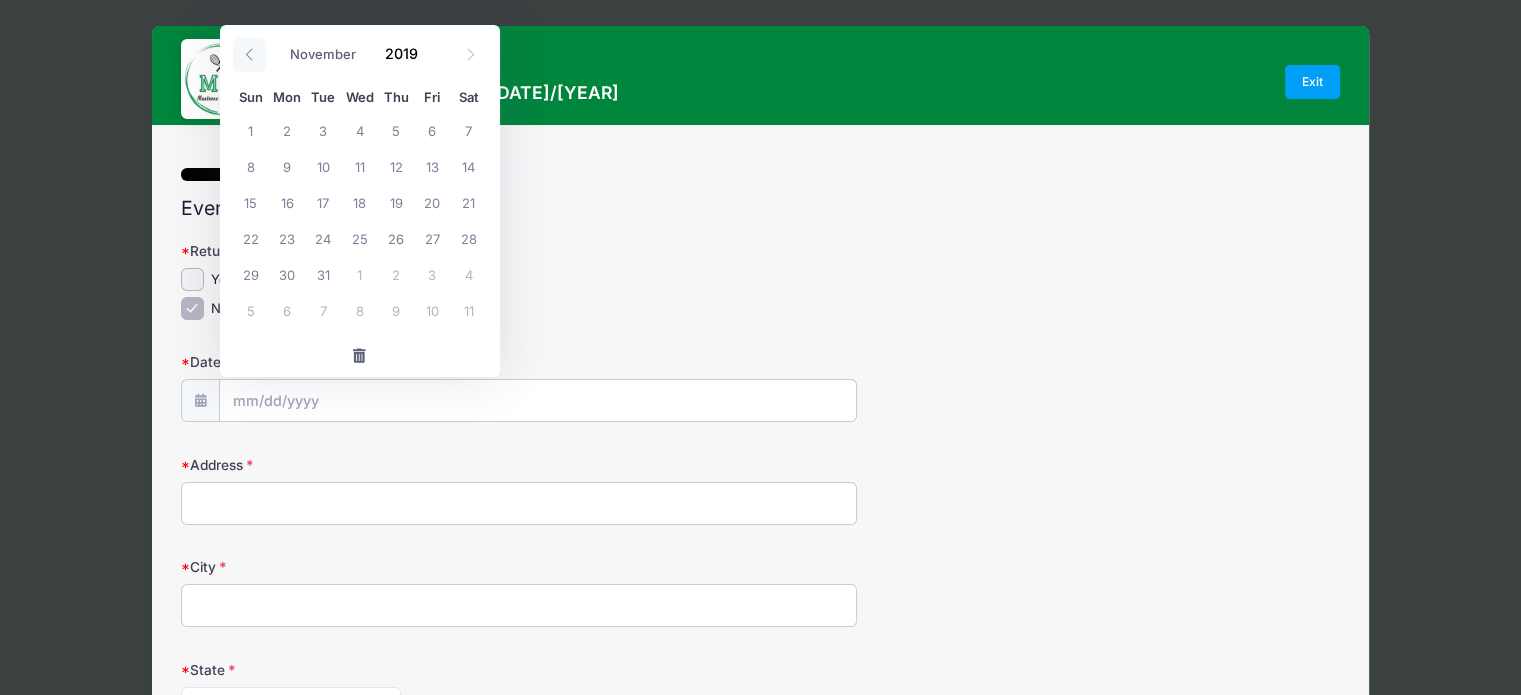 click at bounding box center (249, 55) 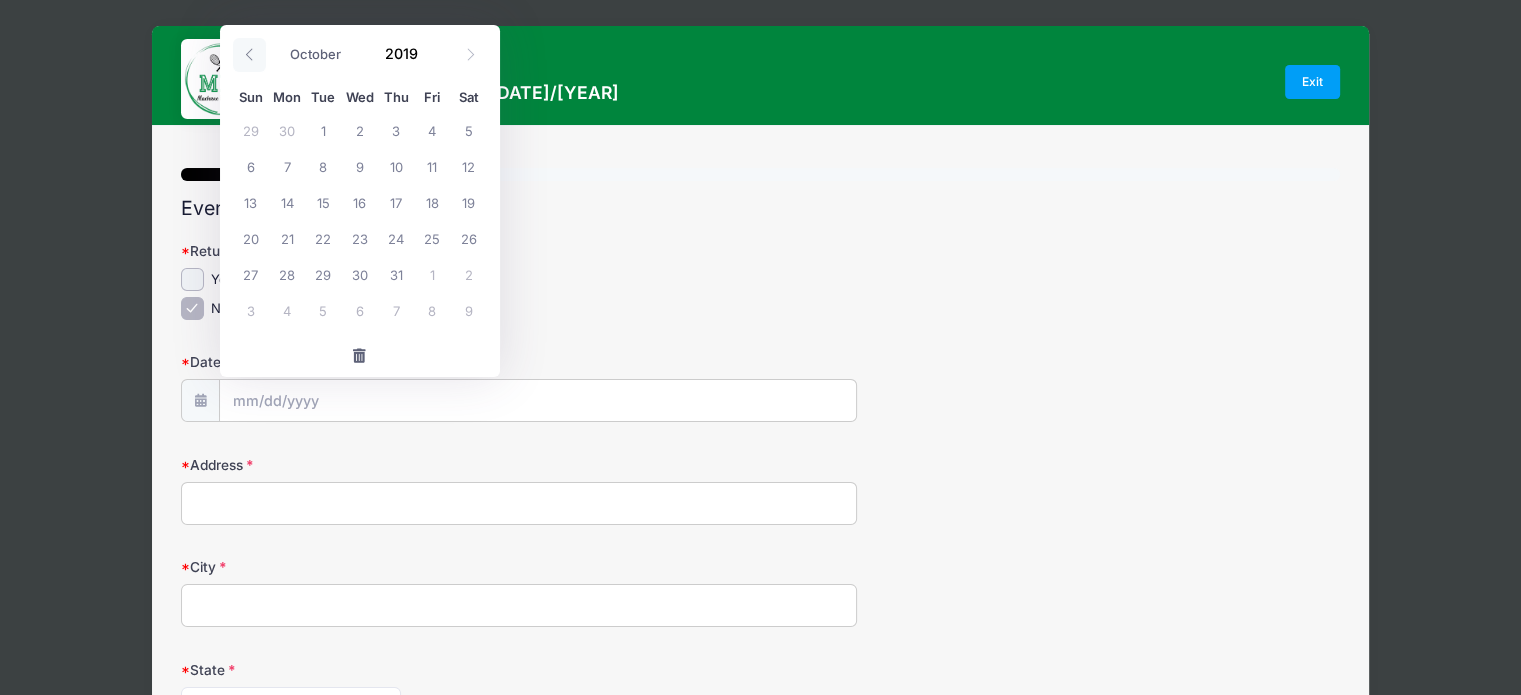 click at bounding box center [249, 55] 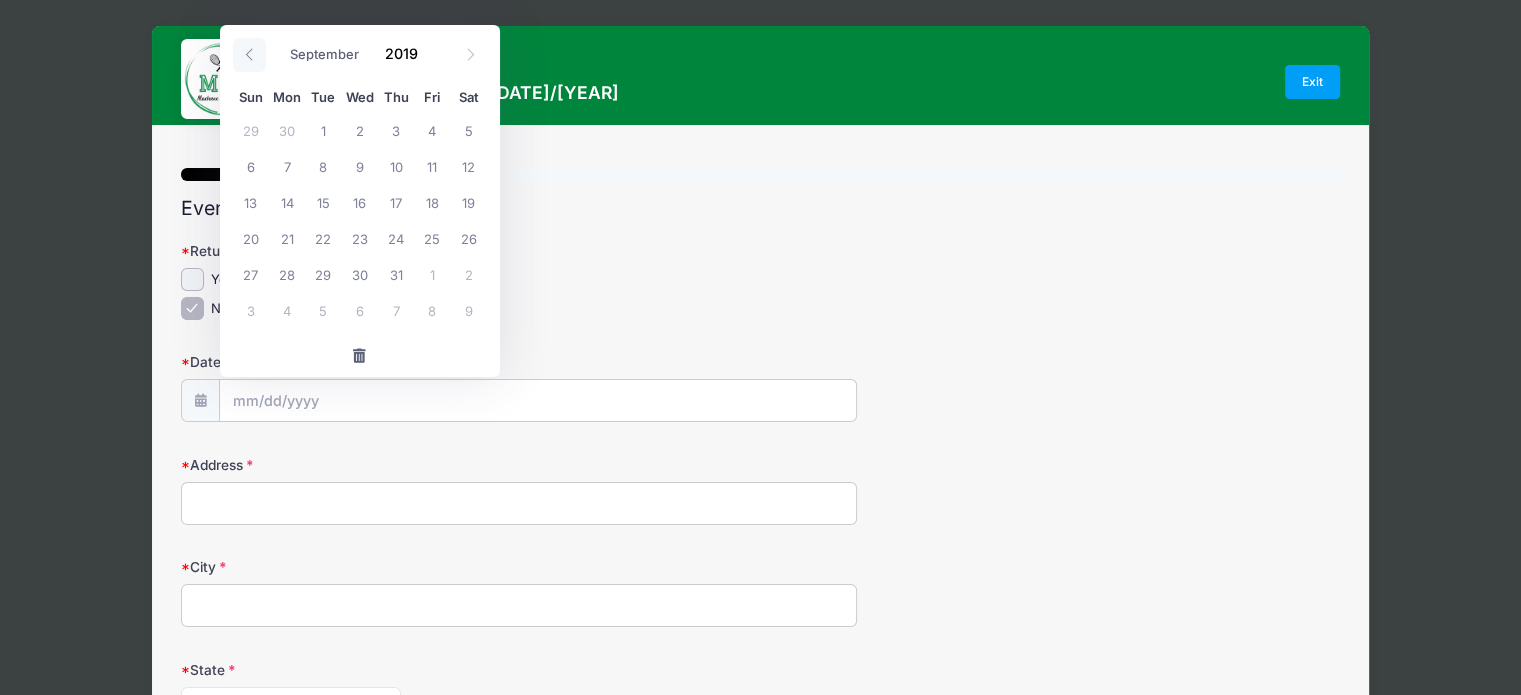 click at bounding box center [249, 55] 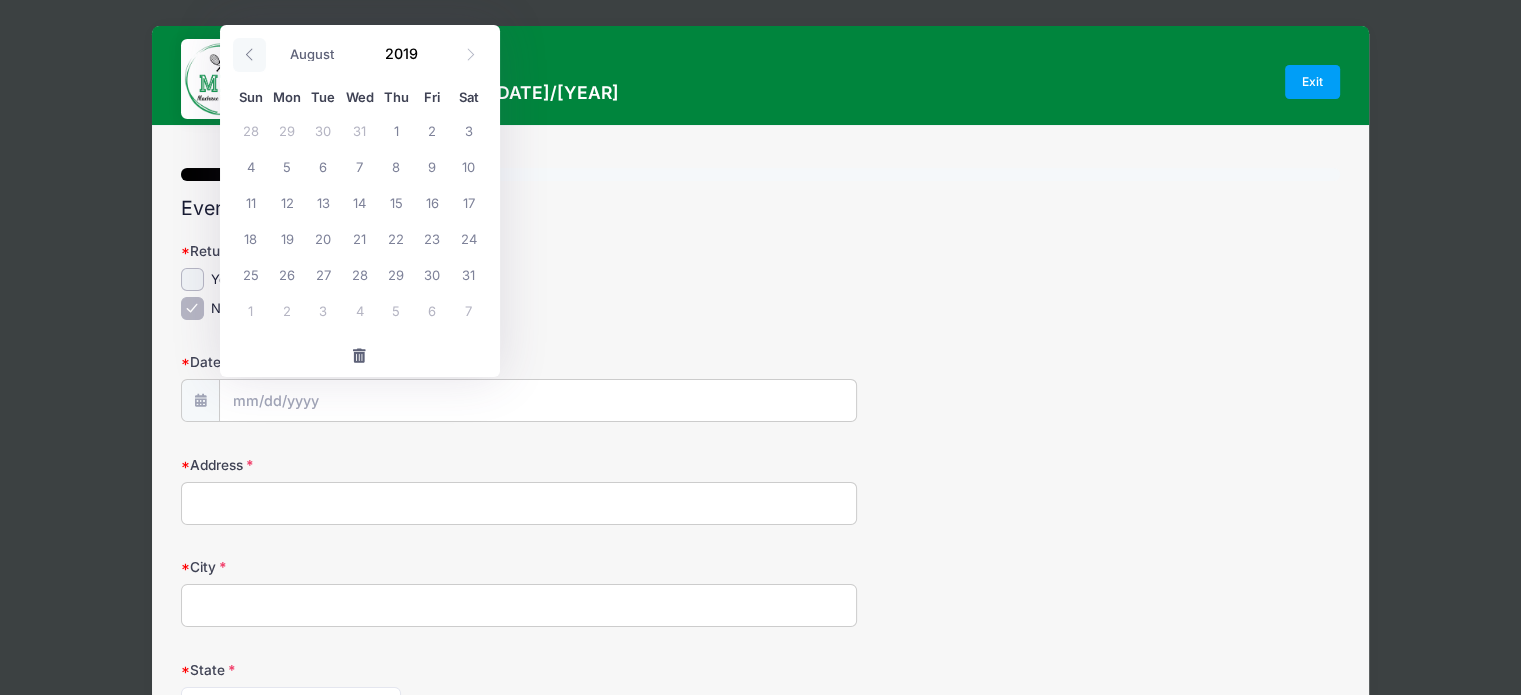 click at bounding box center [249, 55] 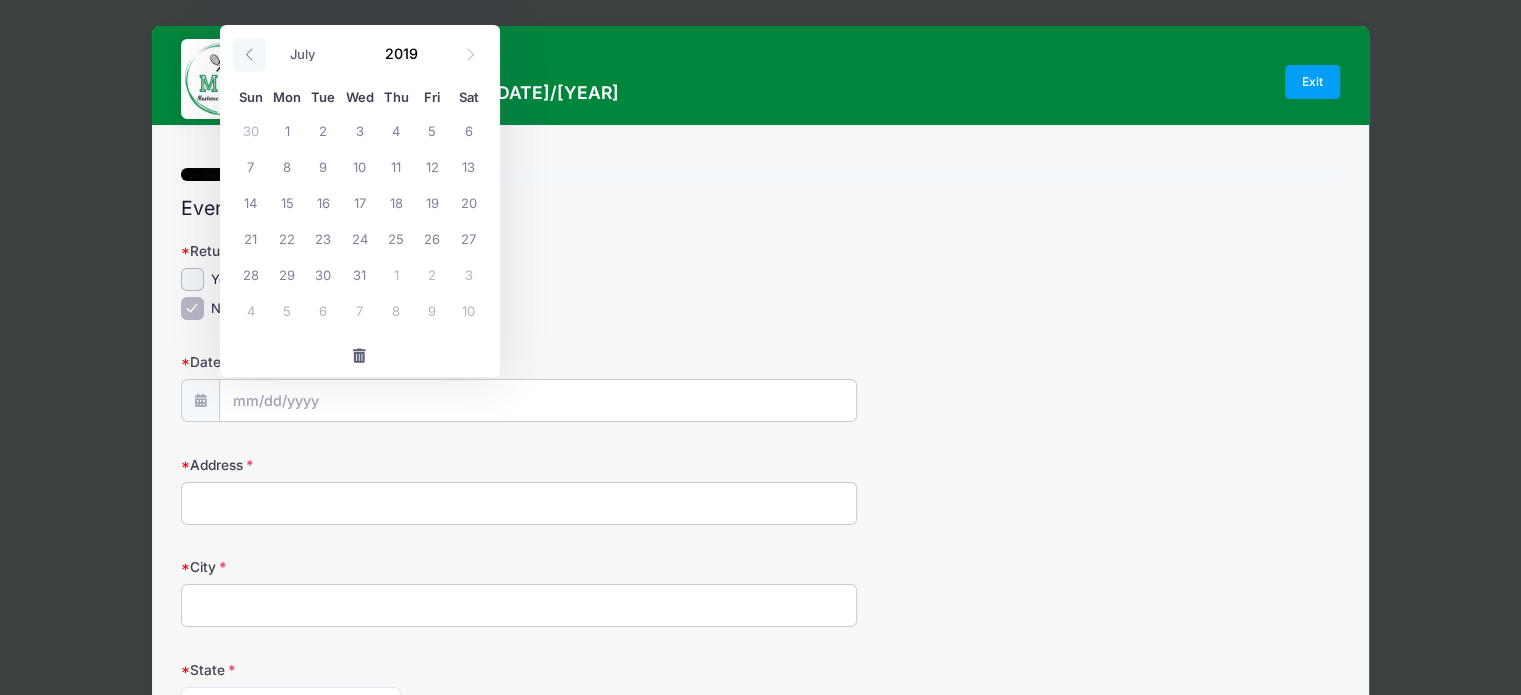 click at bounding box center (249, 55) 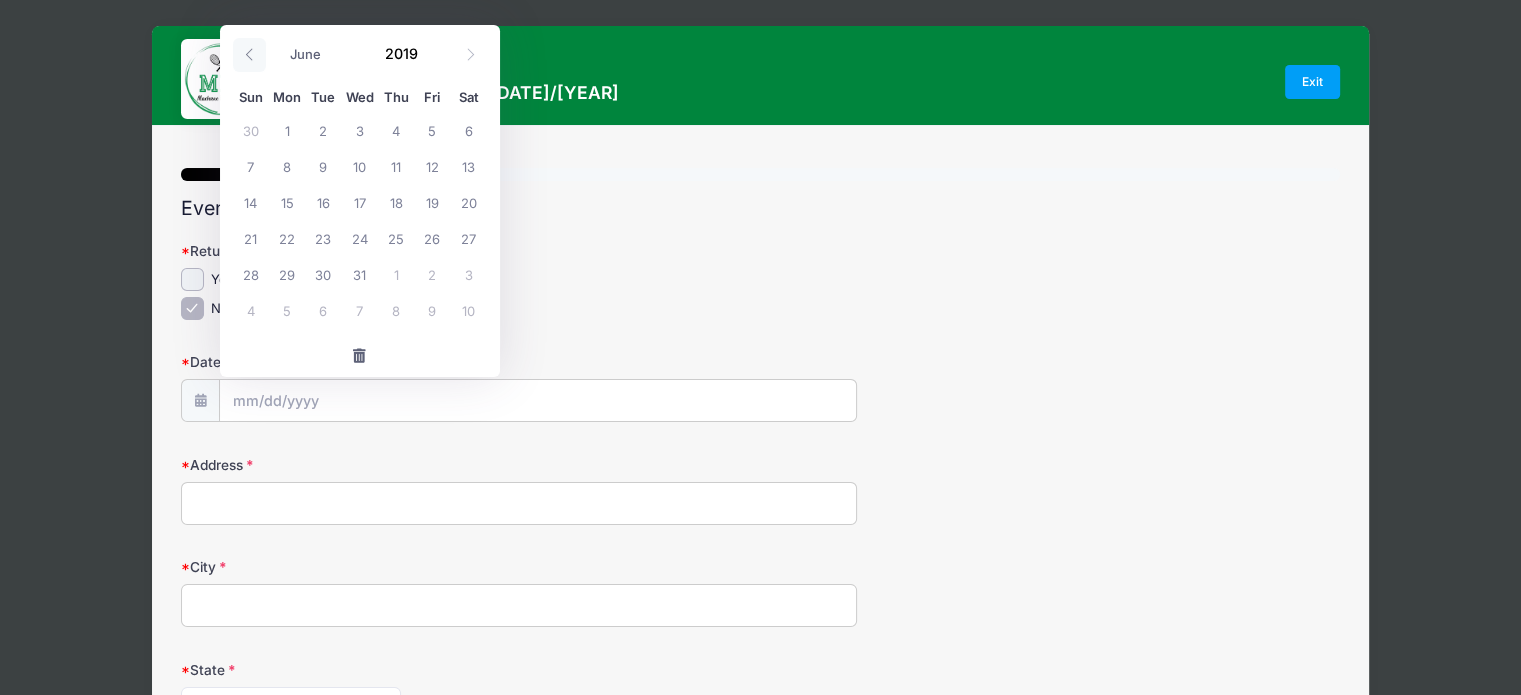 click at bounding box center (249, 55) 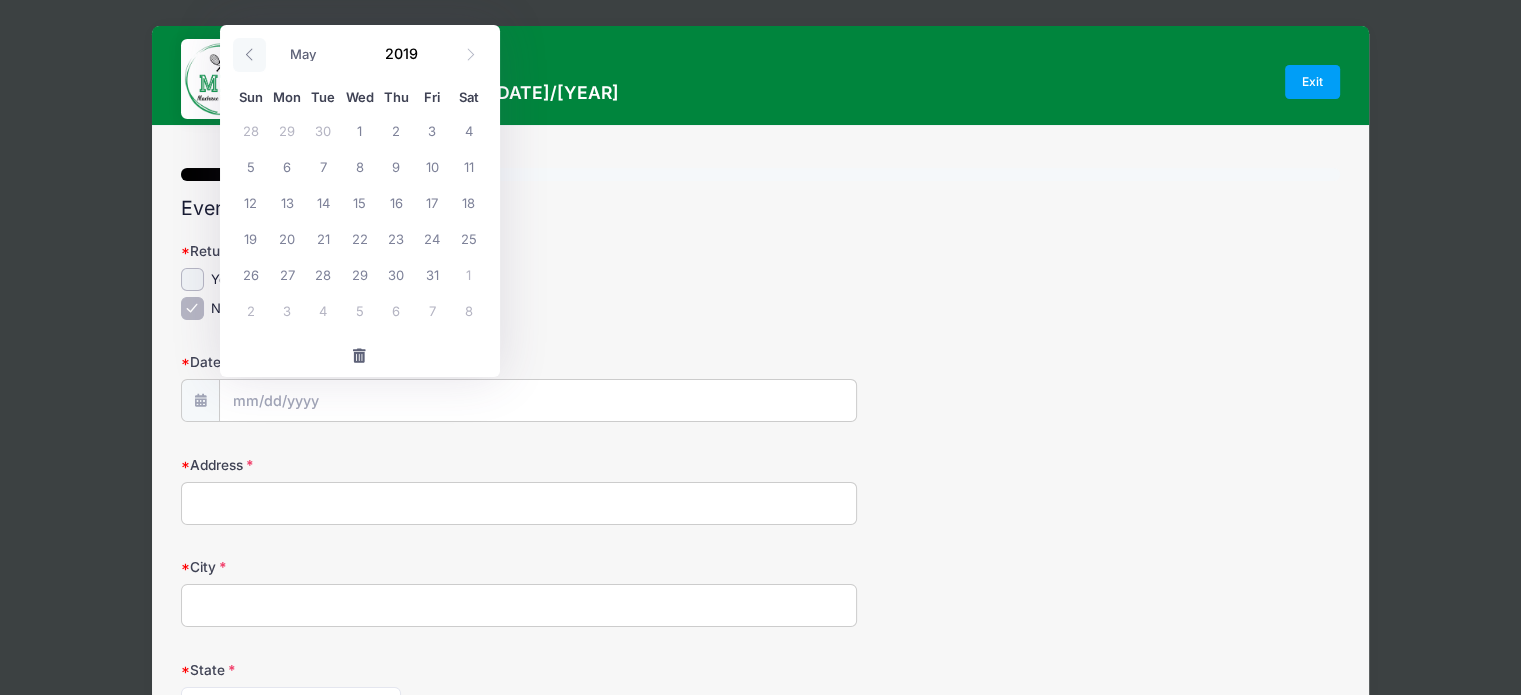 click at bounding box center (249, 55) 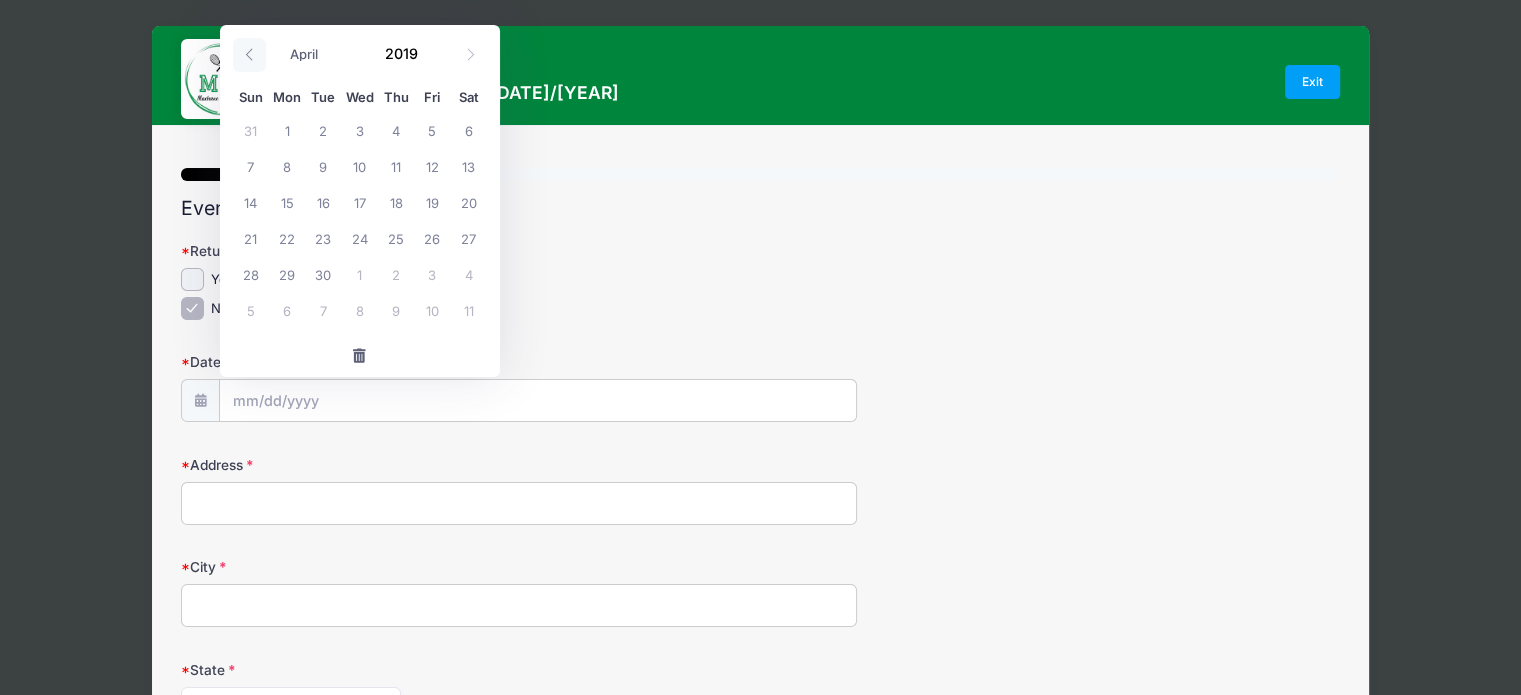 click at bounding box center [249, 55] 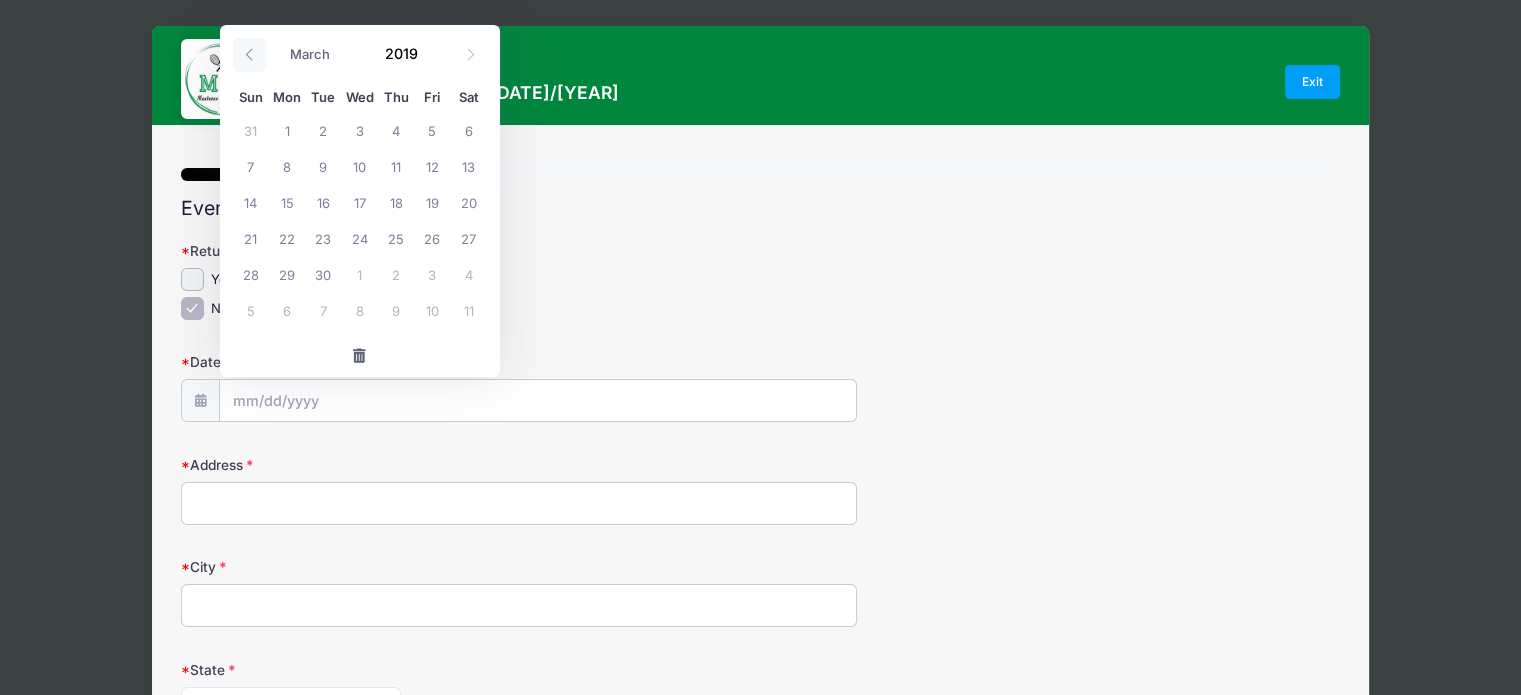 click at bounding box center [249, 55] 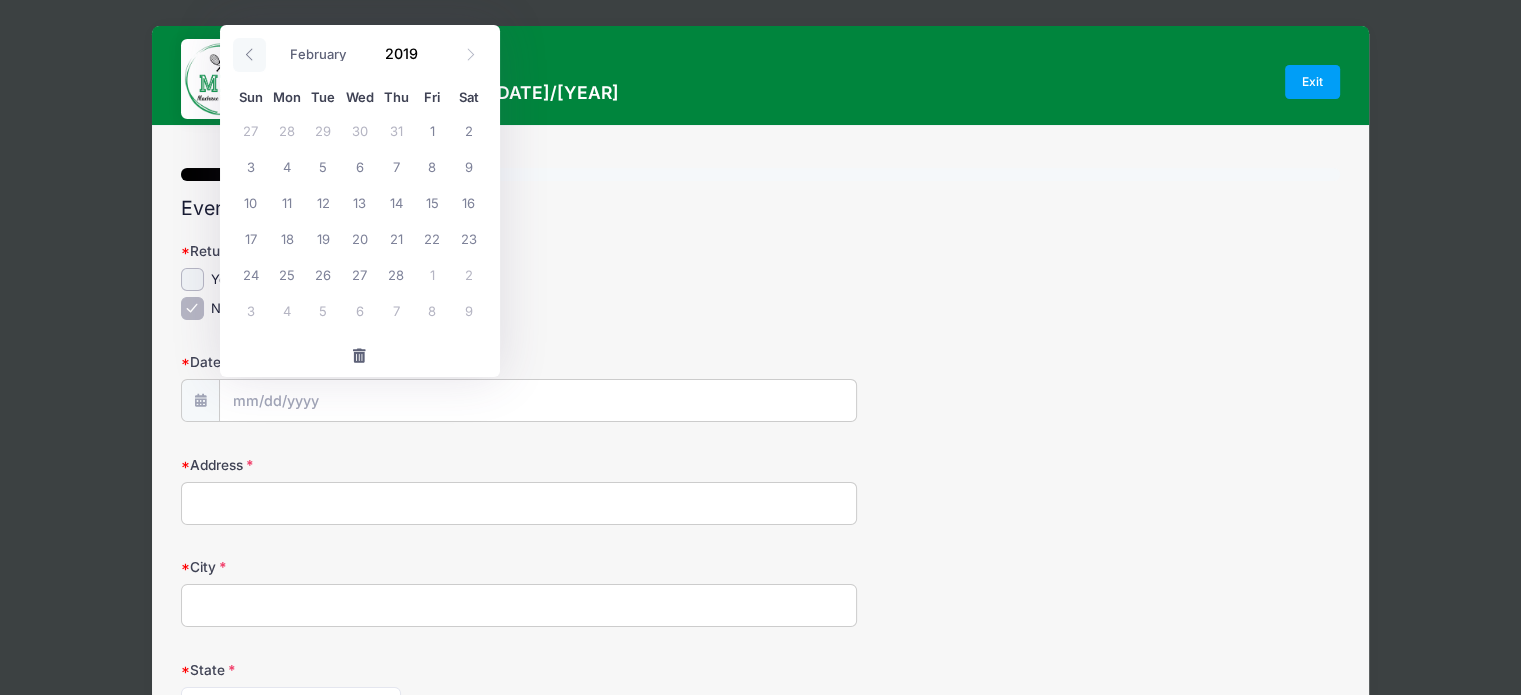 click at bounding box center (249, 55) 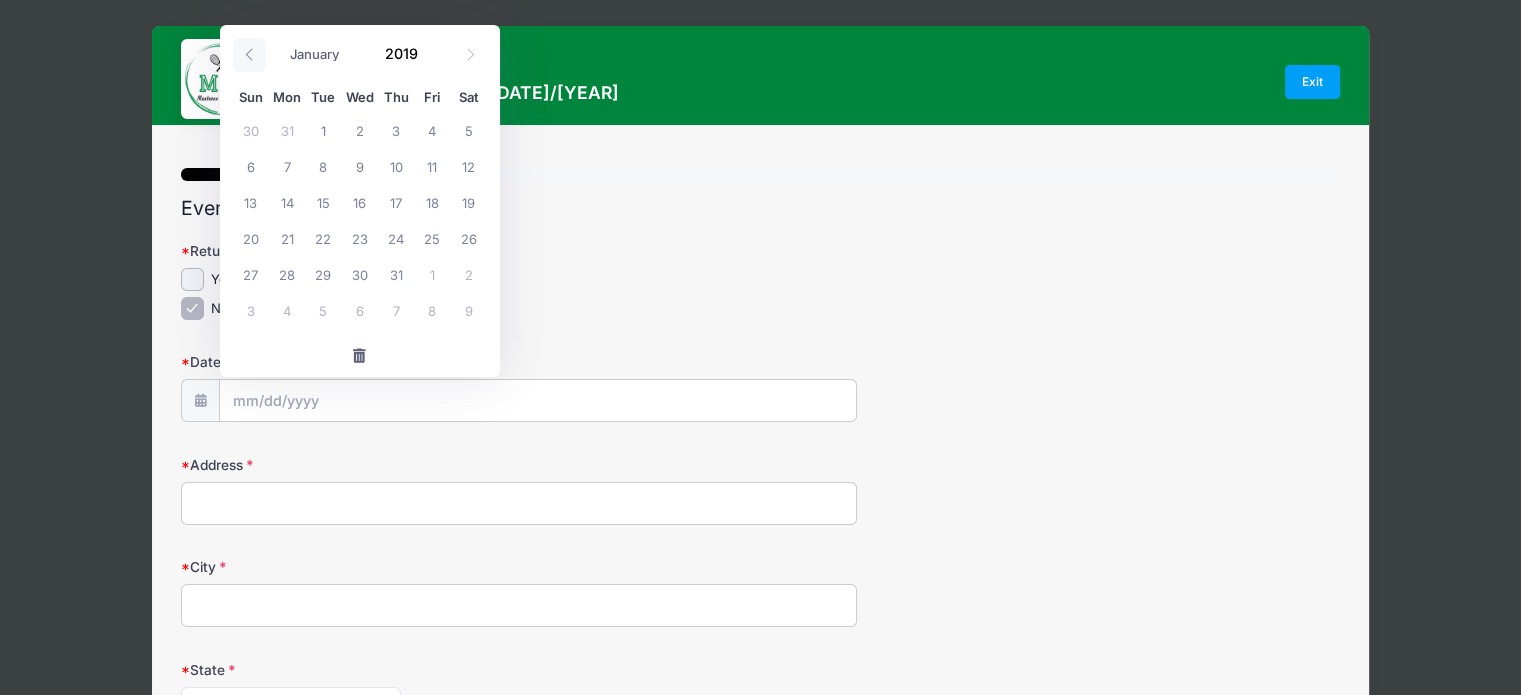 click at bounding box center [249, 55] 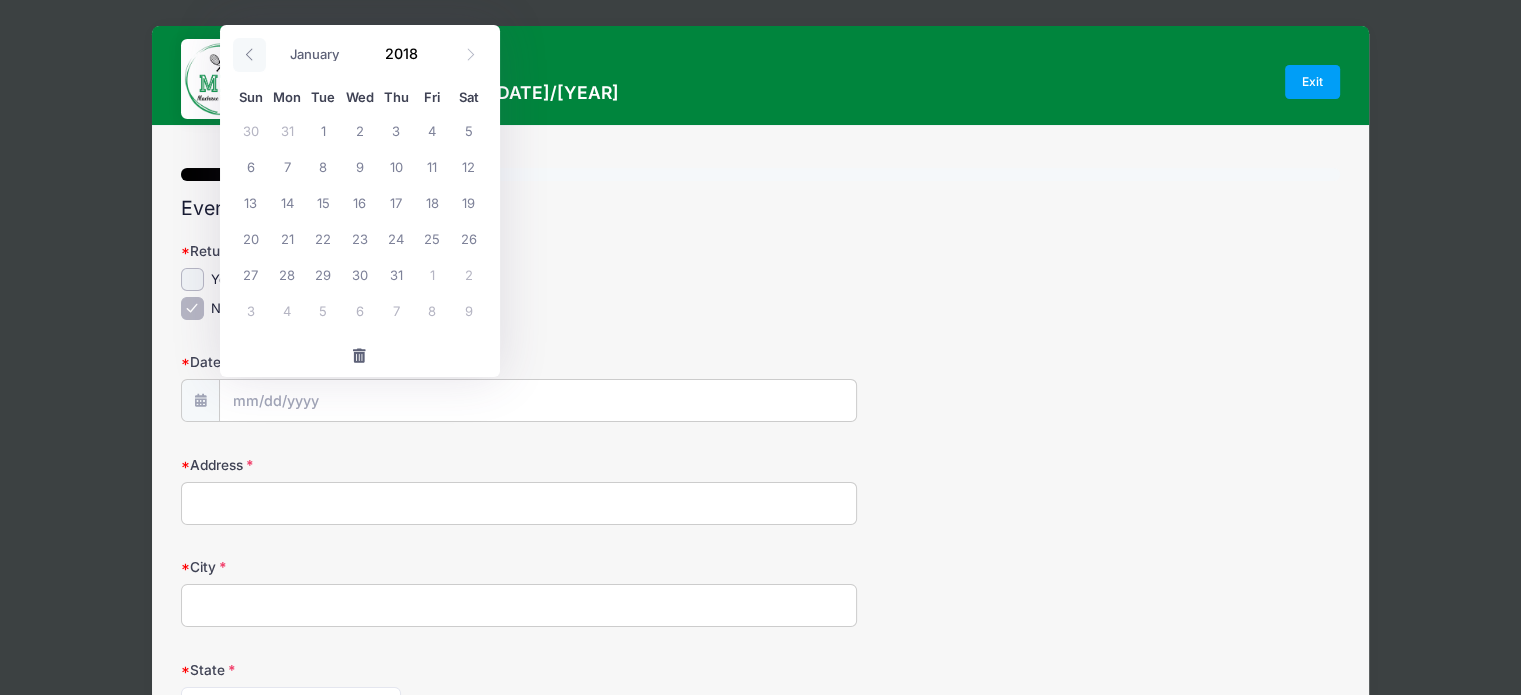 click at bounding box center (249, 55) 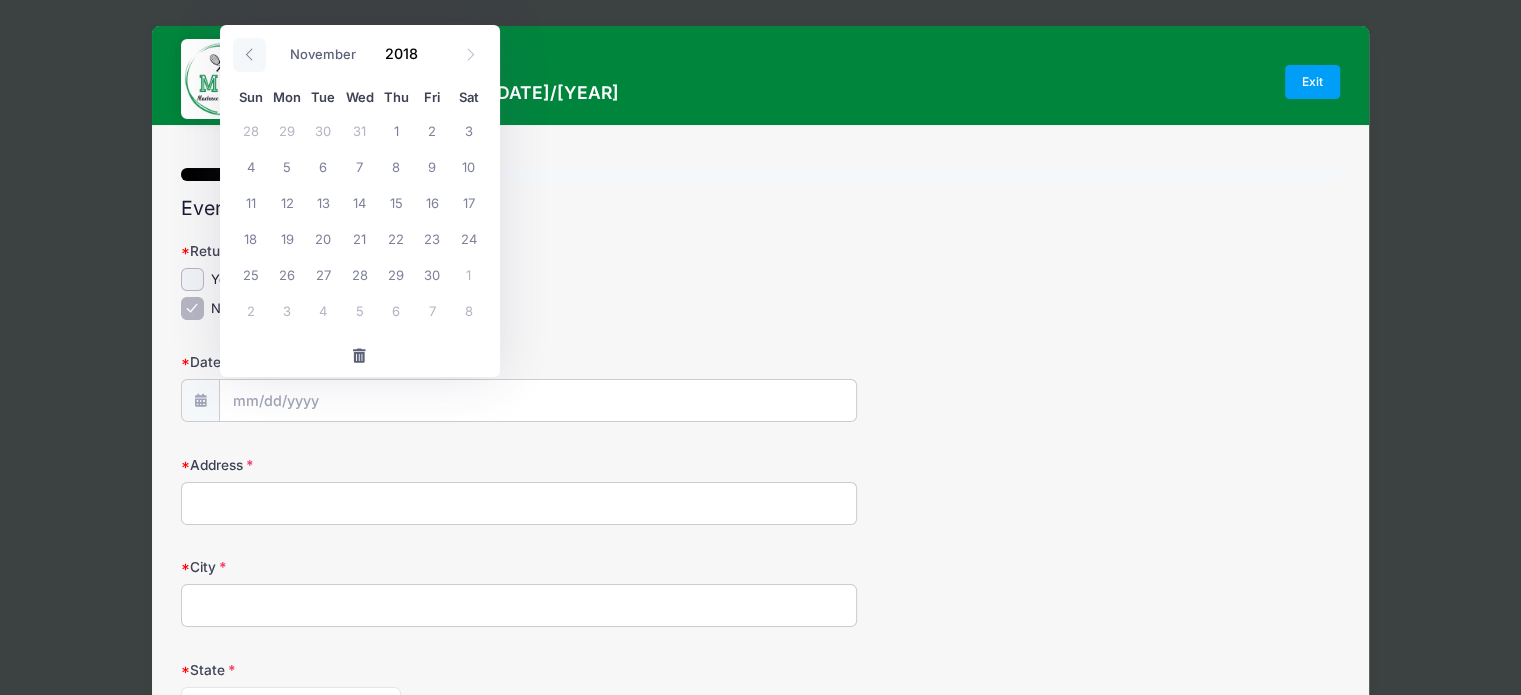 click at bounding box center (249, 55) 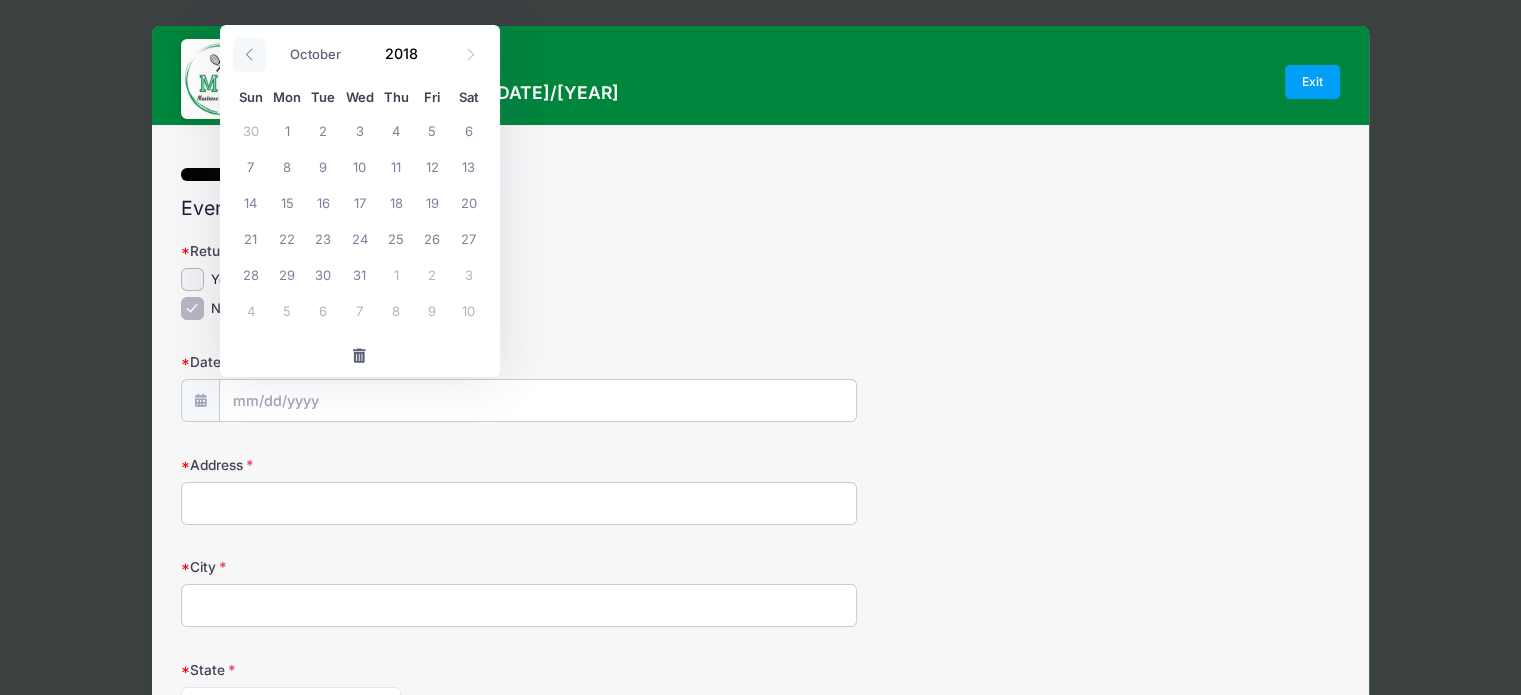 click at bounding box center [249, 55] 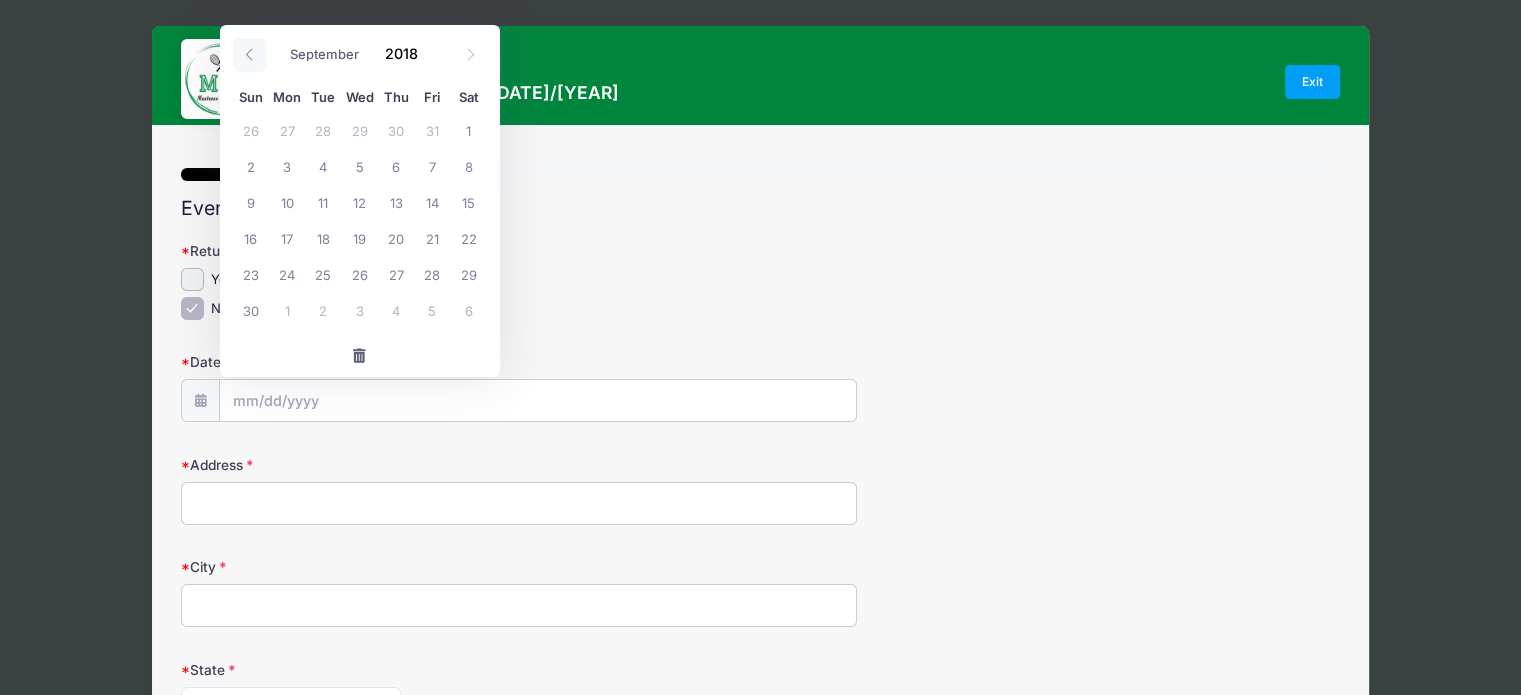 click at bounding box center [249, 55] 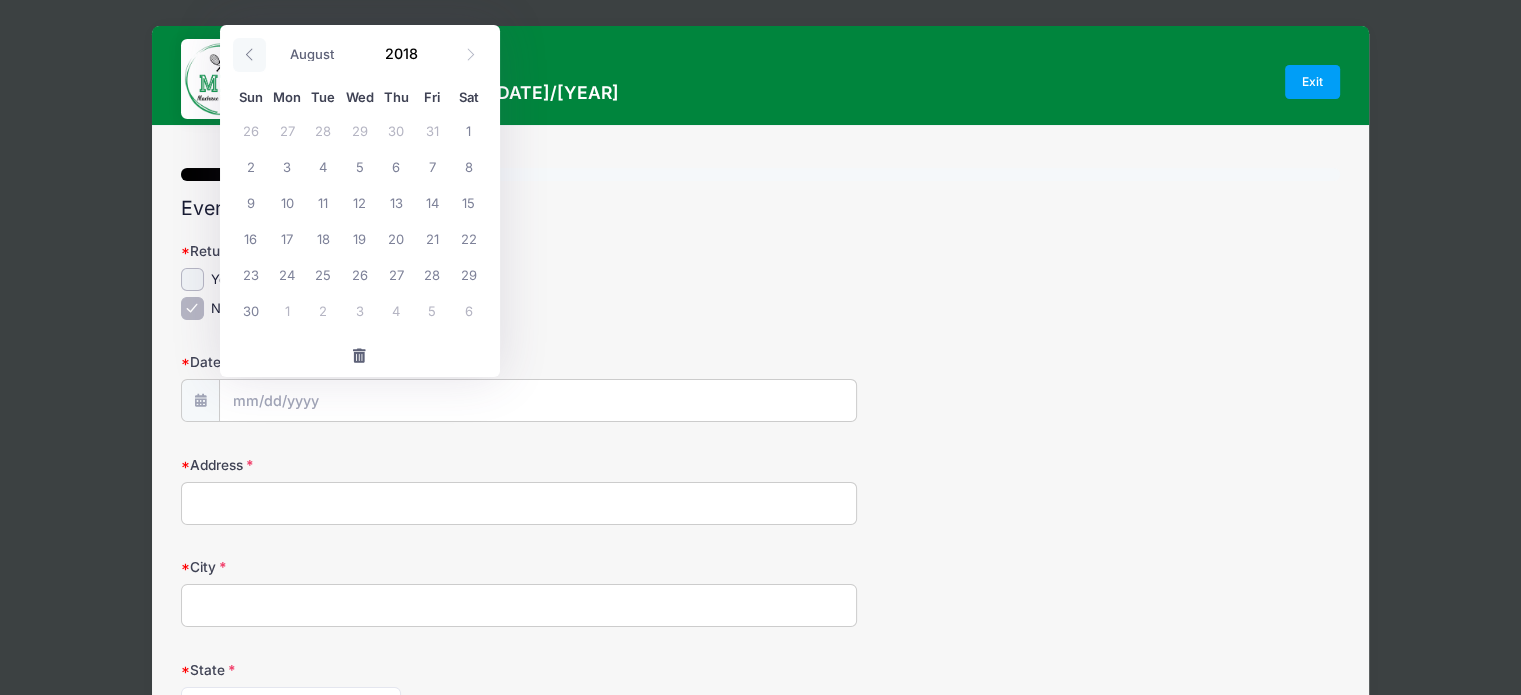 click at bounding box center (249, 55) 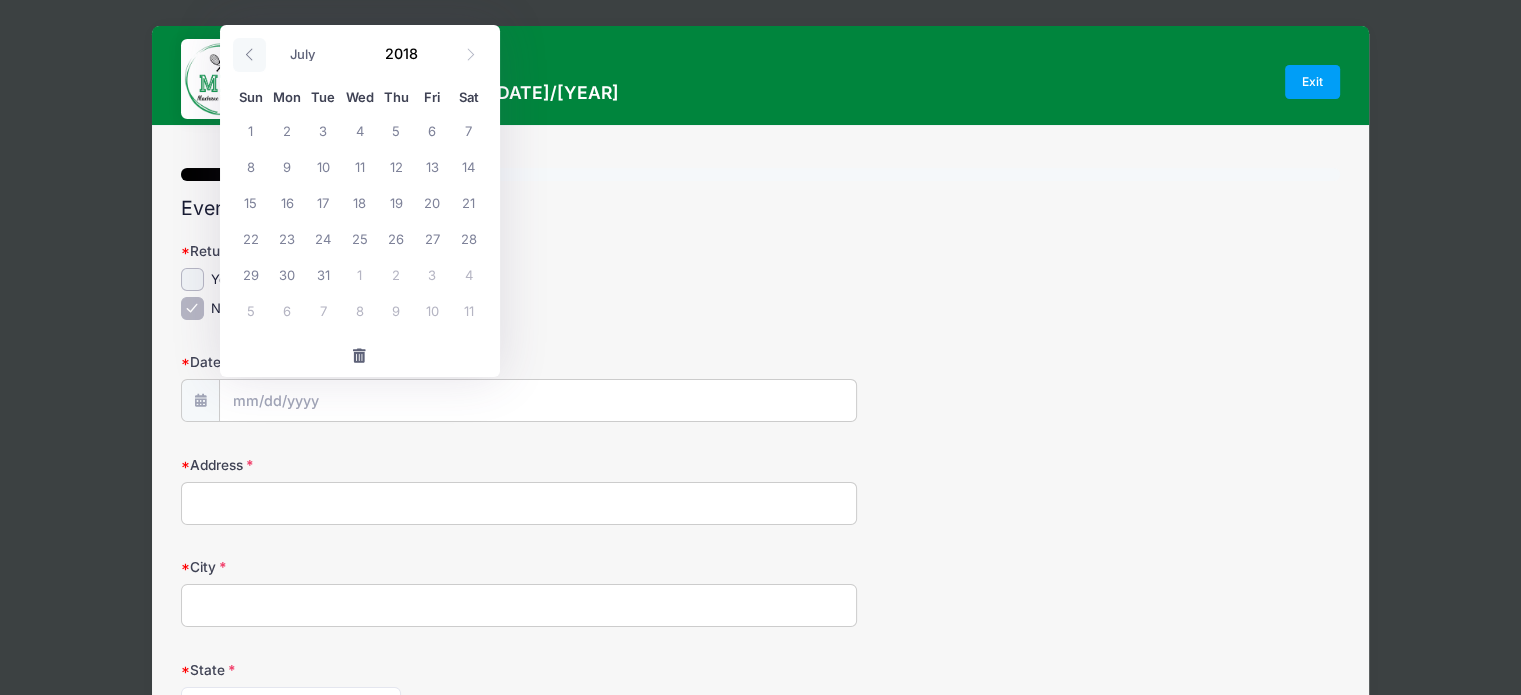 click at bounding box center (249, 55) 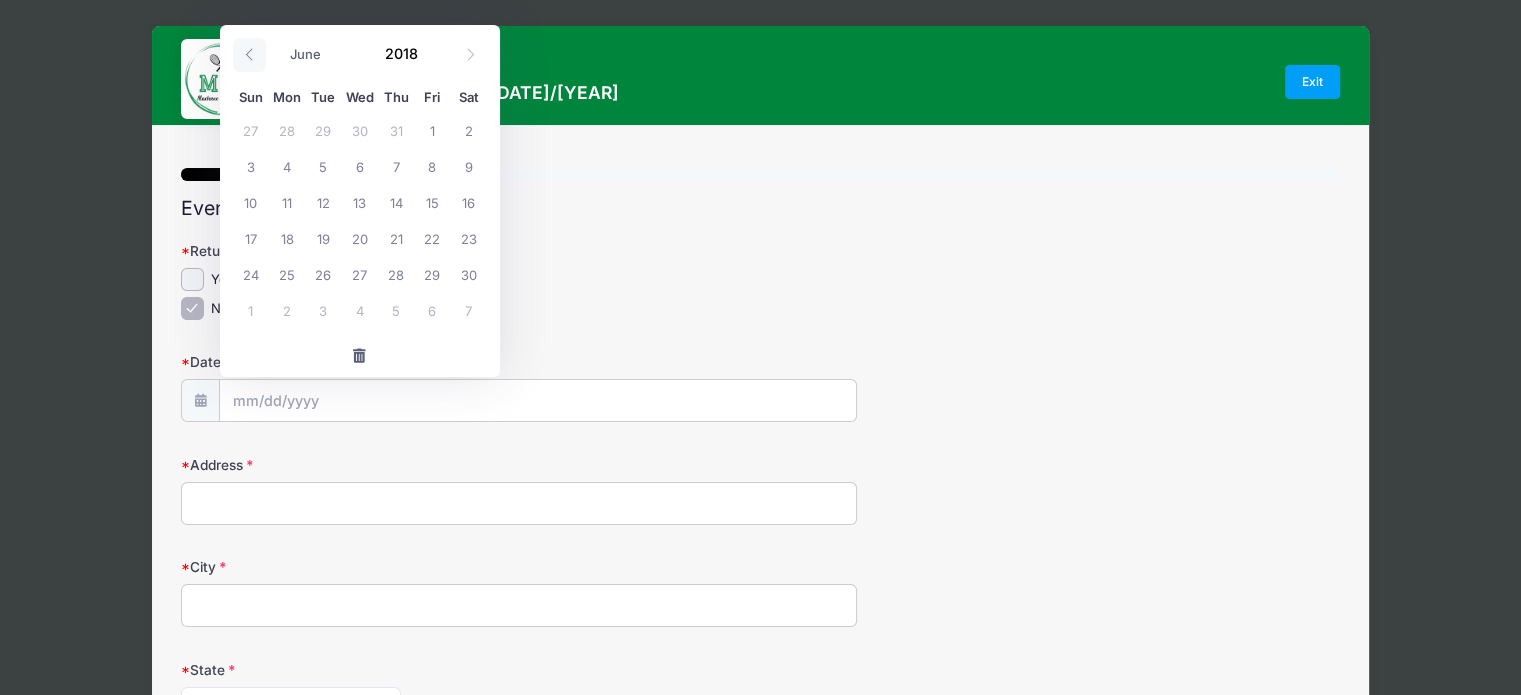click at bounding box center [249, 55] 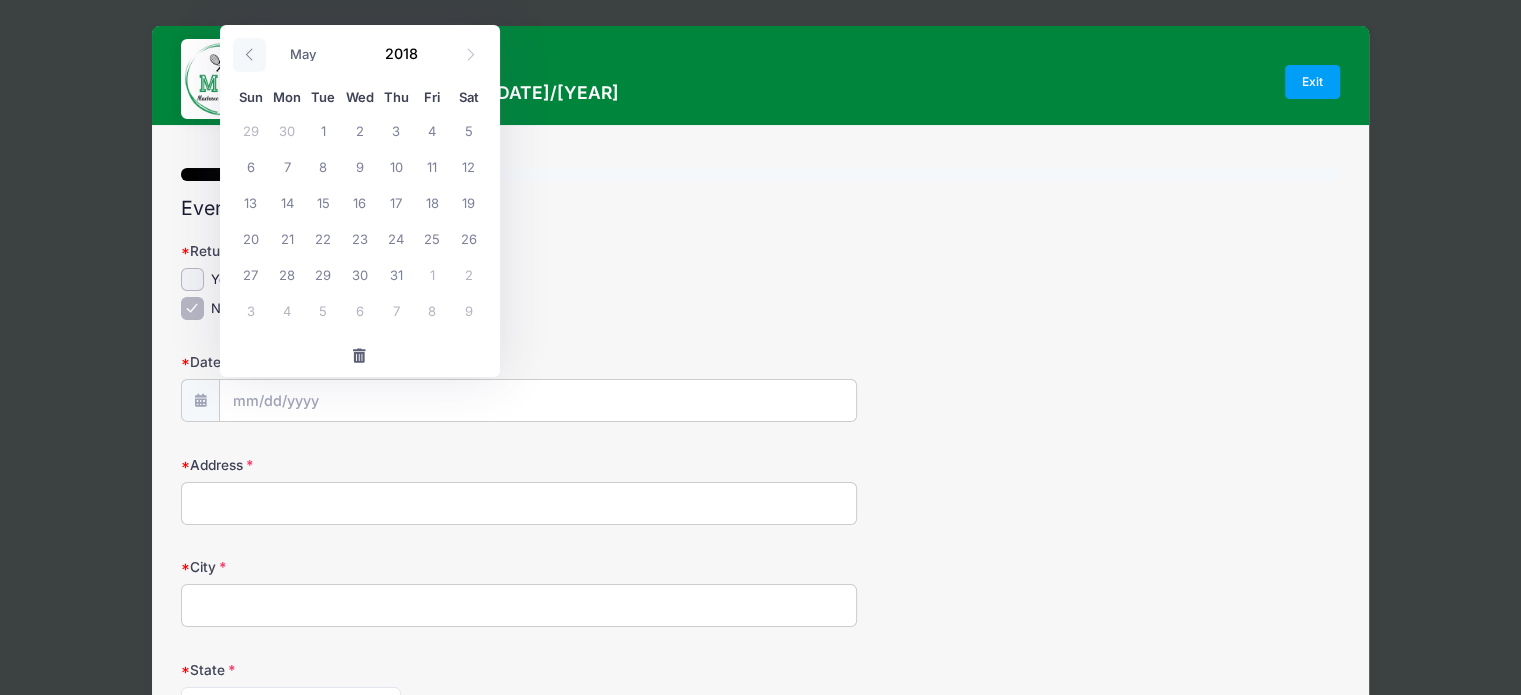 click at bounding box center (249, 55) 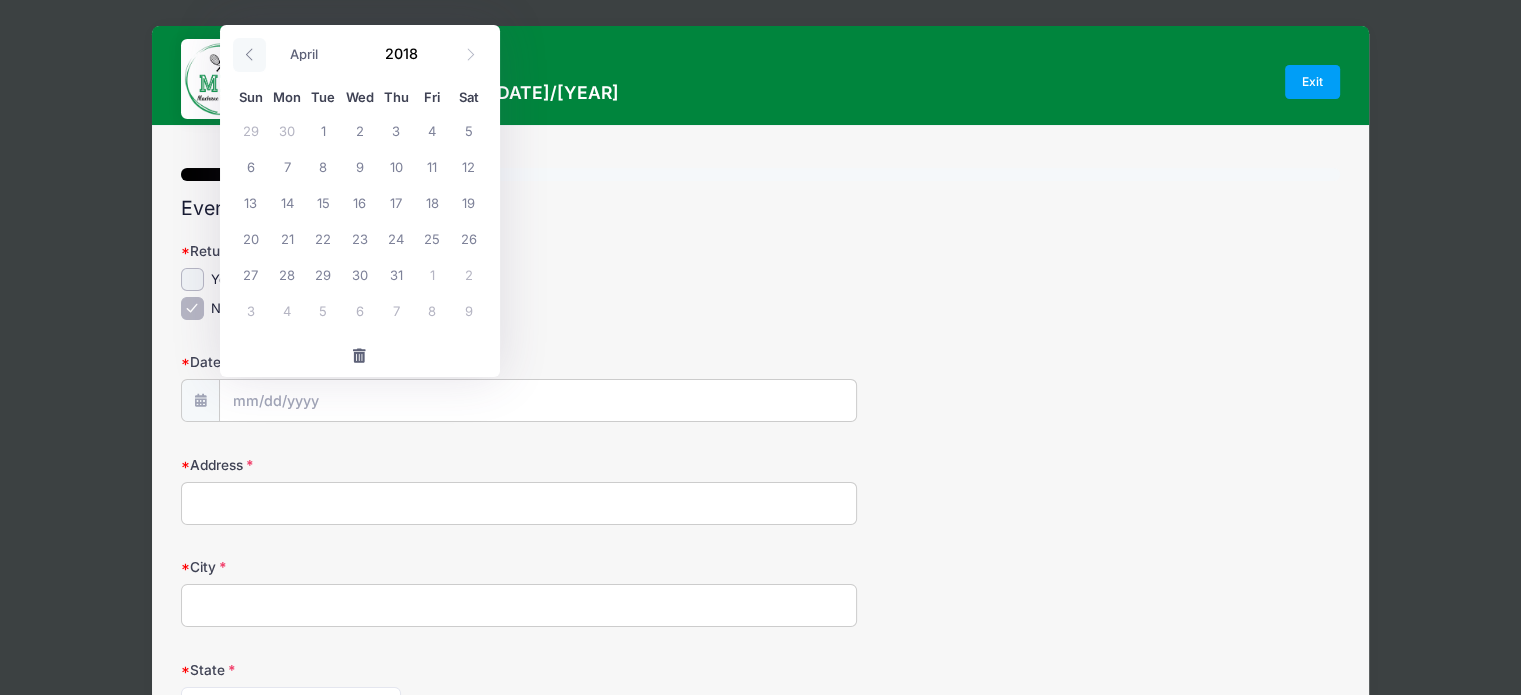 click at bounding box center (249, 55) 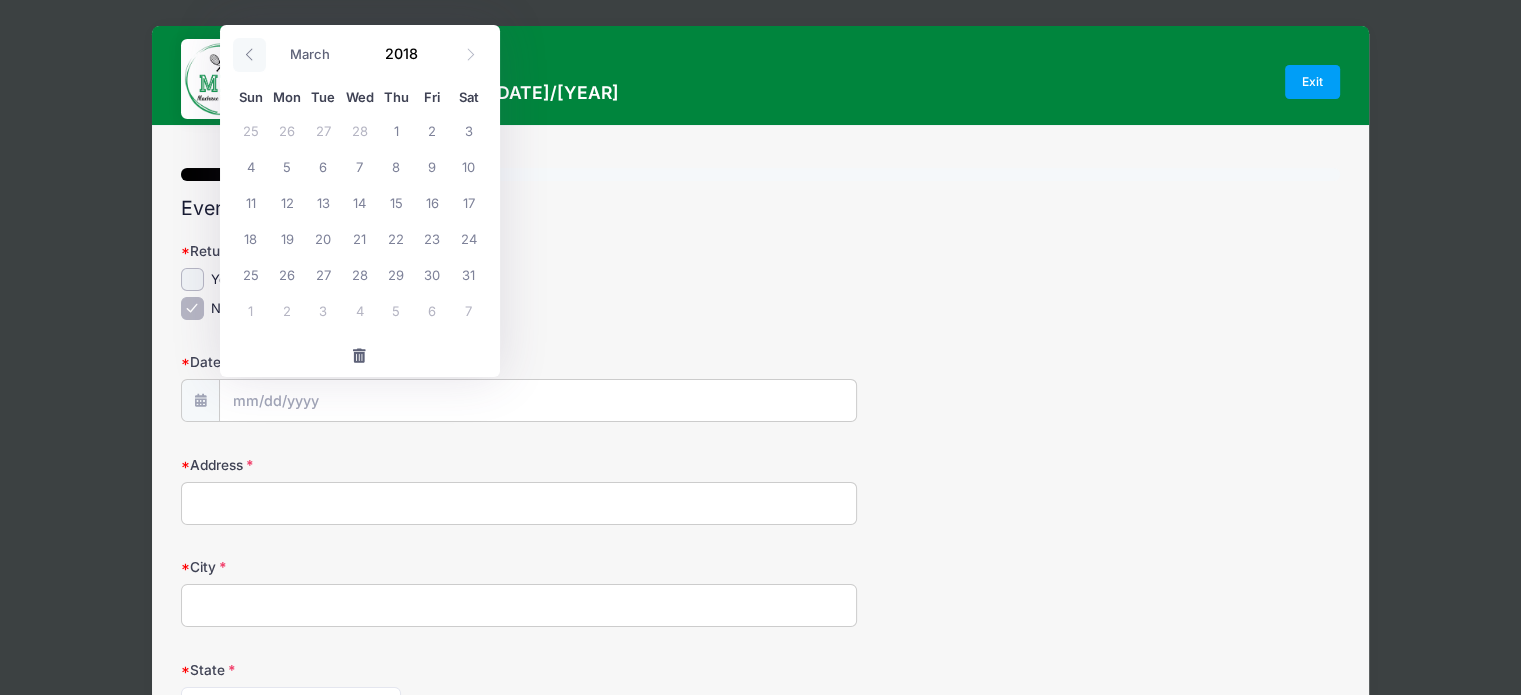 click at bounding box center (249, 55) 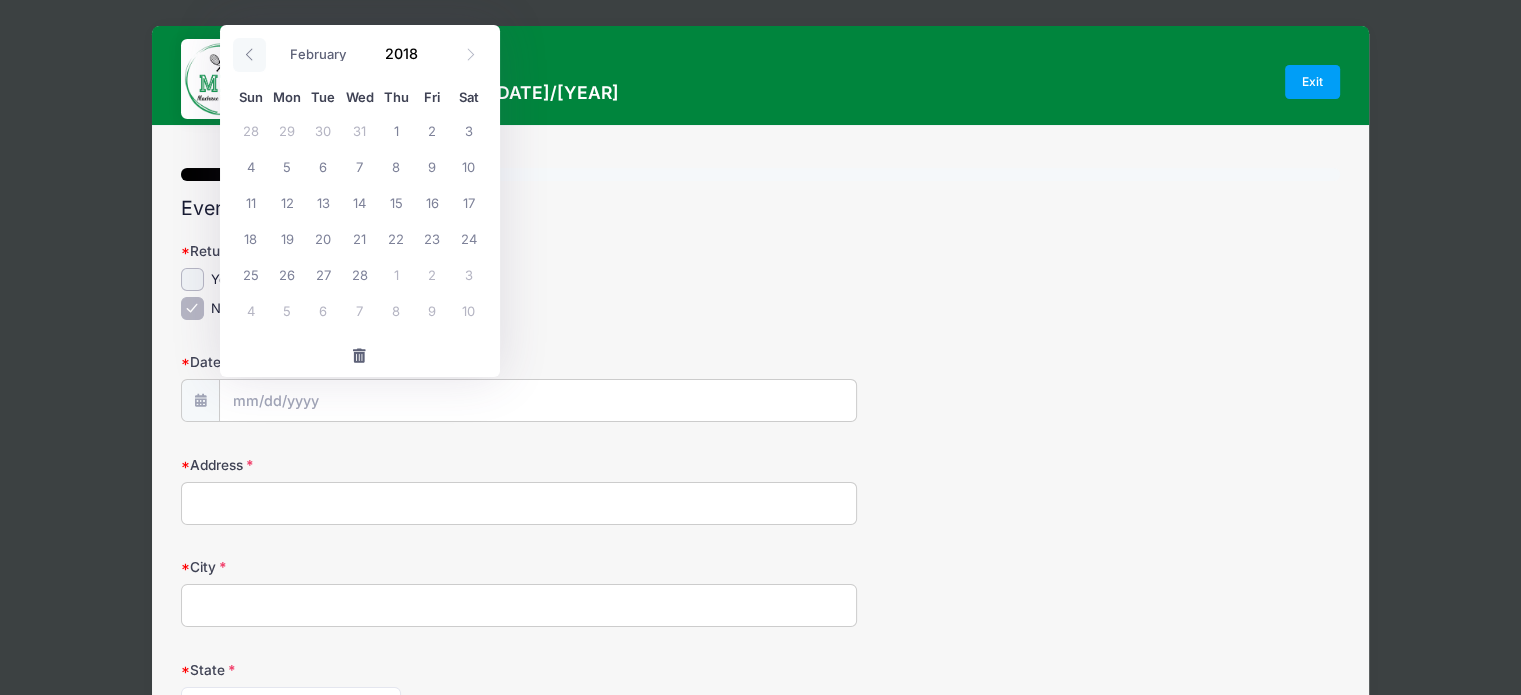 click at bounding box center (249, 55) 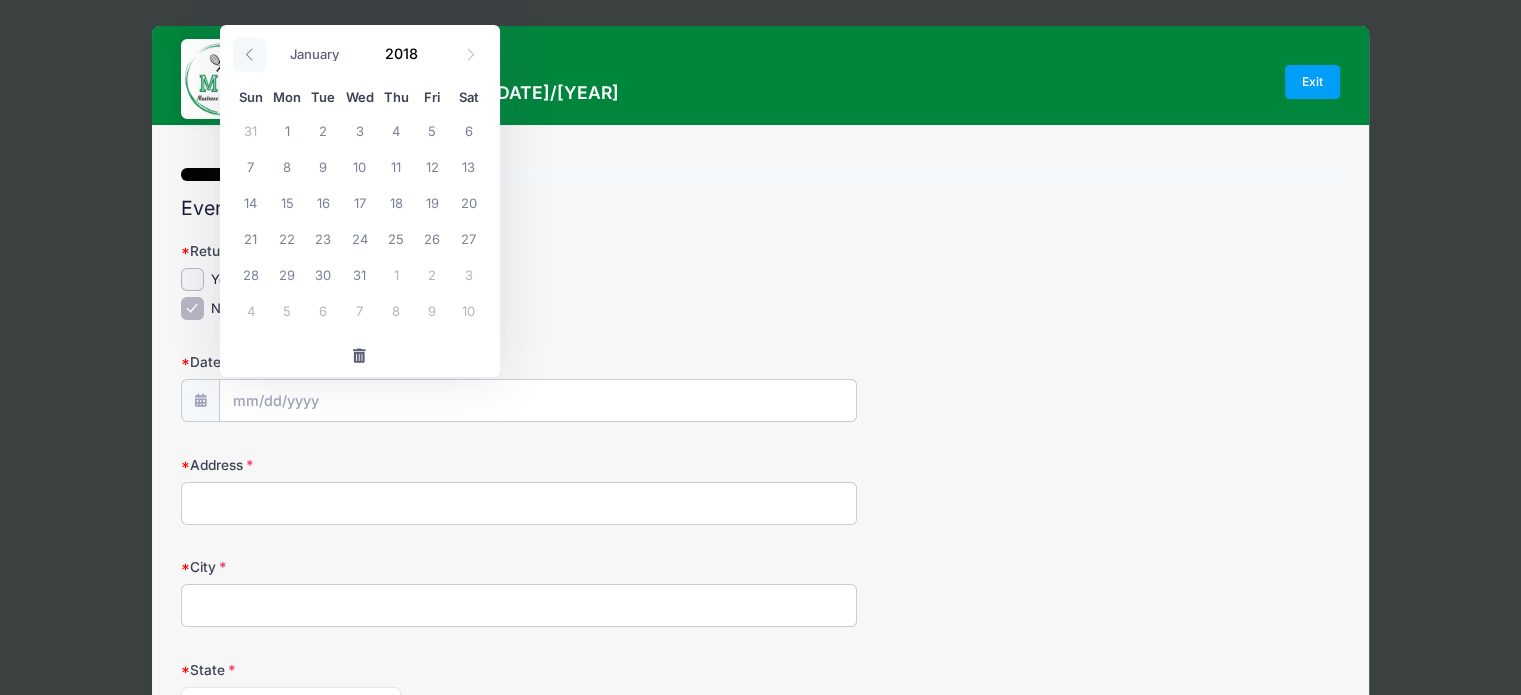 click at bounding box center [249, 55] 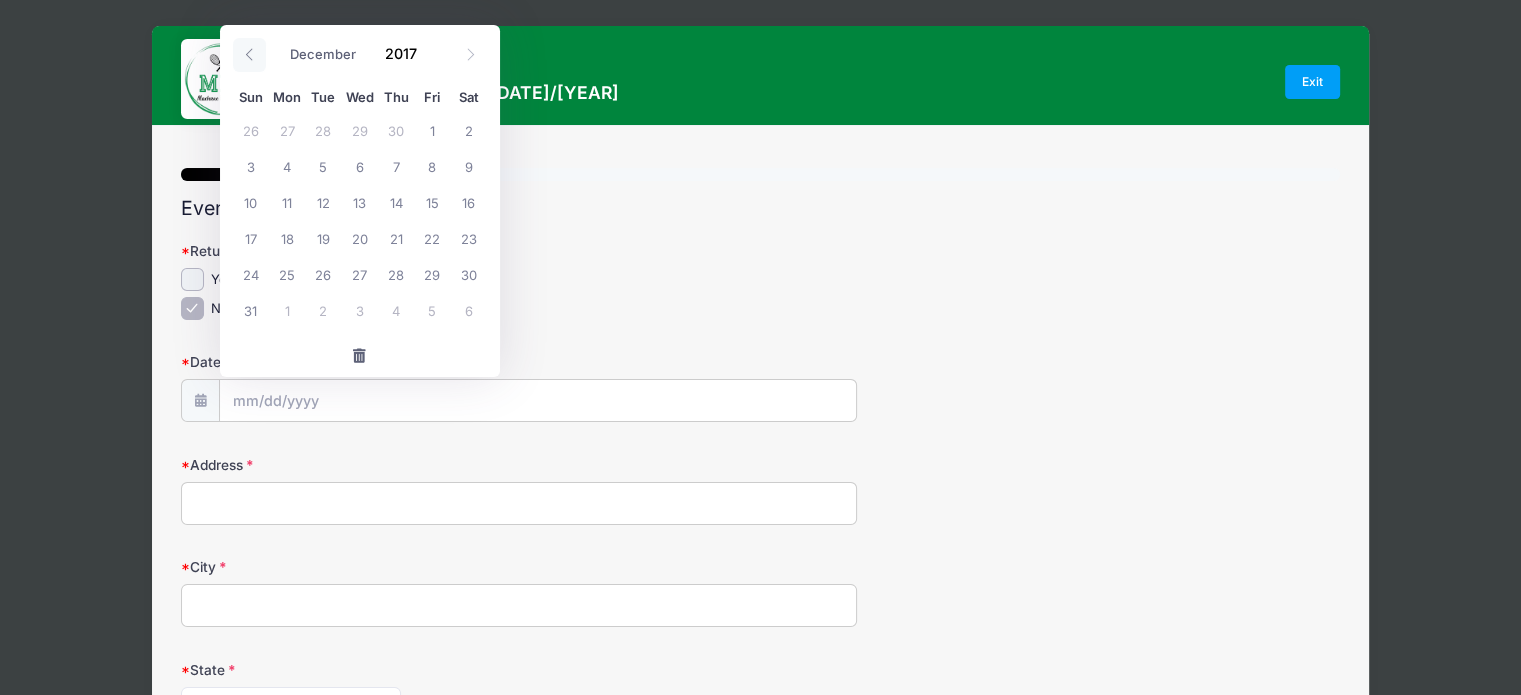 click at bounding box center (249, 55) 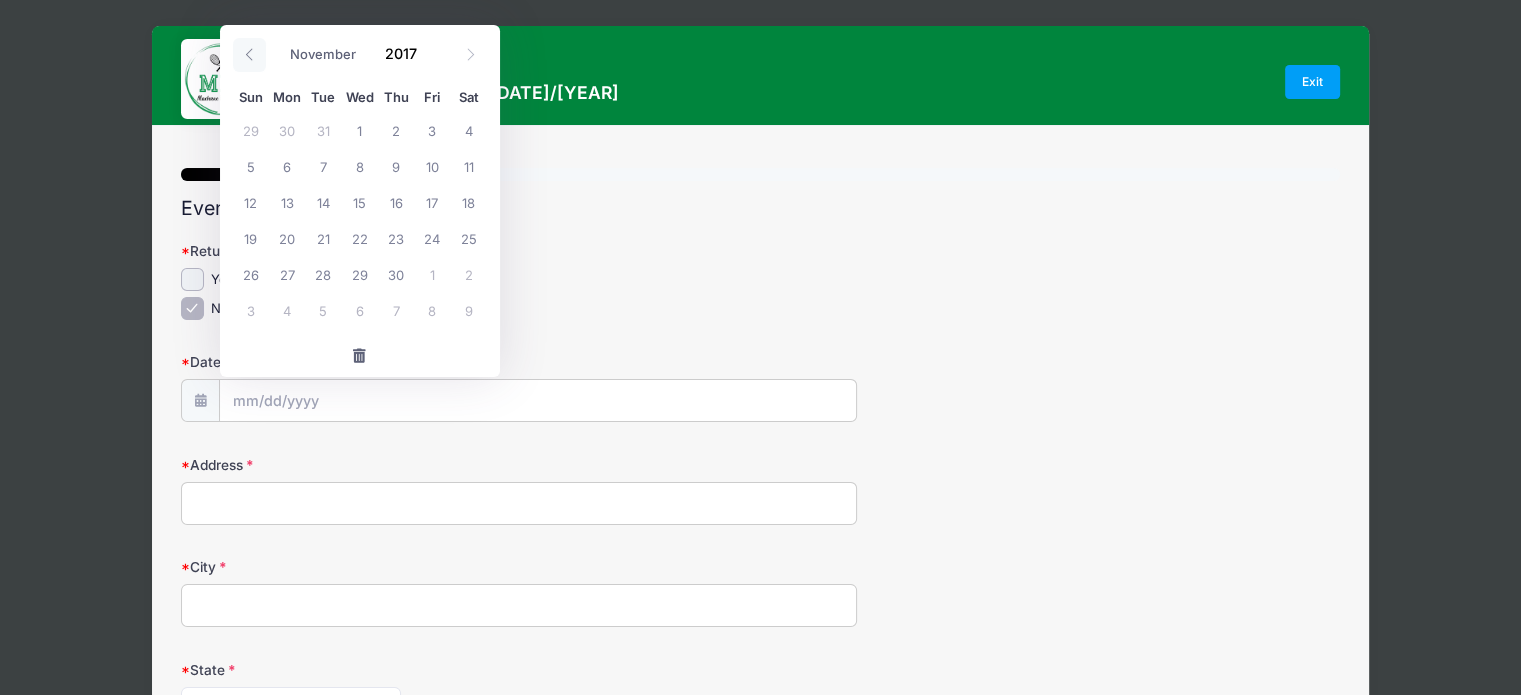 click at bounding box center (249, 55) 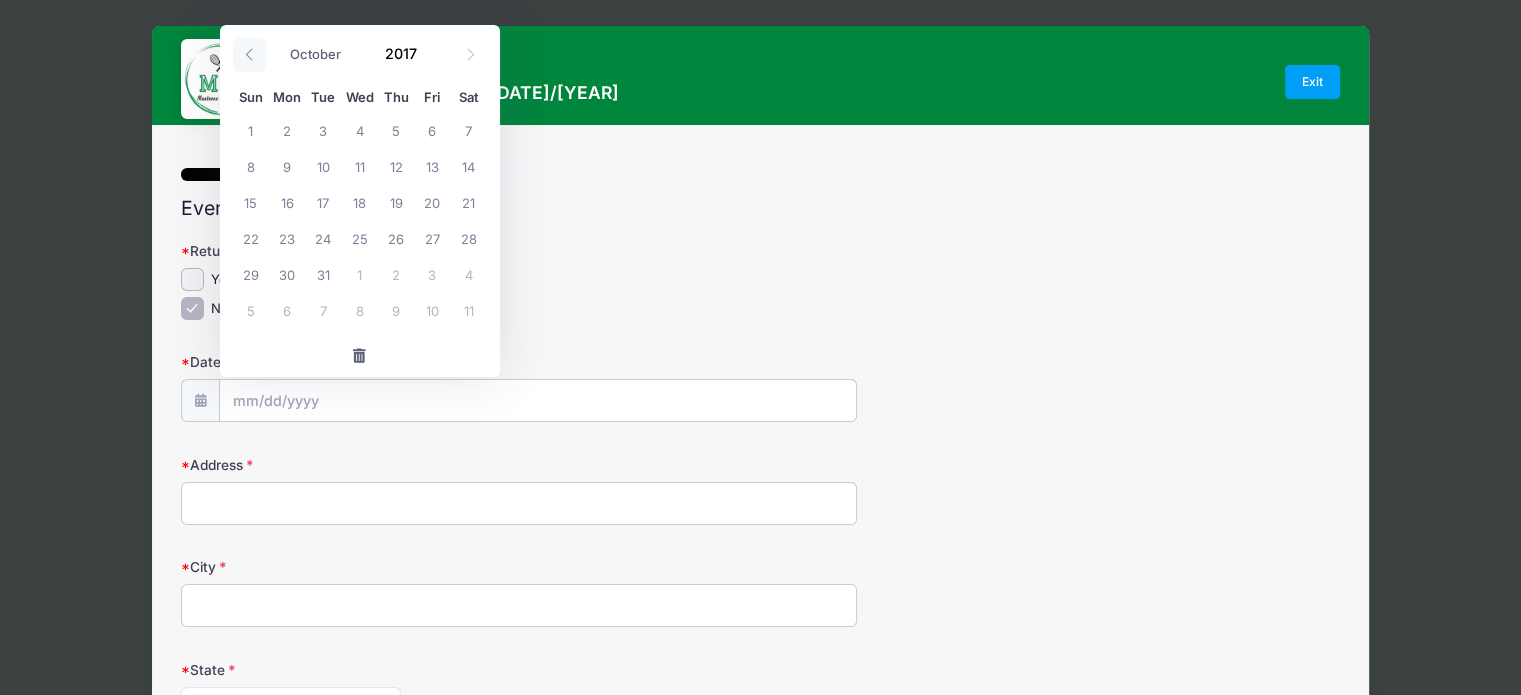 click at bounding box center (249, 55) 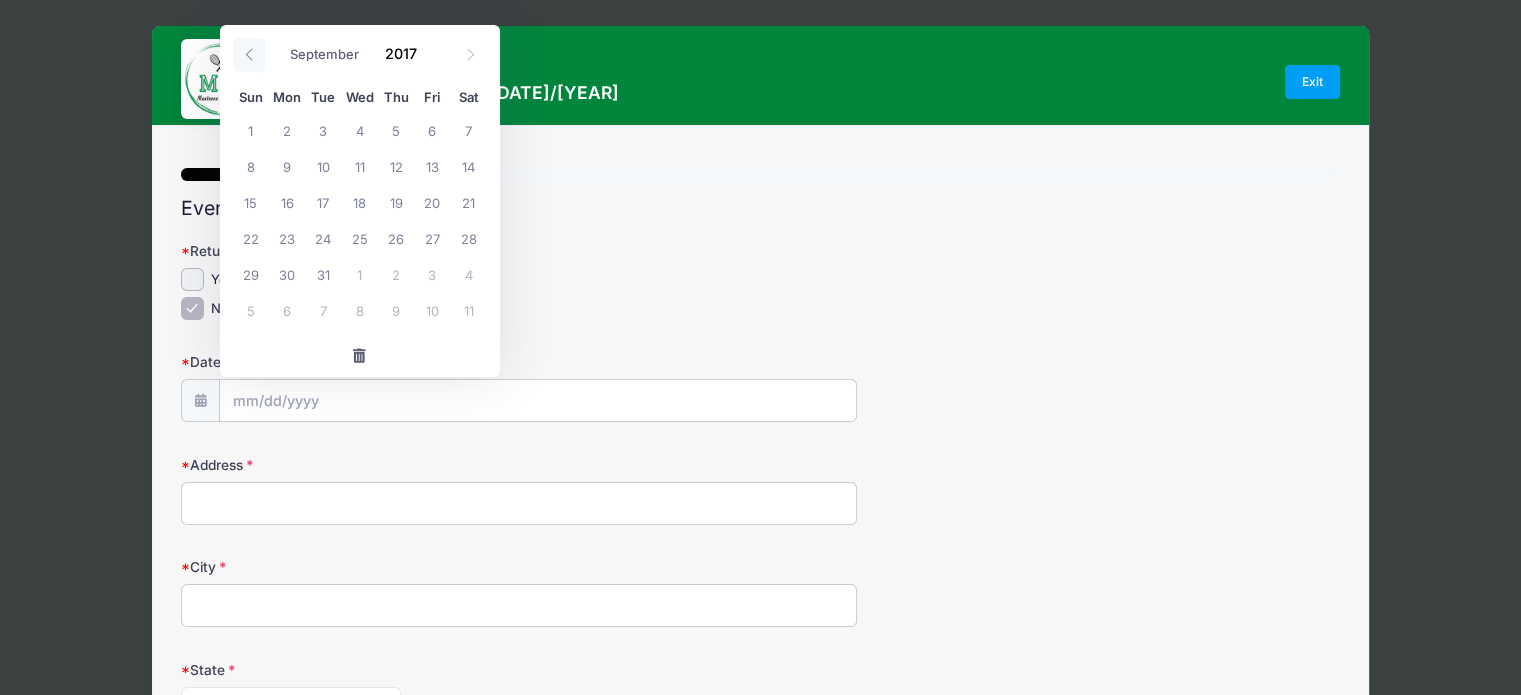click at bounding box center (249, 55) 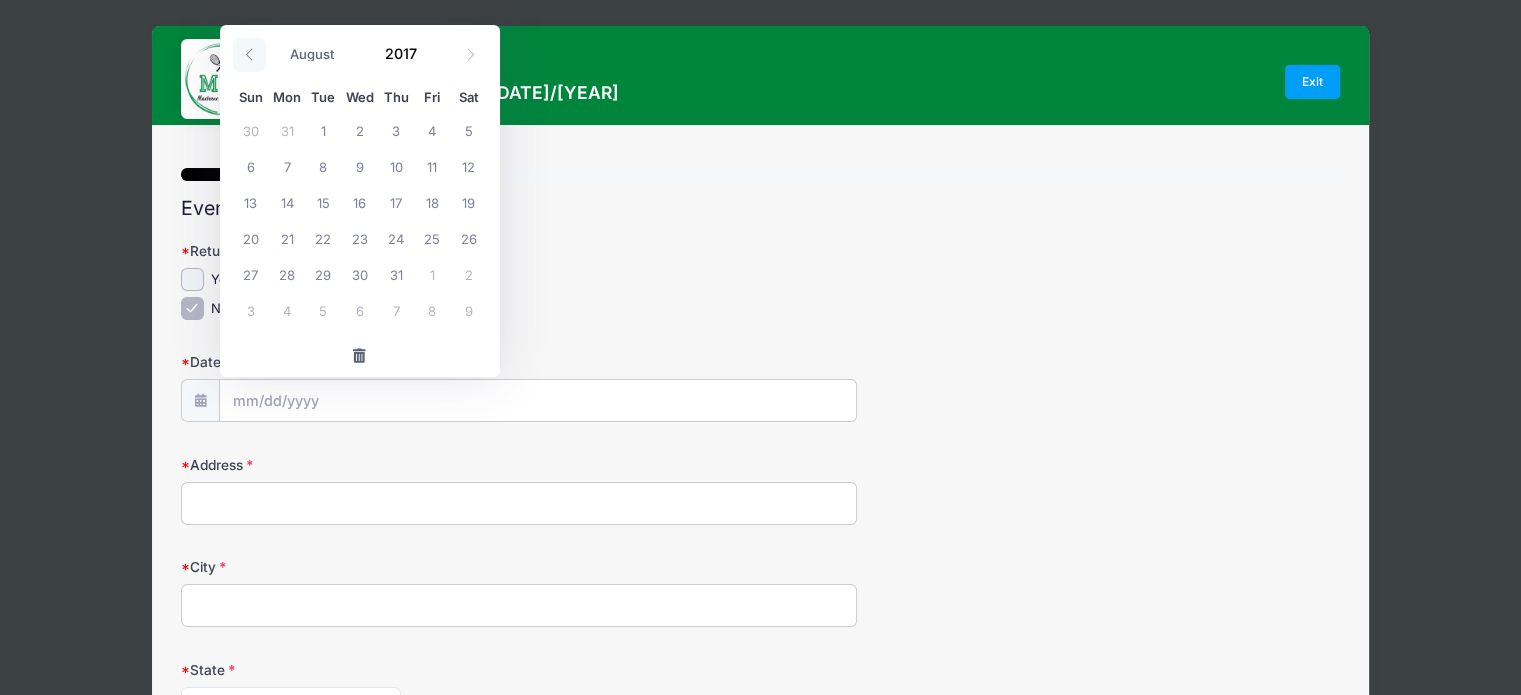 click at bounding box center (249, 55) 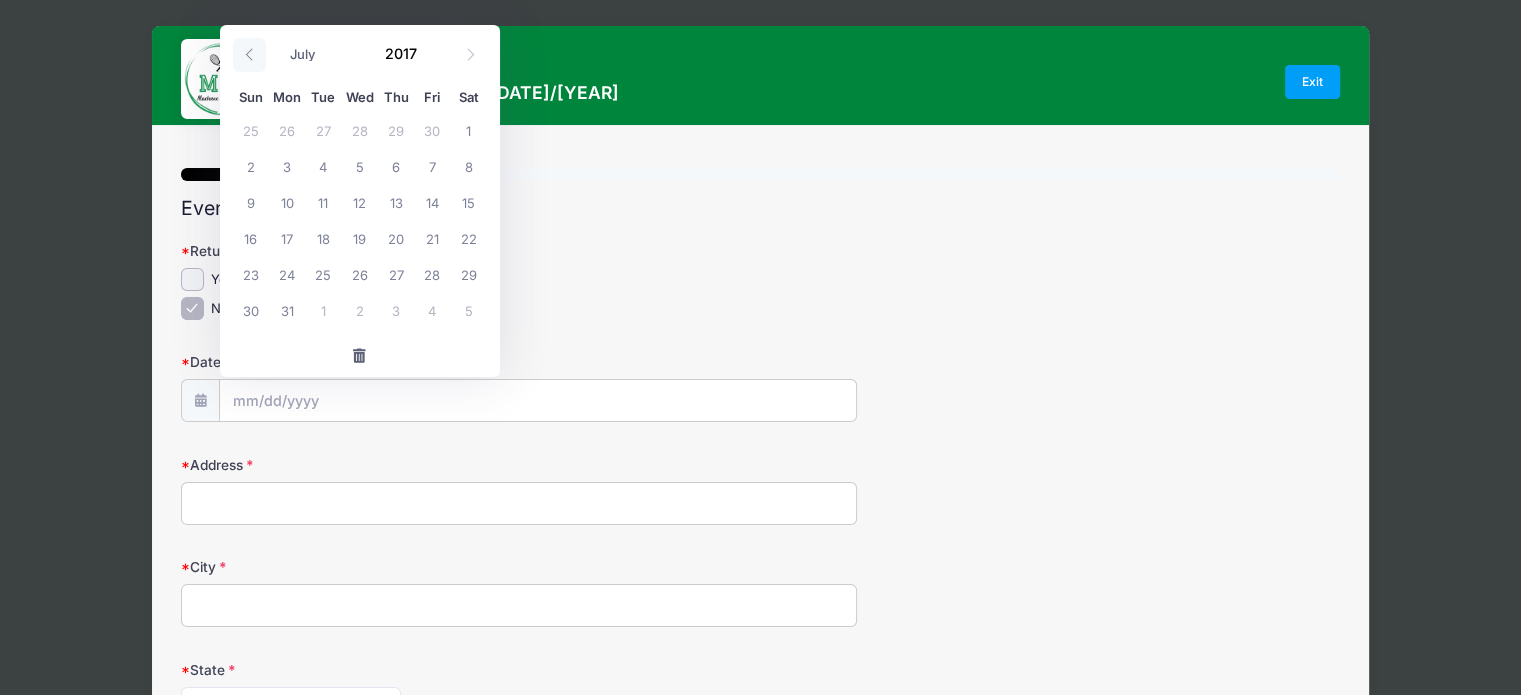 click at bounding box center (249, 55) 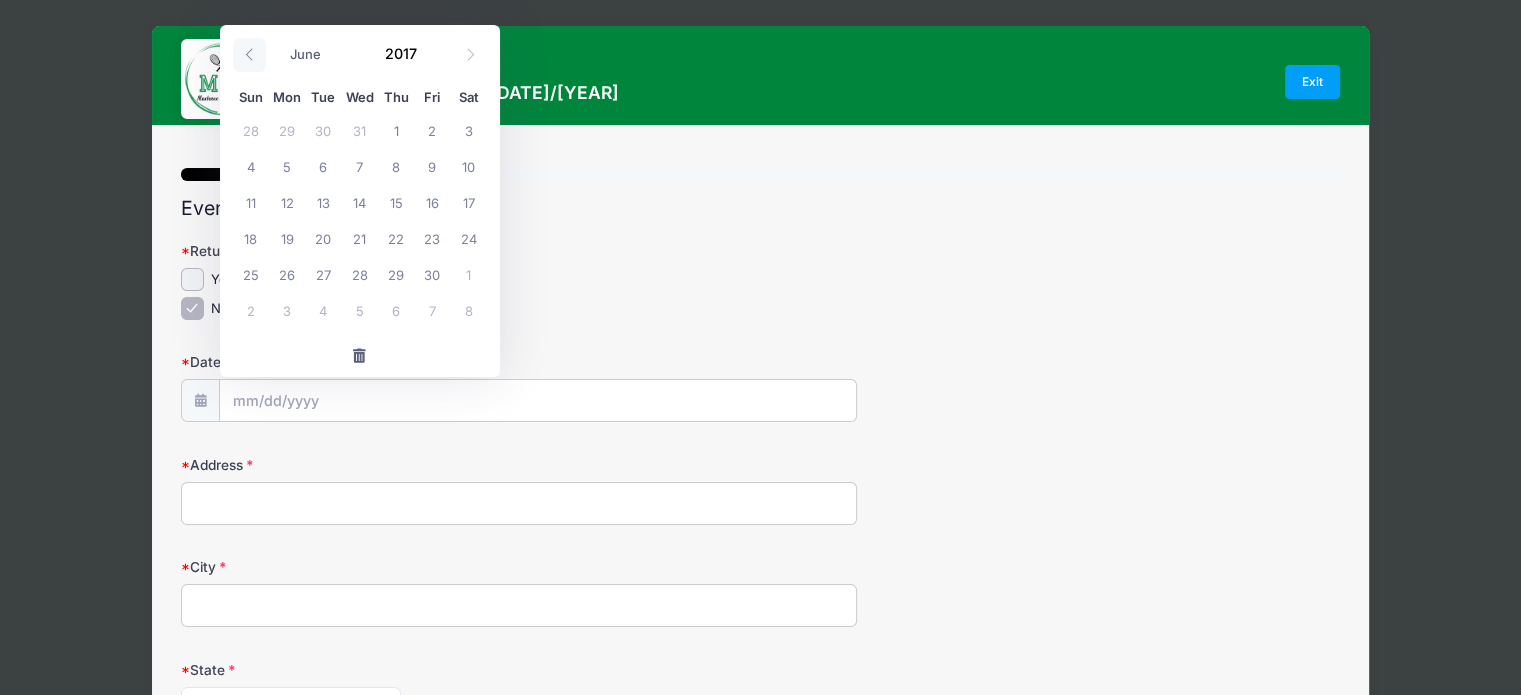 click at bounding box center (249, 55) 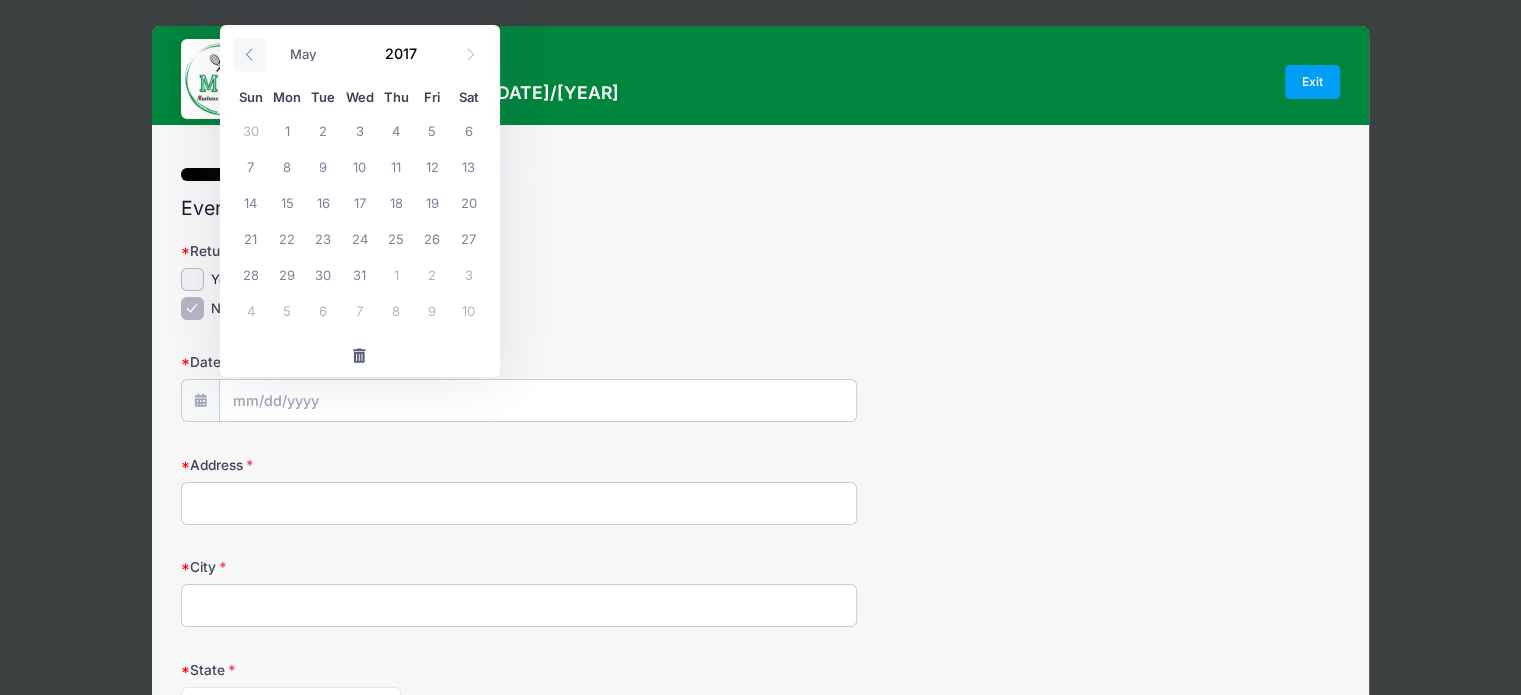 click at bounding box center (249, 55) 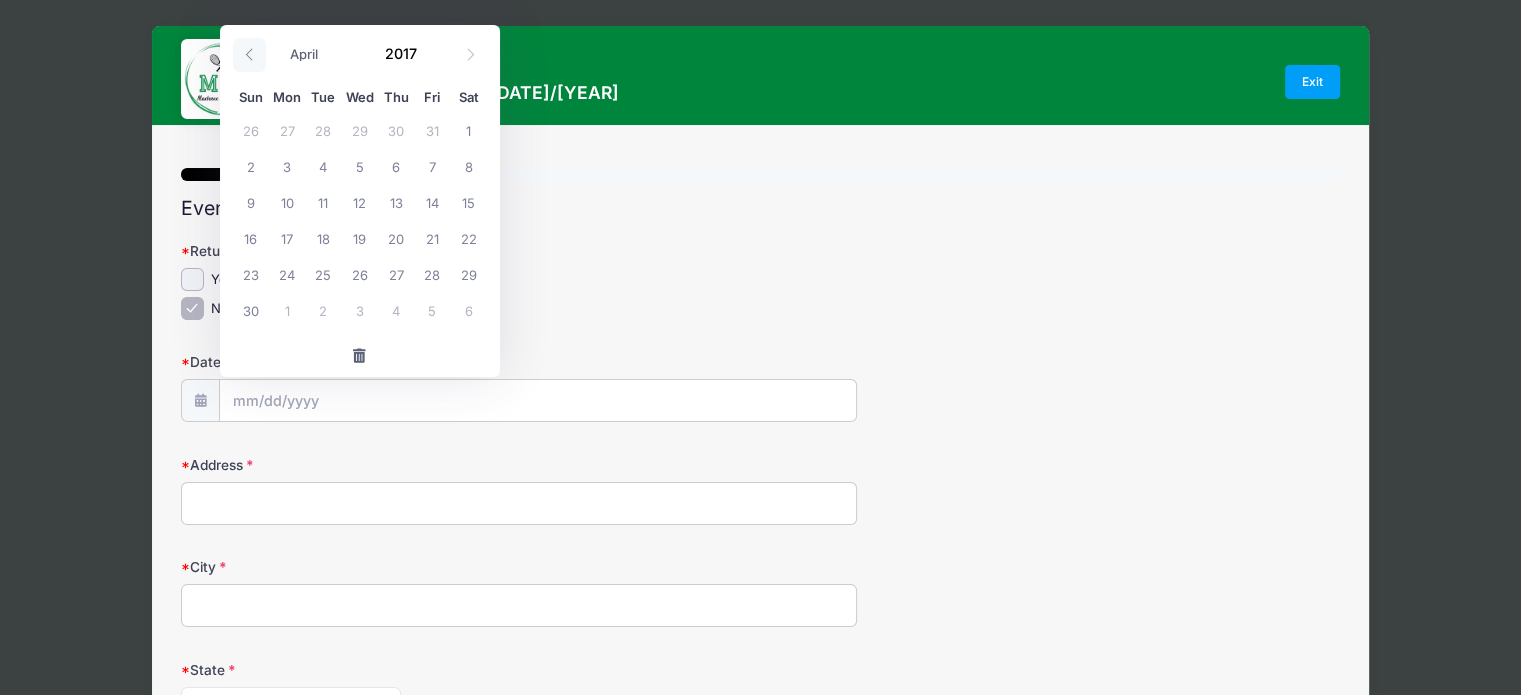 click at bounding box center [249, 55] 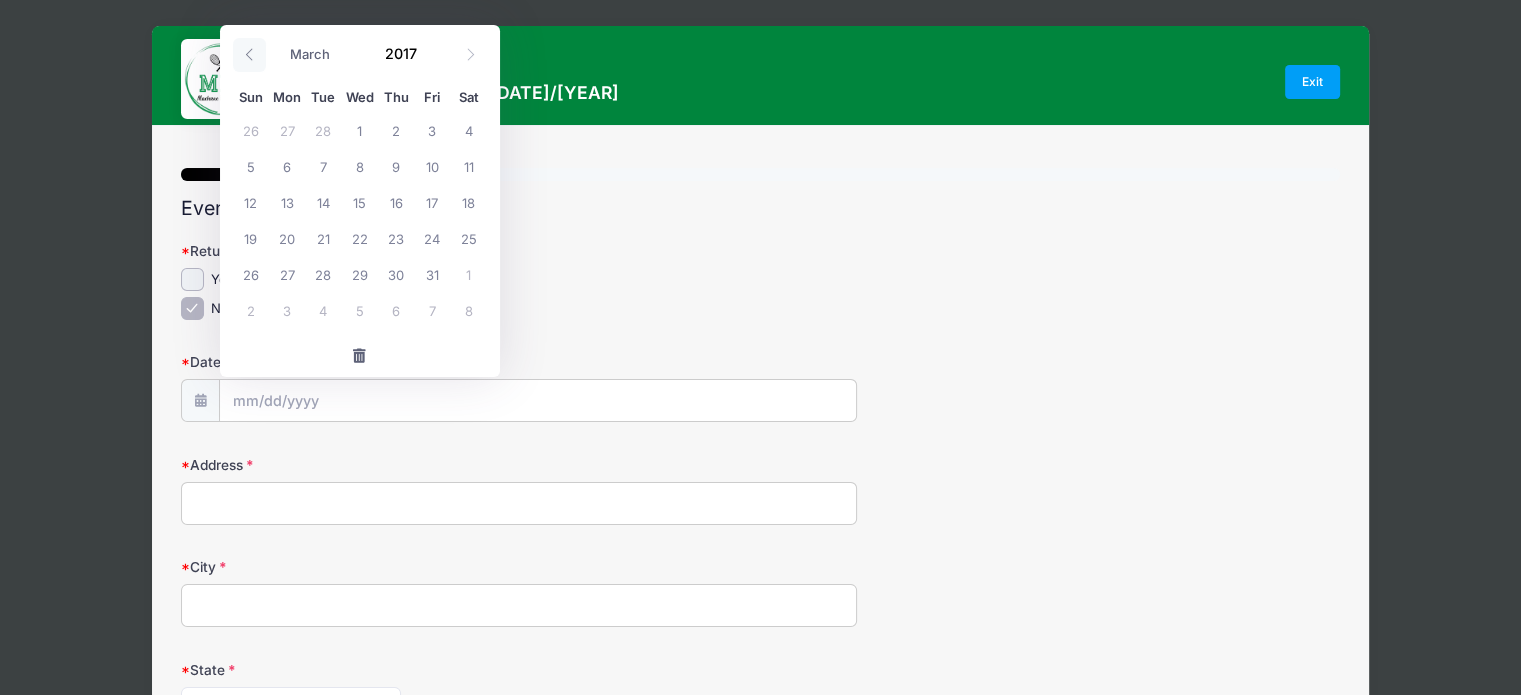 click at bounding box center [249, 55] 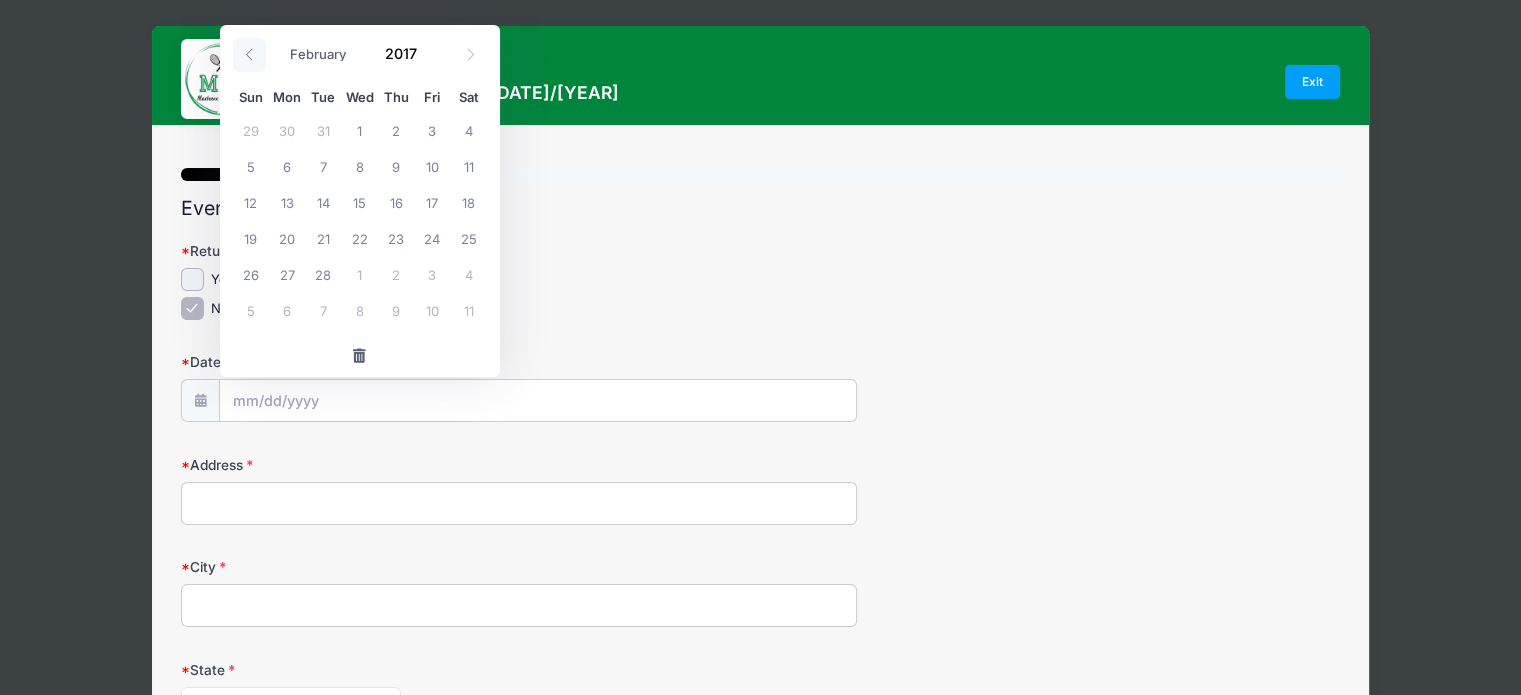 click at bounding box center [249, 55] 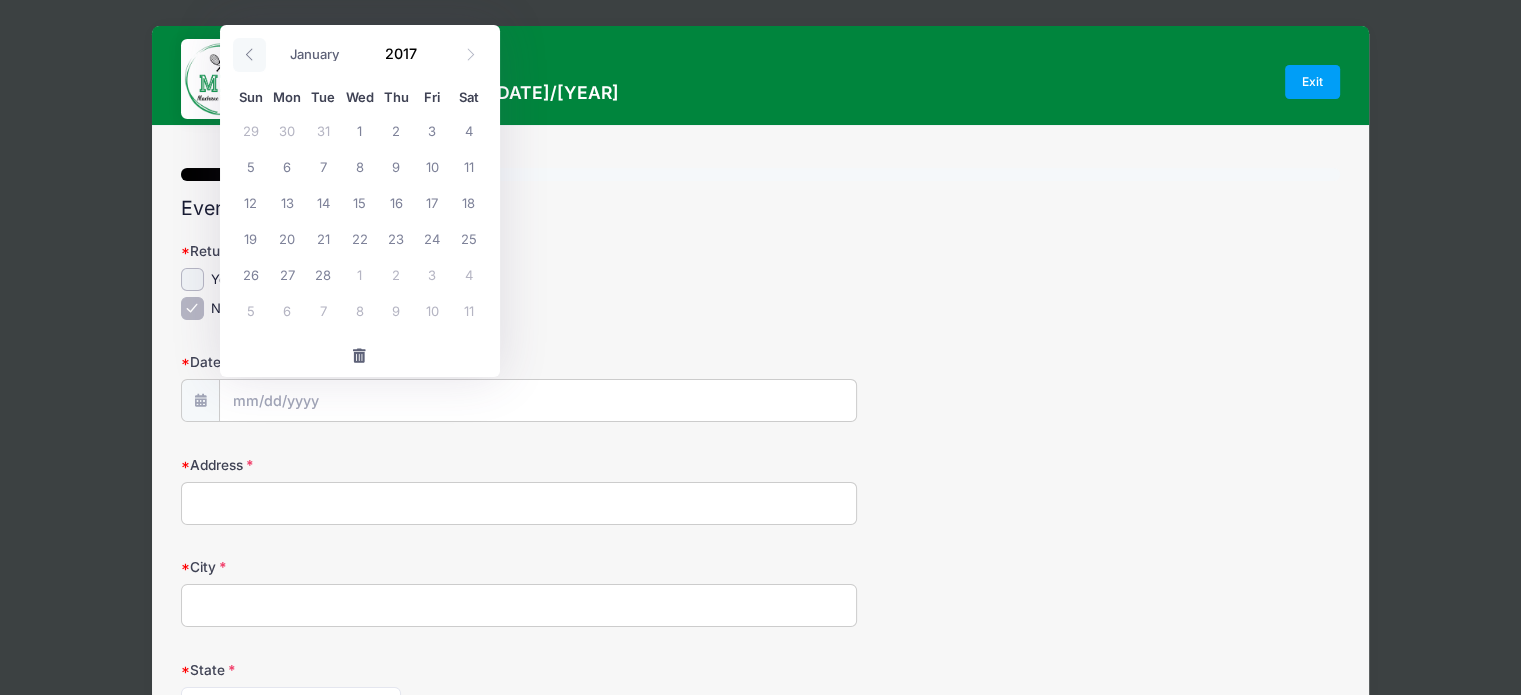 click at bounding box center [249, 55] 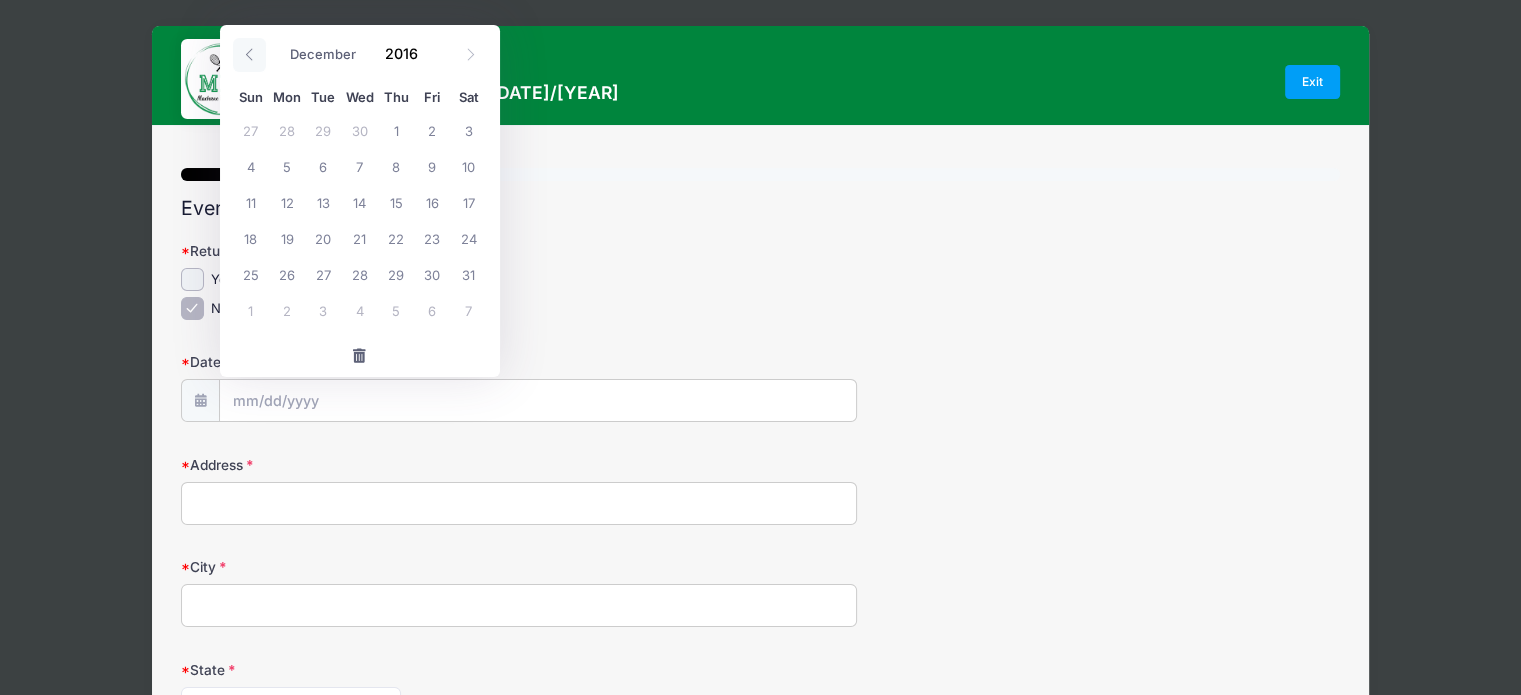 click at bounding box center (249, 55) 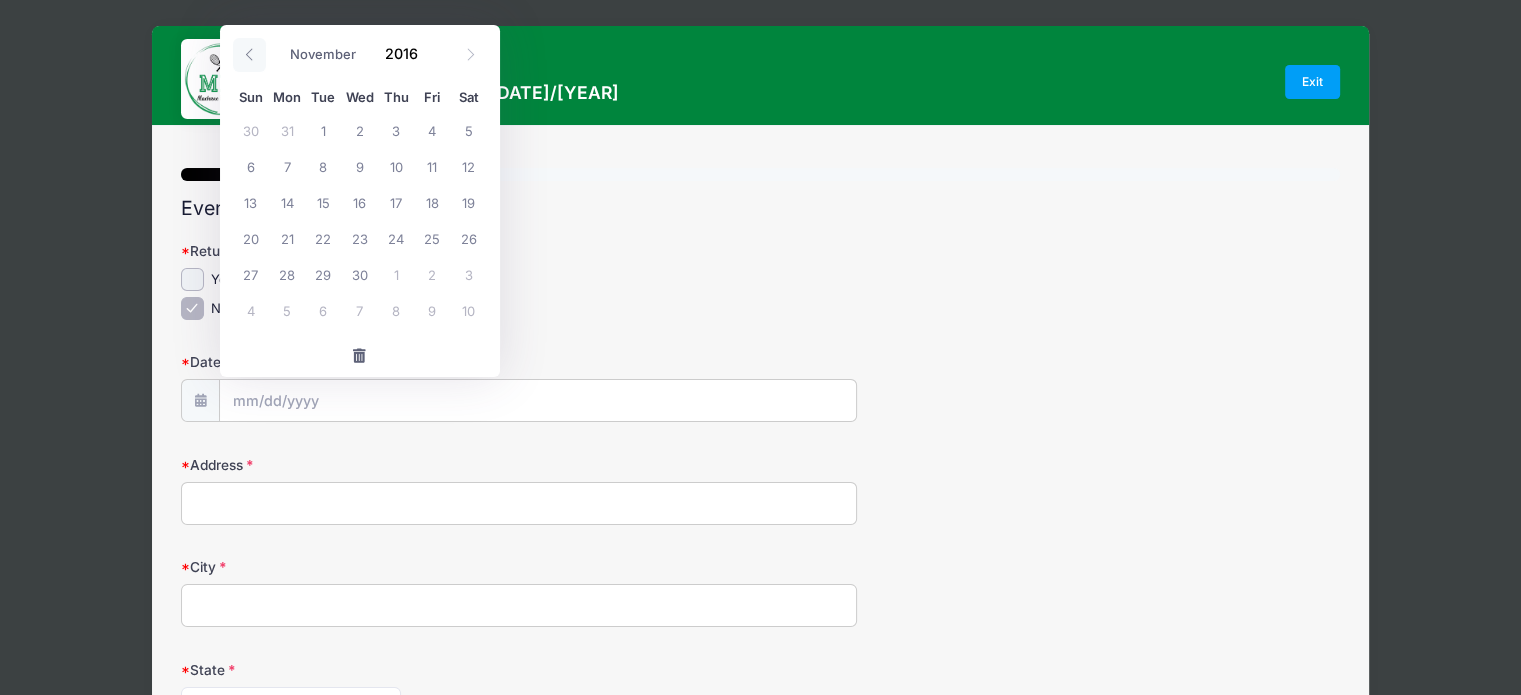 click at bounding box center [249, 55] 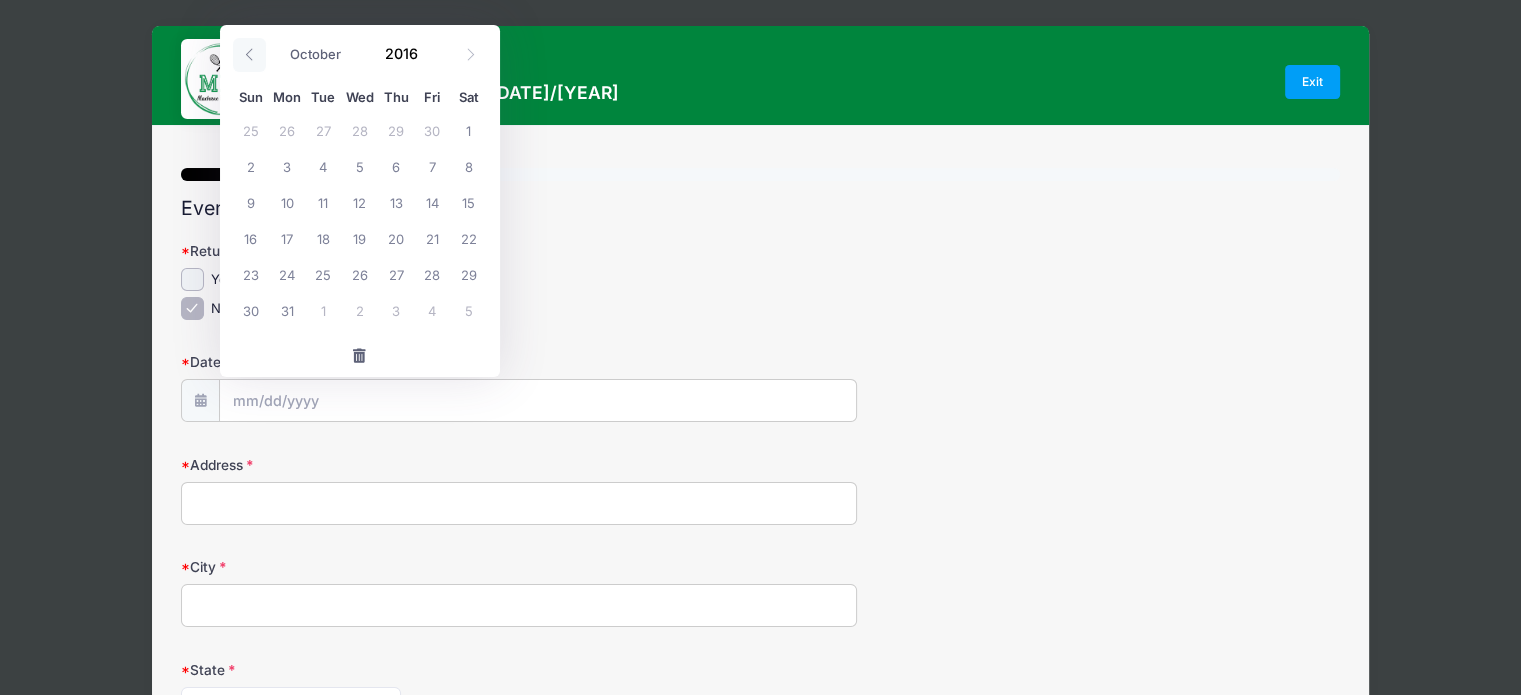 click at bounding box center (249, 55) 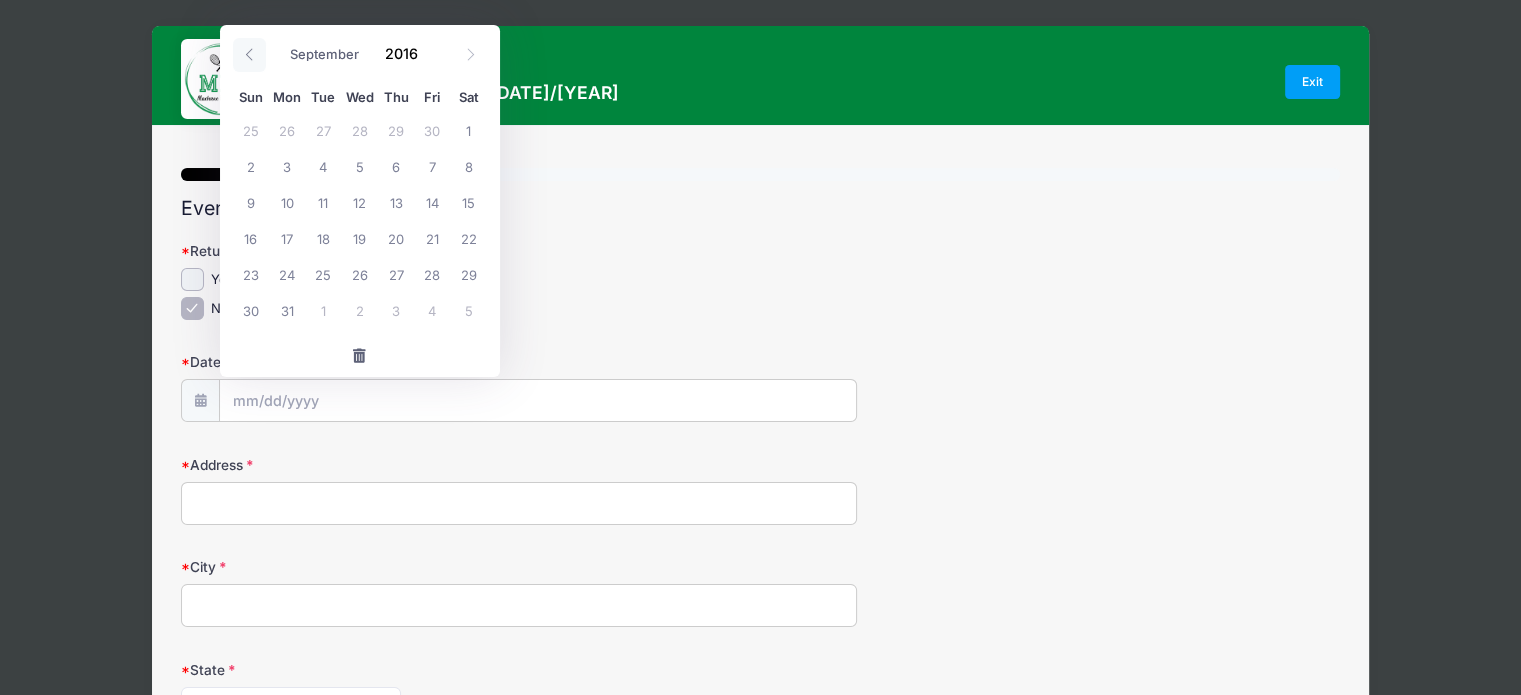 click at bounding box center (249, 55) 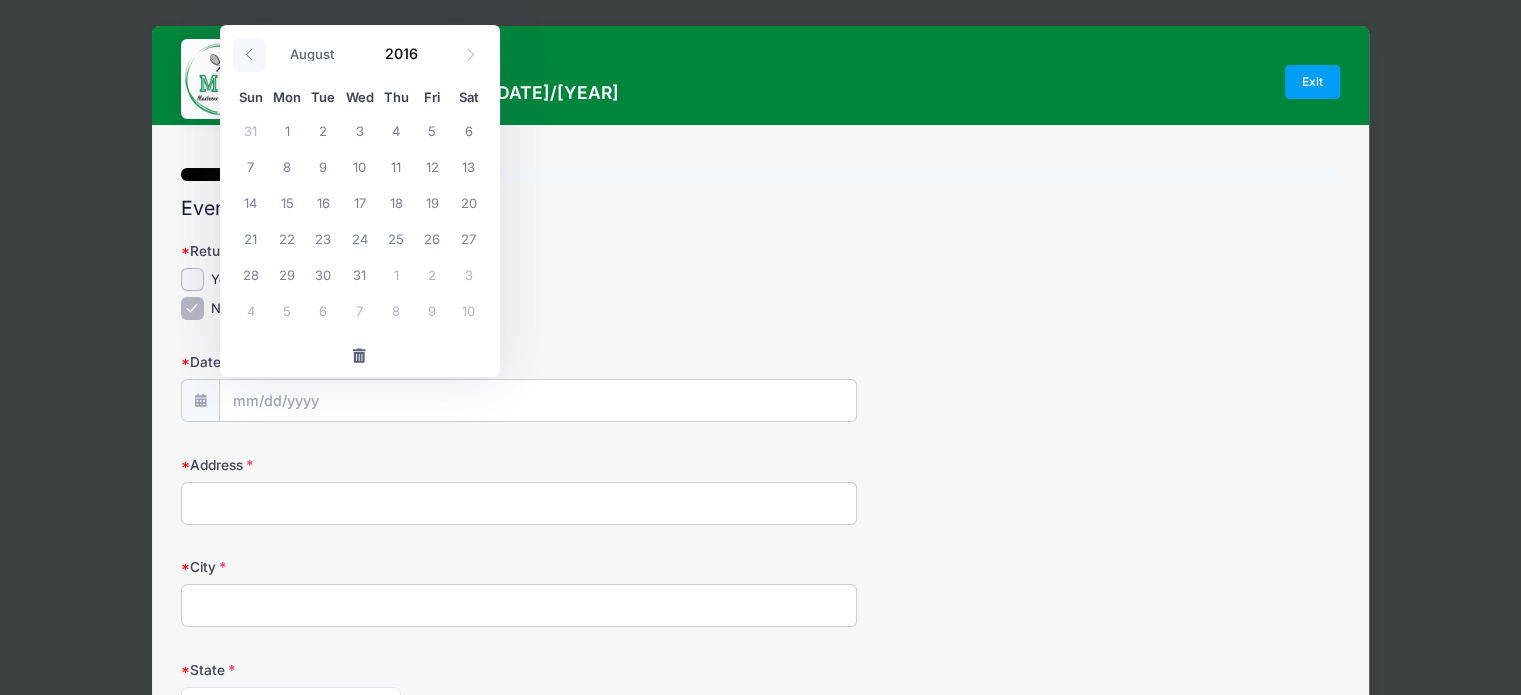 click at bounding box center (249, 55) 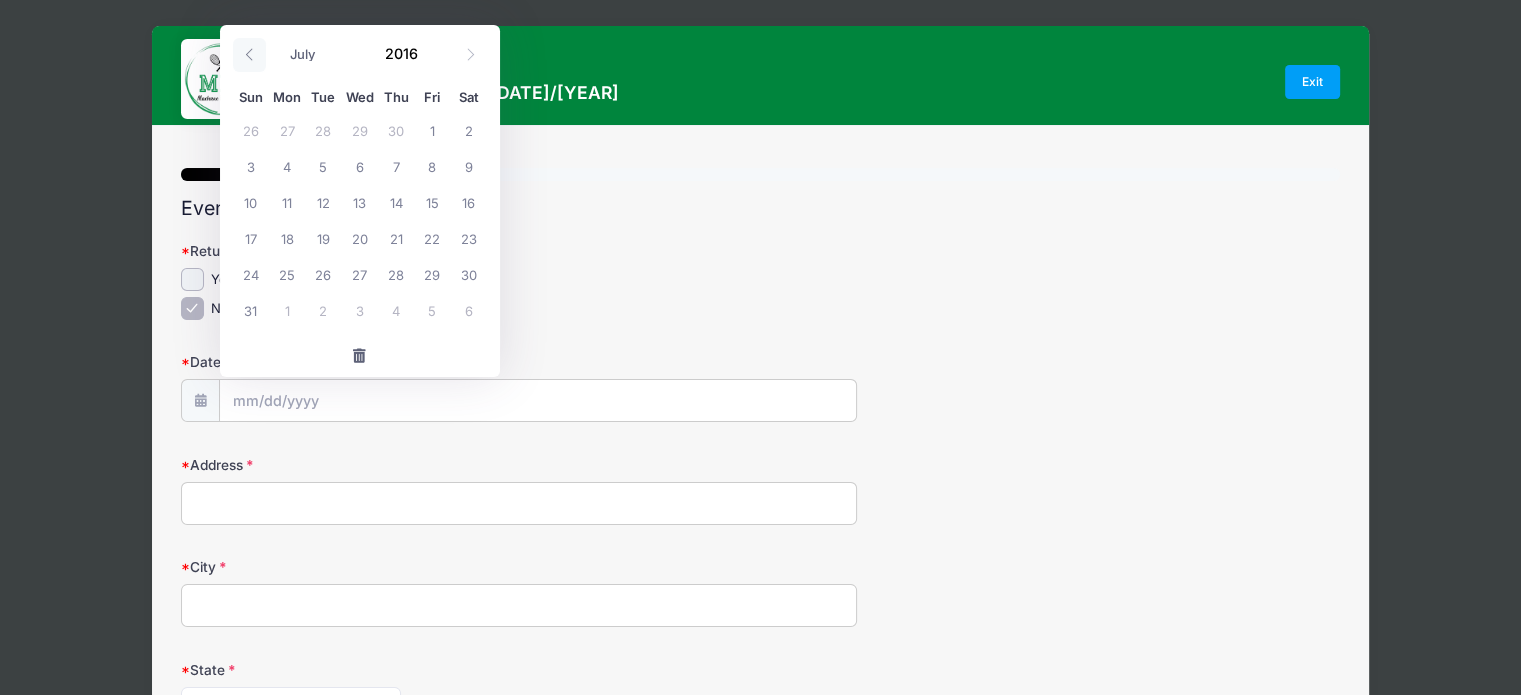 click at bounding box center [249, 55] 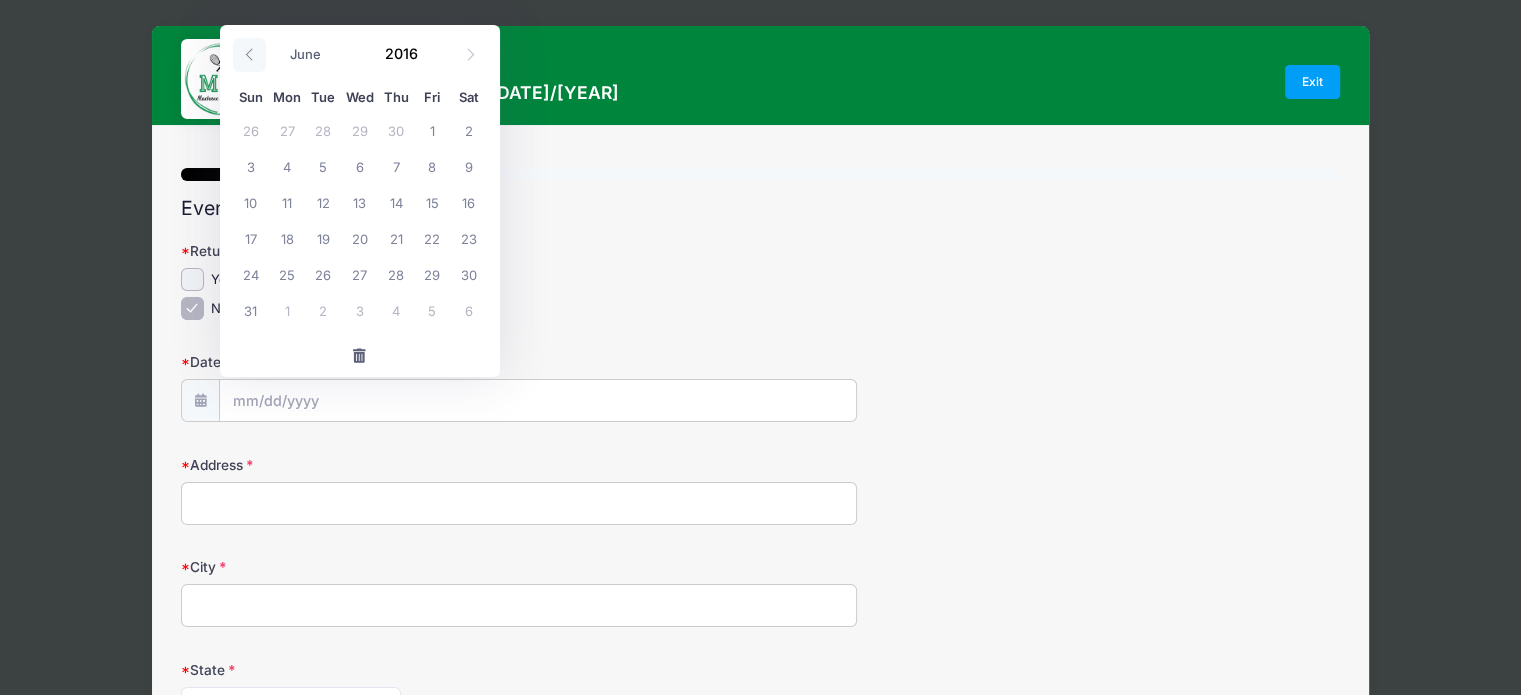 click at bounding box center [249, 55] 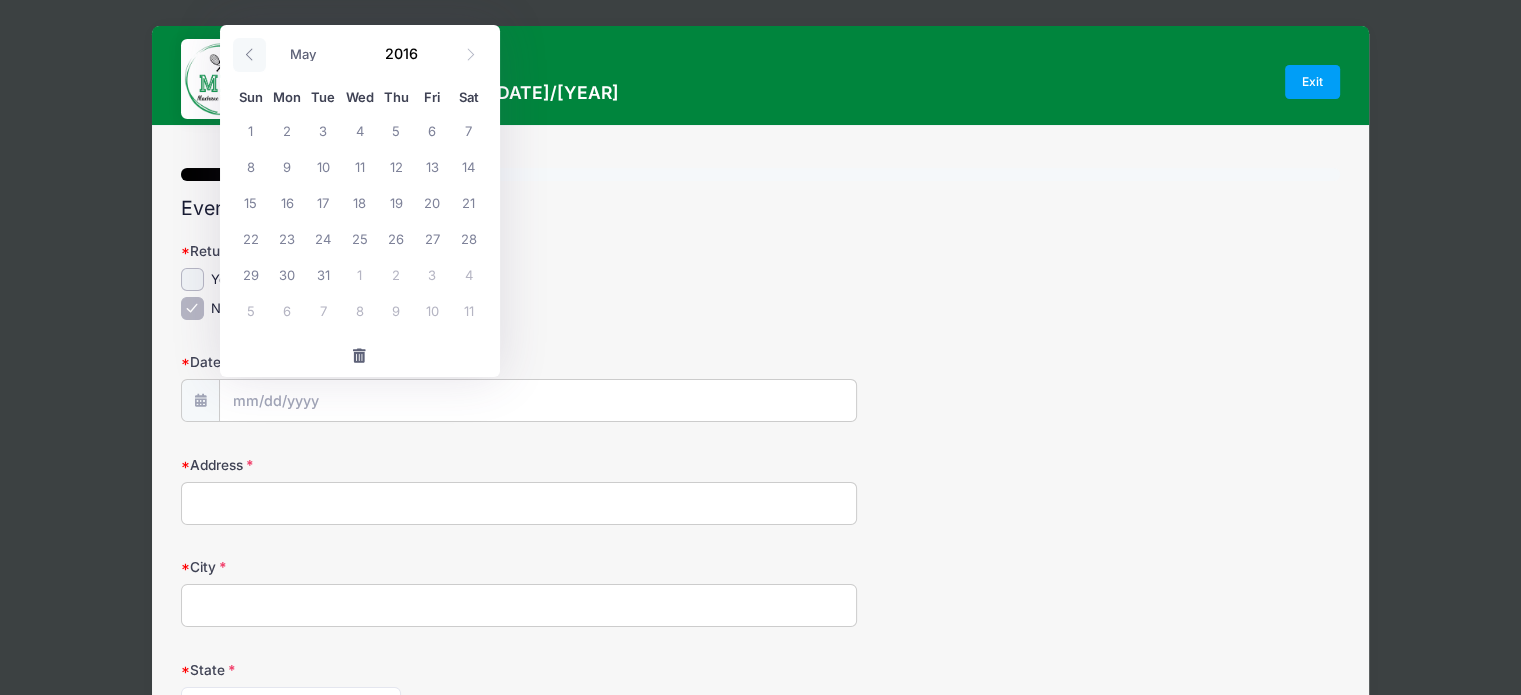 click at bounding box center [249, 55] 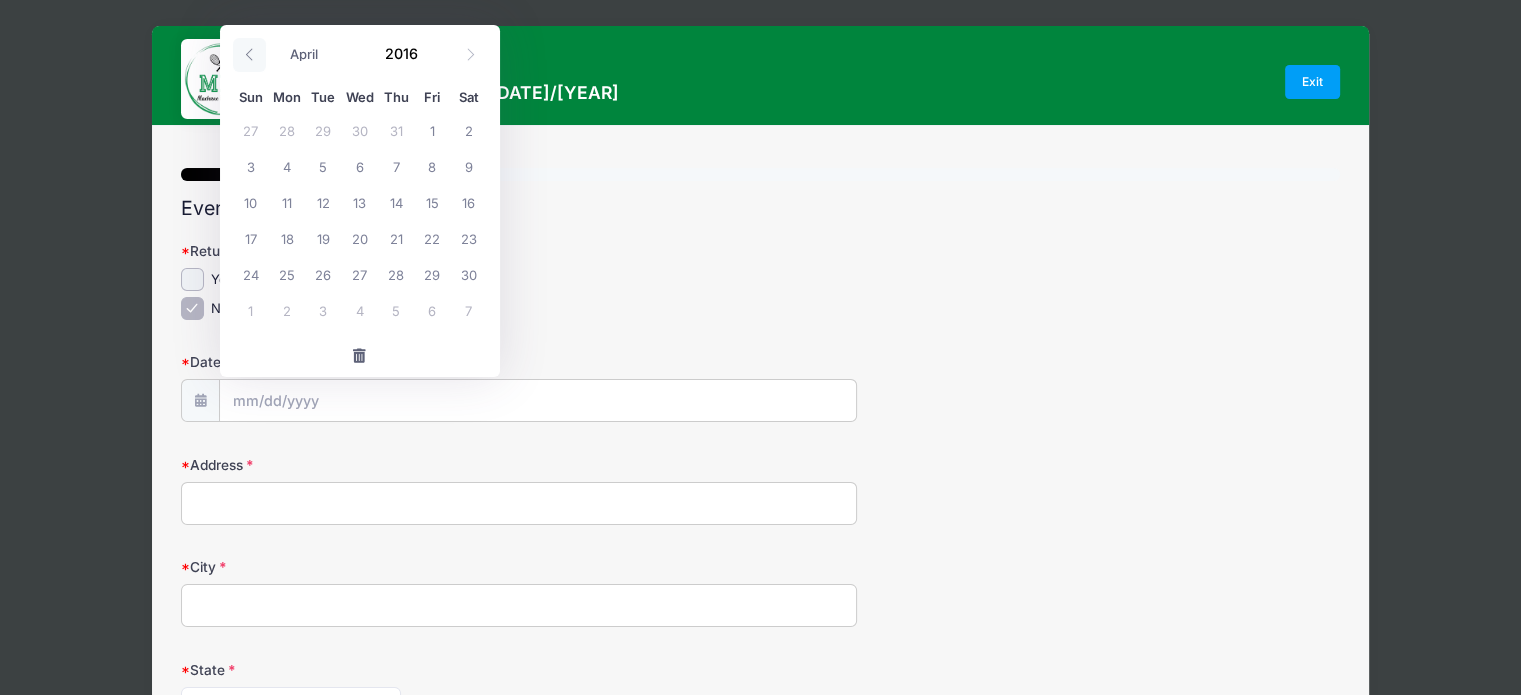 click at bounding box center [249, 55] 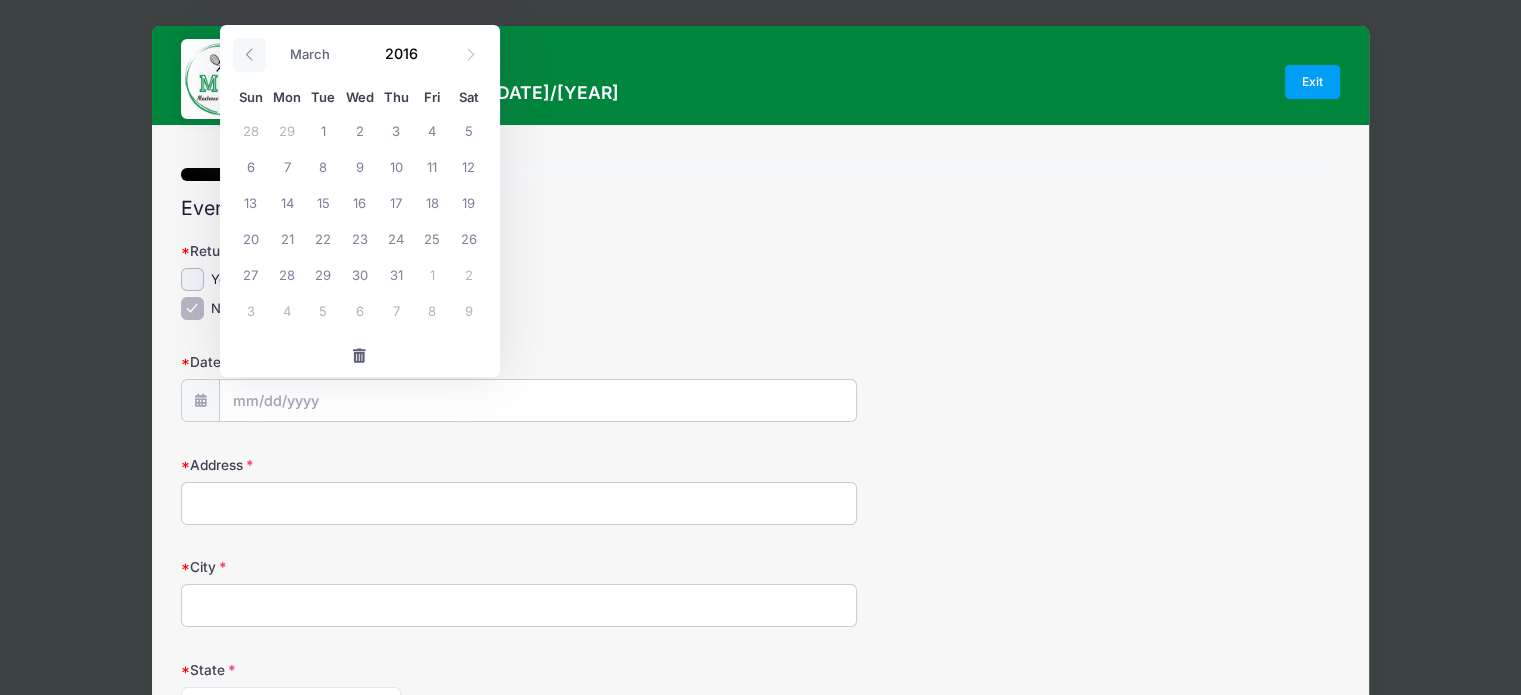 click at bounding box center [249, 55] 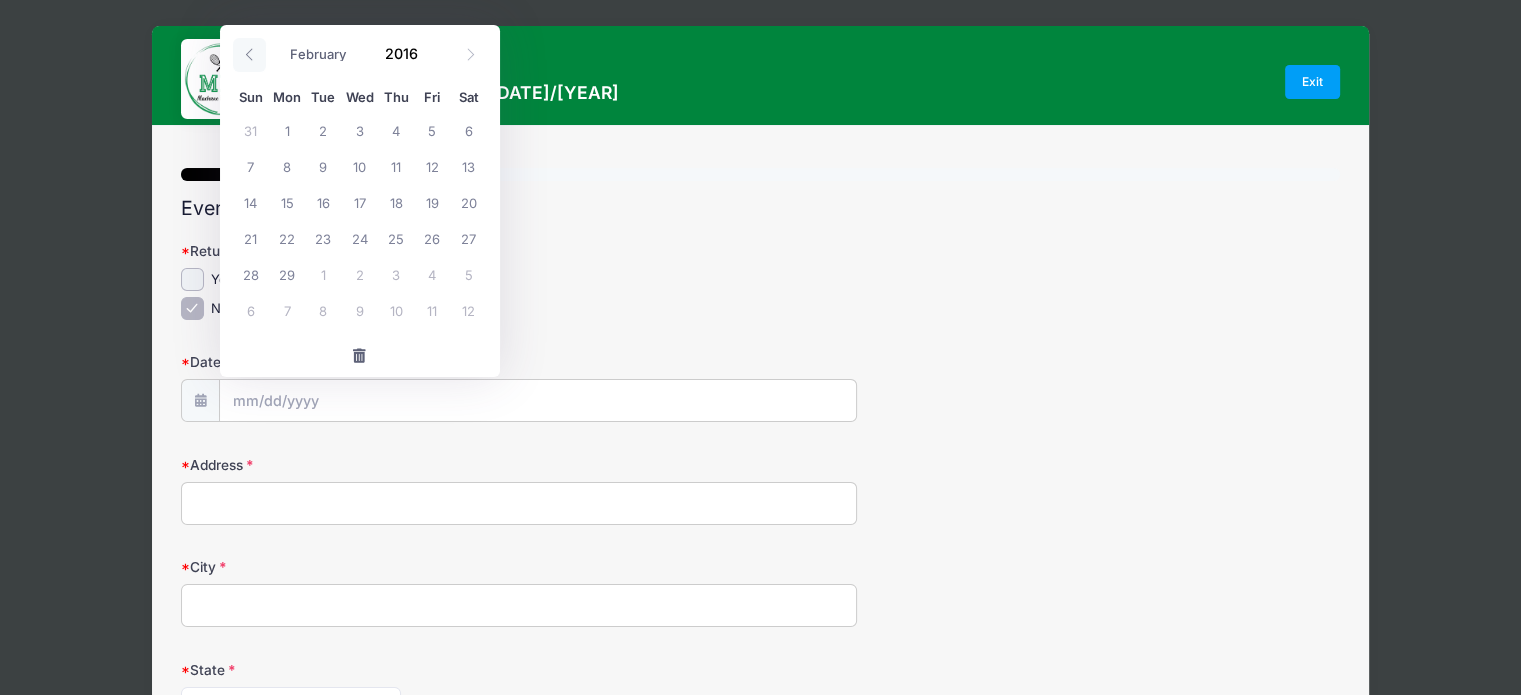 click at bounding box center [249, 55] 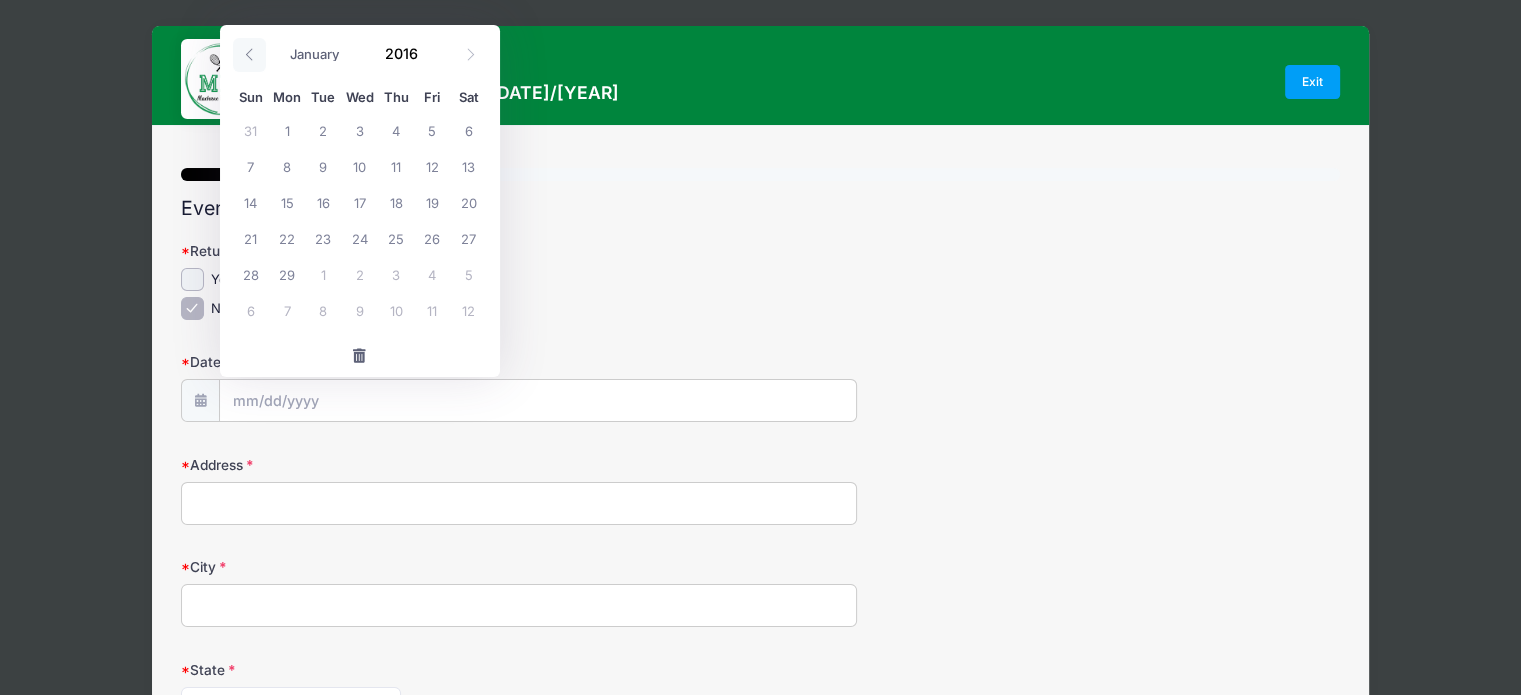 click at bounding box center [249, 55] 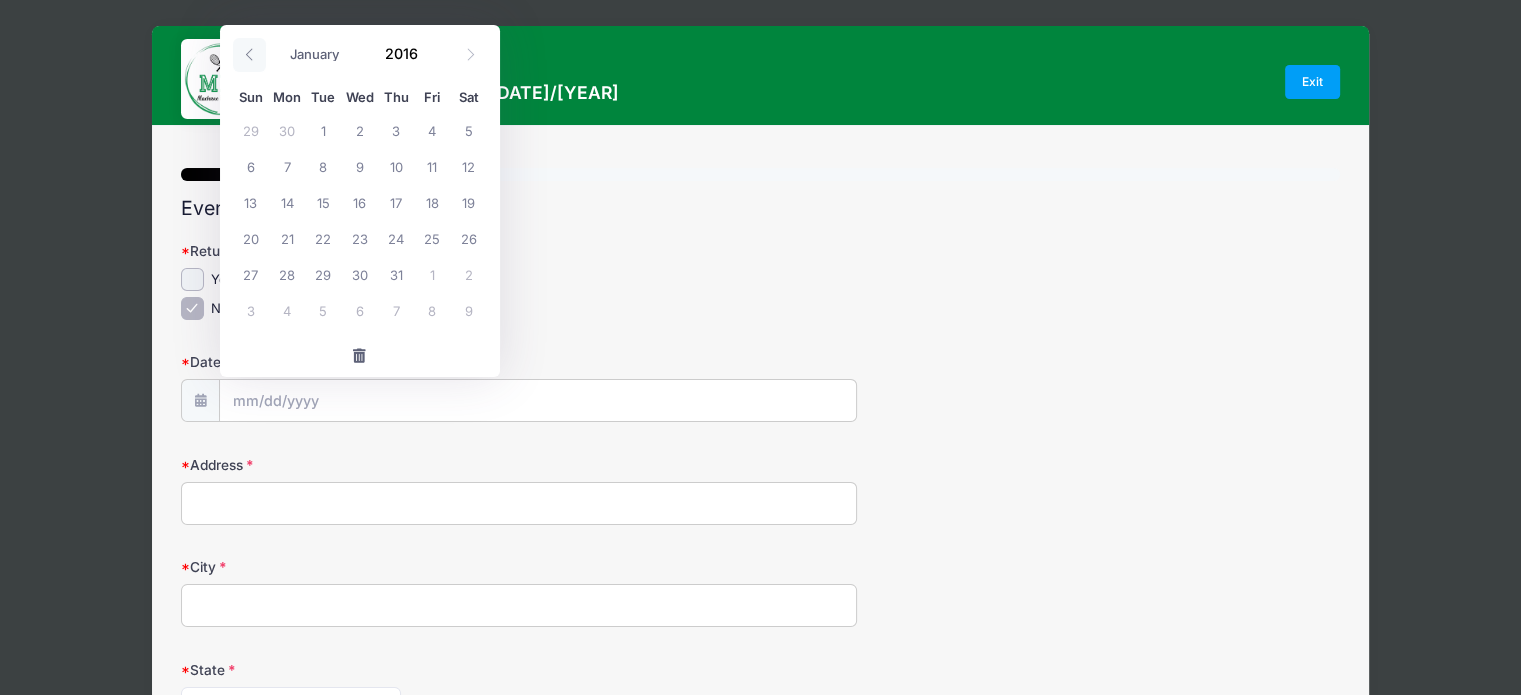 select on "11" 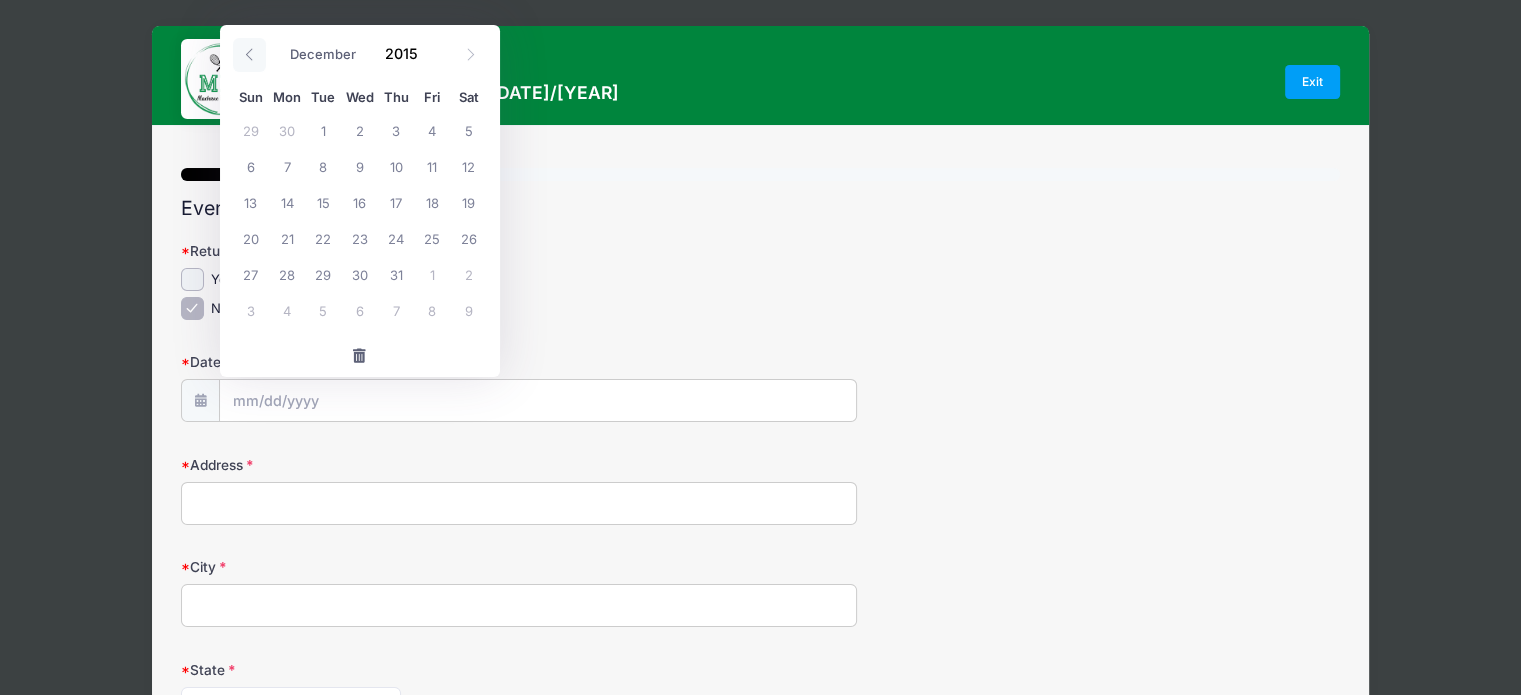 click at bounding box center [249, 55] 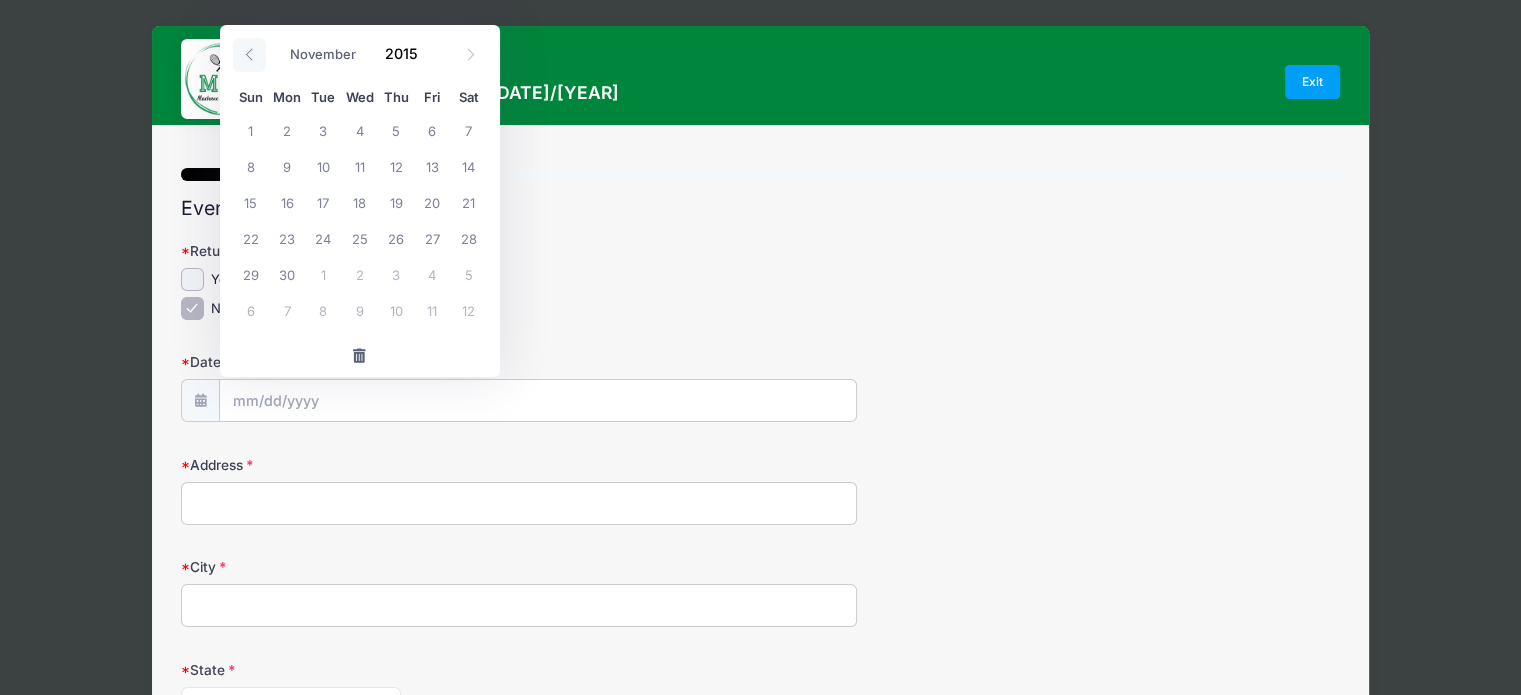 click at bounding box center [249, 55] 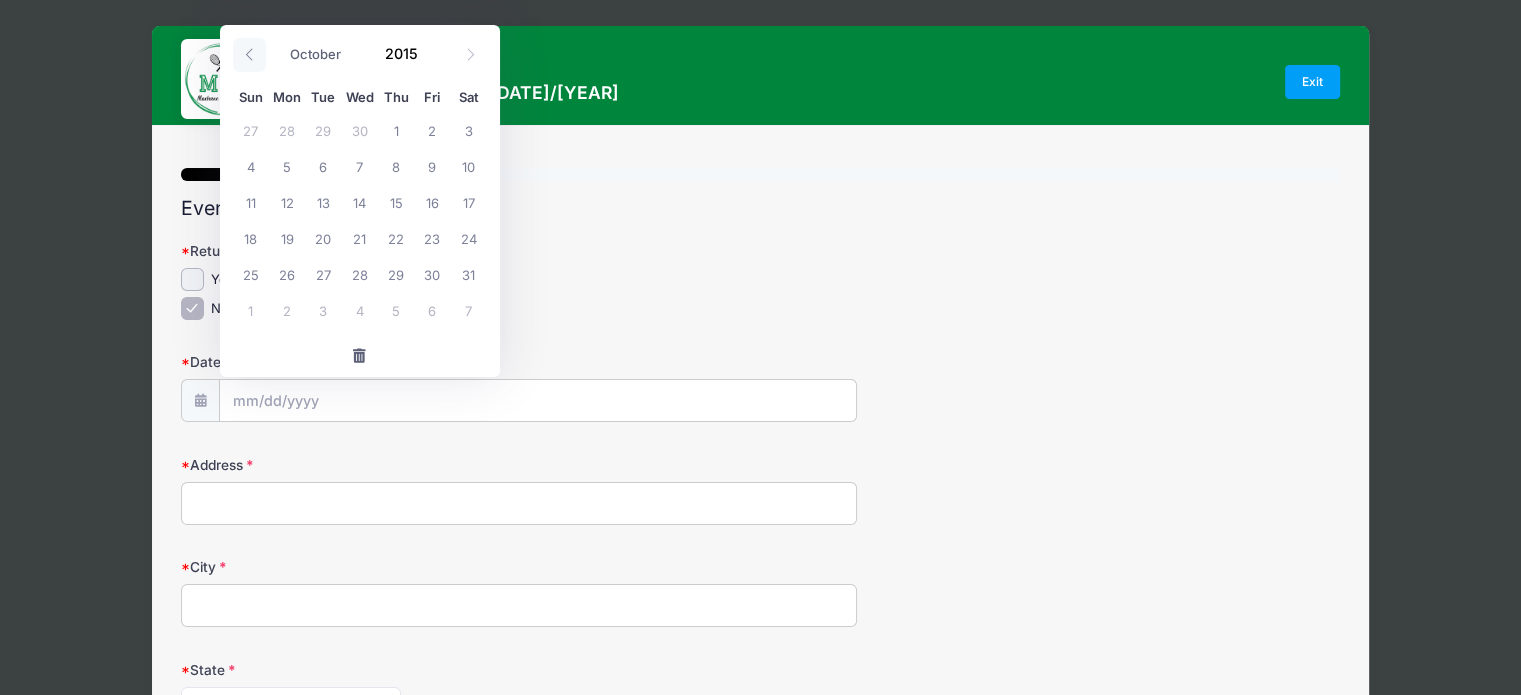 click at bounding box center [249, 55] 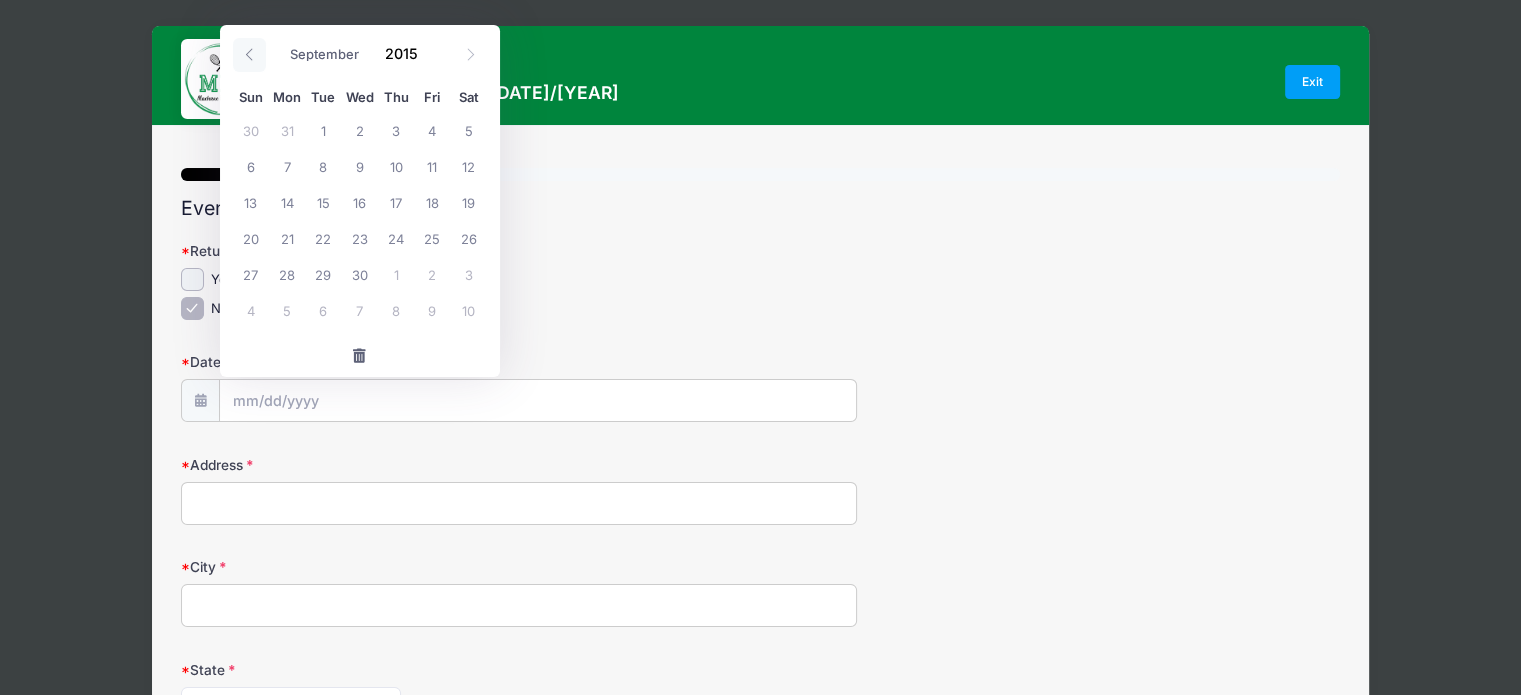 click at bounding box center (249, 55) 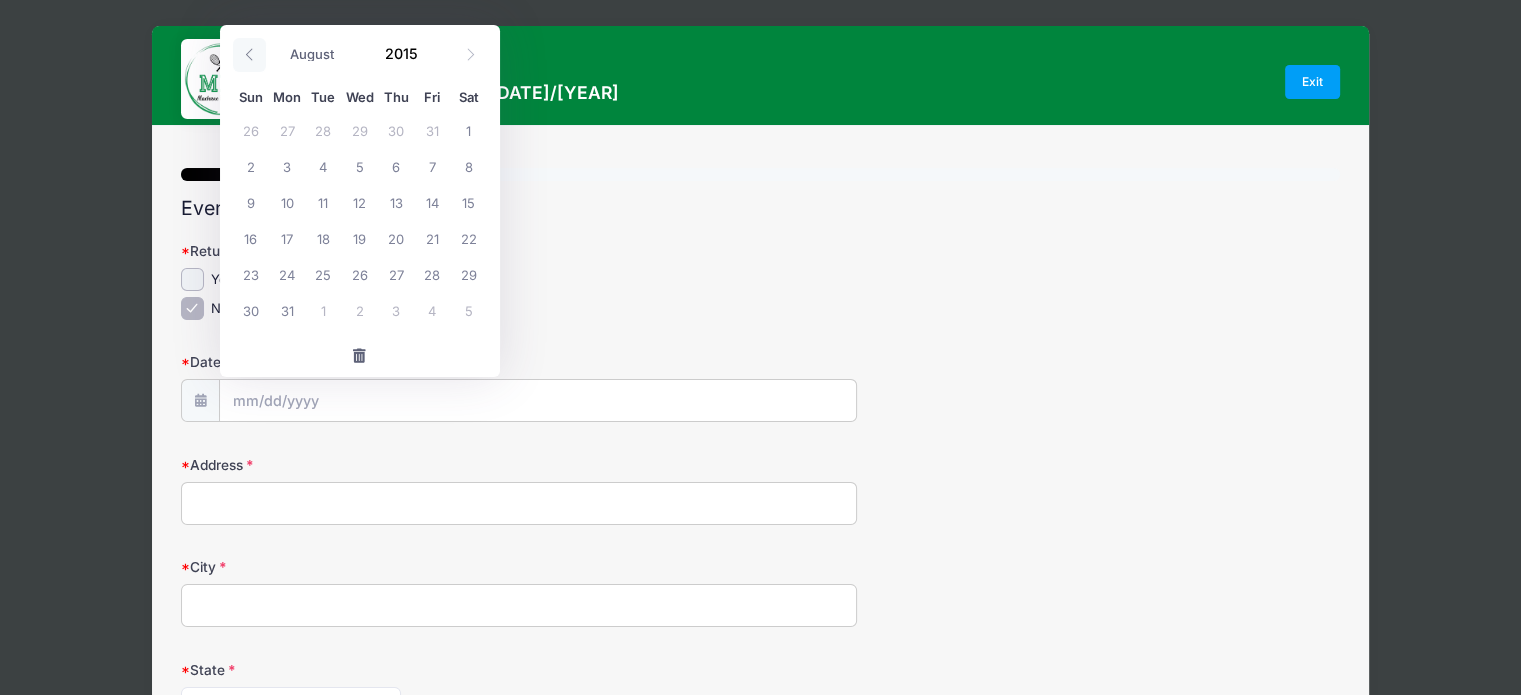 click at bounding box center (249, 55) 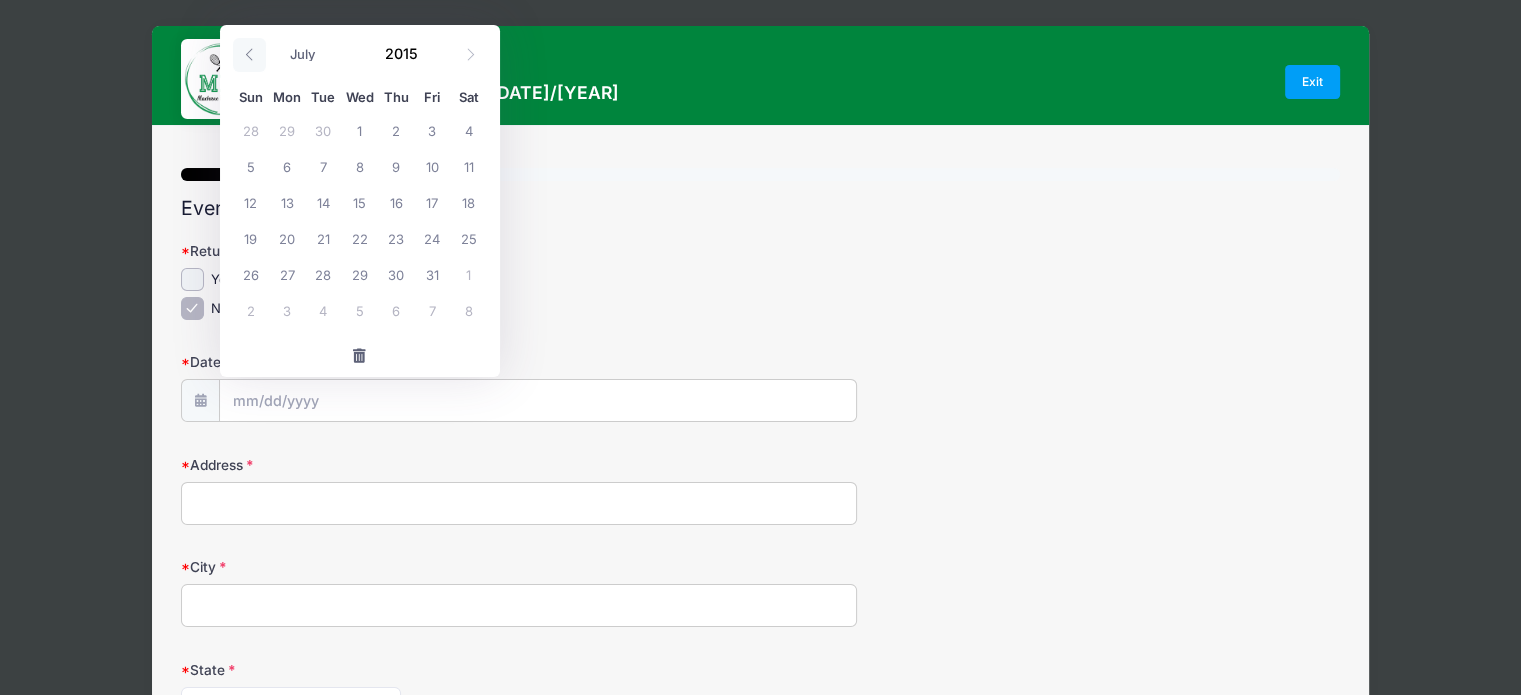 click at bounding box center (249, 55) 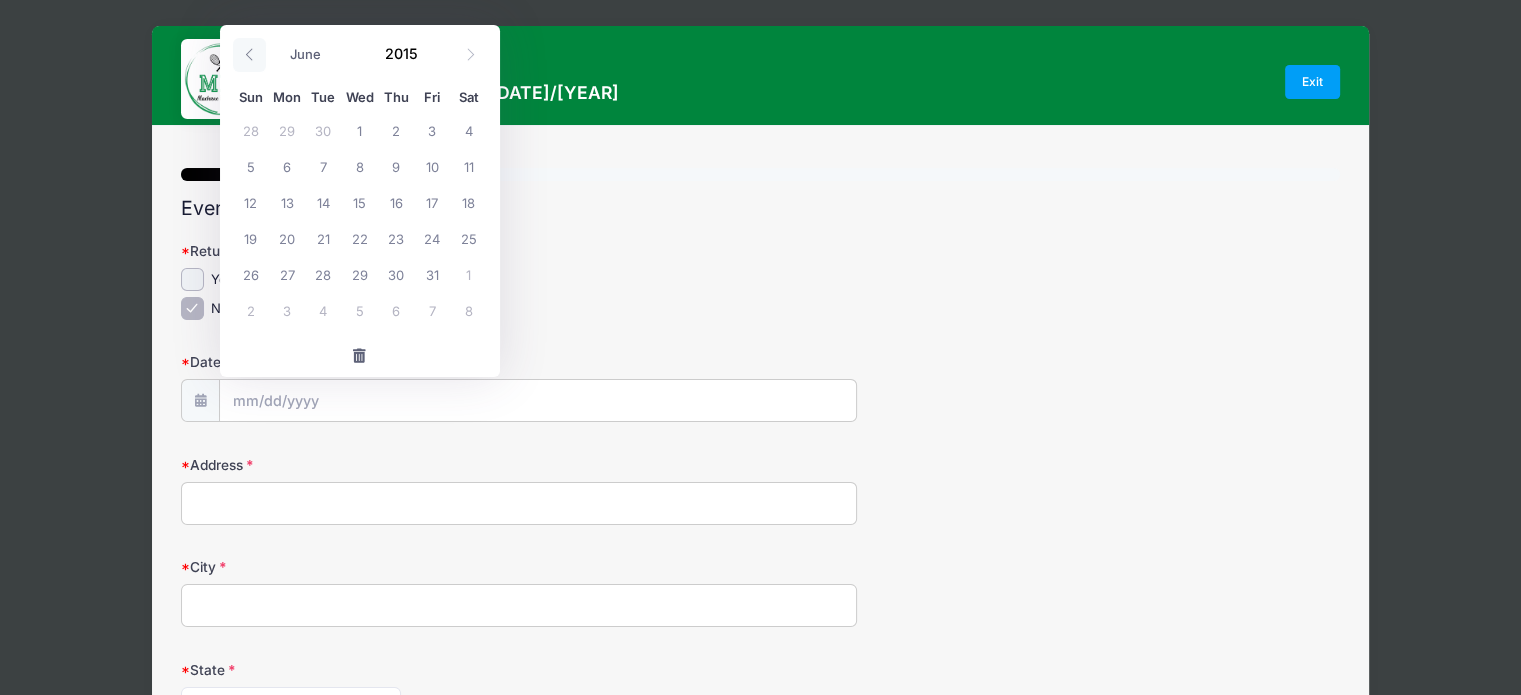 click at bounding box center (249, 55) 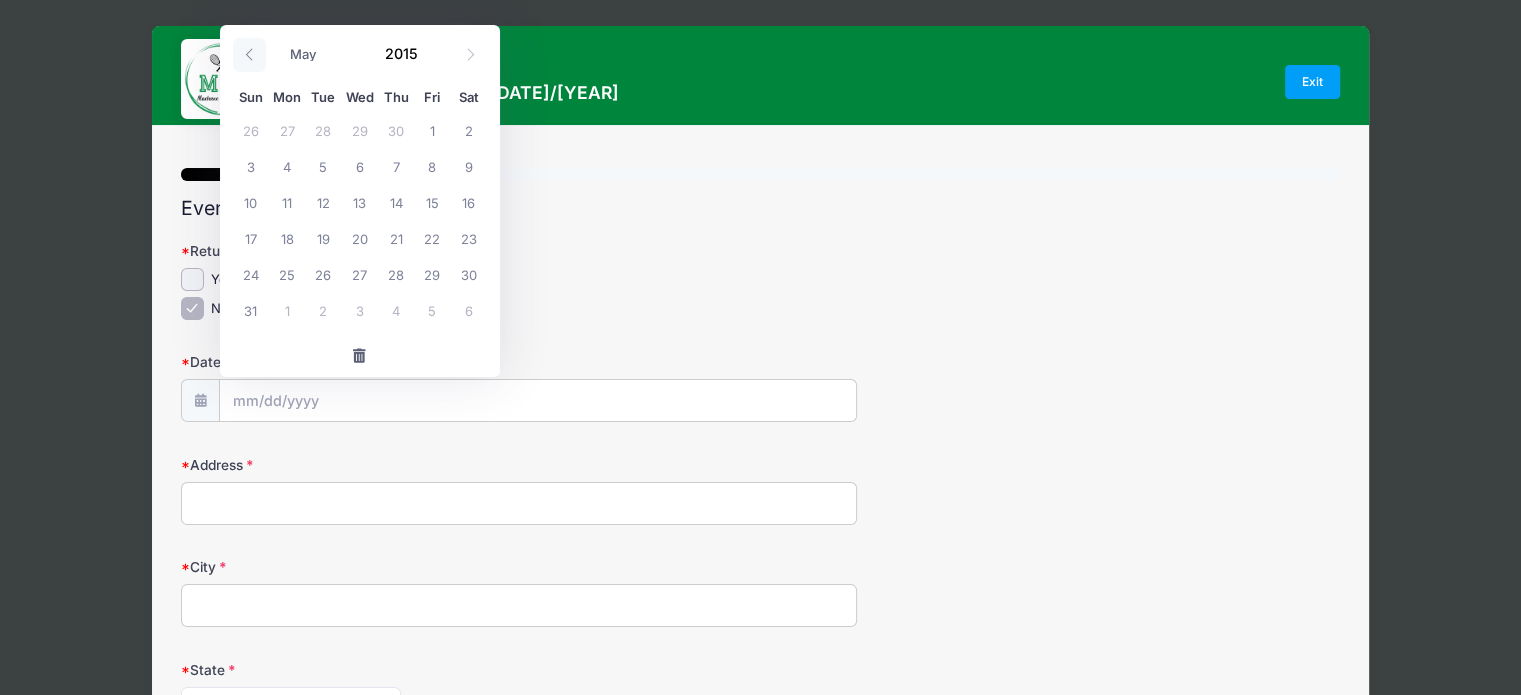 click at bounding box center [249, 55] 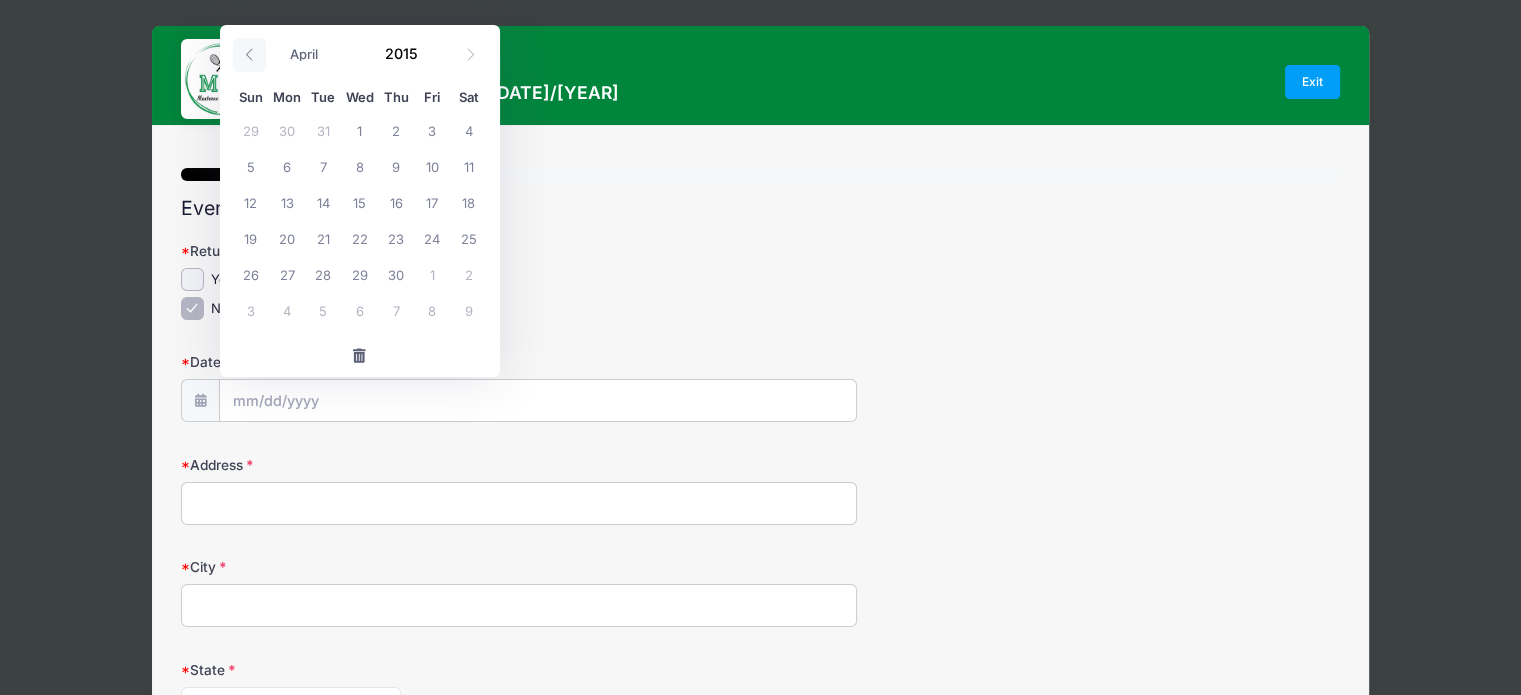 click at bounding box center [249, 55] 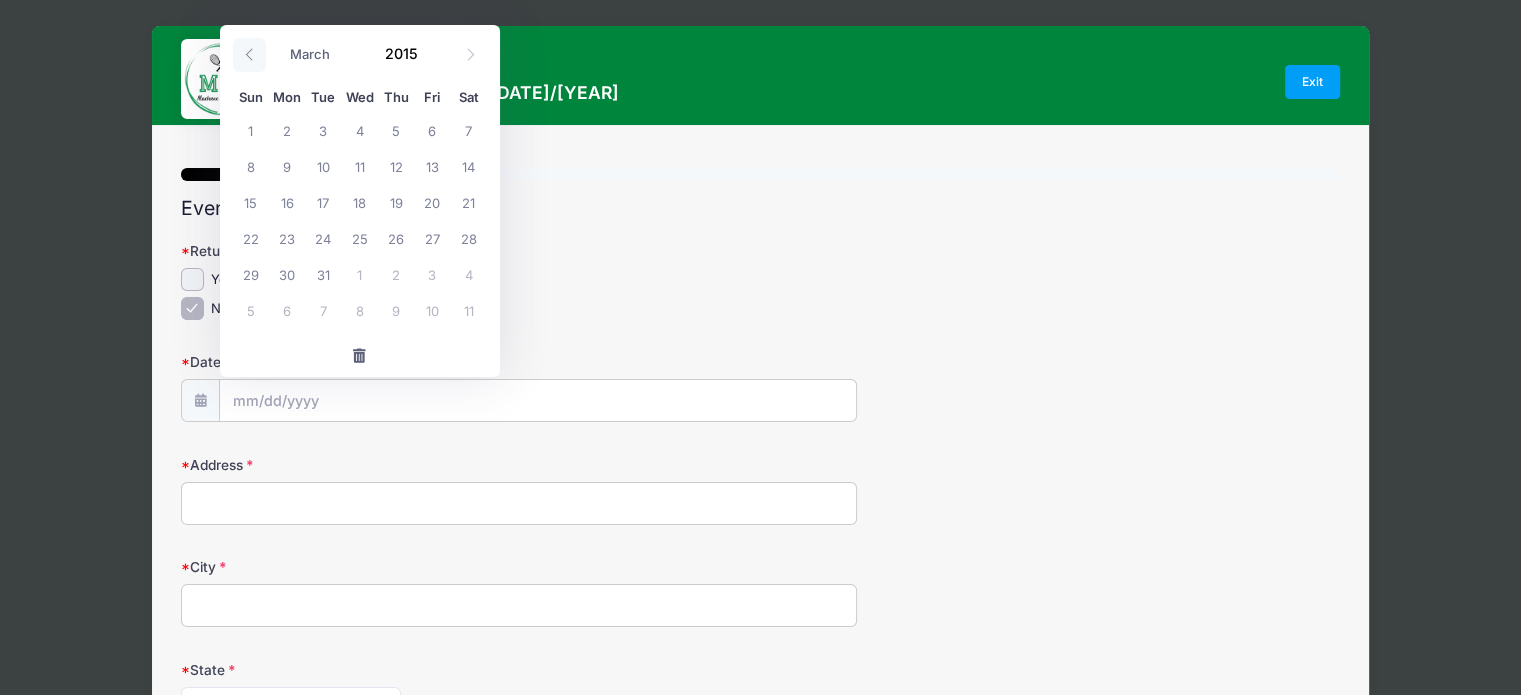 click at bounding box center (249, 55) 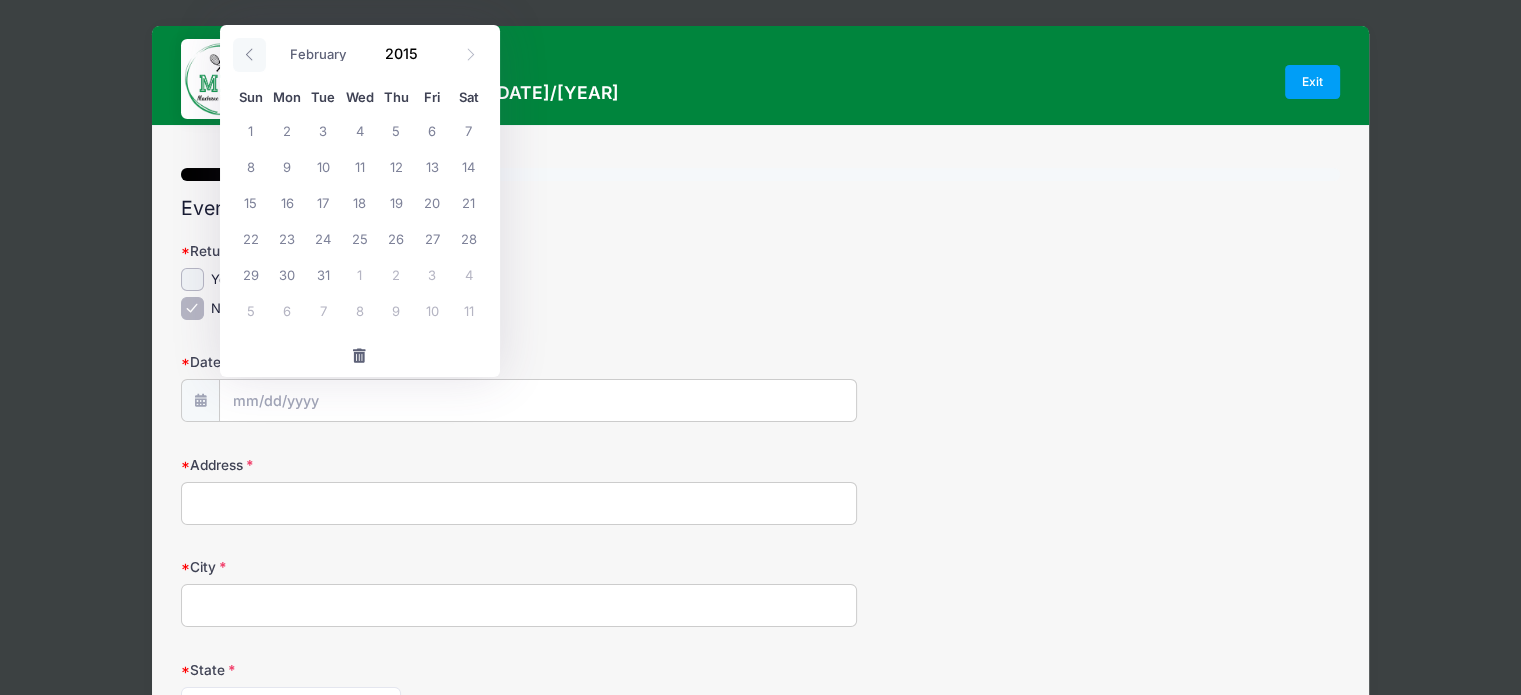 click at bounding box center [249, 55] 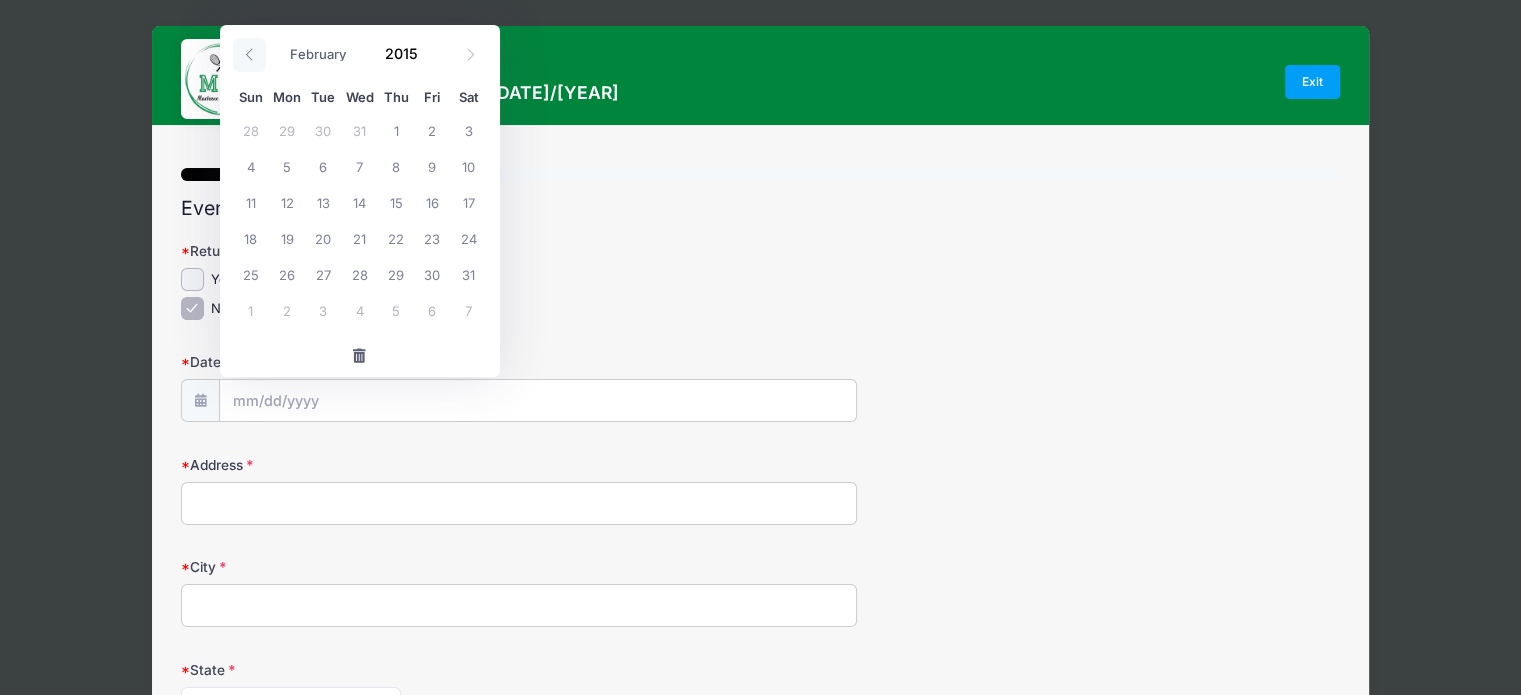 select on "0" 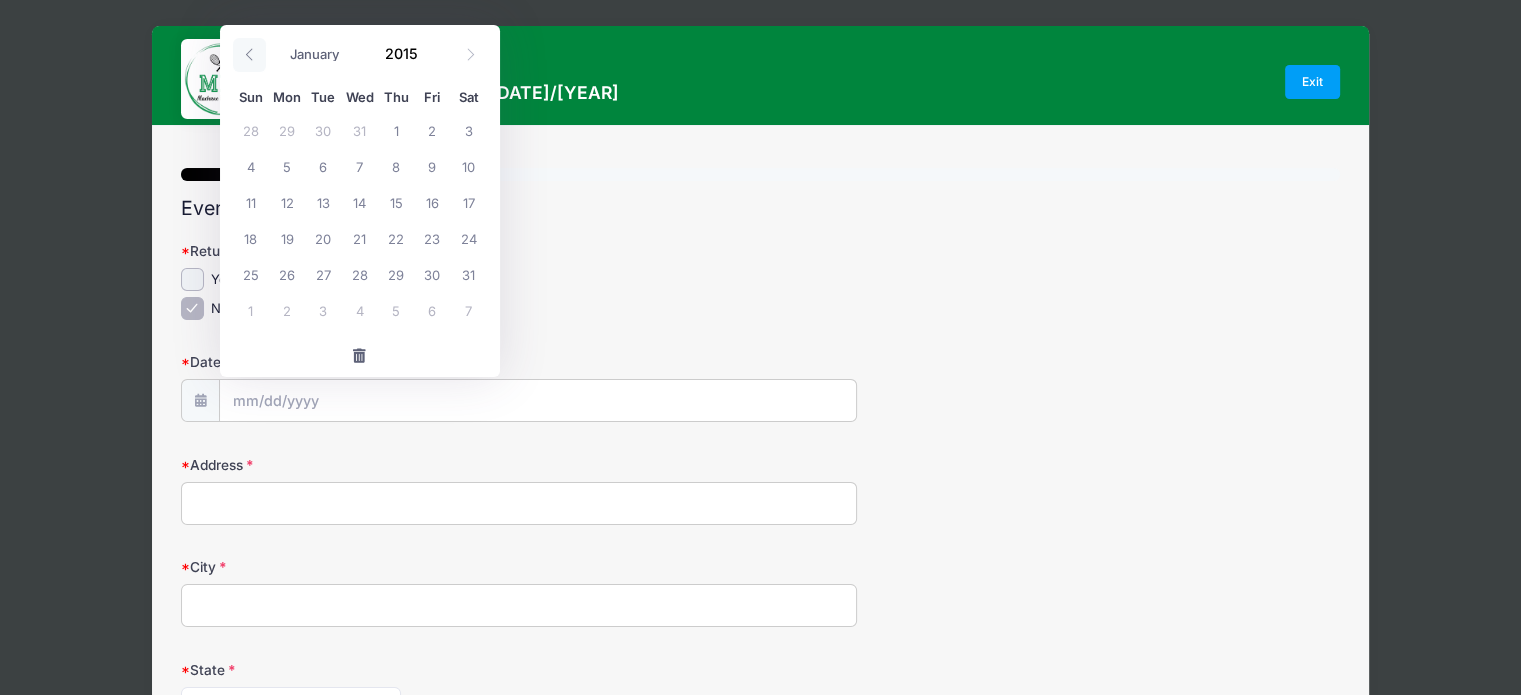 click at bounding box center [249, 55] 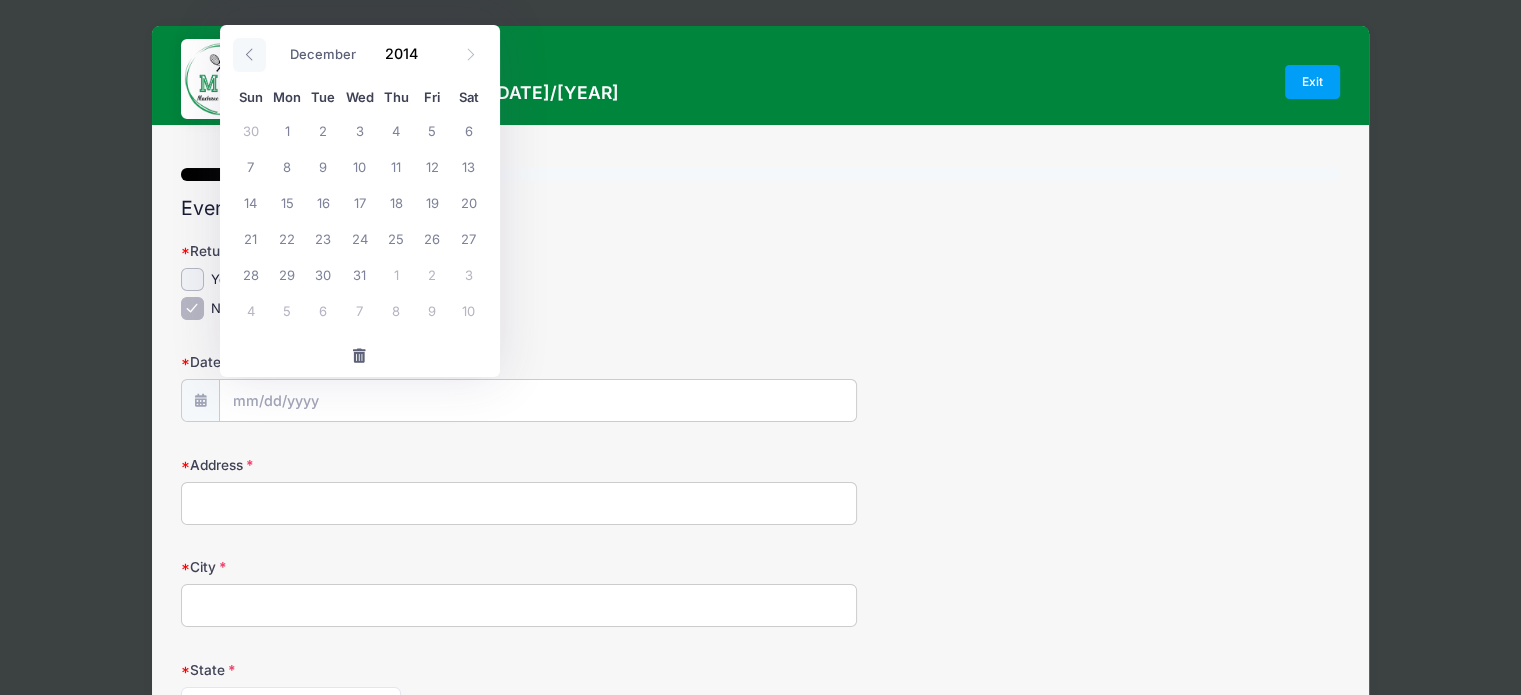 click at bounding box center (249, 55) 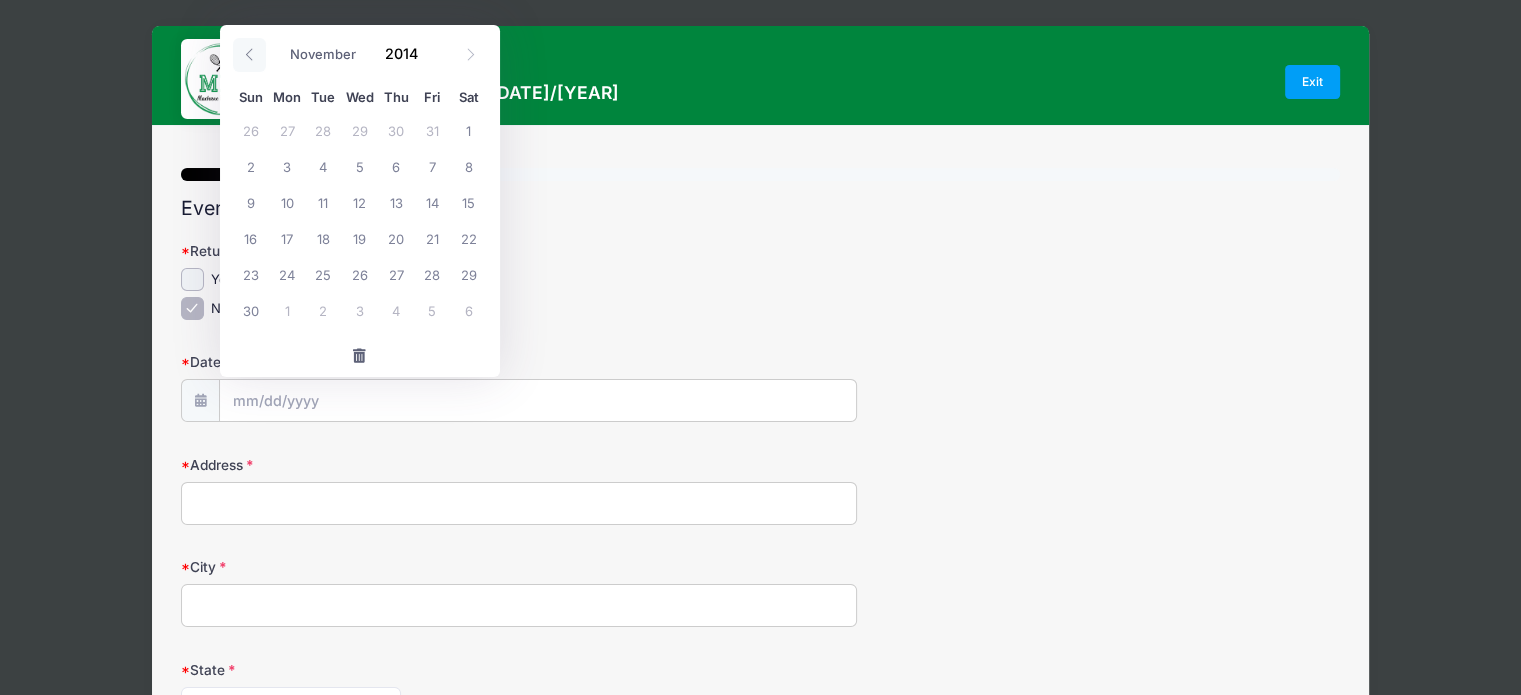 click at bounding box center (249, 55) 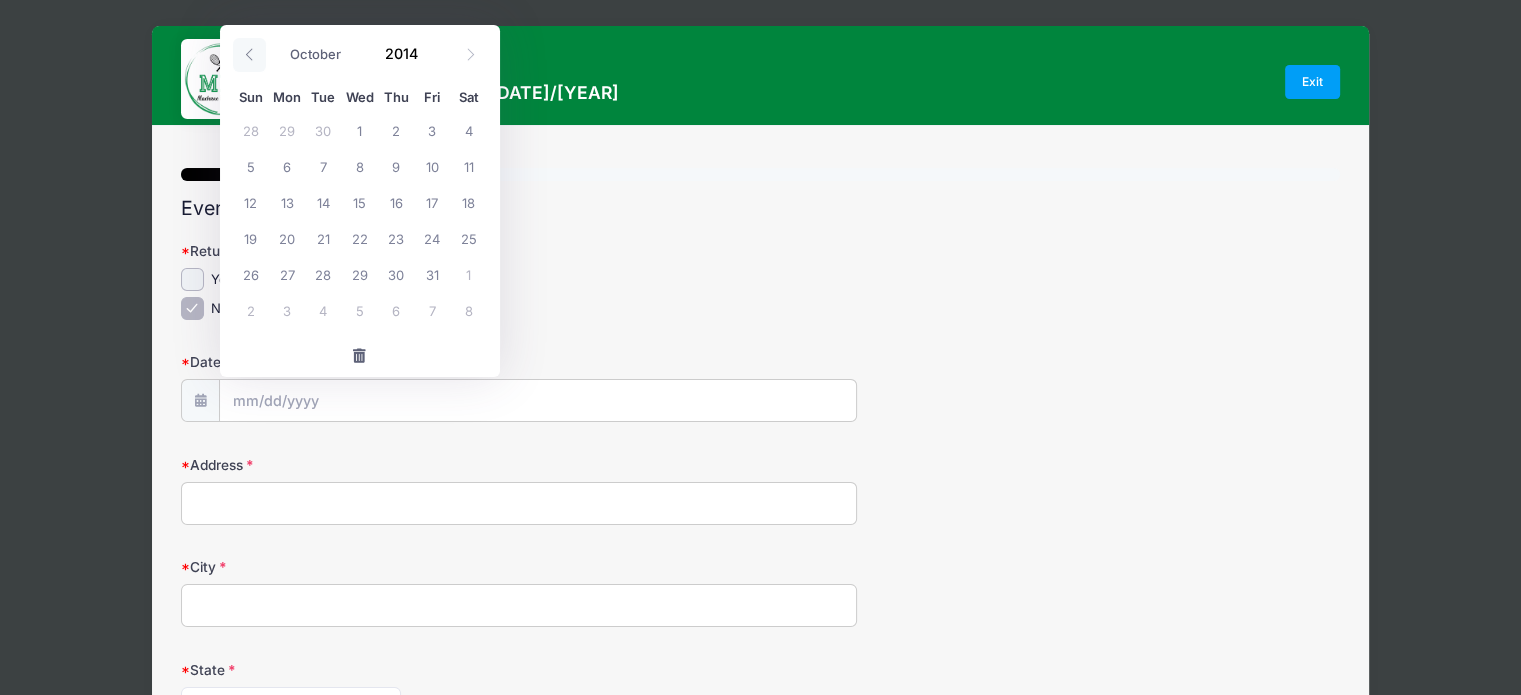 click at bounding box center [249, 55] 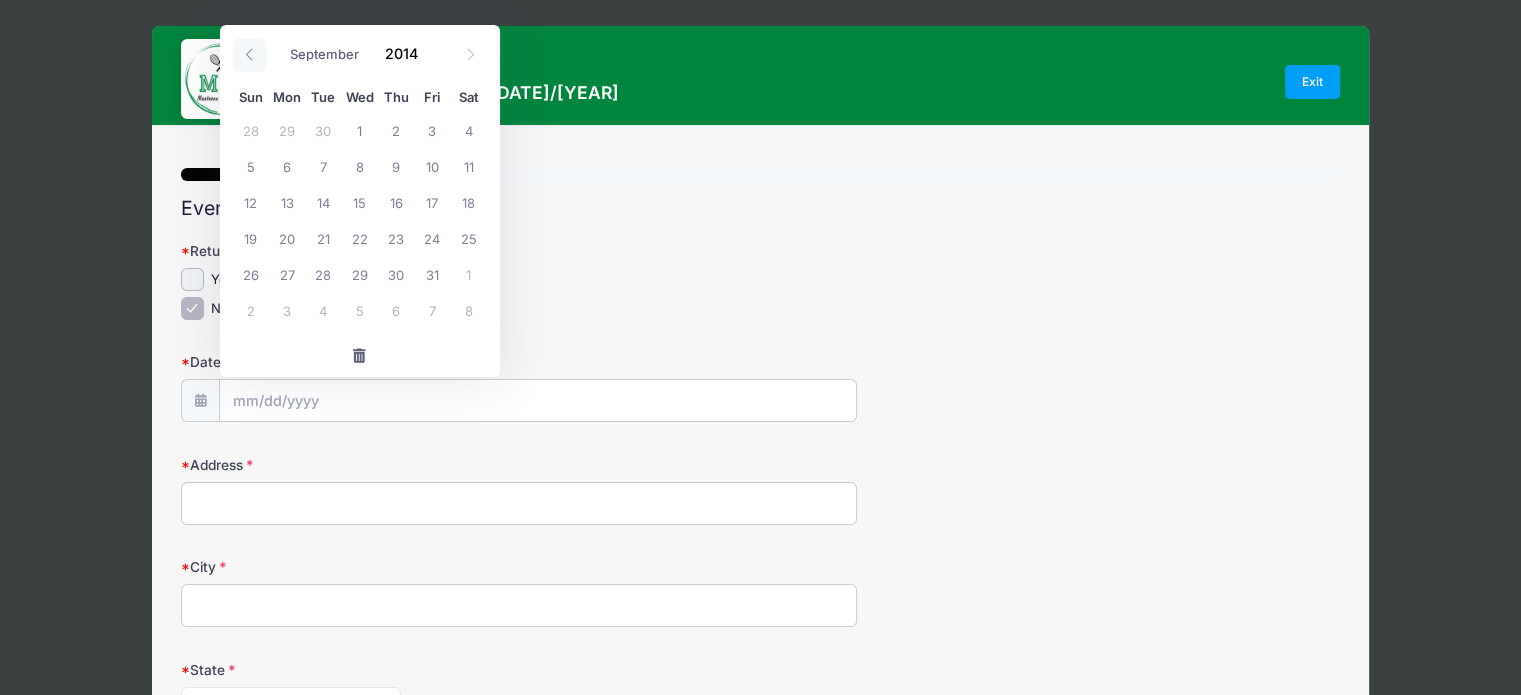 click at bounding box center (249, 55) 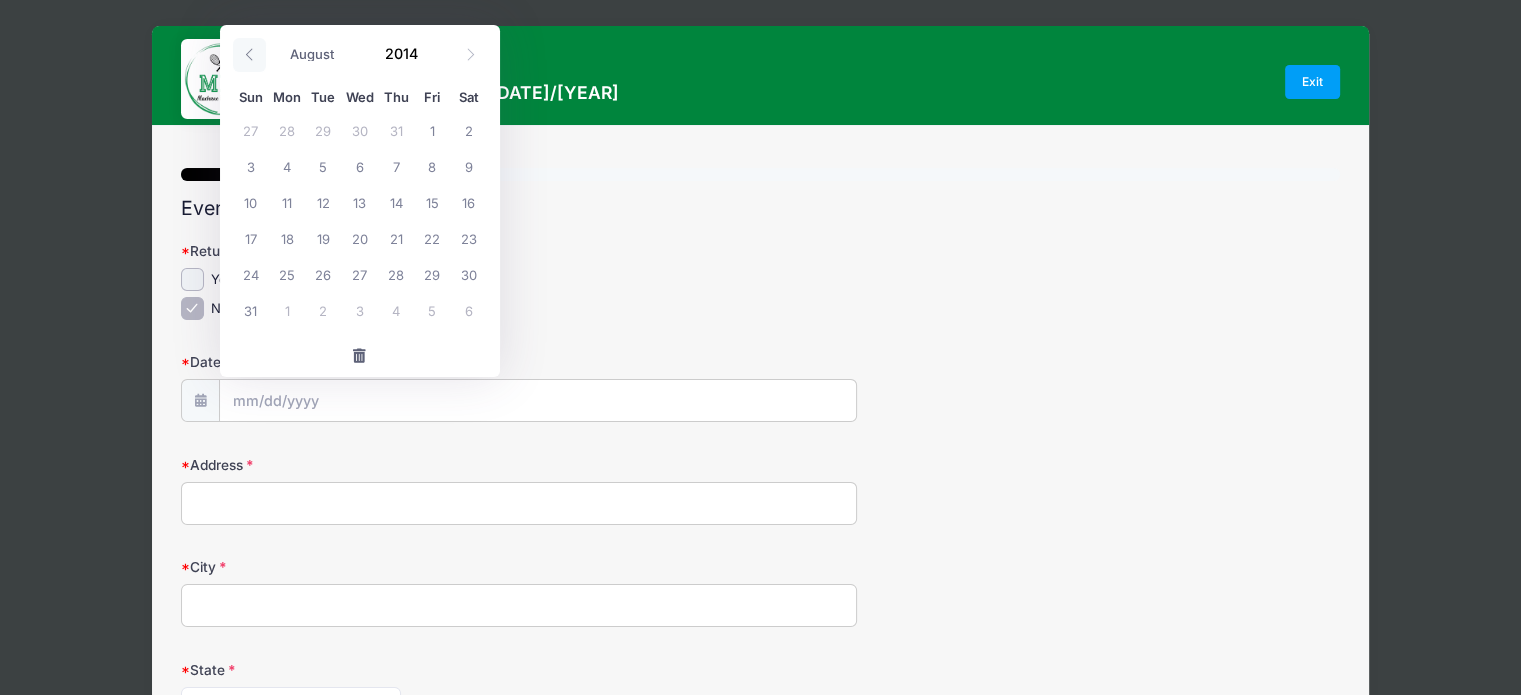 click at bounding box center (249, 55) 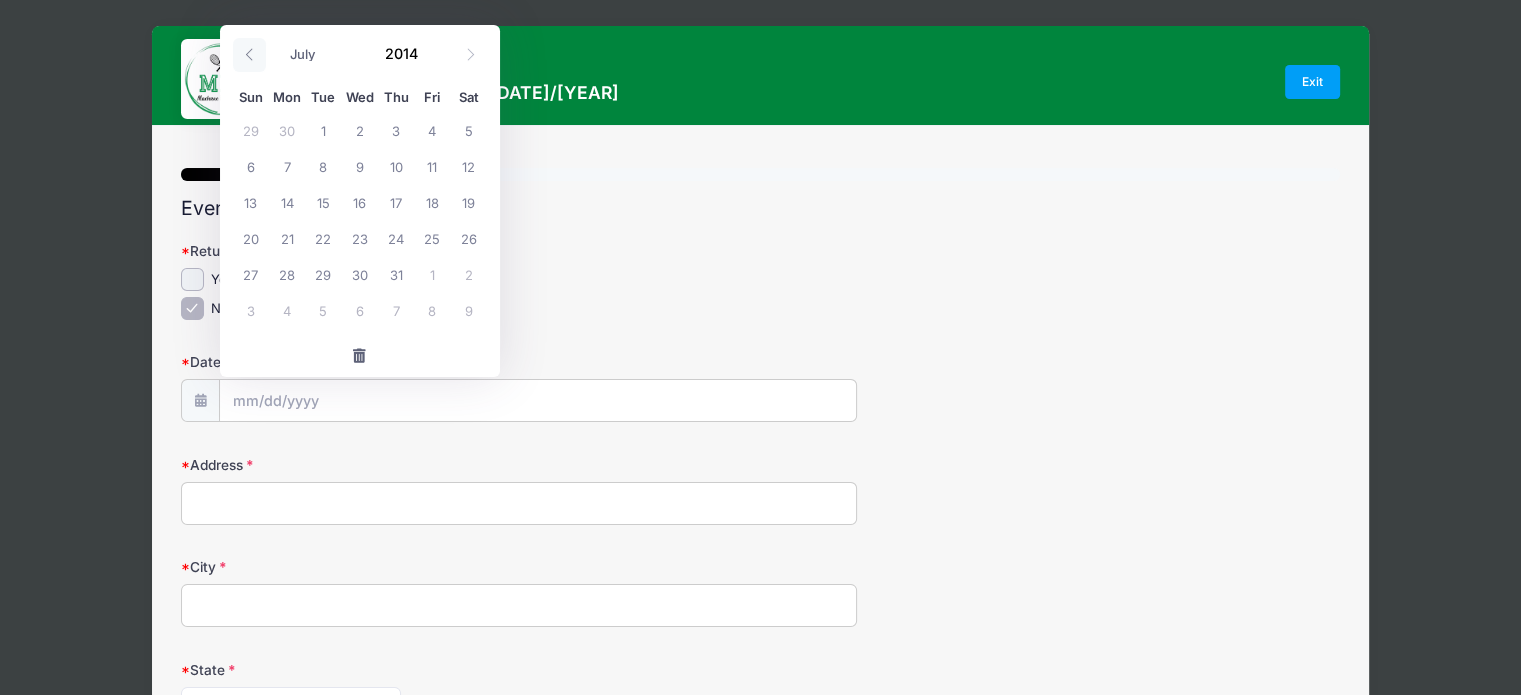 click at bounding box center (249, 55) 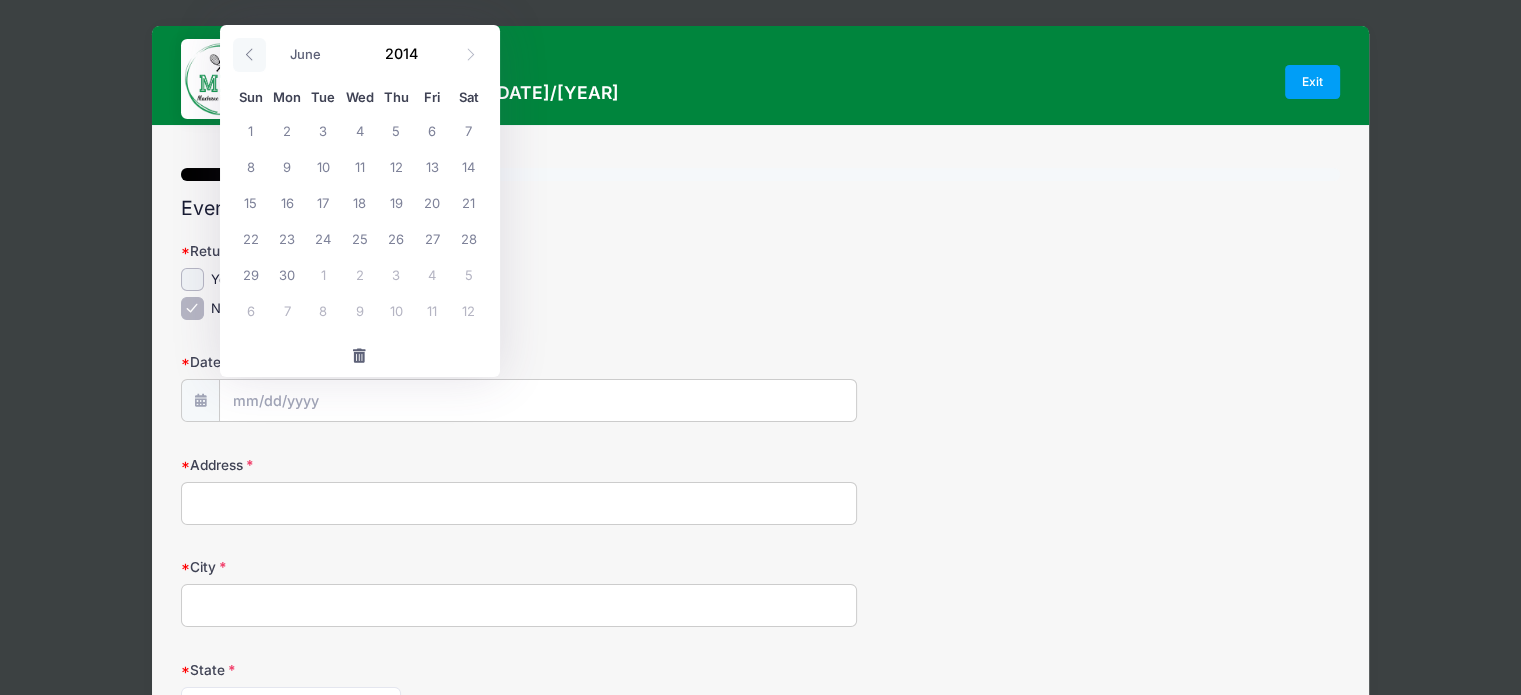 click at bounding box center (249, 55) 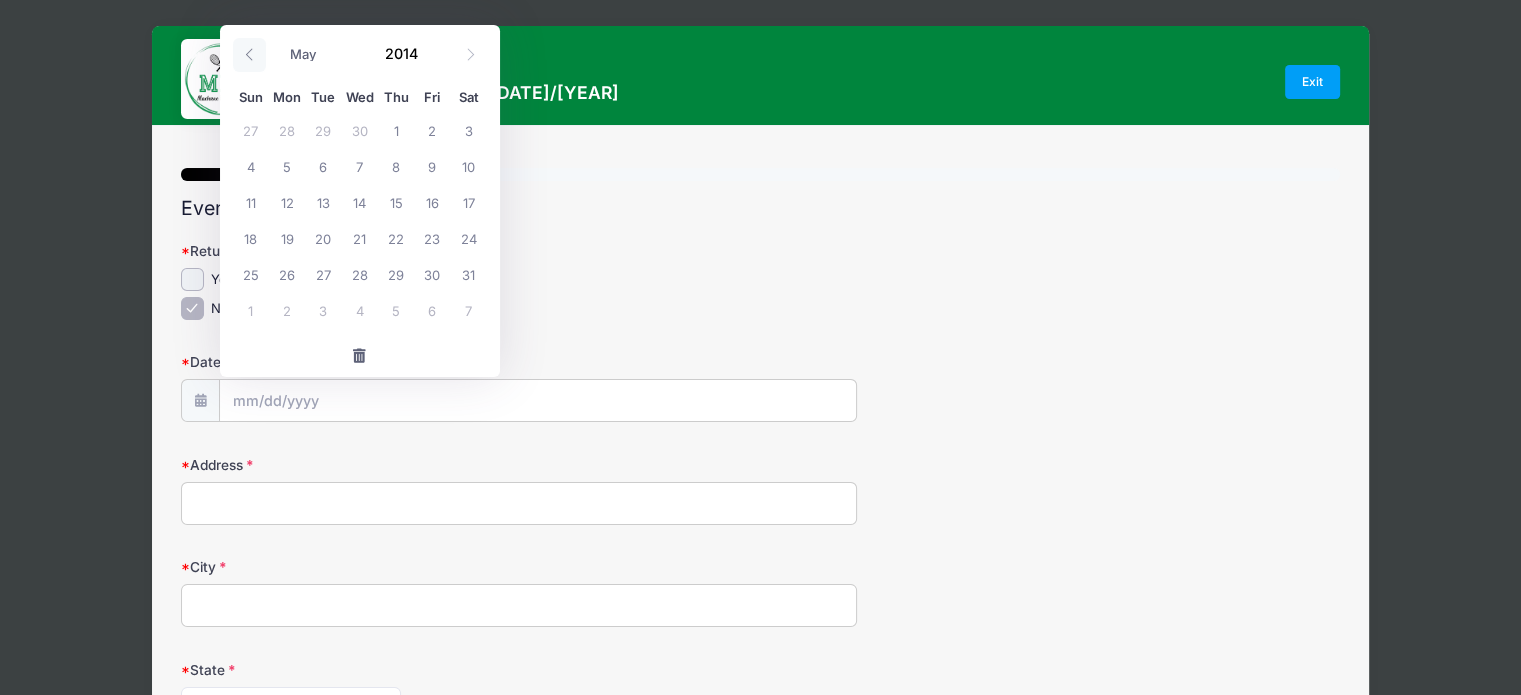click at bounding box center [249, 55] 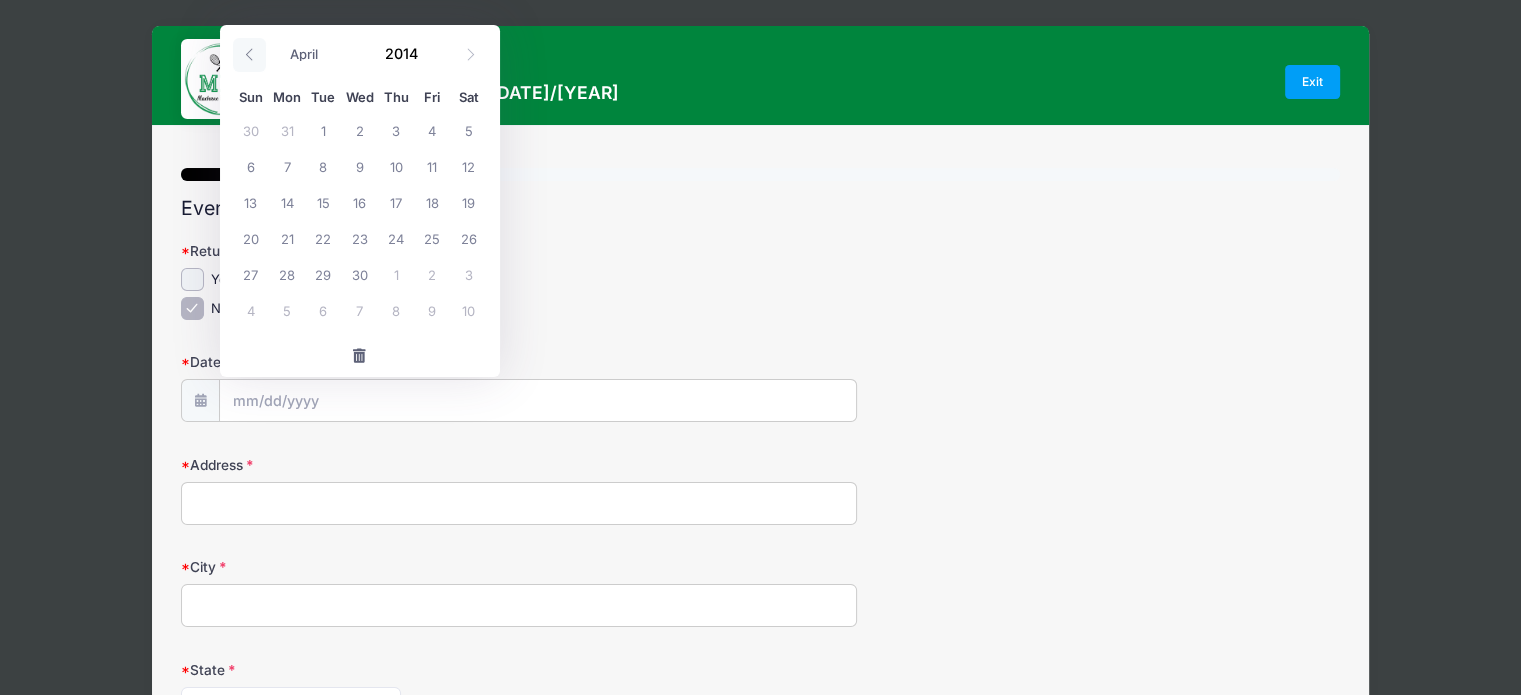 click at bounding box center [249, 55] 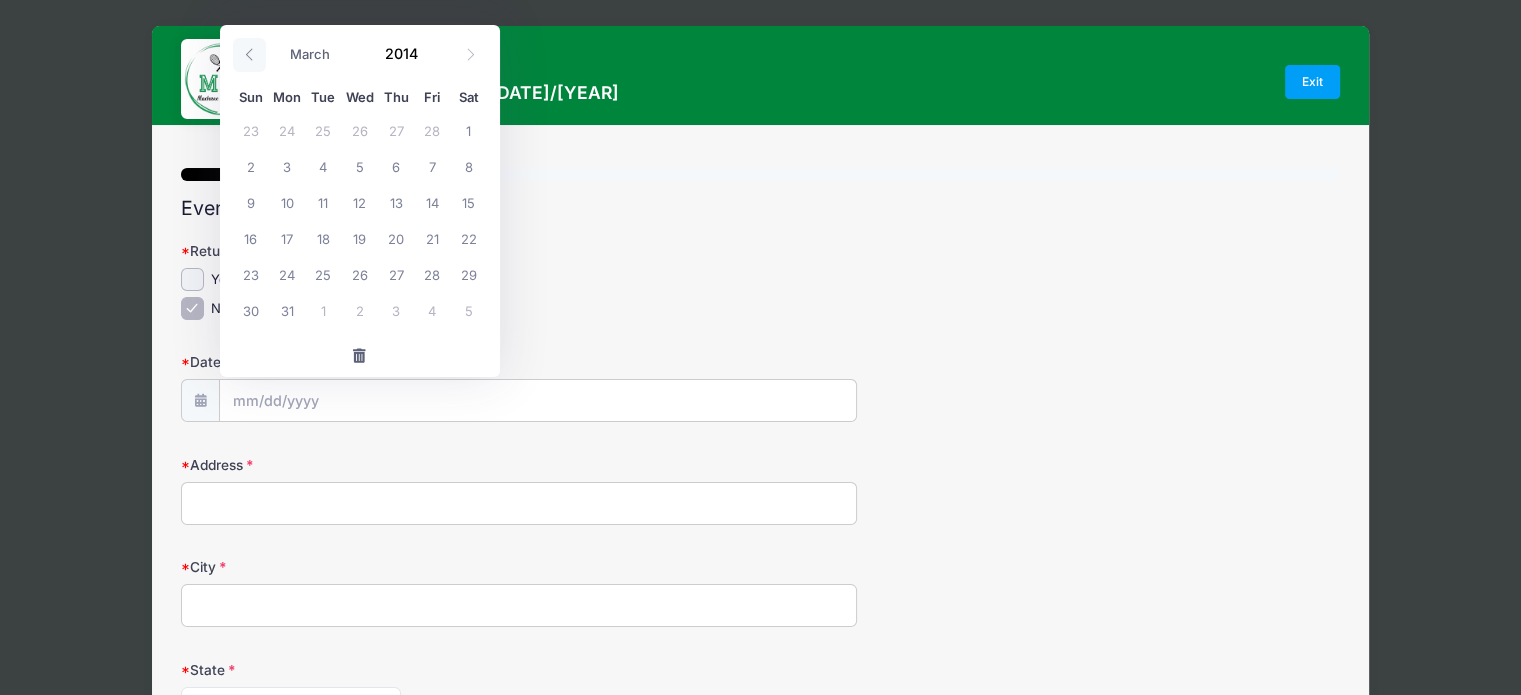 click at bounding box center [249, 55] 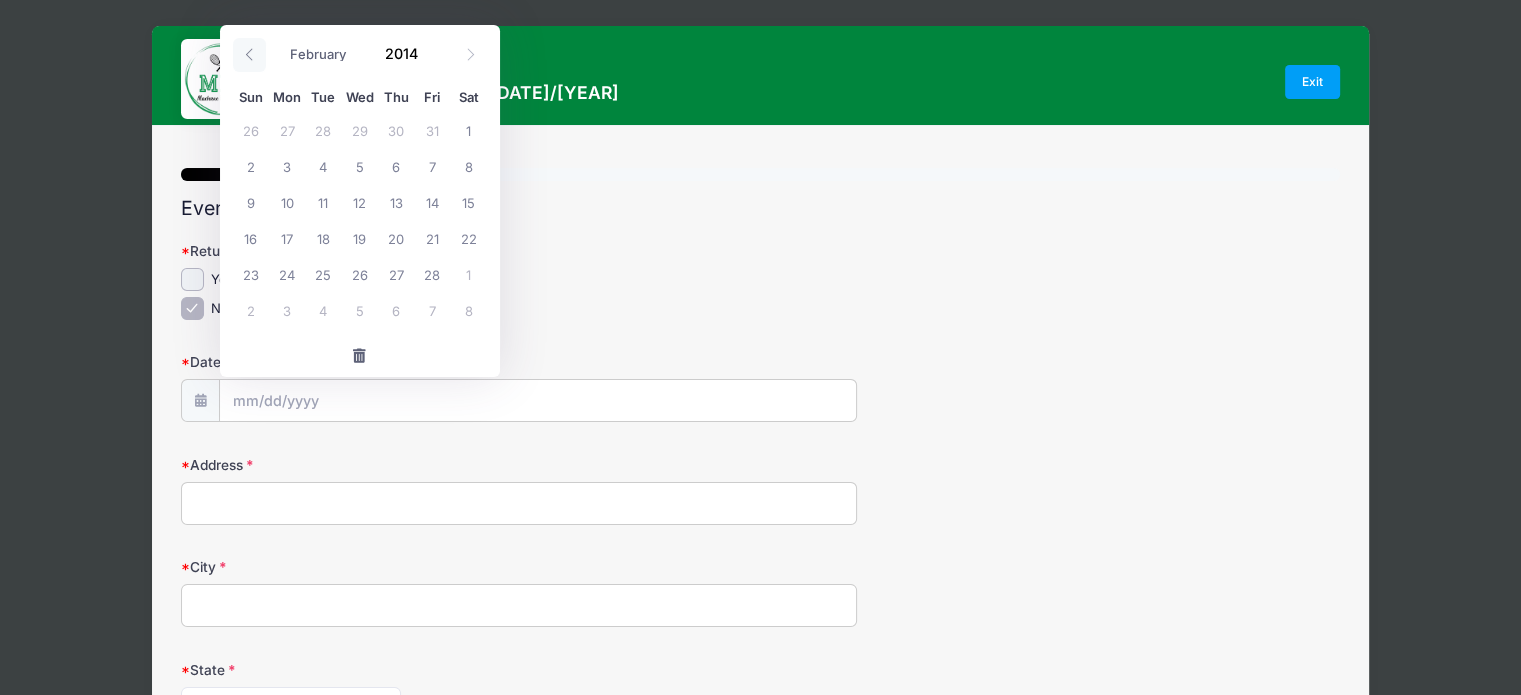 click at bounding box center [249, 55] 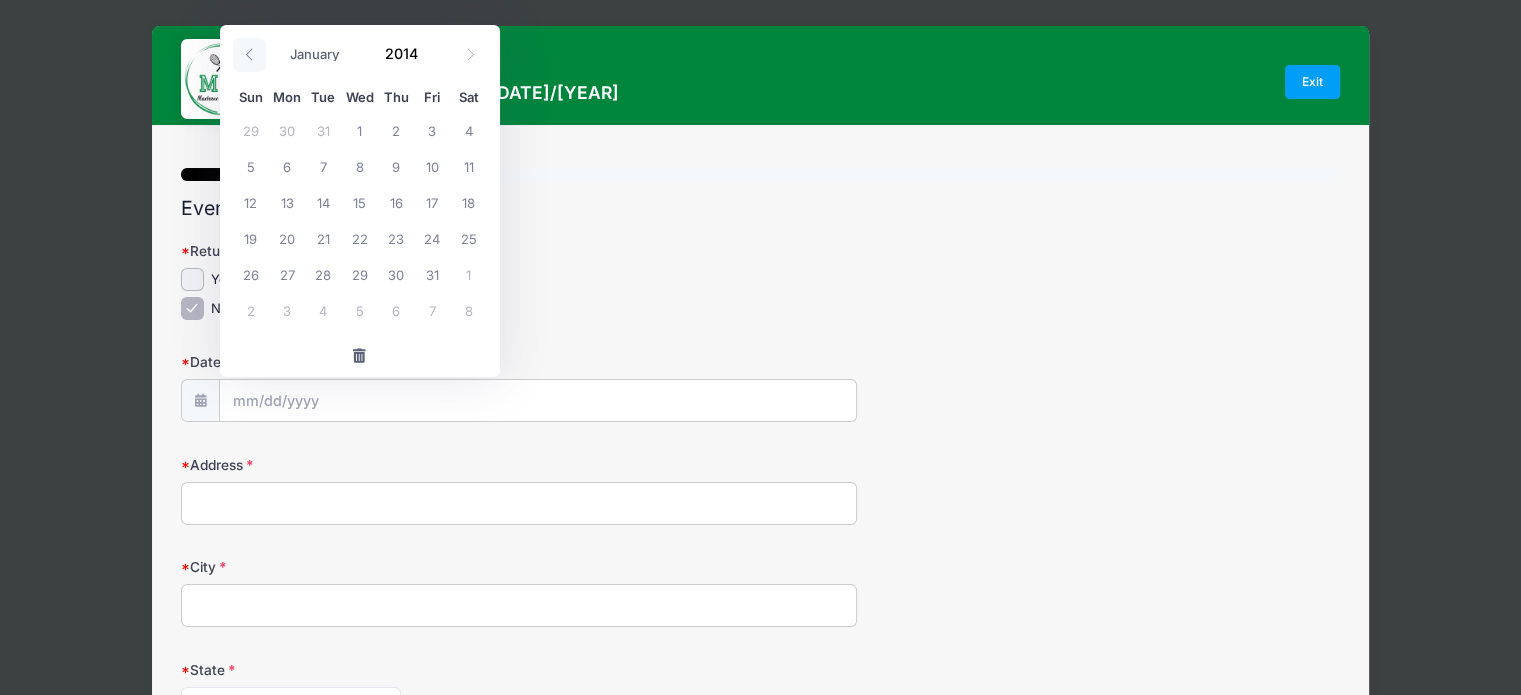 click at bounding box center (249, 55) 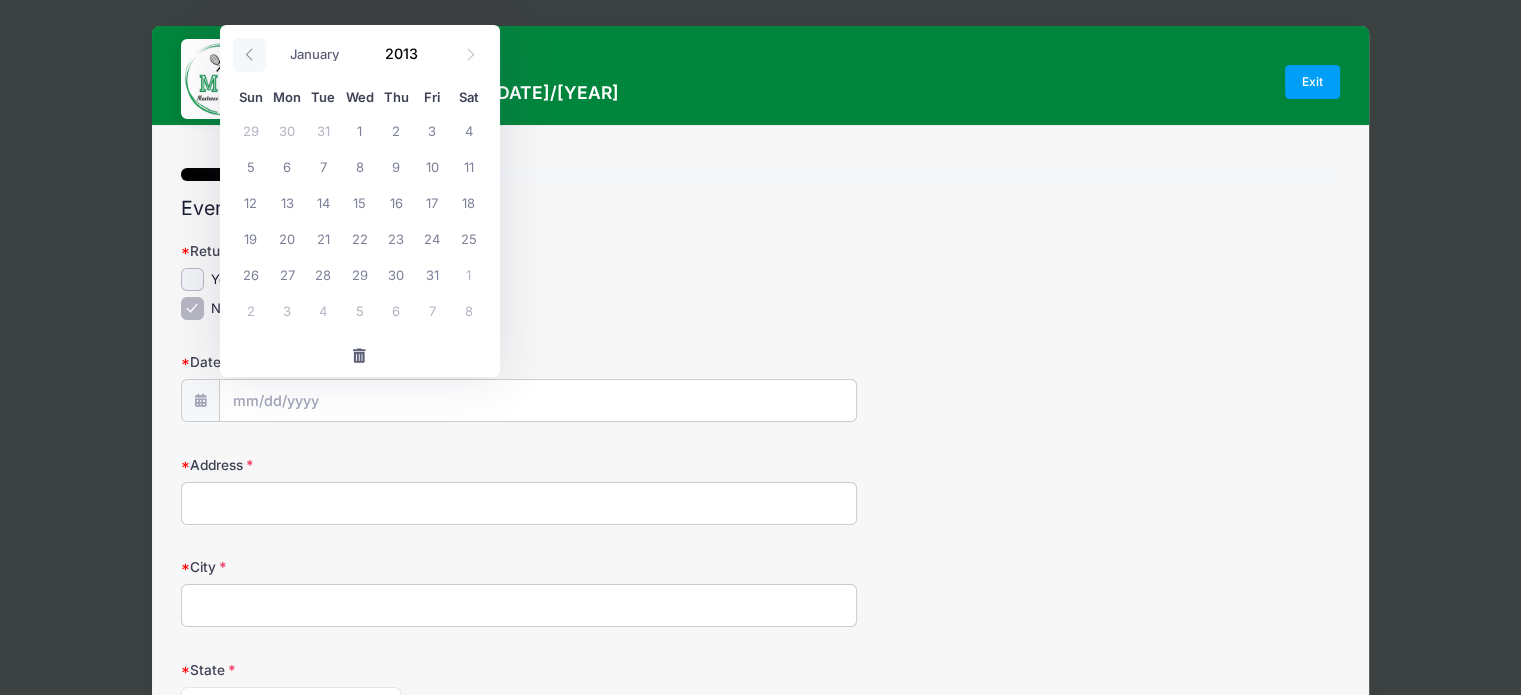 click at bounding box center [249, 55] 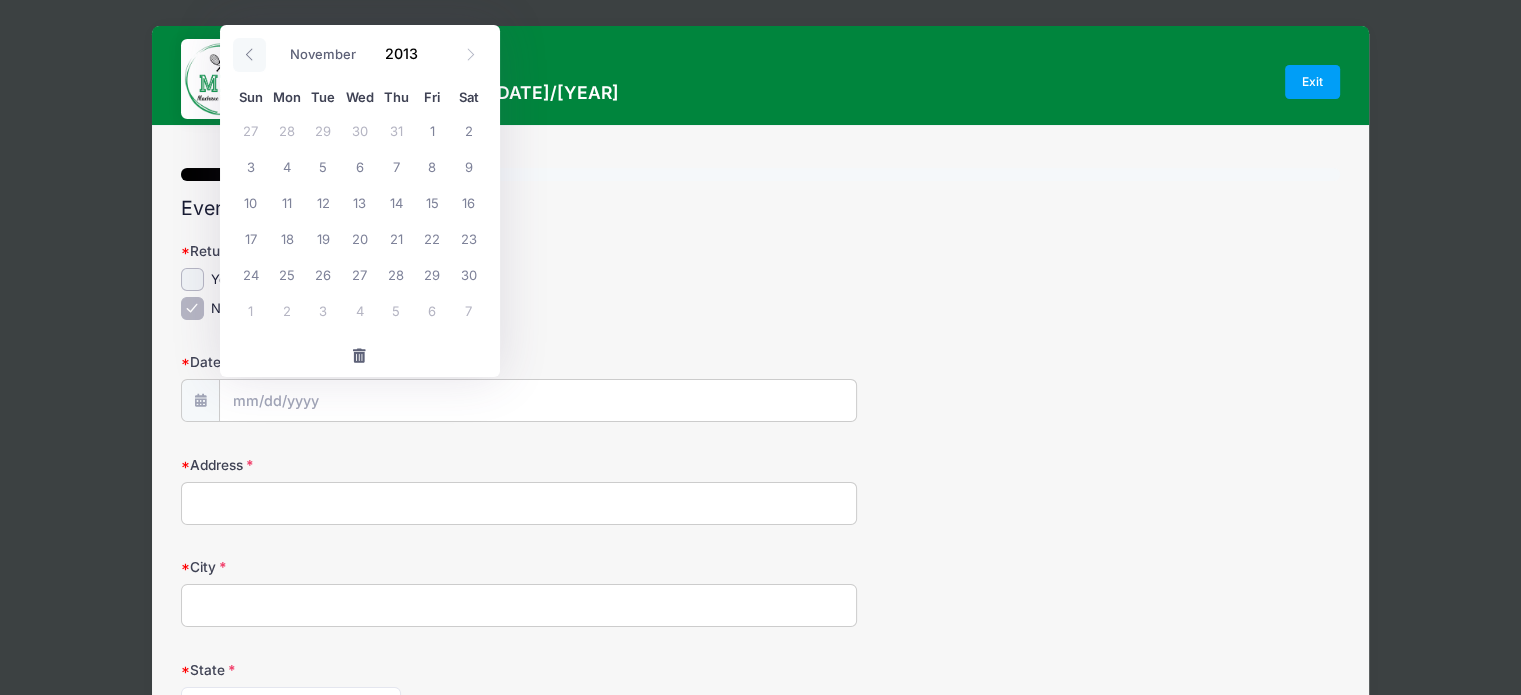 click at bounding box center [249, 55] 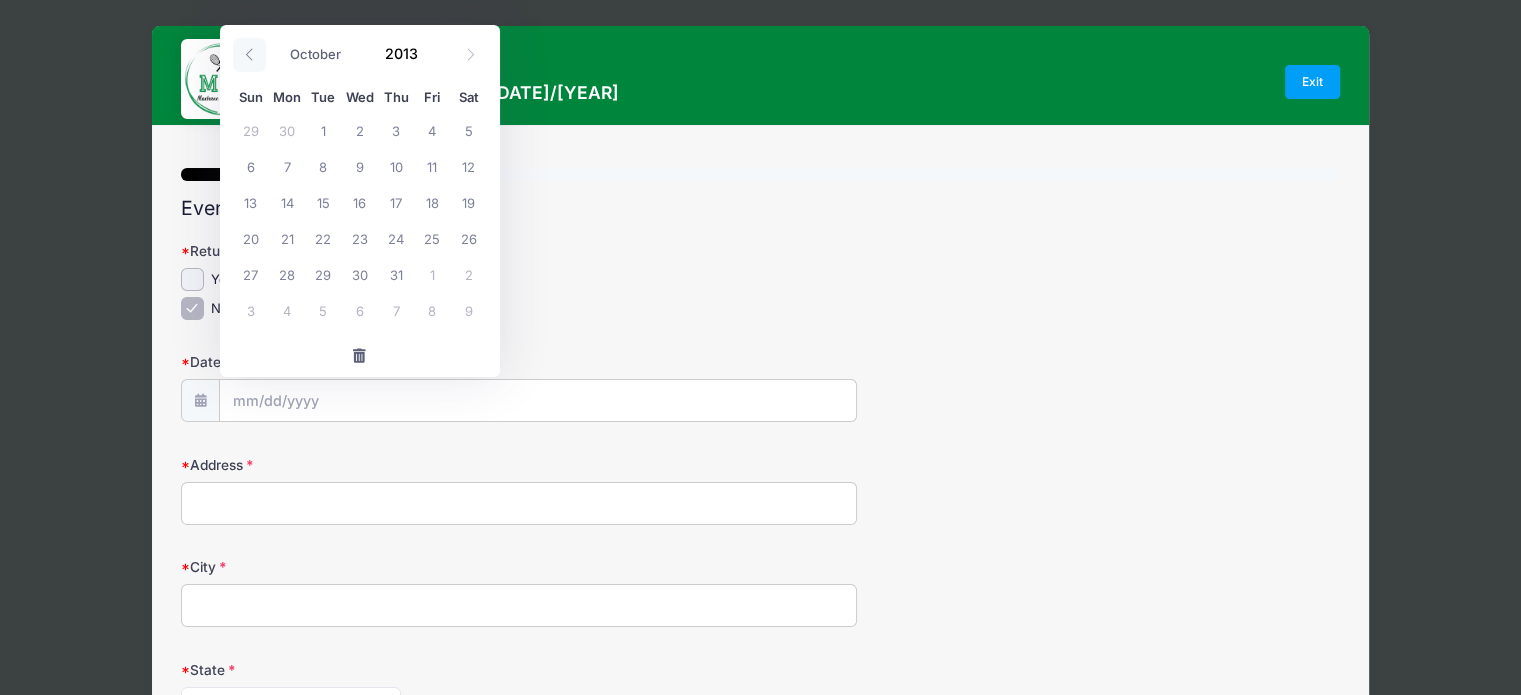 click at bounding box center [249, 55] 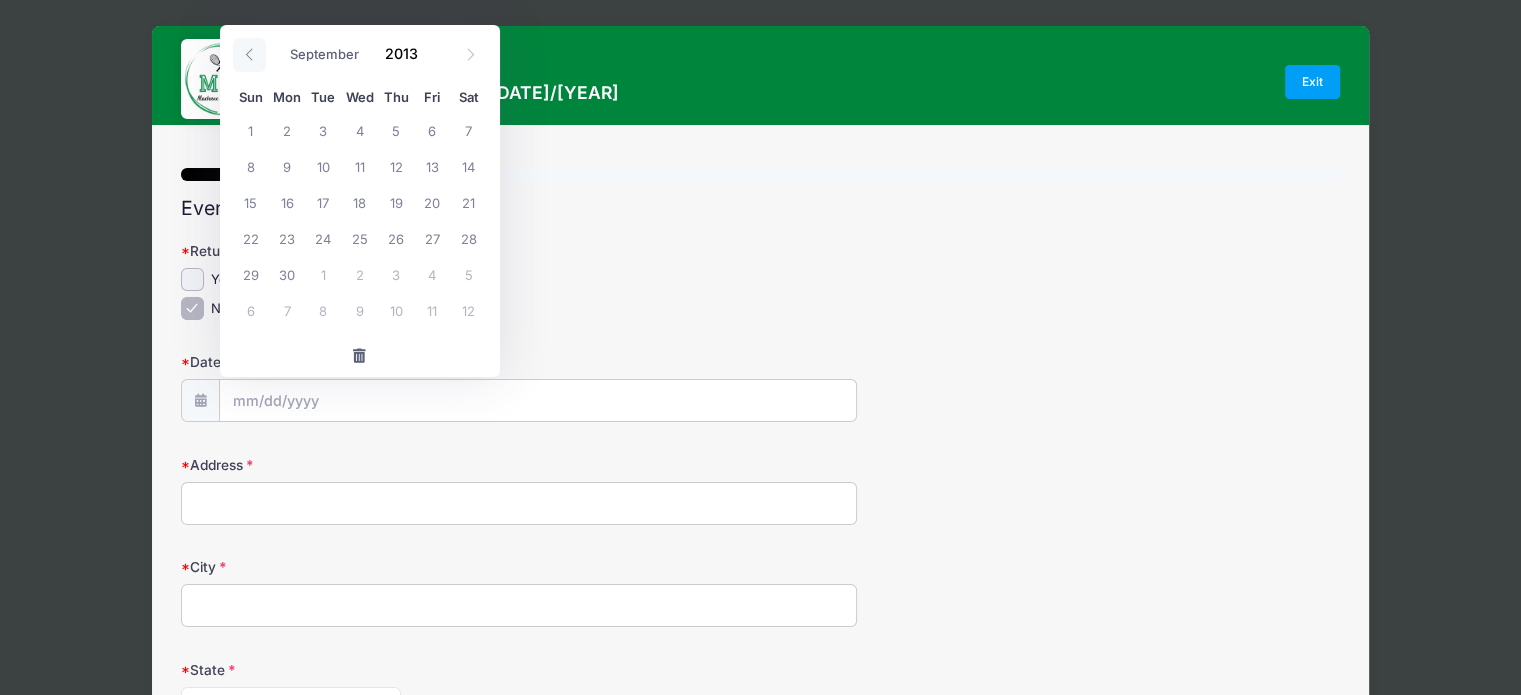 click at bounding box center (249, 55) 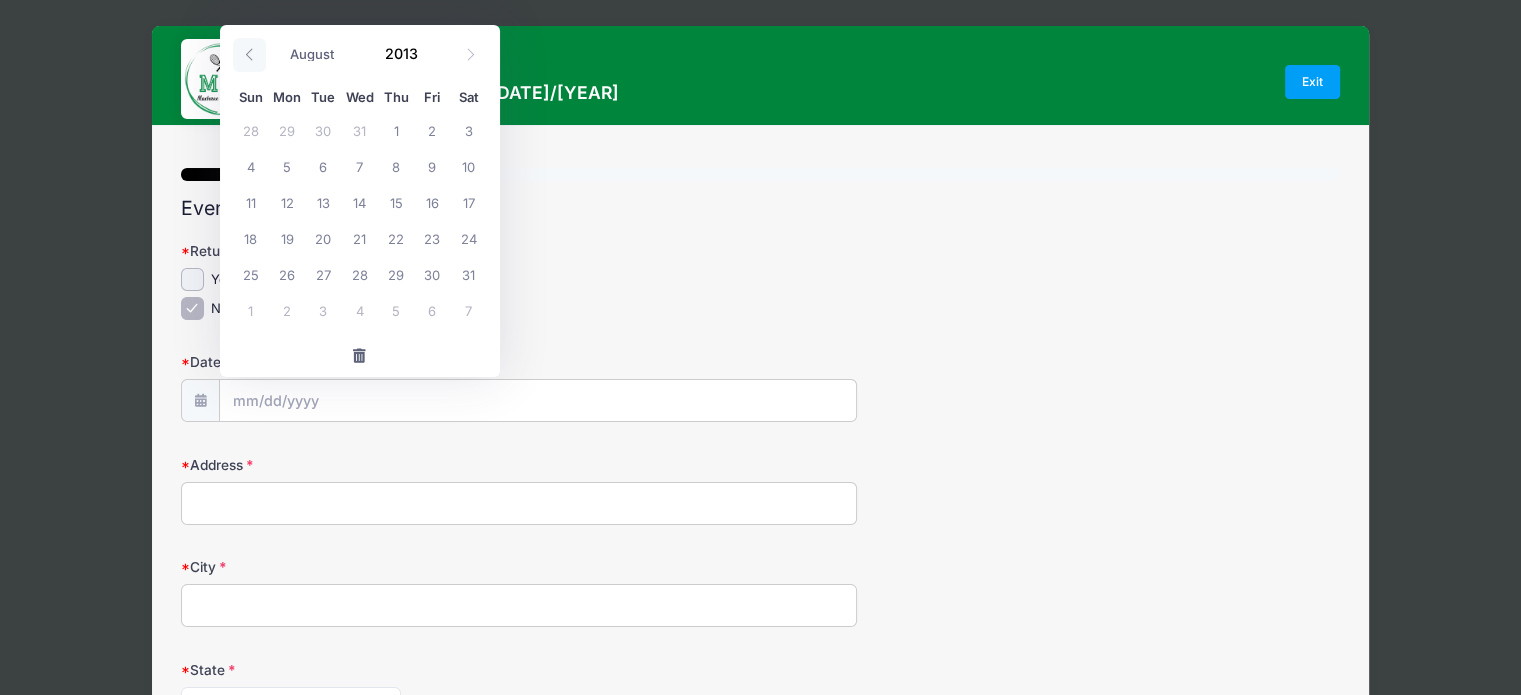 click at bounding box center [249, 55] 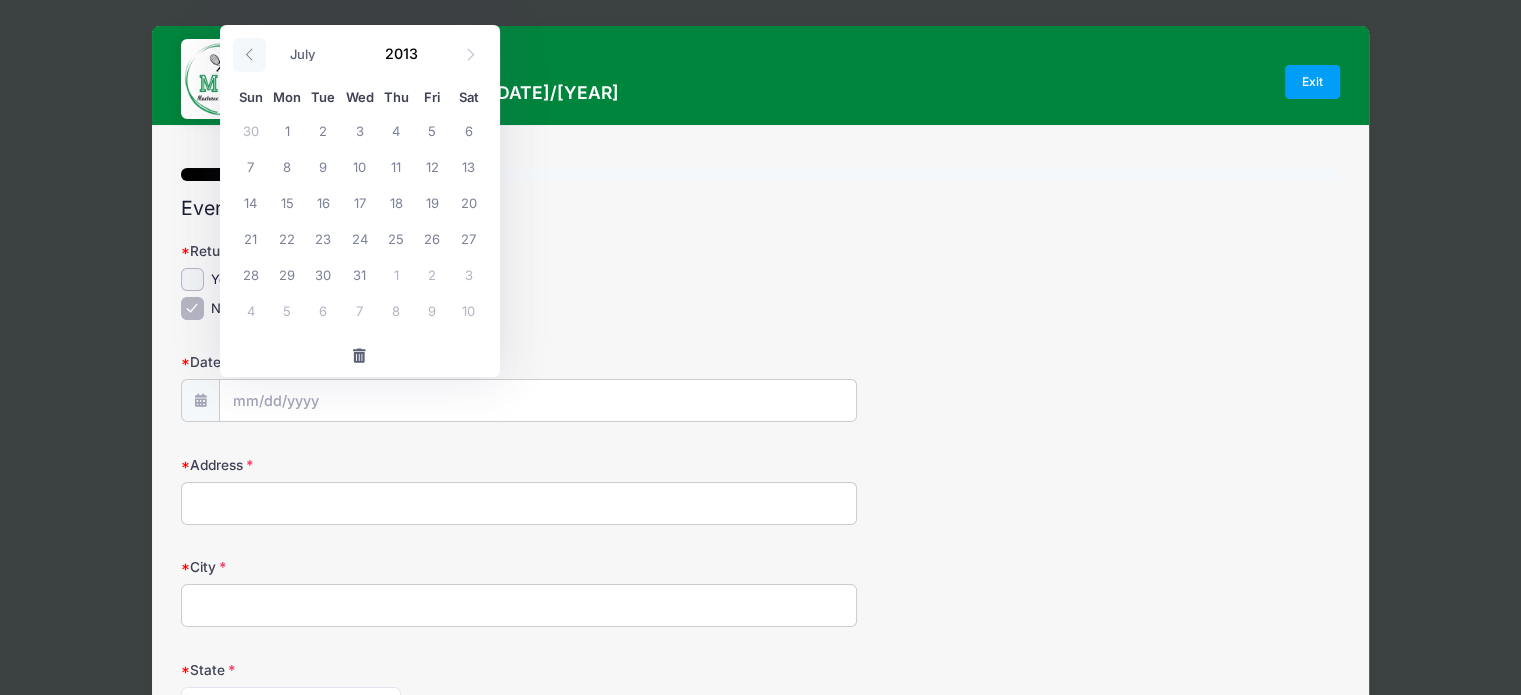 click at bounding box center [249, 55] 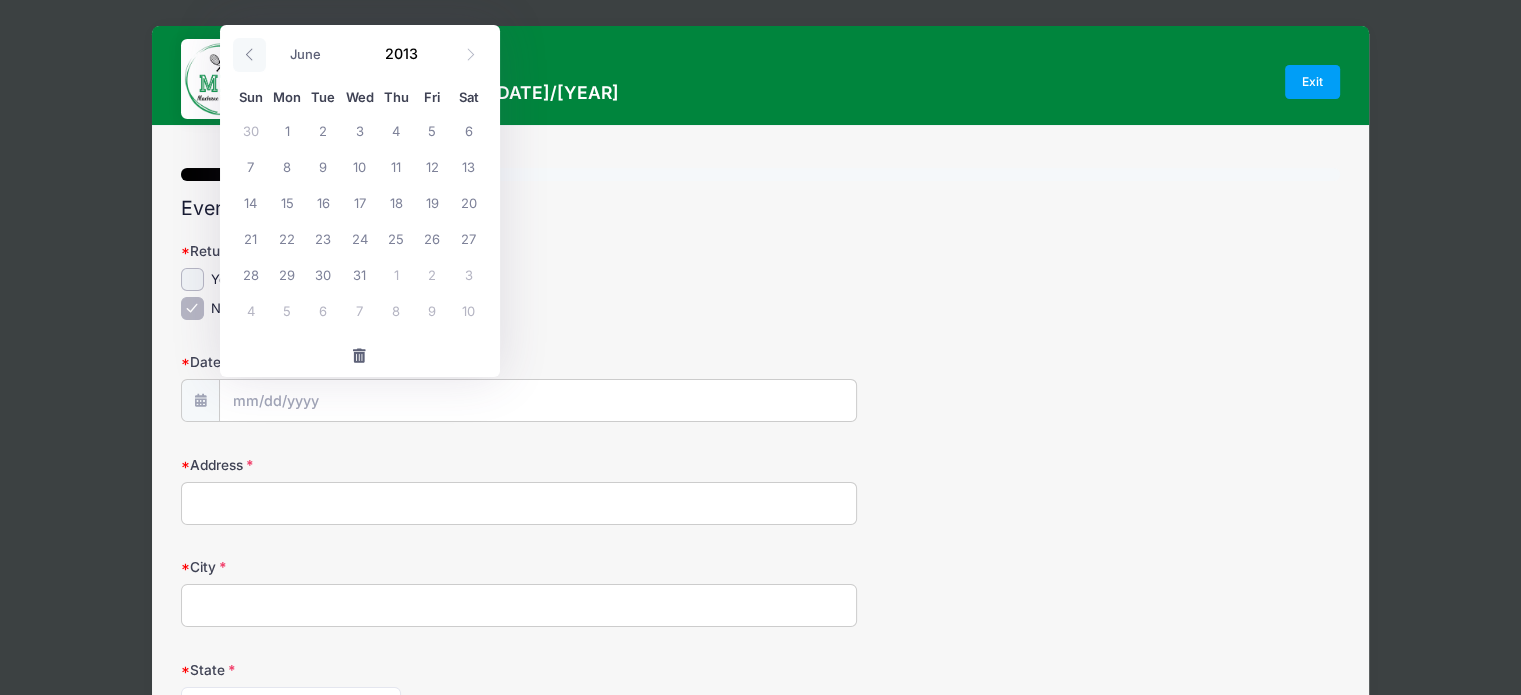 click at bounding box center (249, 55) 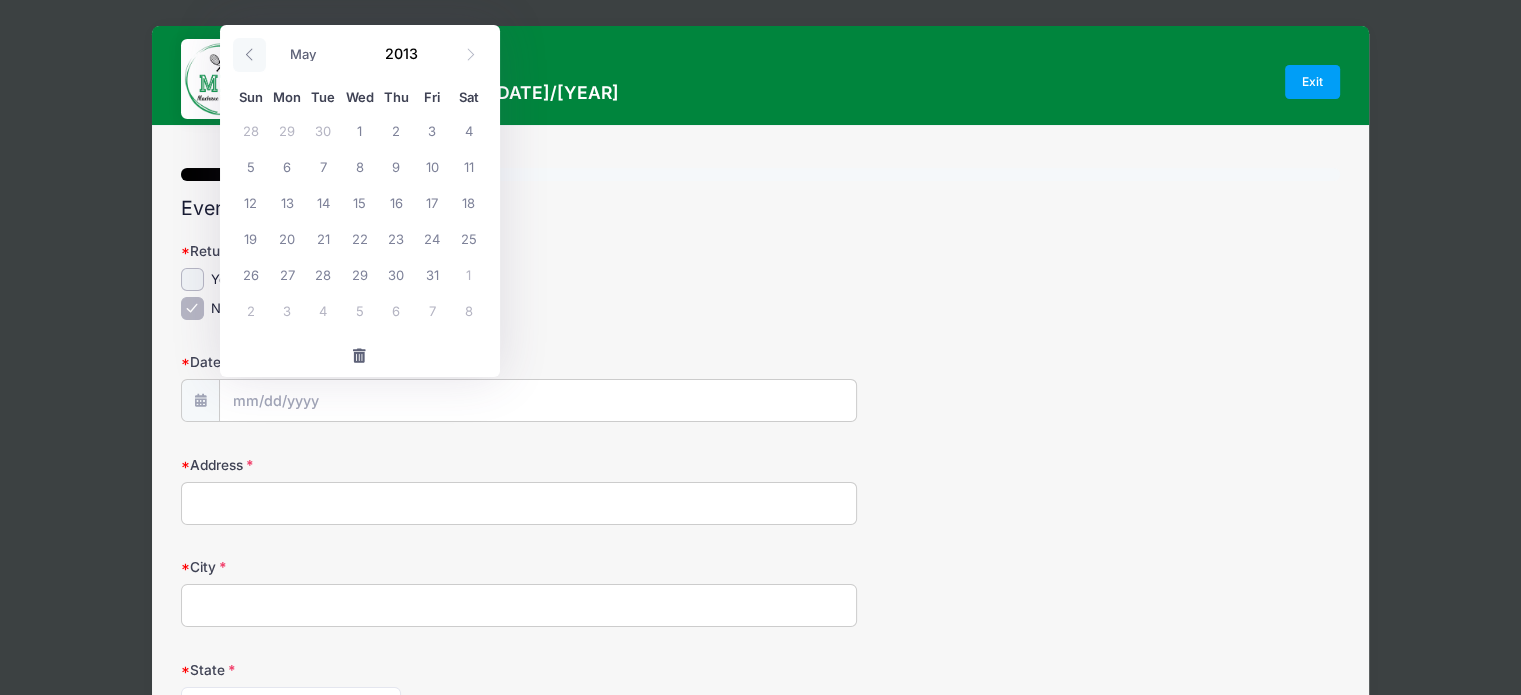 click at bounding box center [249, 55] 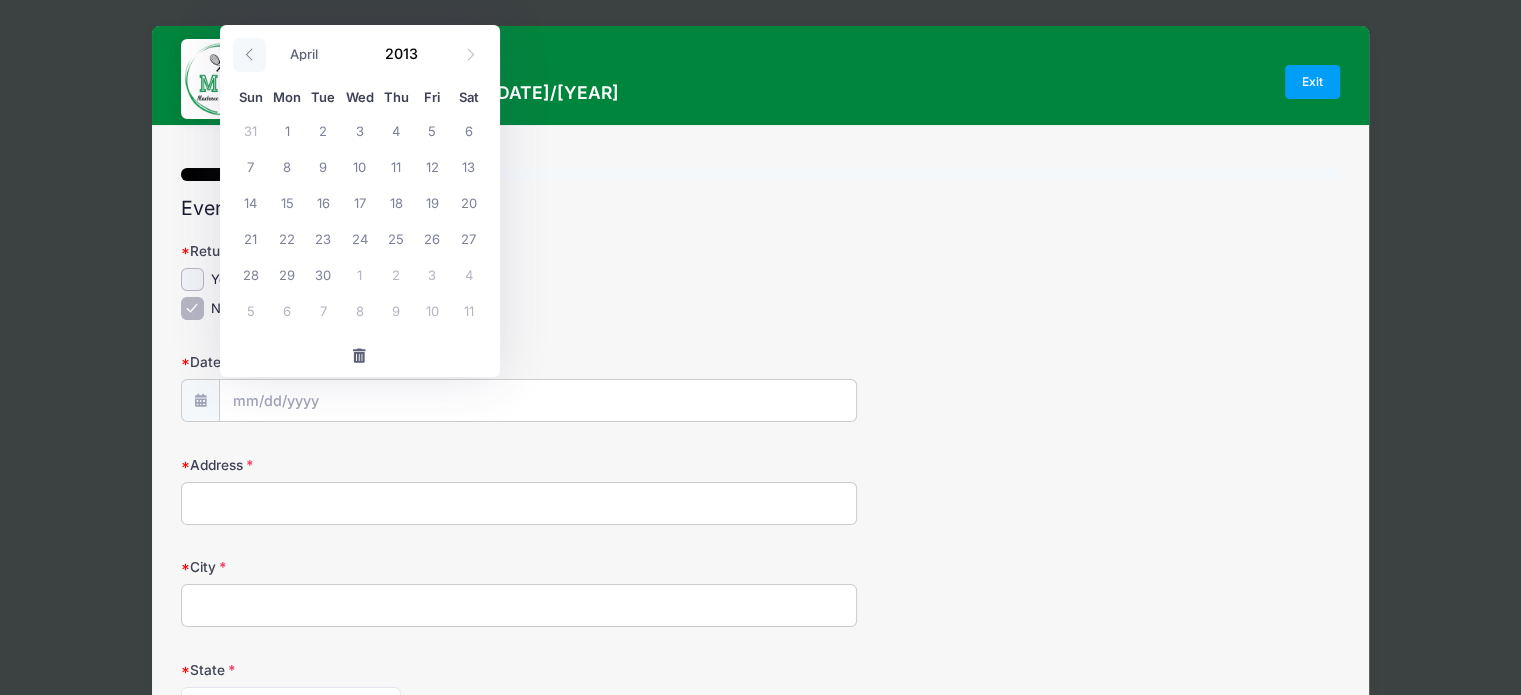 click at bounding box center [249, 55] 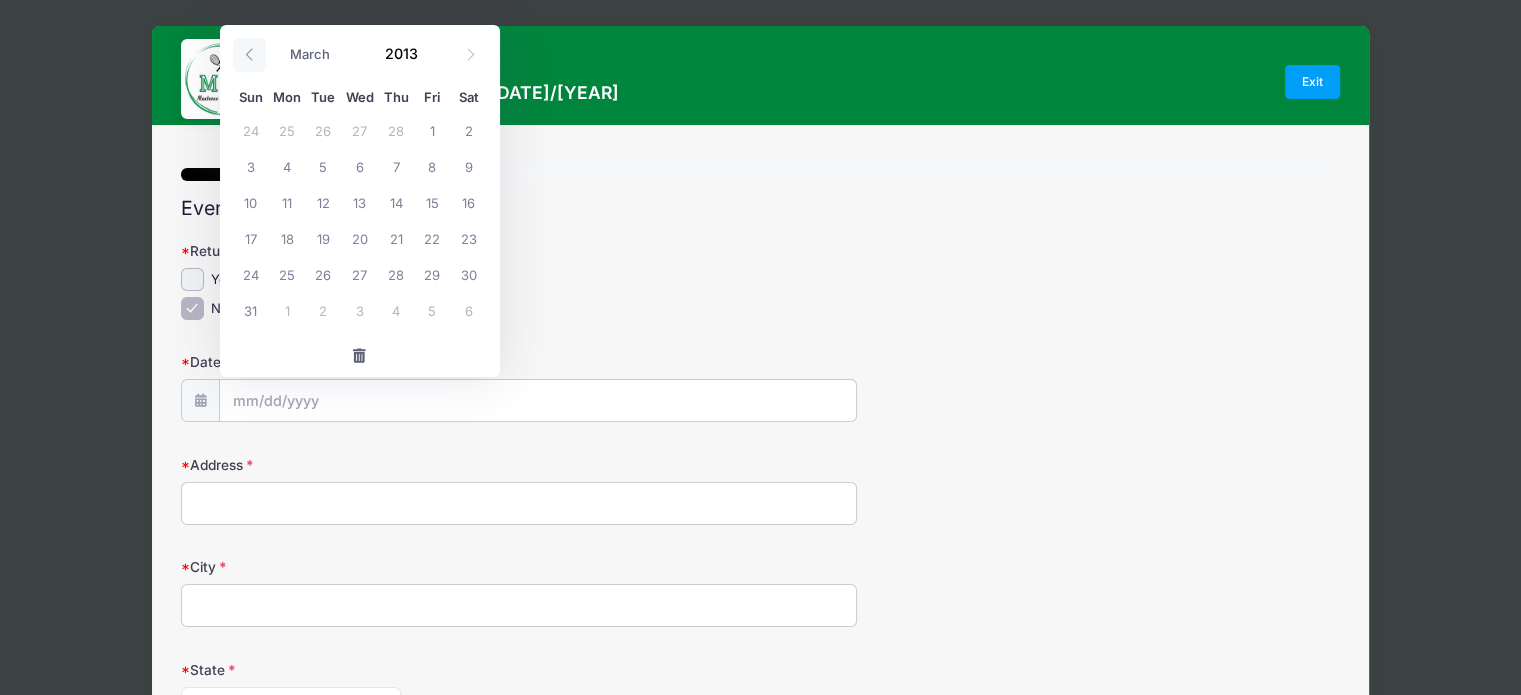 click at bounding box center [249, 55] 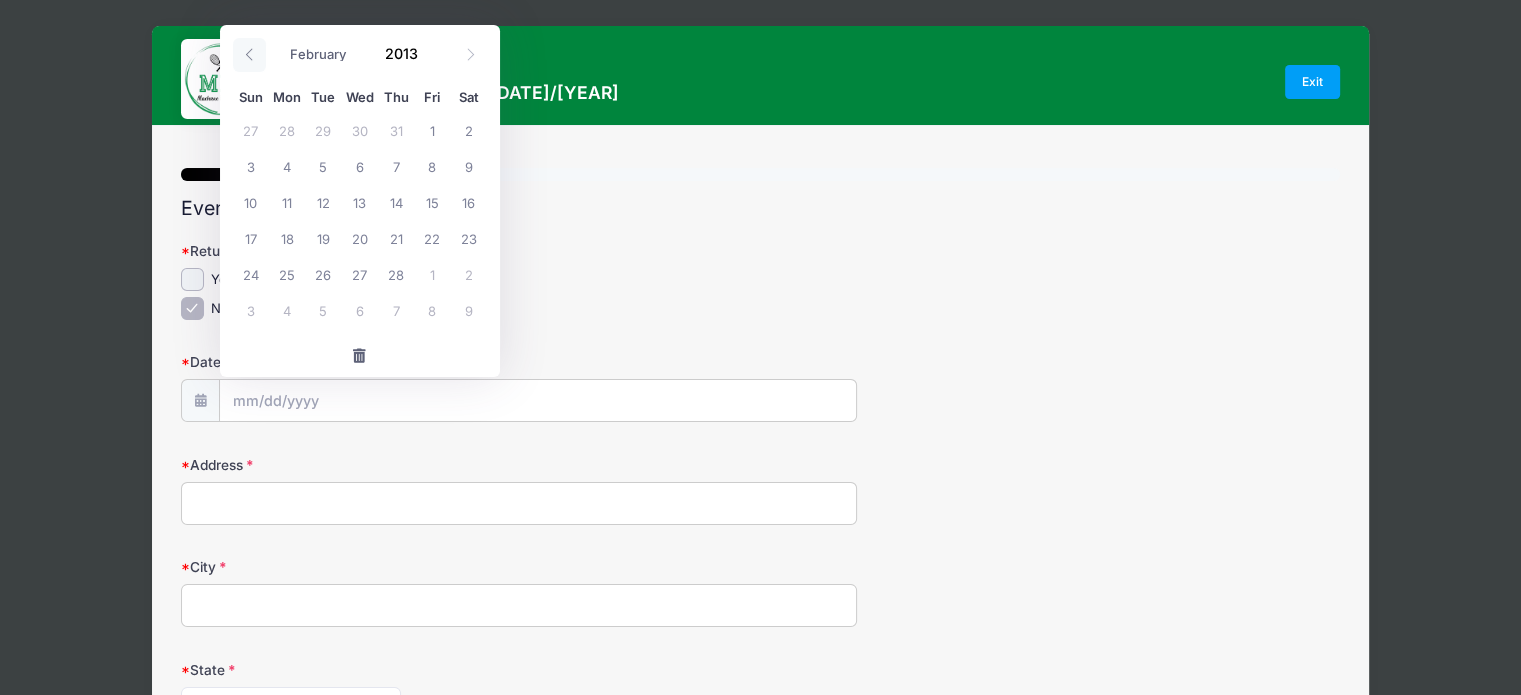click at bounding box center (249, 55) 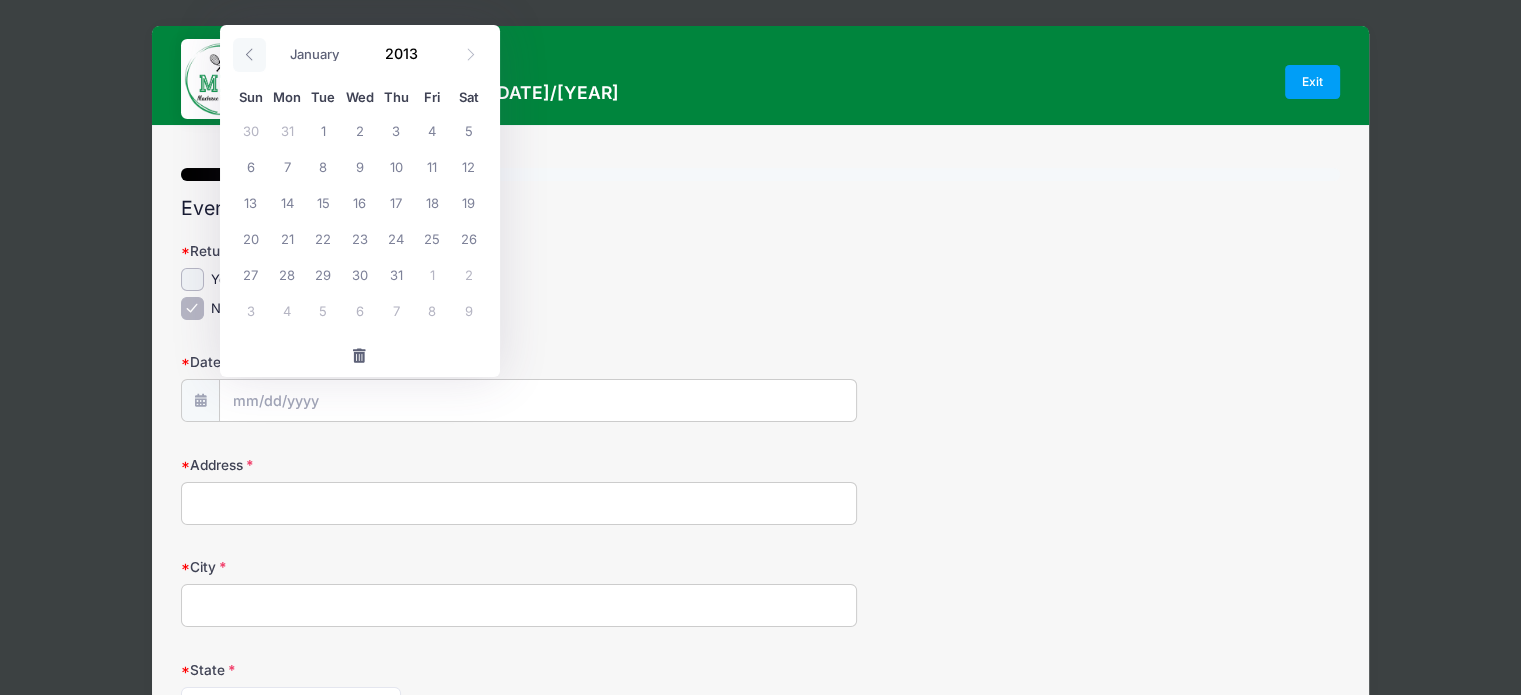 click at bounding box center [249, 55] 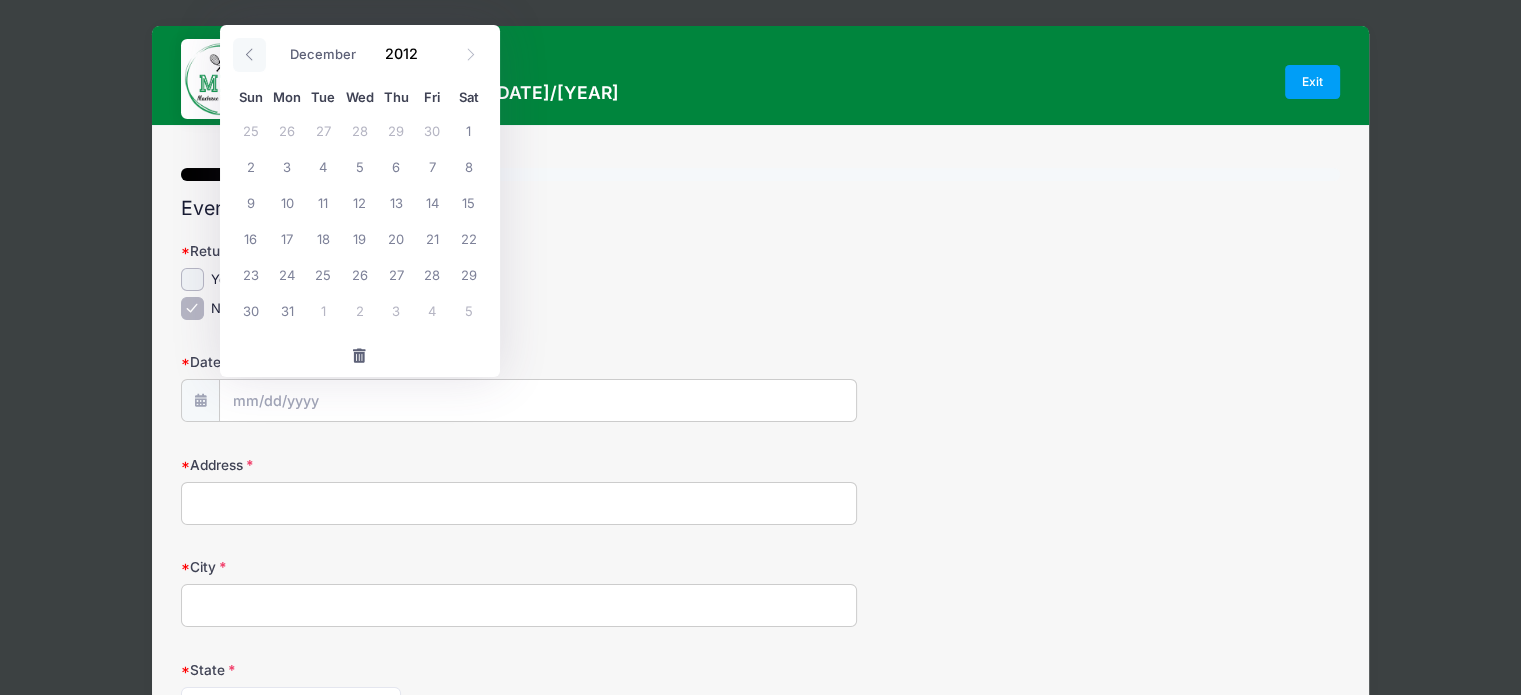 click at bounding box center (249, 55) 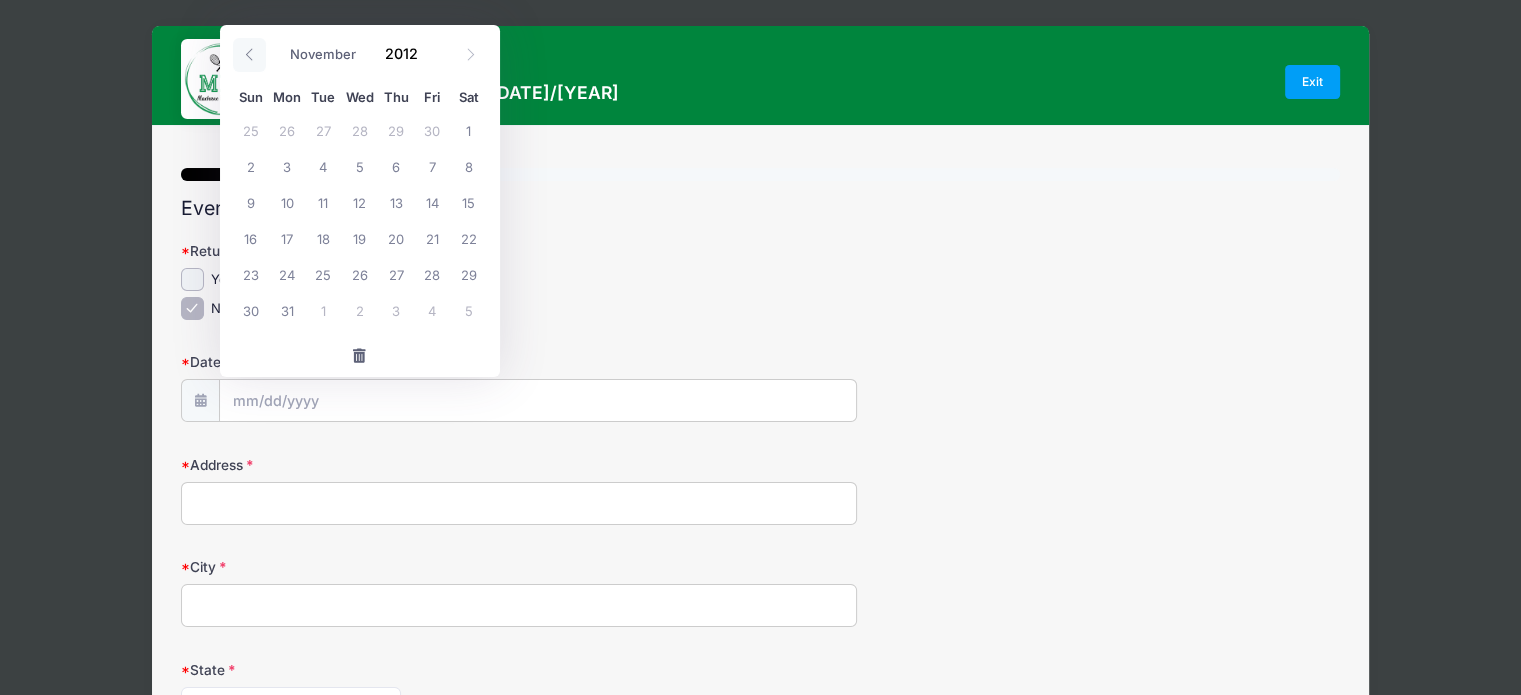 click at bounding box center (249, 55) 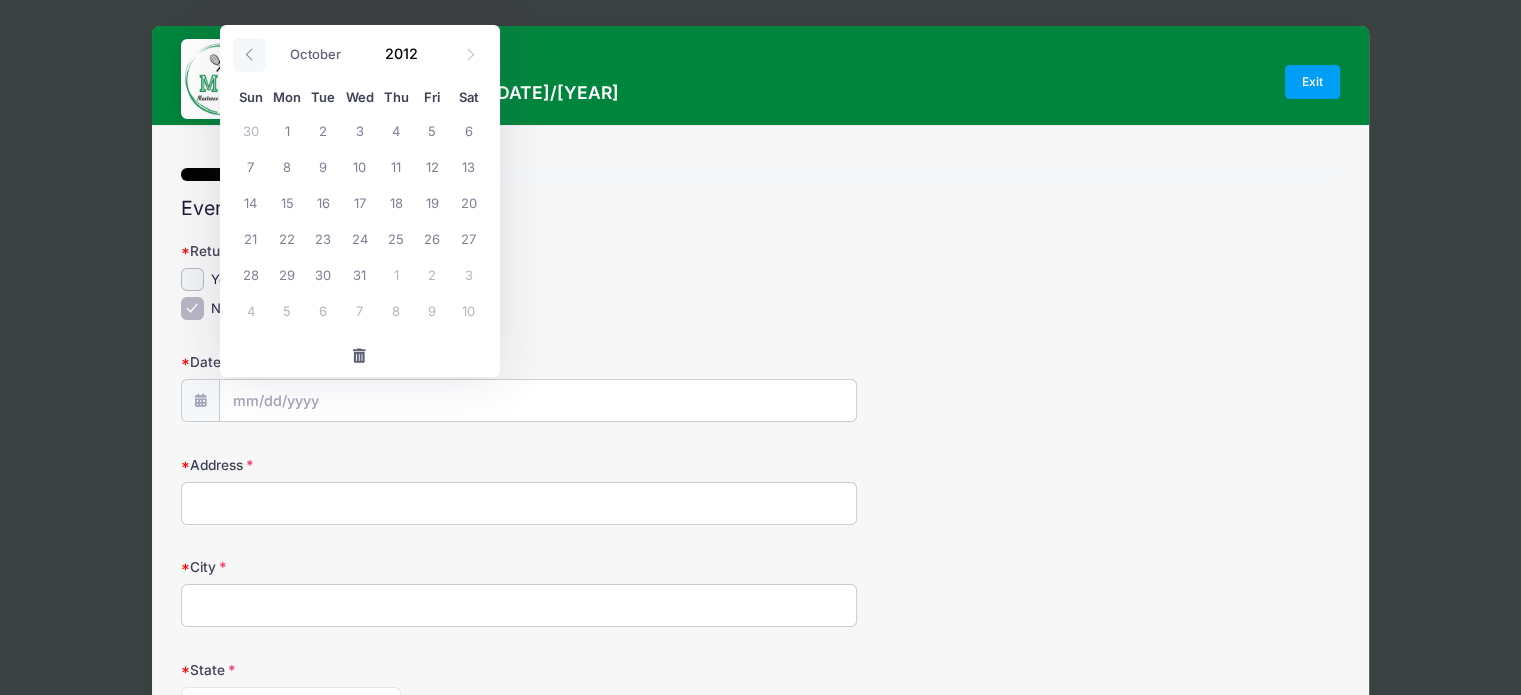 click at bounding box center (249, 55) 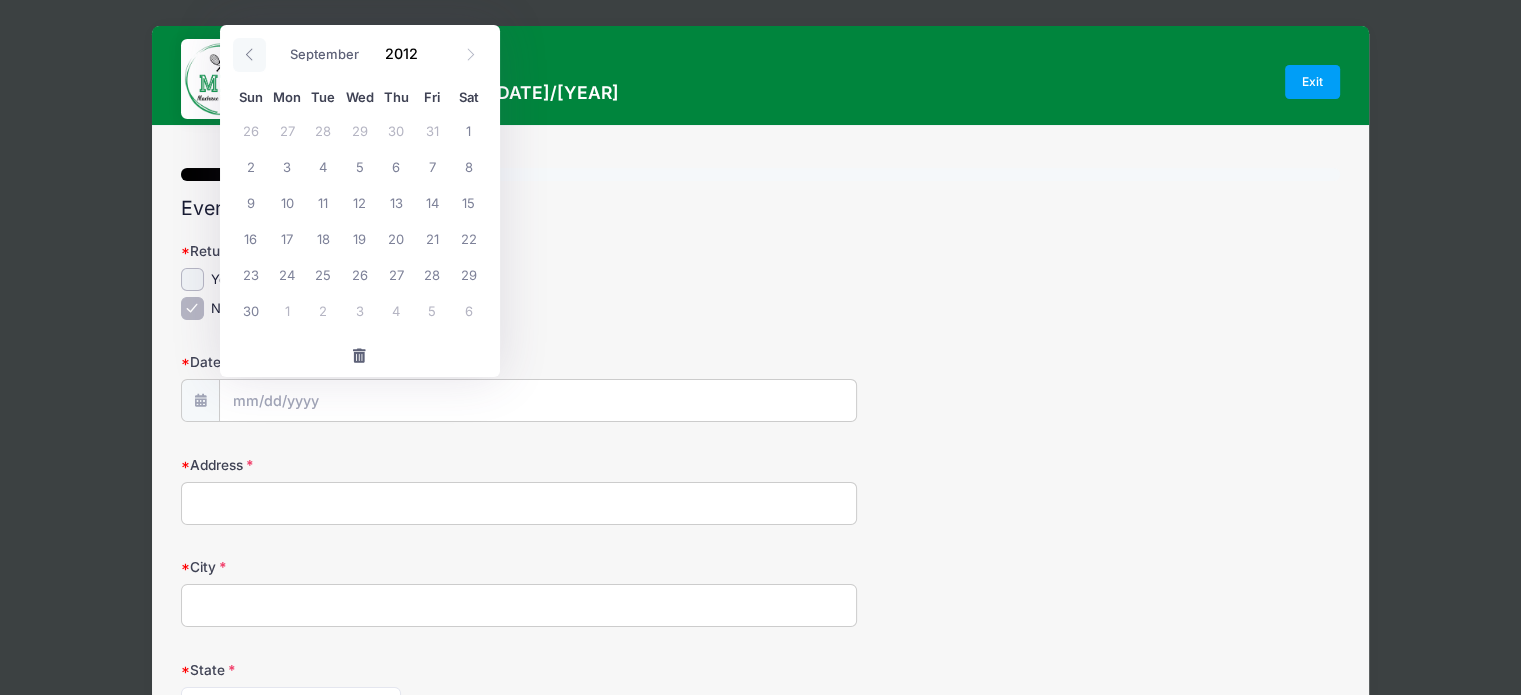 click at bounding box center [249, 55] 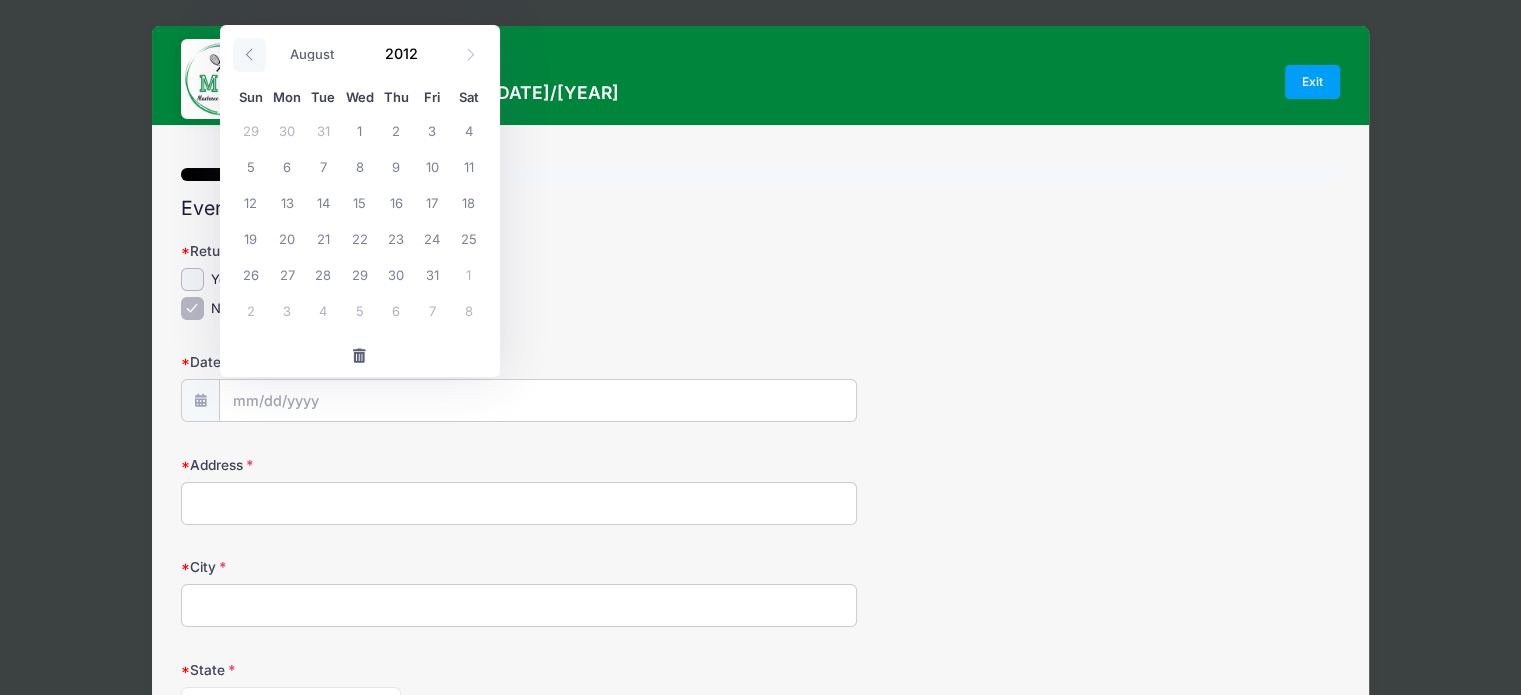 click at bounding box center (249, 55) 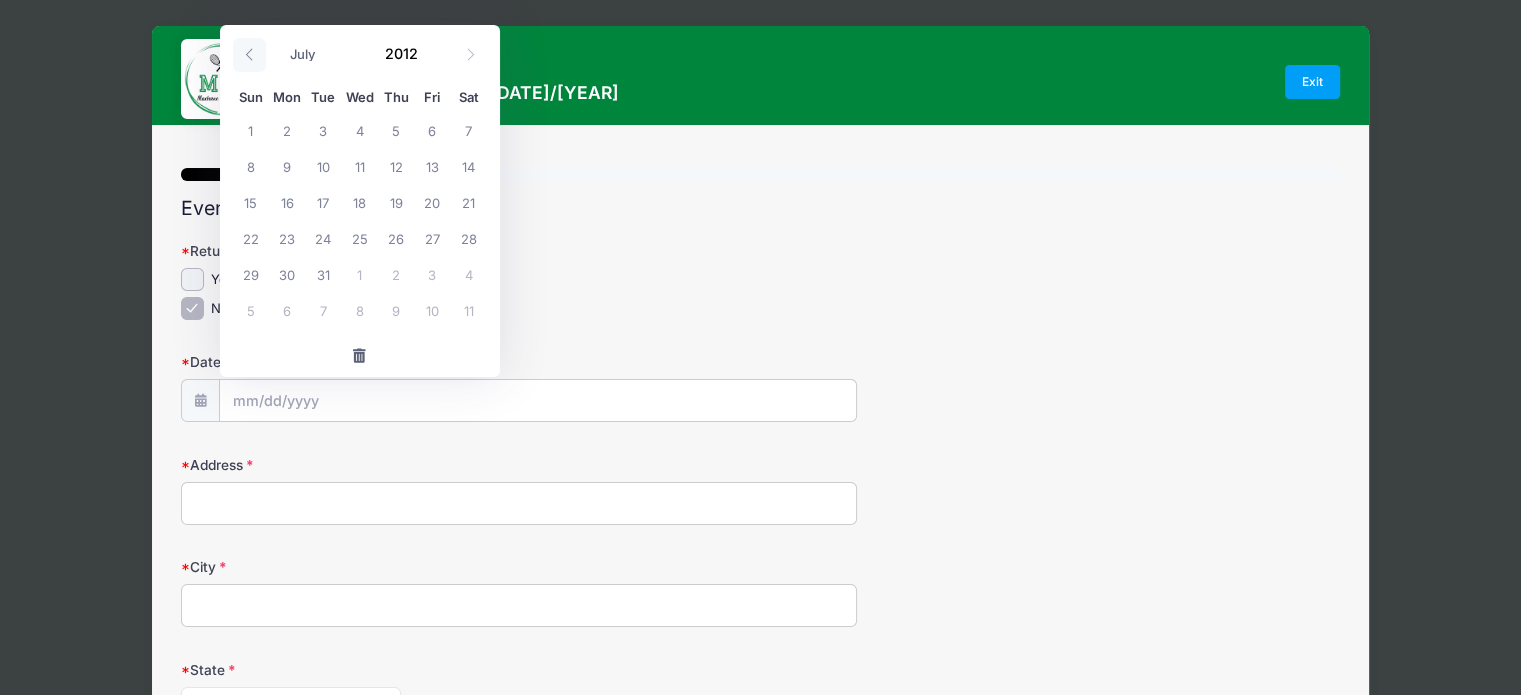 click at bounding box center [249, 55] 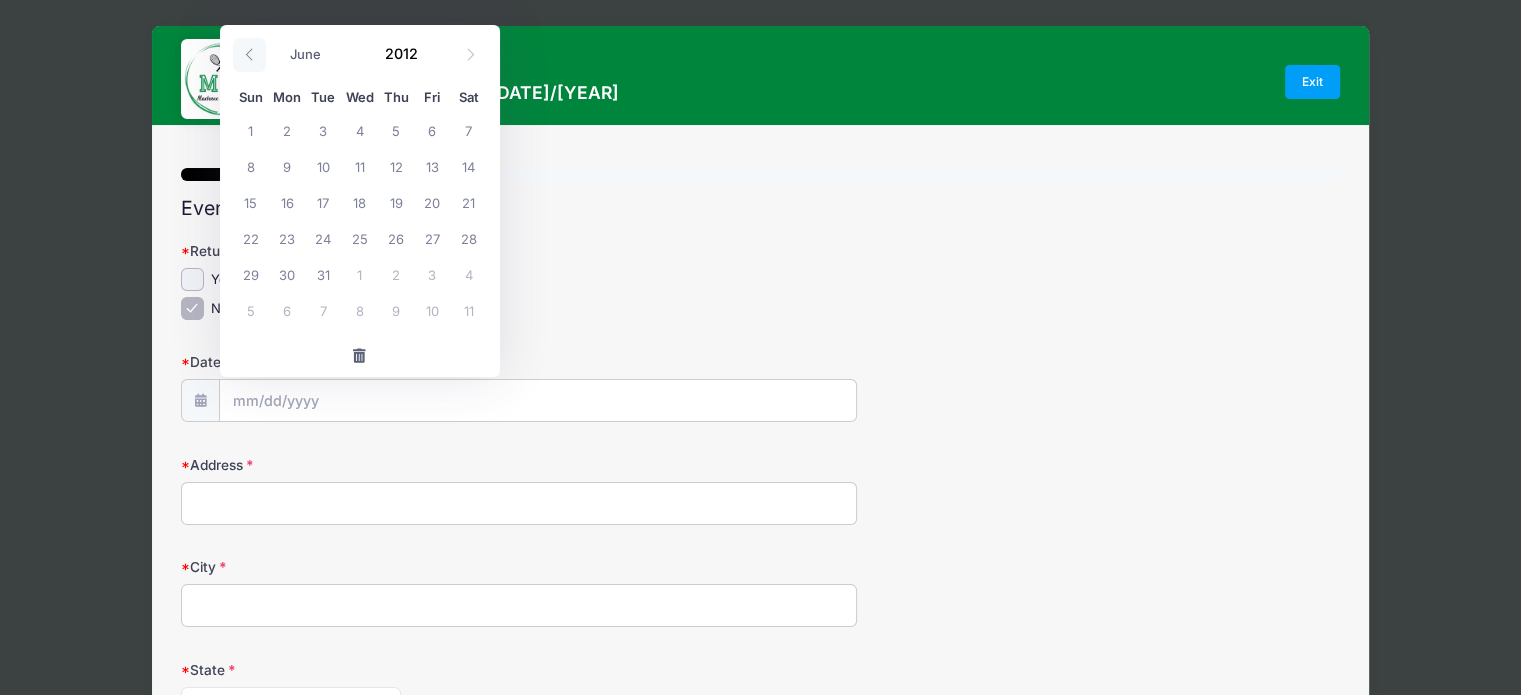 click at bounding box center (249, 55) 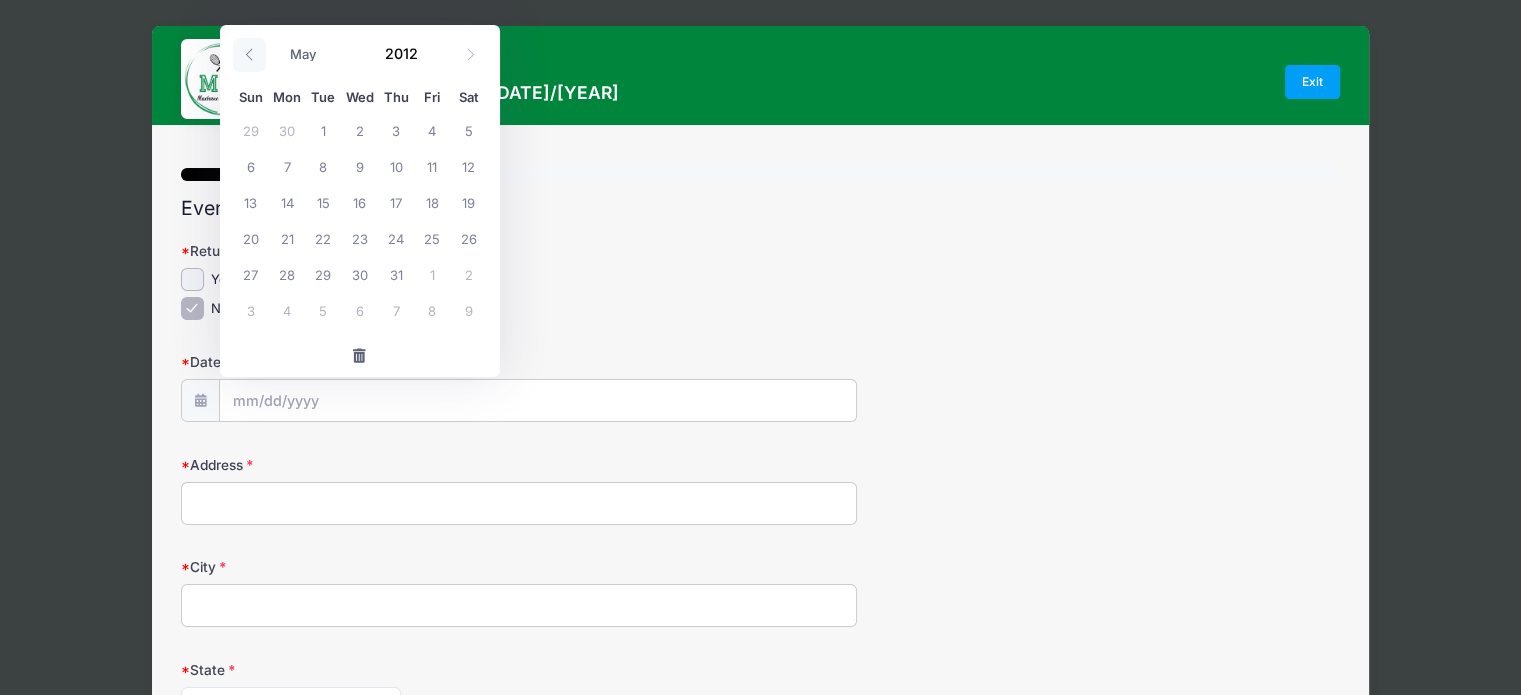 click at bounding box center [249, 55] 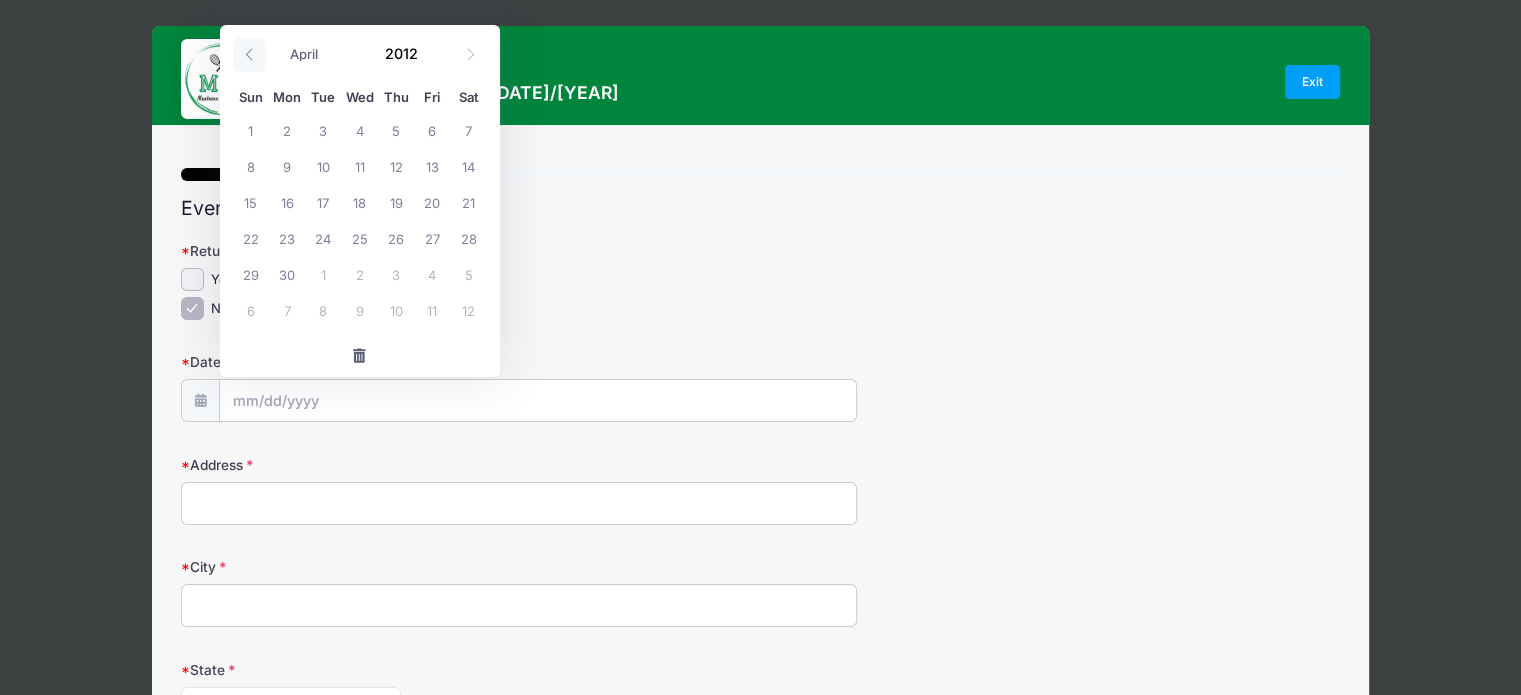 click at bounding box center (249, 55) 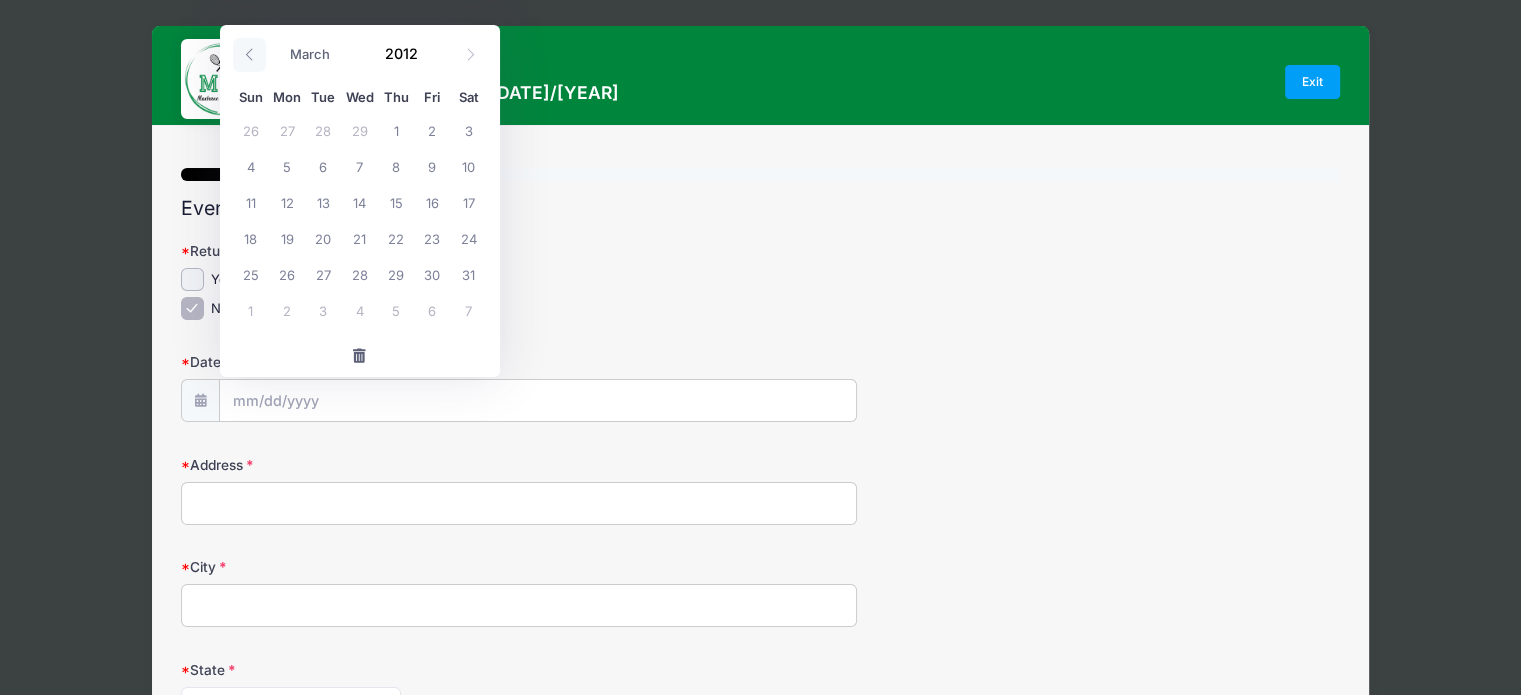 click at bounding box center [249, 55] 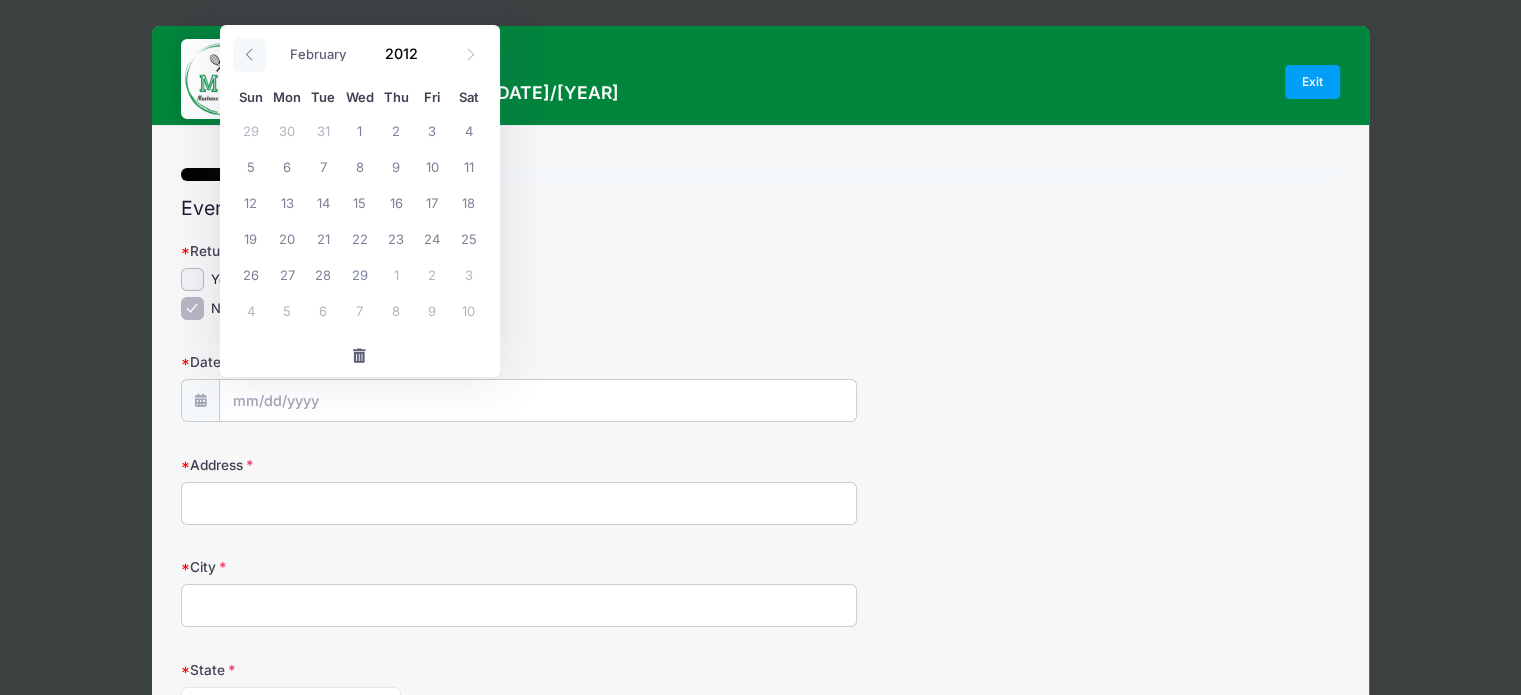 click at bounding box center (249, 55) 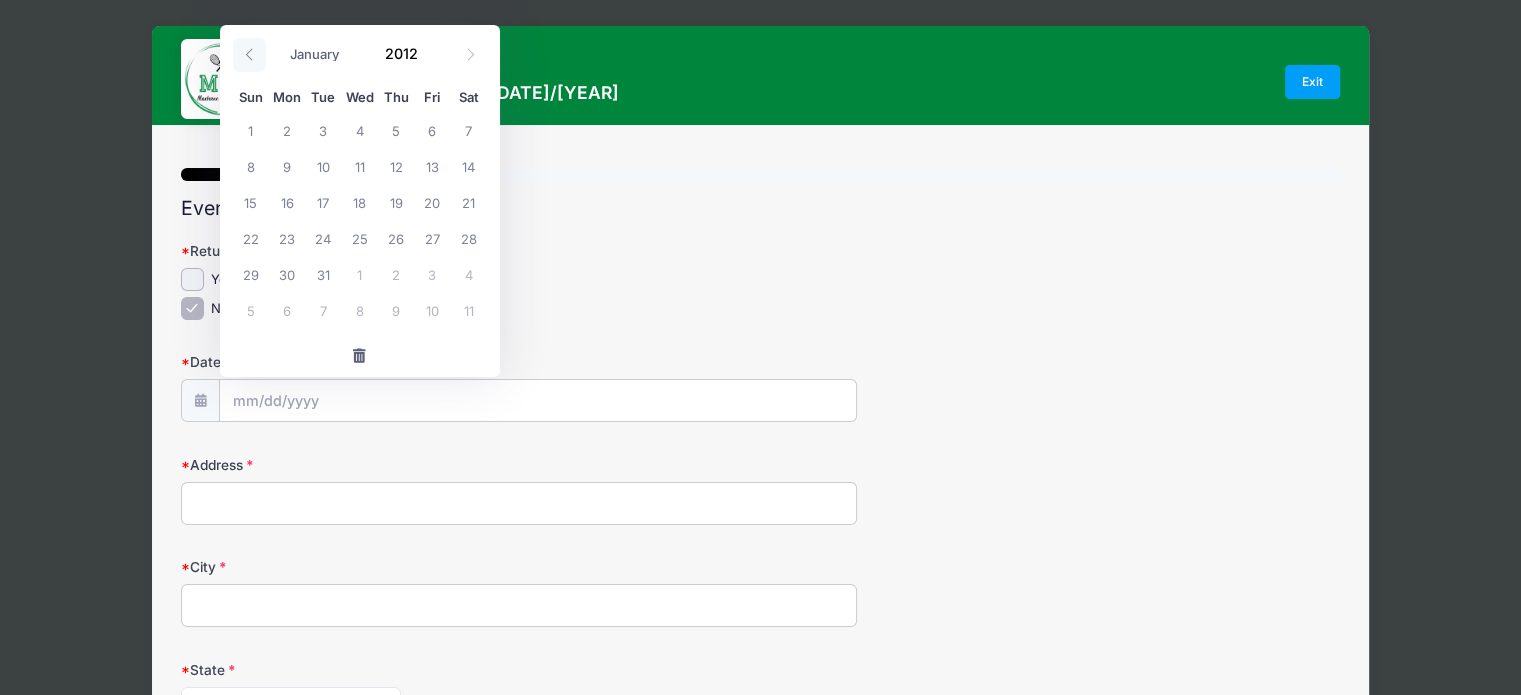 click at bounding box center (249, 55) 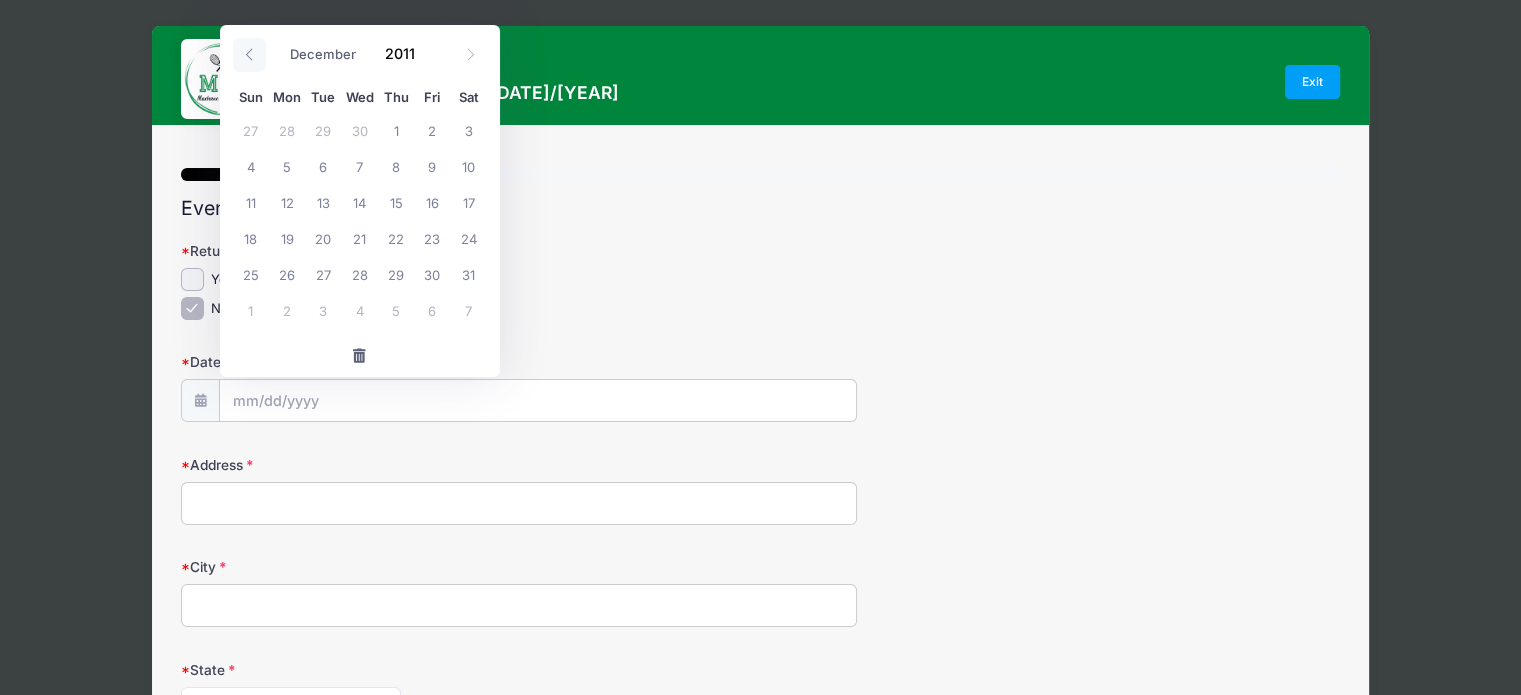 click at bounding box center (249, 55) 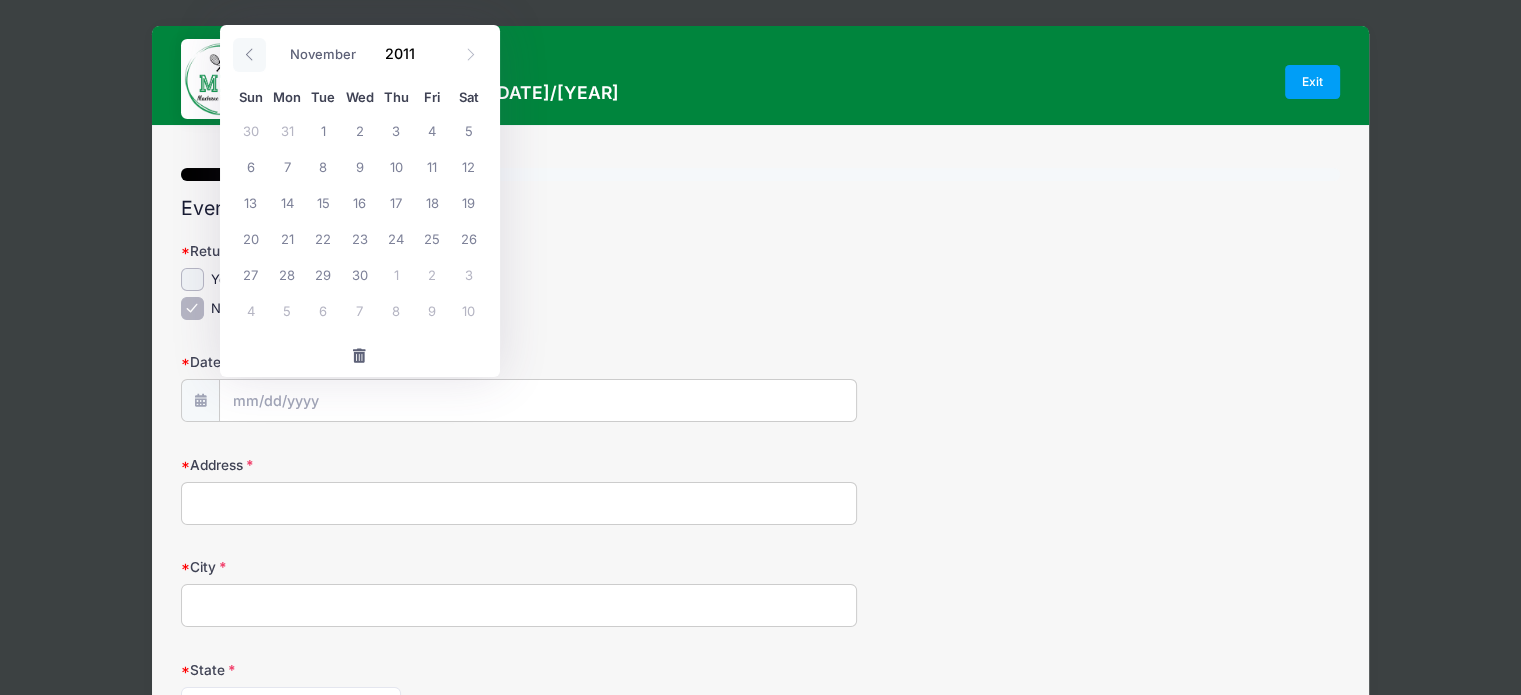 click at bounding box center [249, 55] 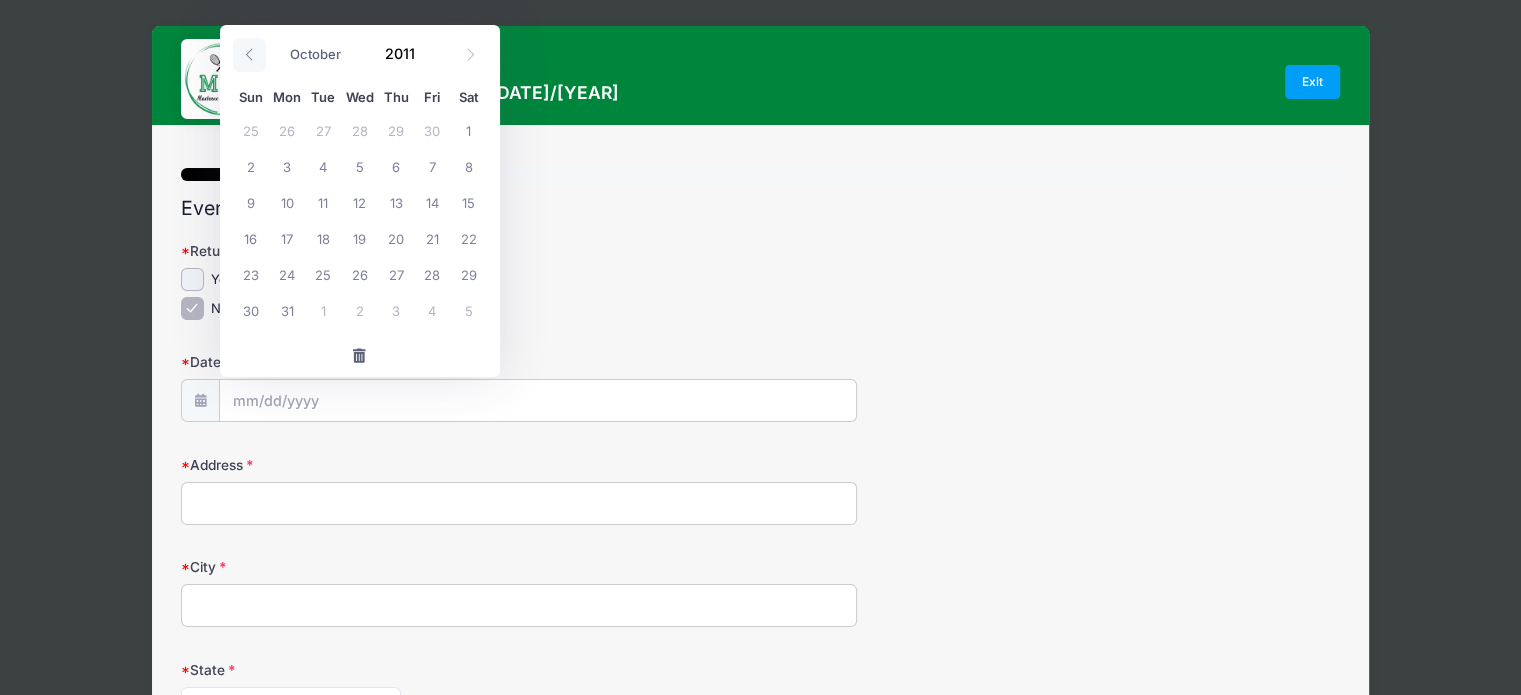 click at bounding box center [249, 55] 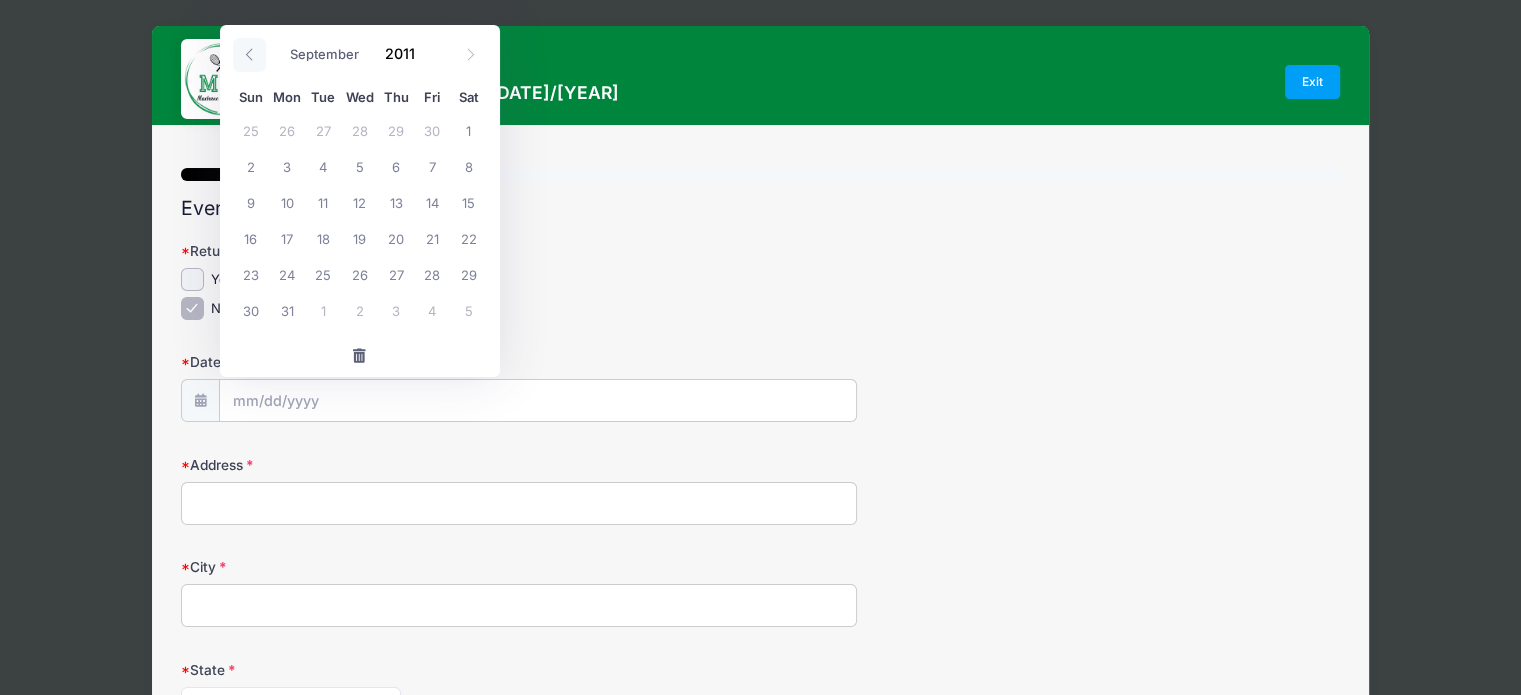 click at bounding box center [249, 55] 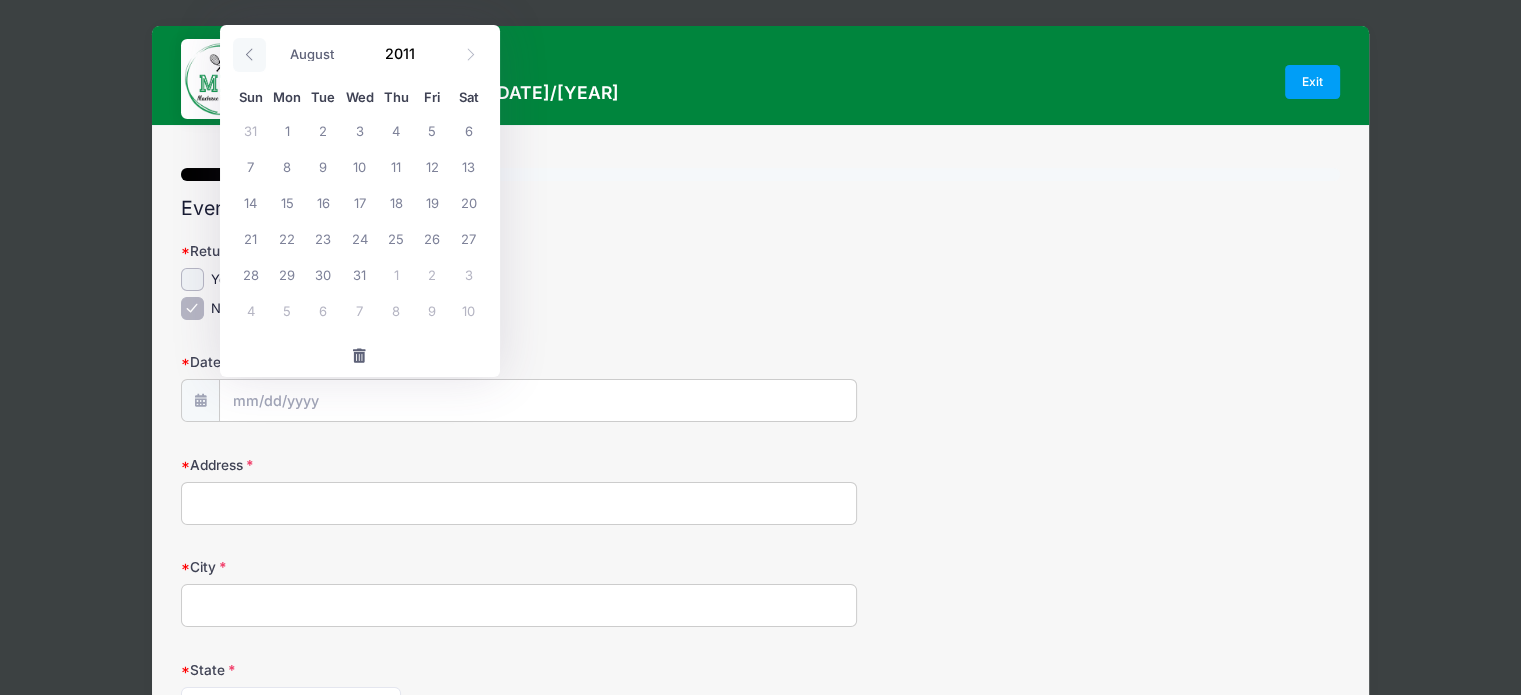 click at bounding box center (249, 55) 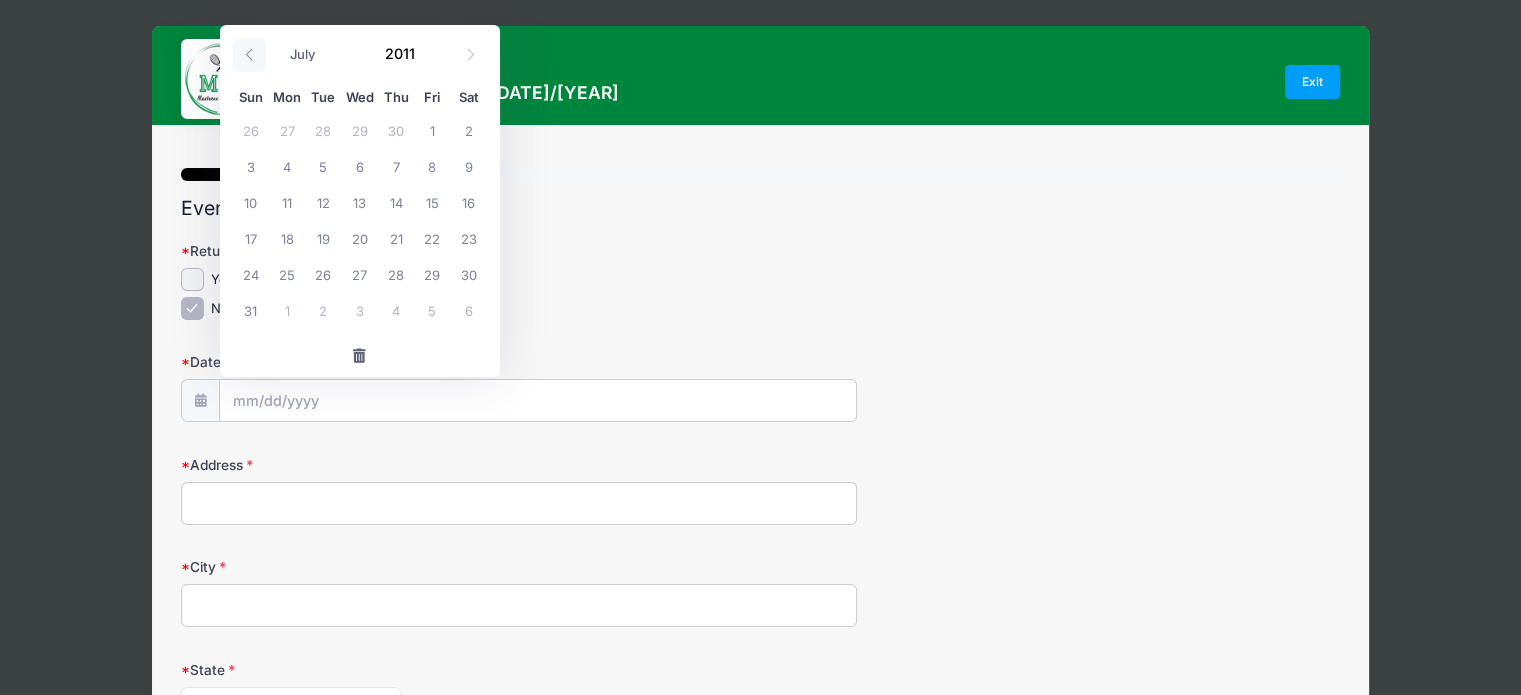 click at bounding box center [249, 55] 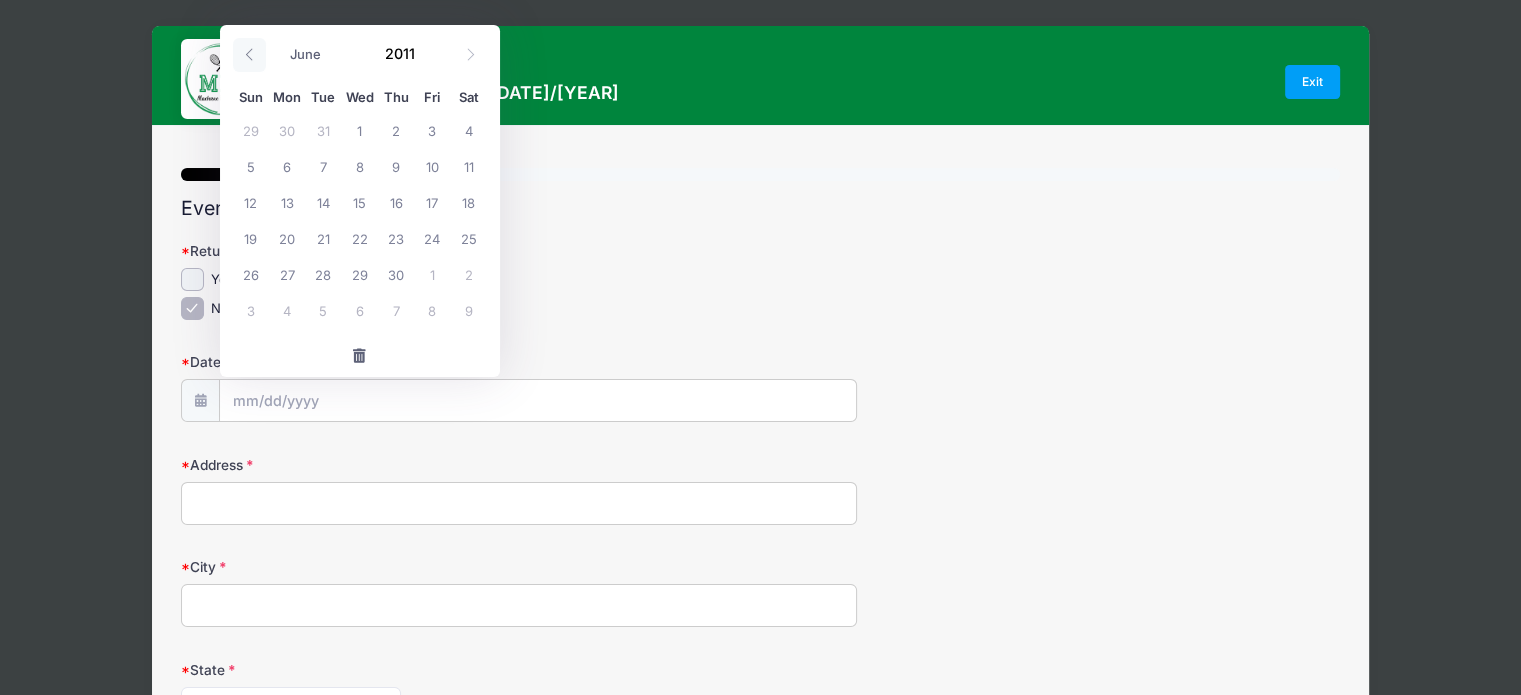 click at bounding box center (249, 55) 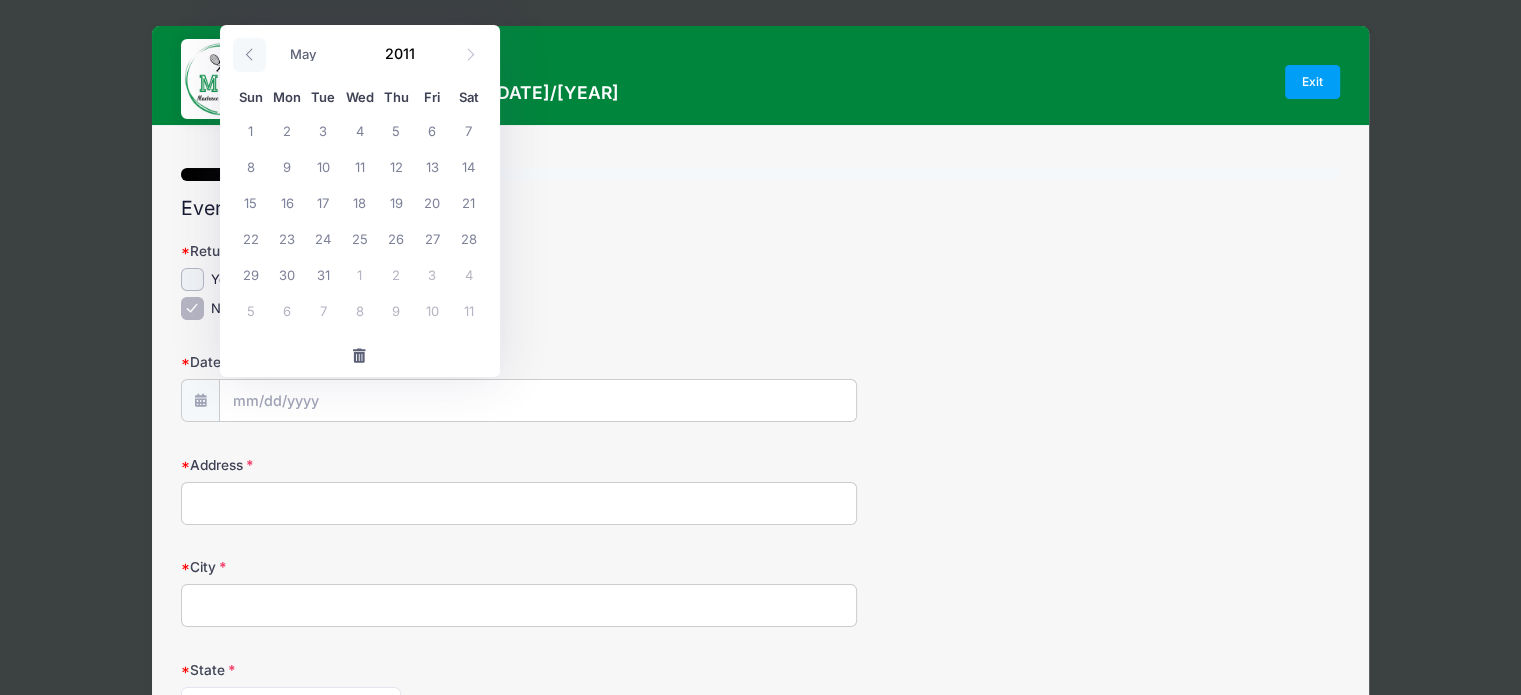 click at bounding box center (249, 55) 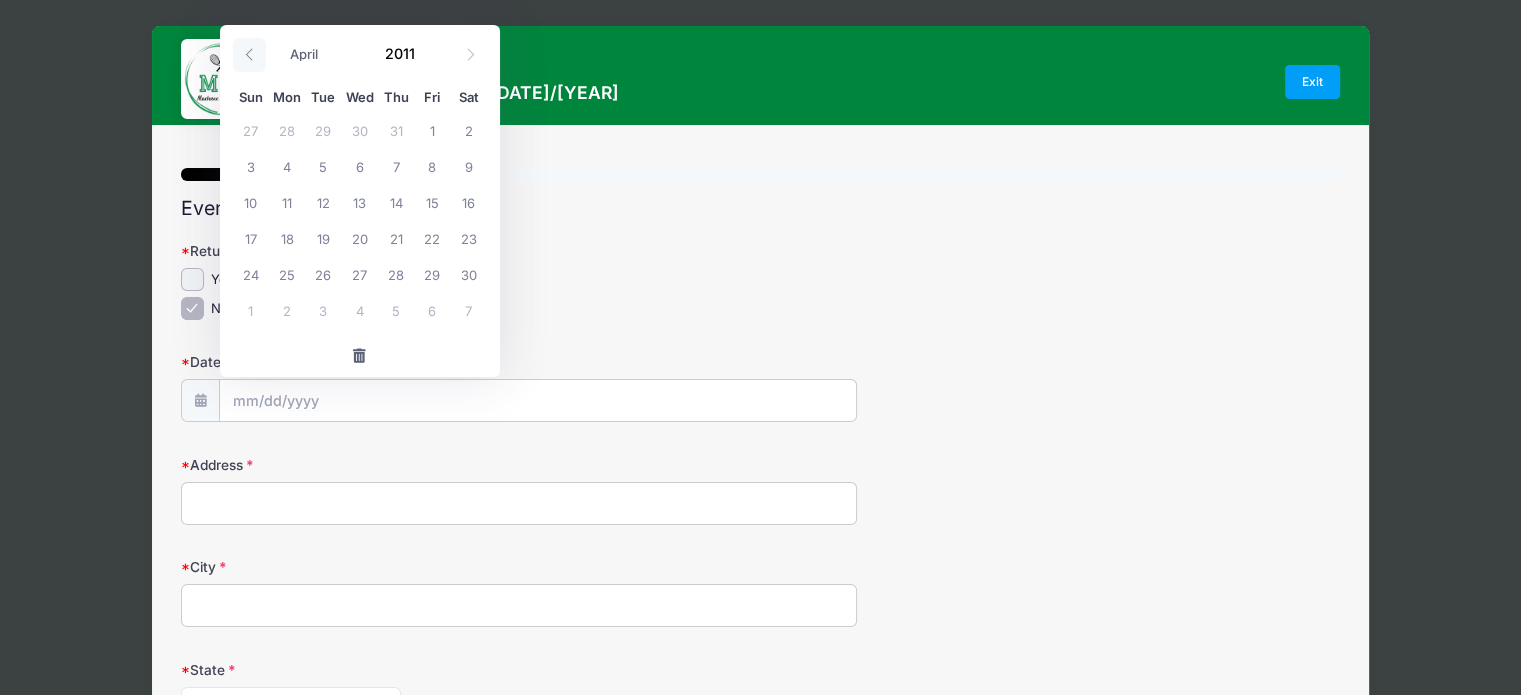 click at bounding box center [249, 55] 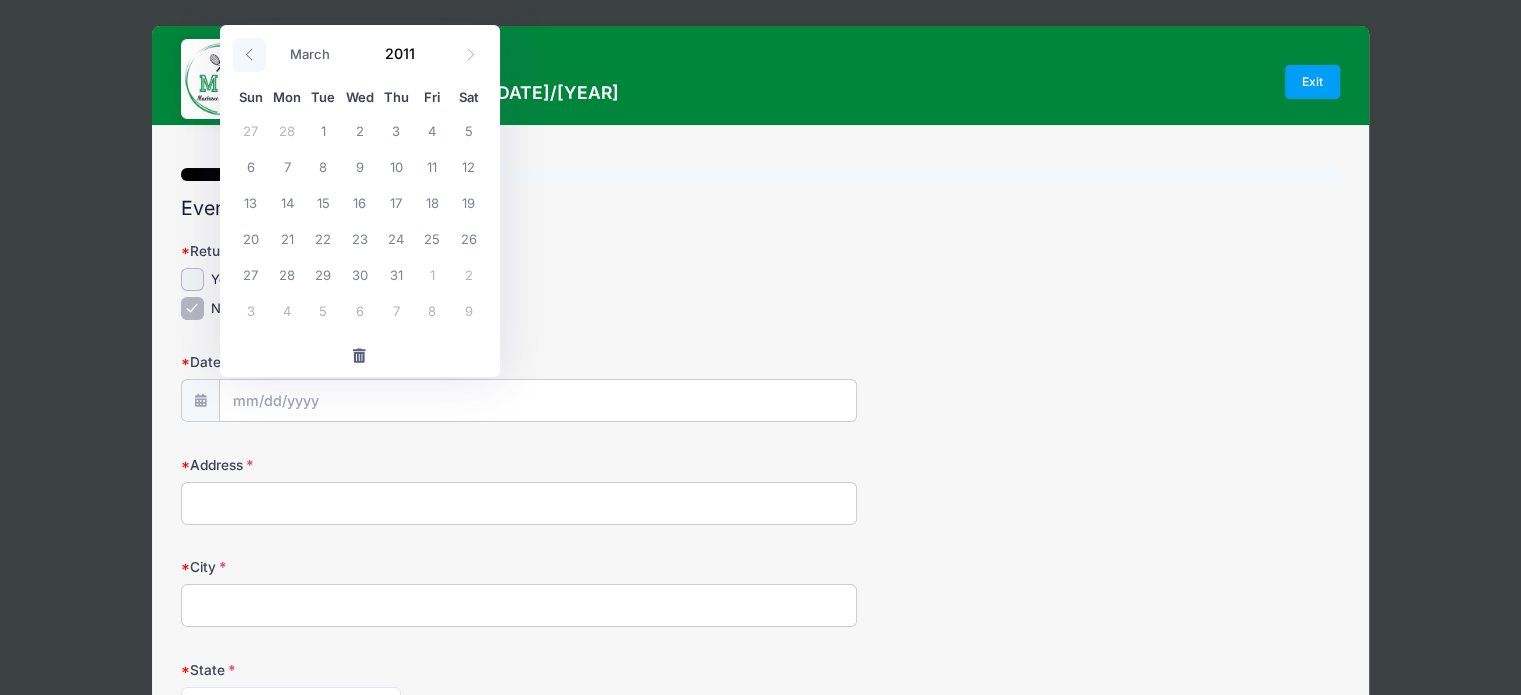 click at bounding box center [249, 55] 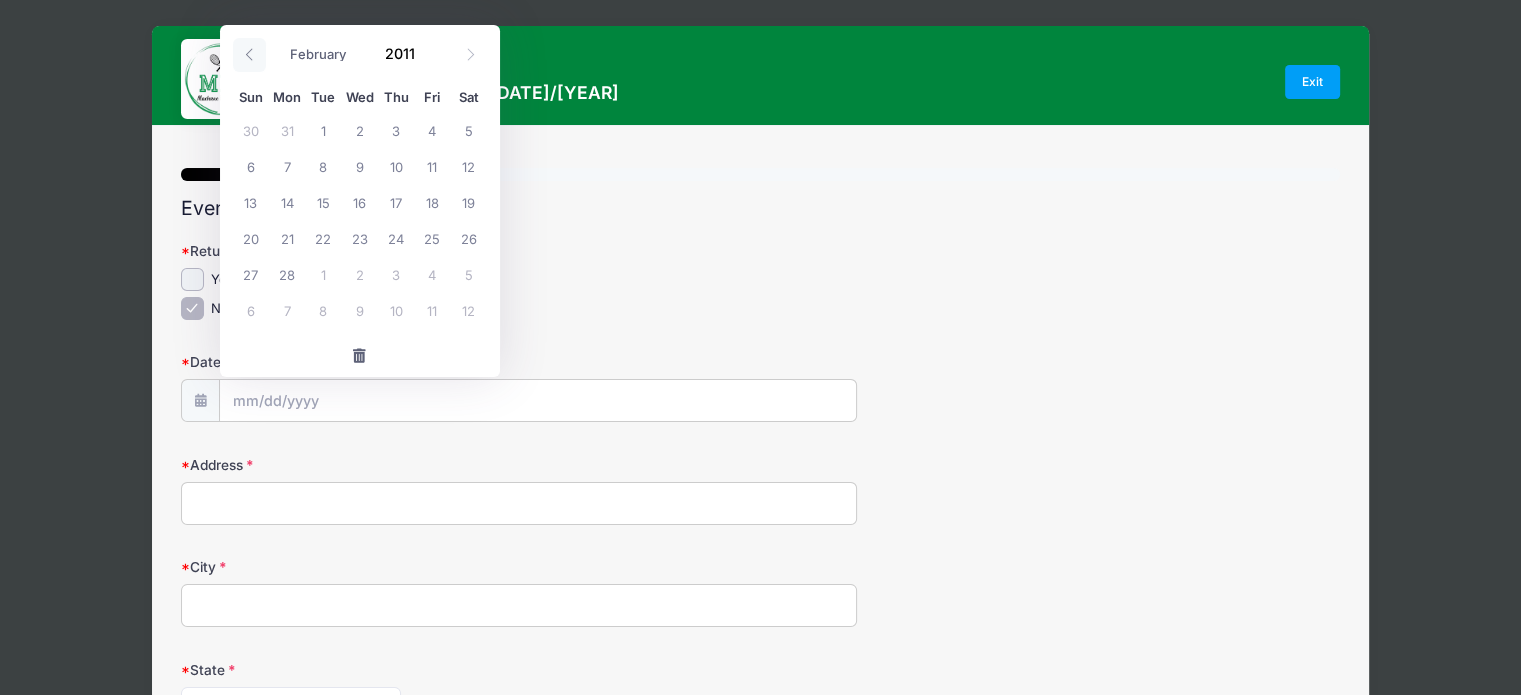 click at bounding box center [249, 55] 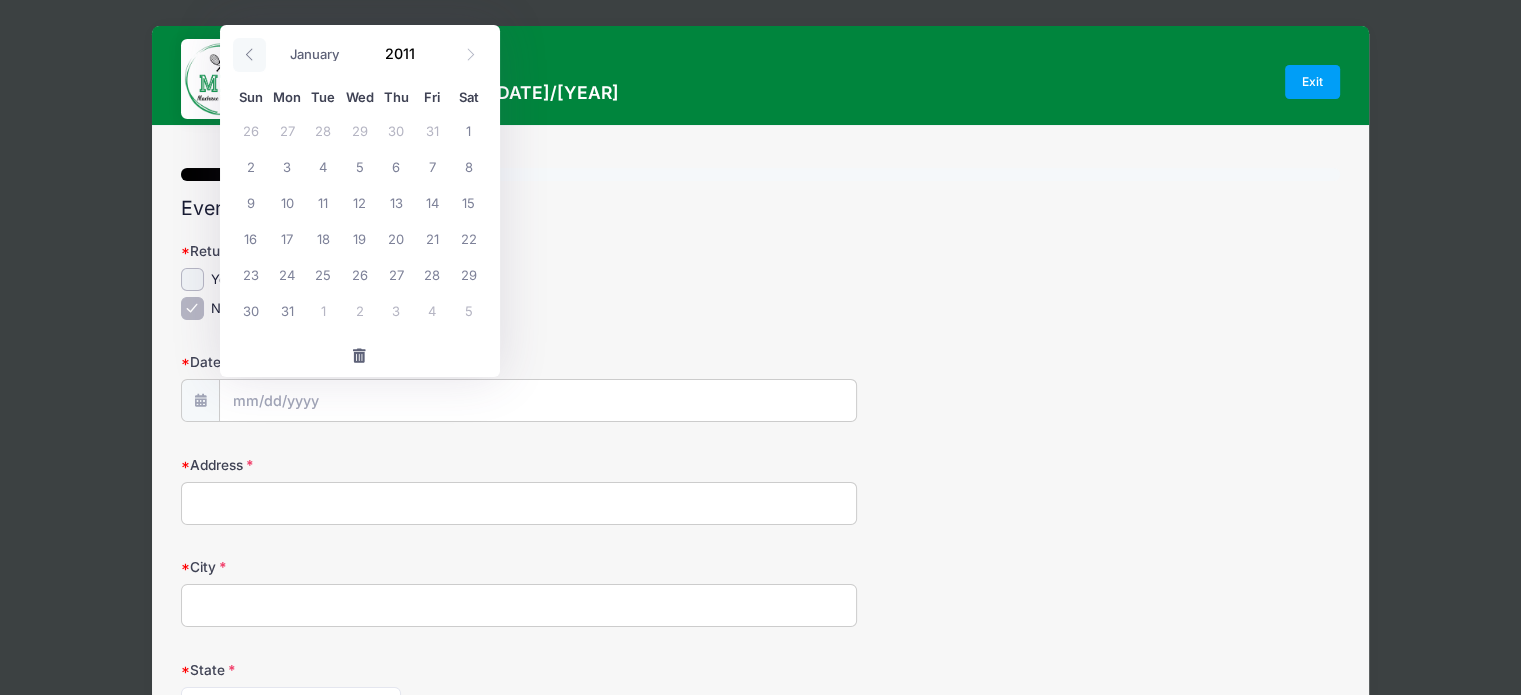 click at bounding box center (249, 55) 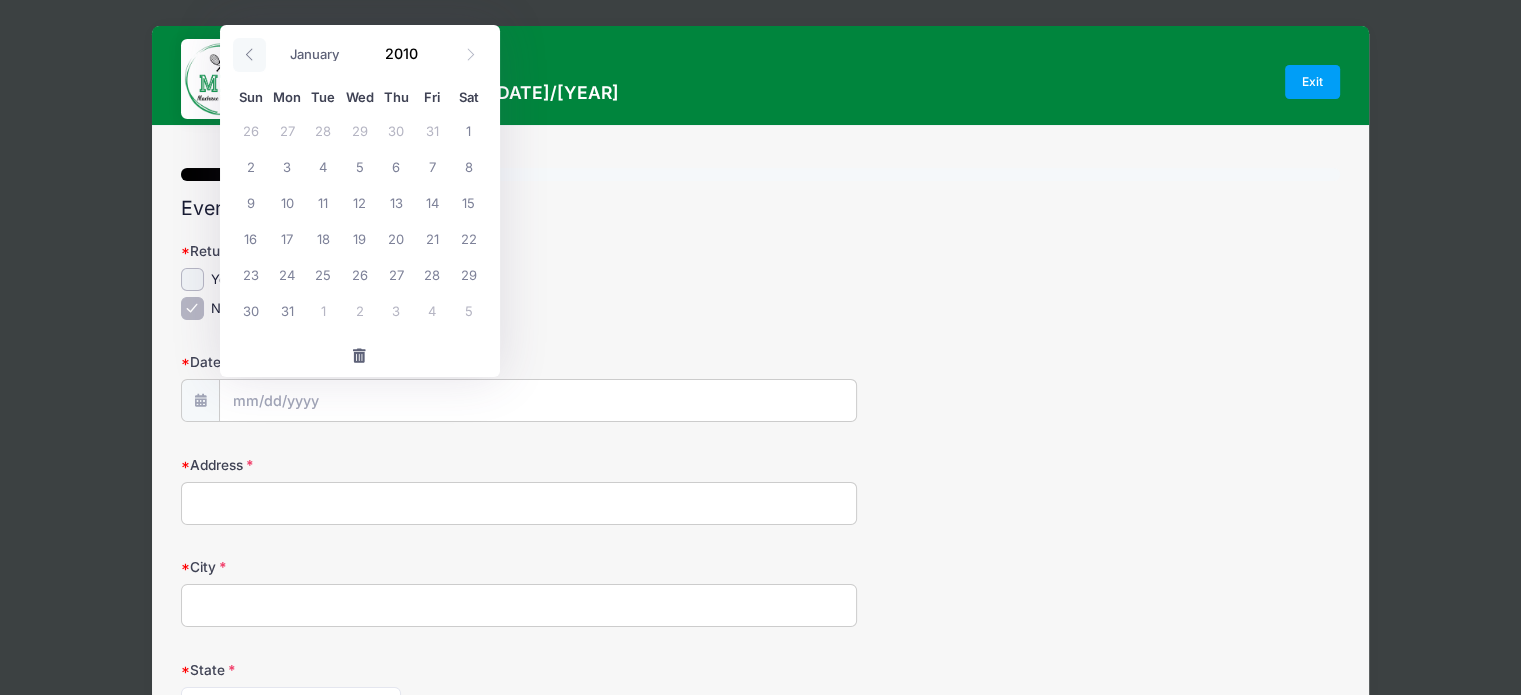 click at bounding box center (249, 55) 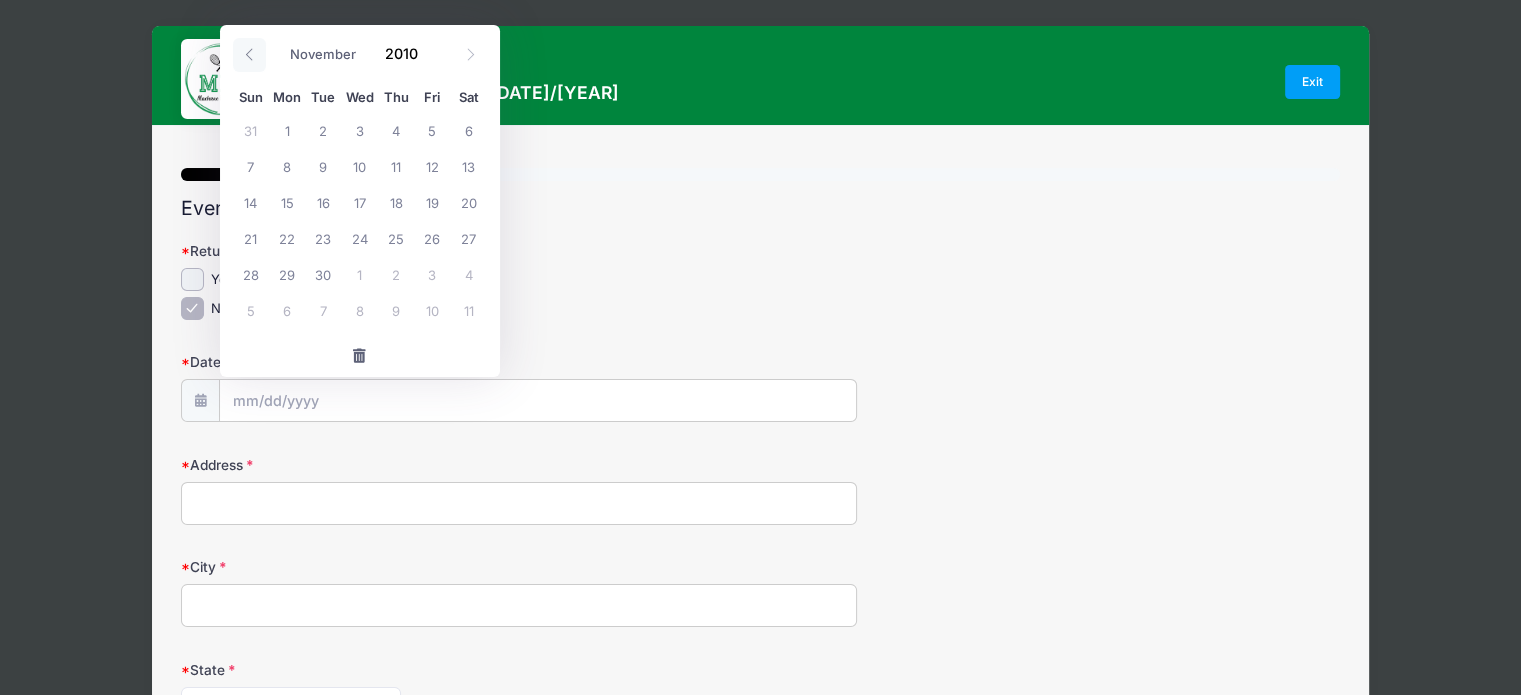 click at bounding box center (249, 55) 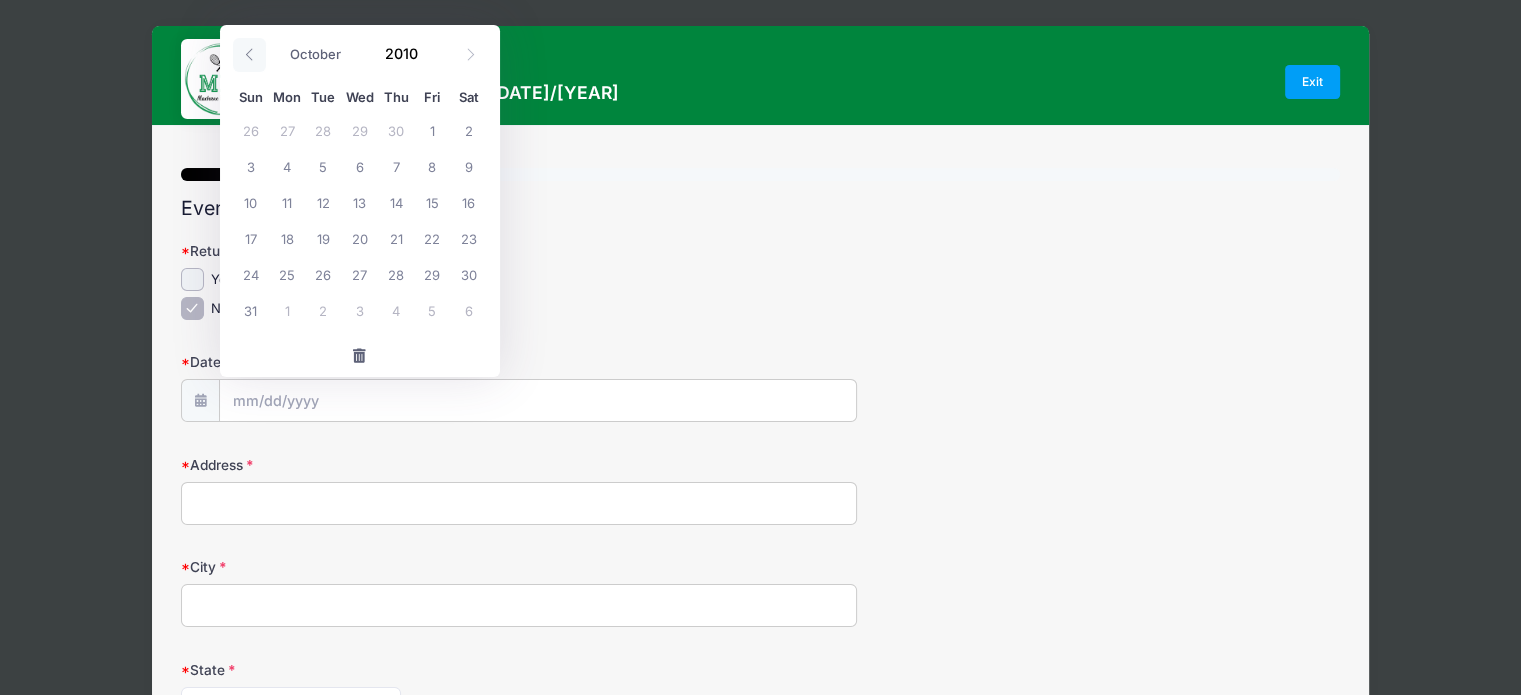 click at bounding box center (249, 55) 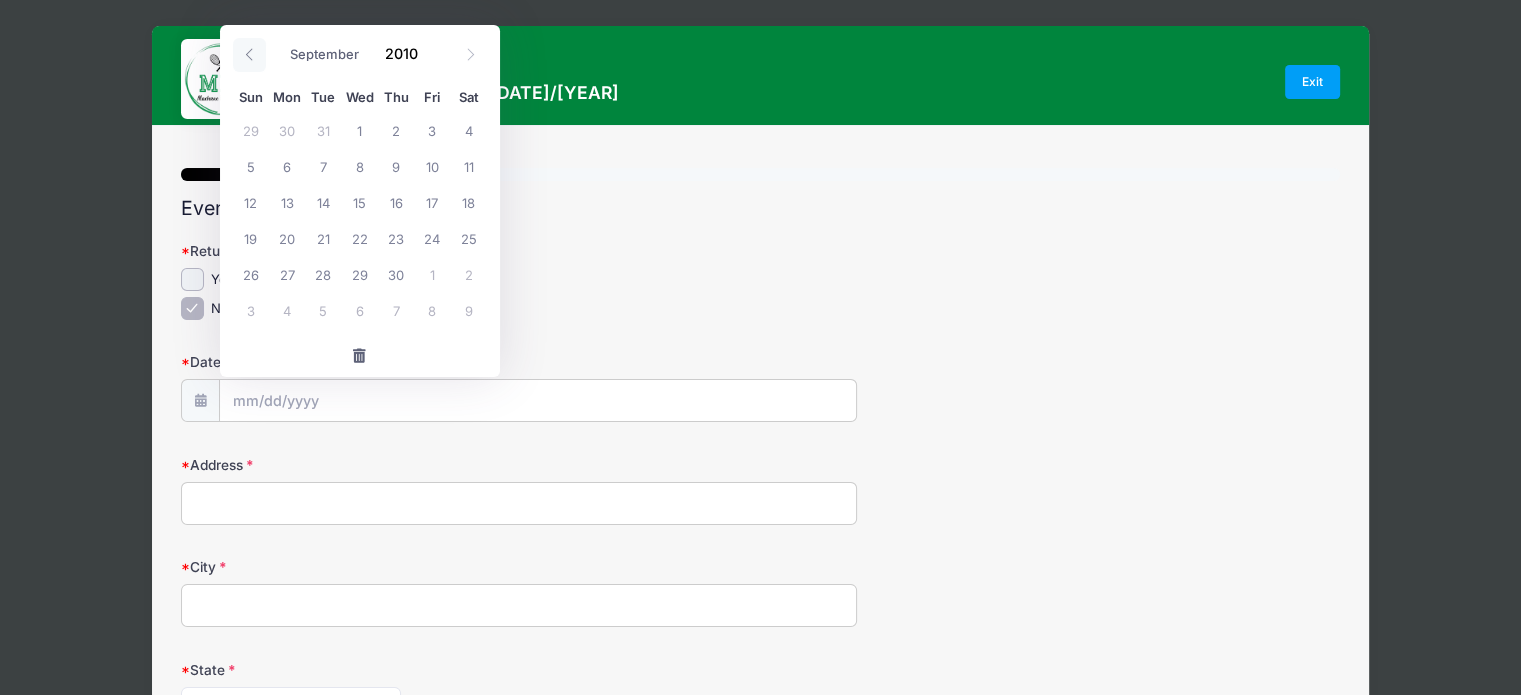 click at bounding box center [249, 55] 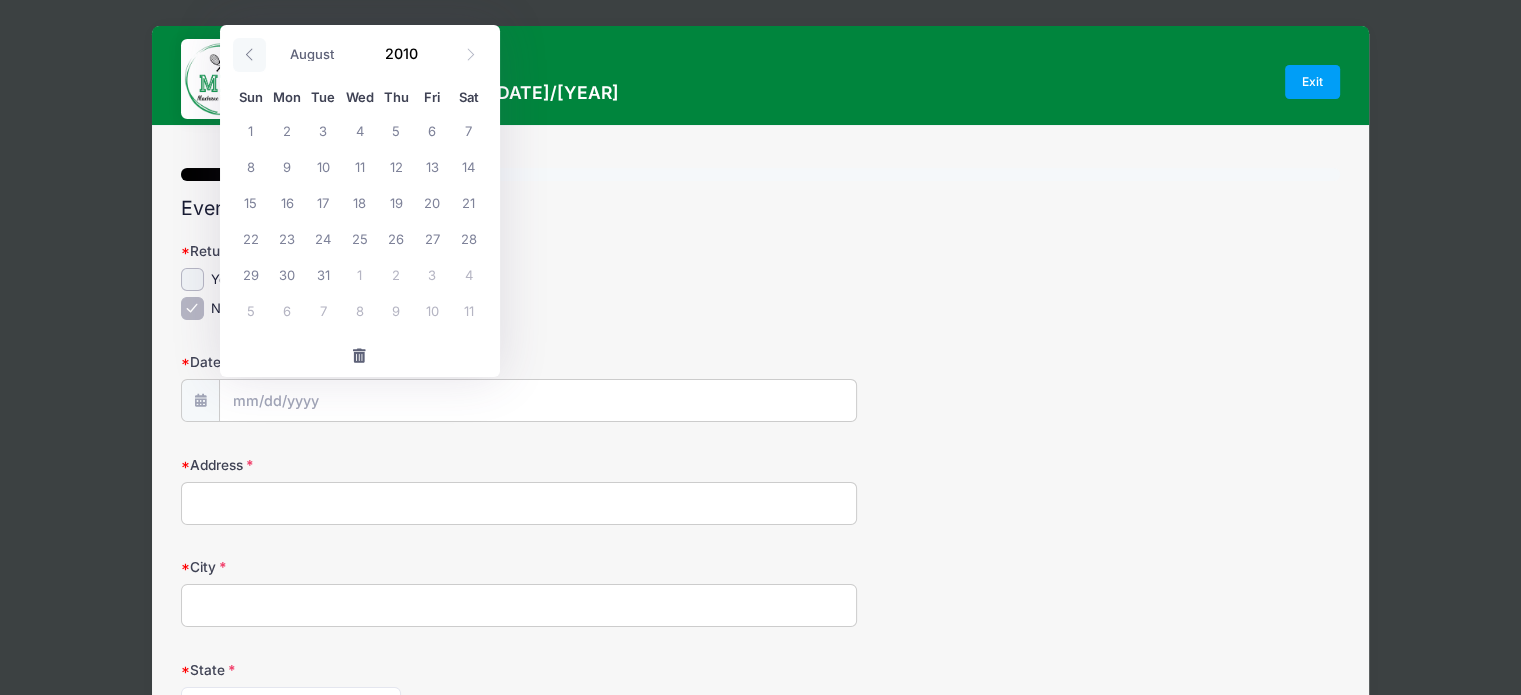 click at bounding box center (249, 55) 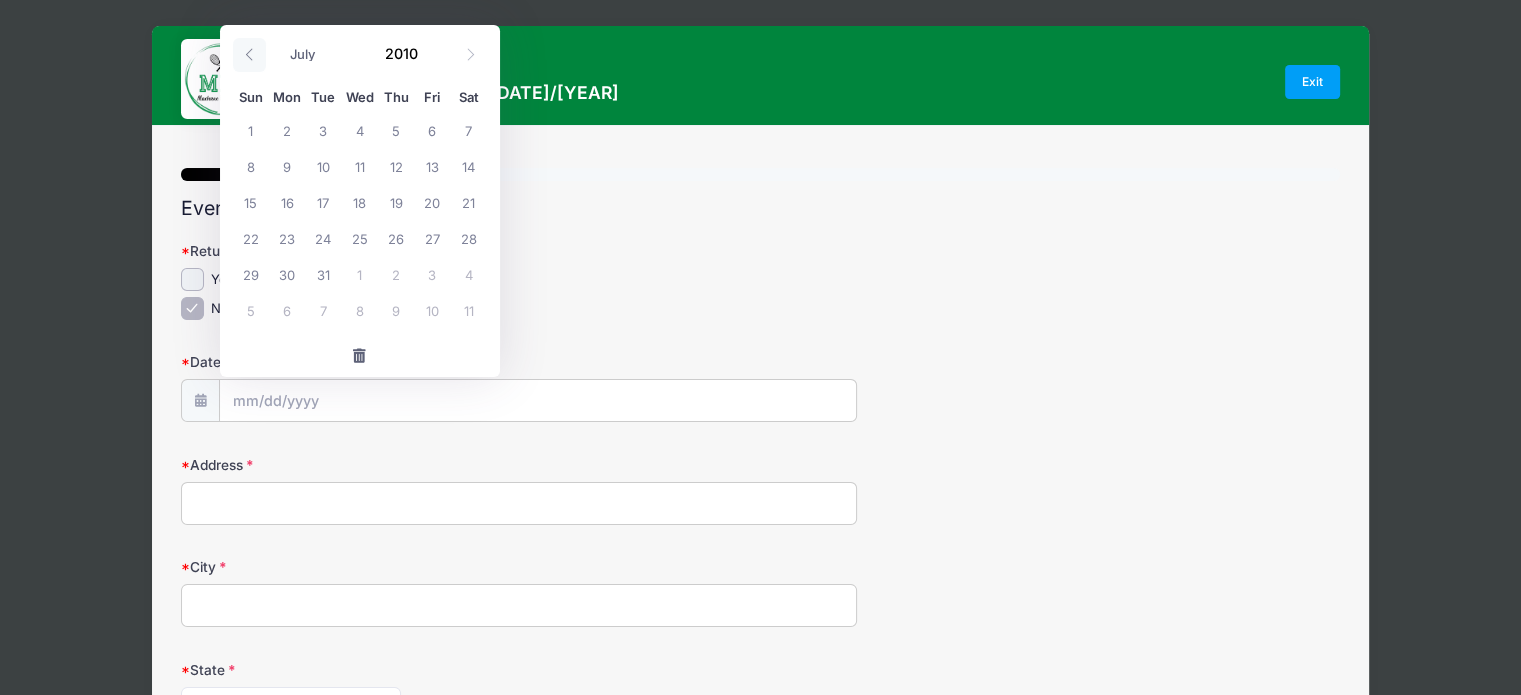 click at bounding box center [249, 55] 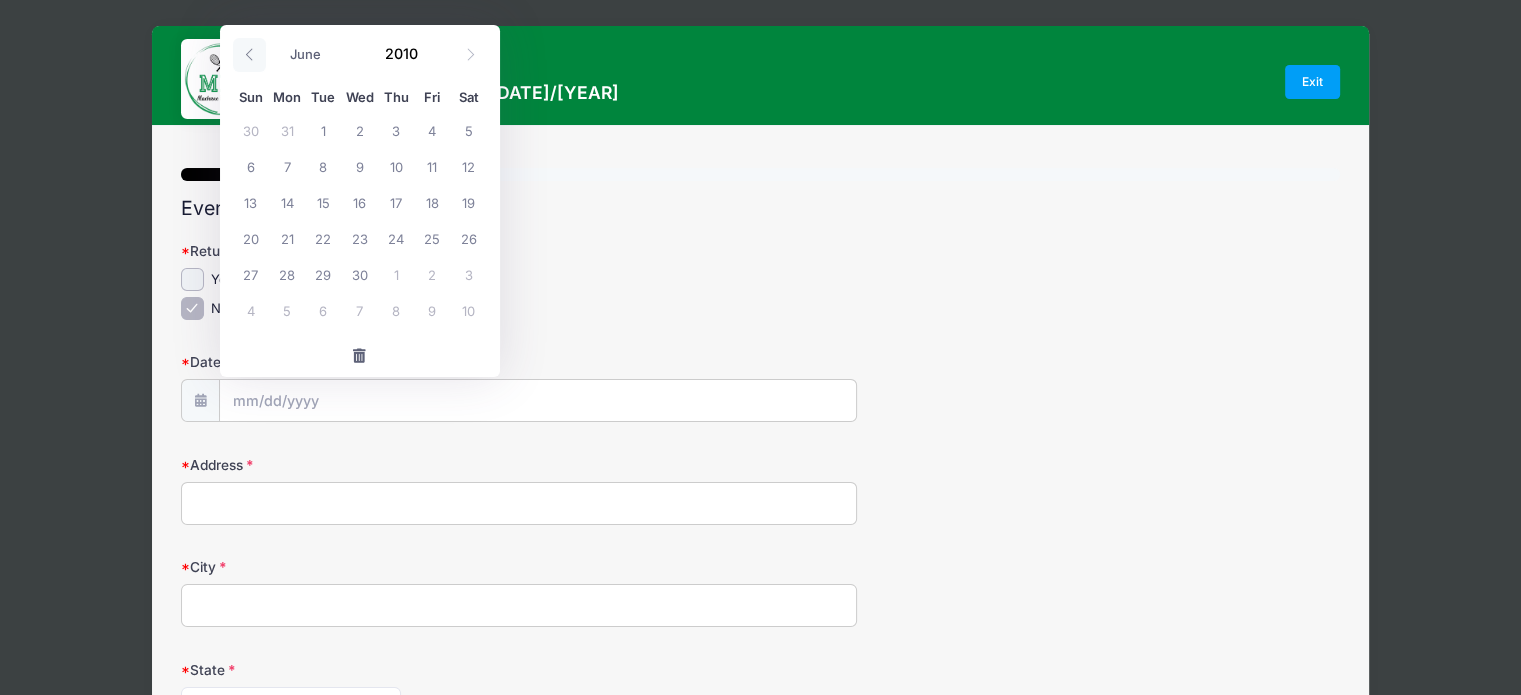 click at bounding box center [249, 55] 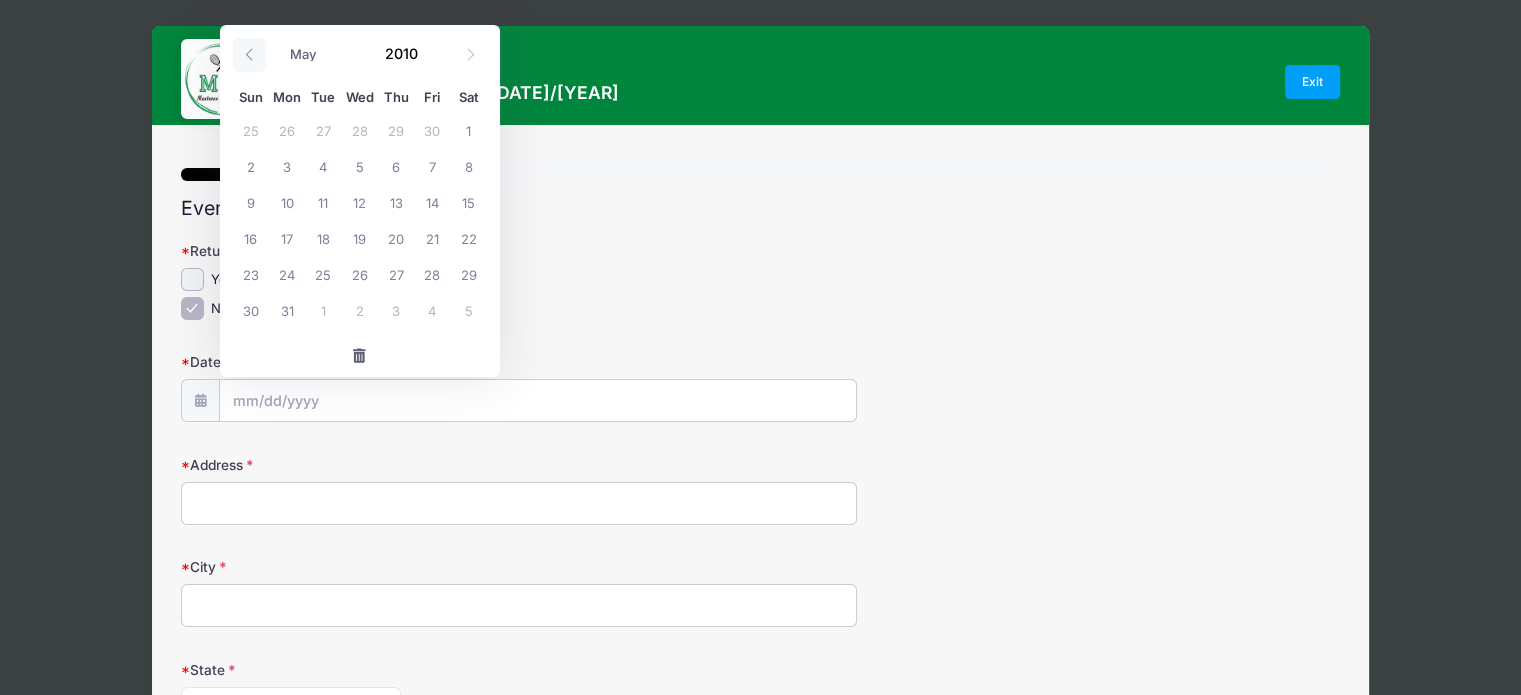 click at bounding box center [249, 55] 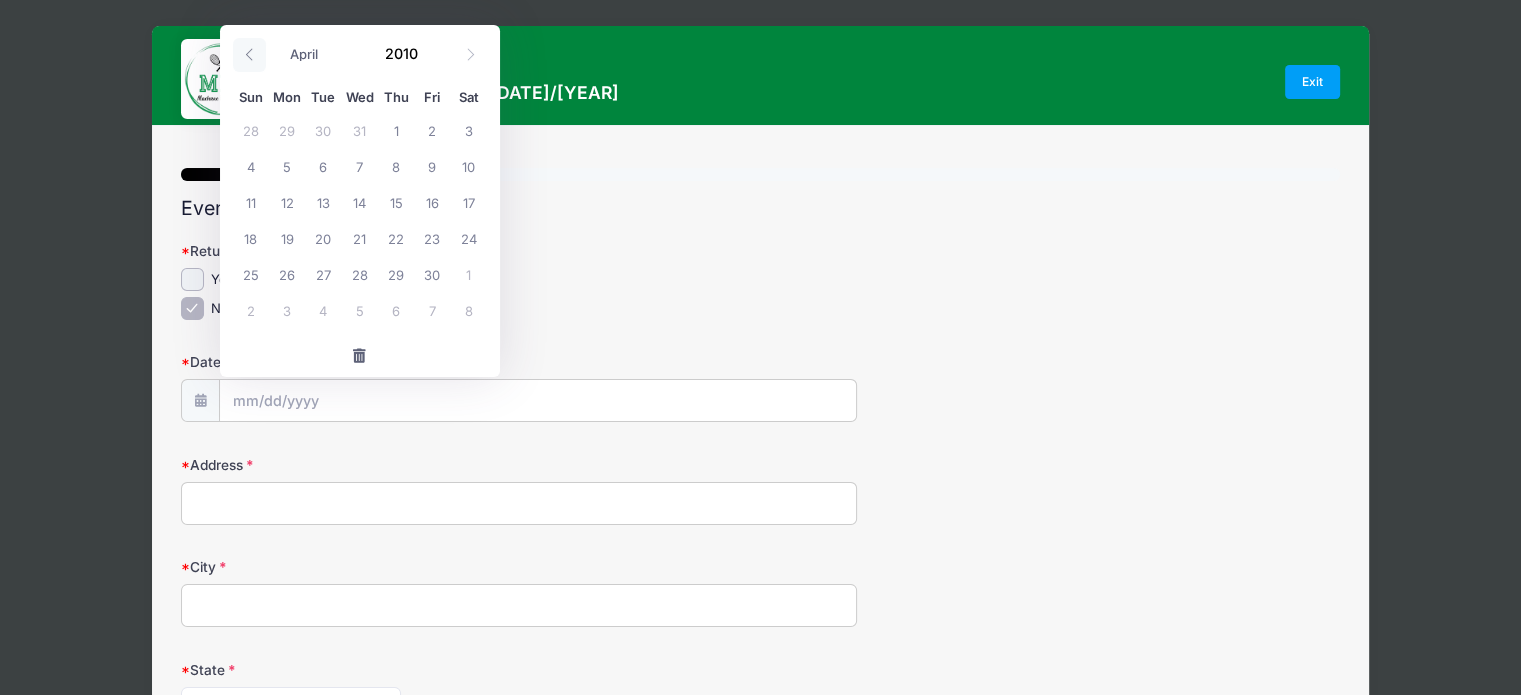 click at bounding box center [249, 55] 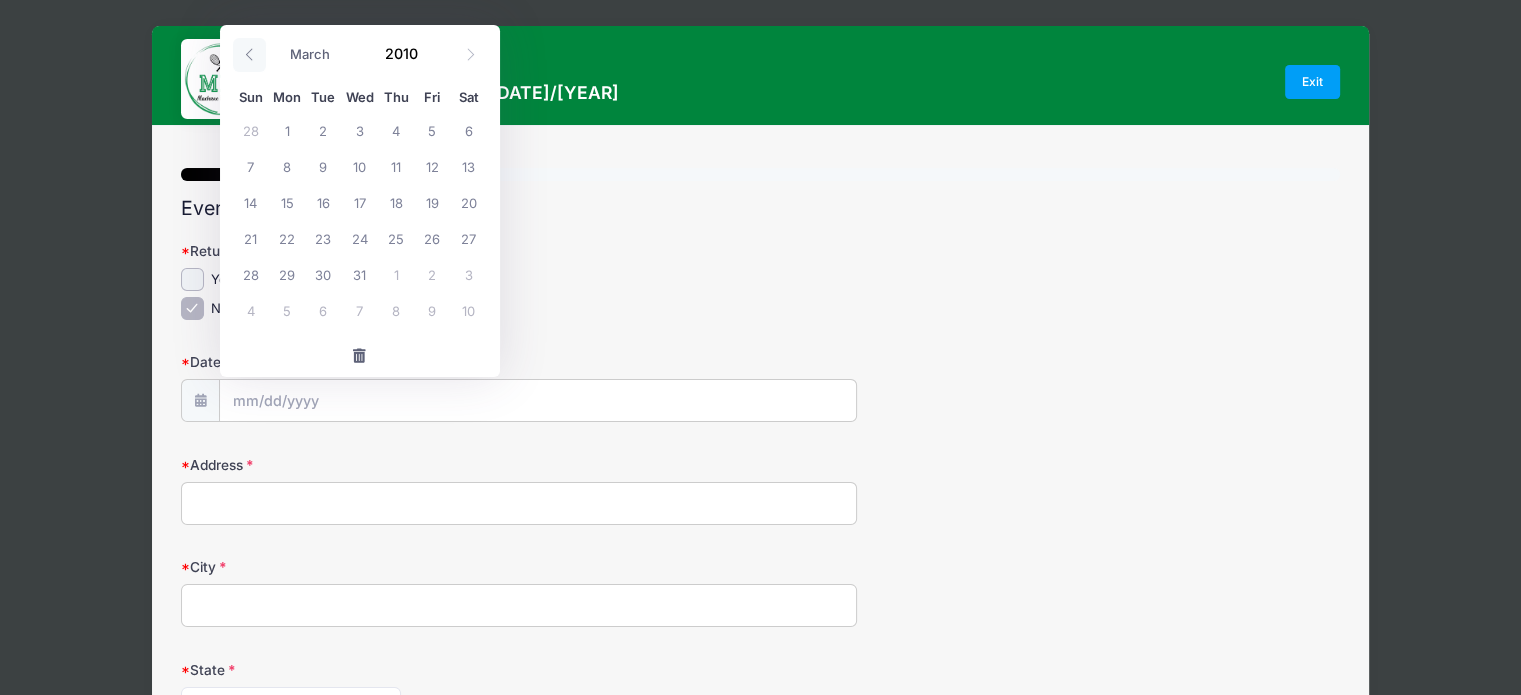 click at bounding box center [249, 55] 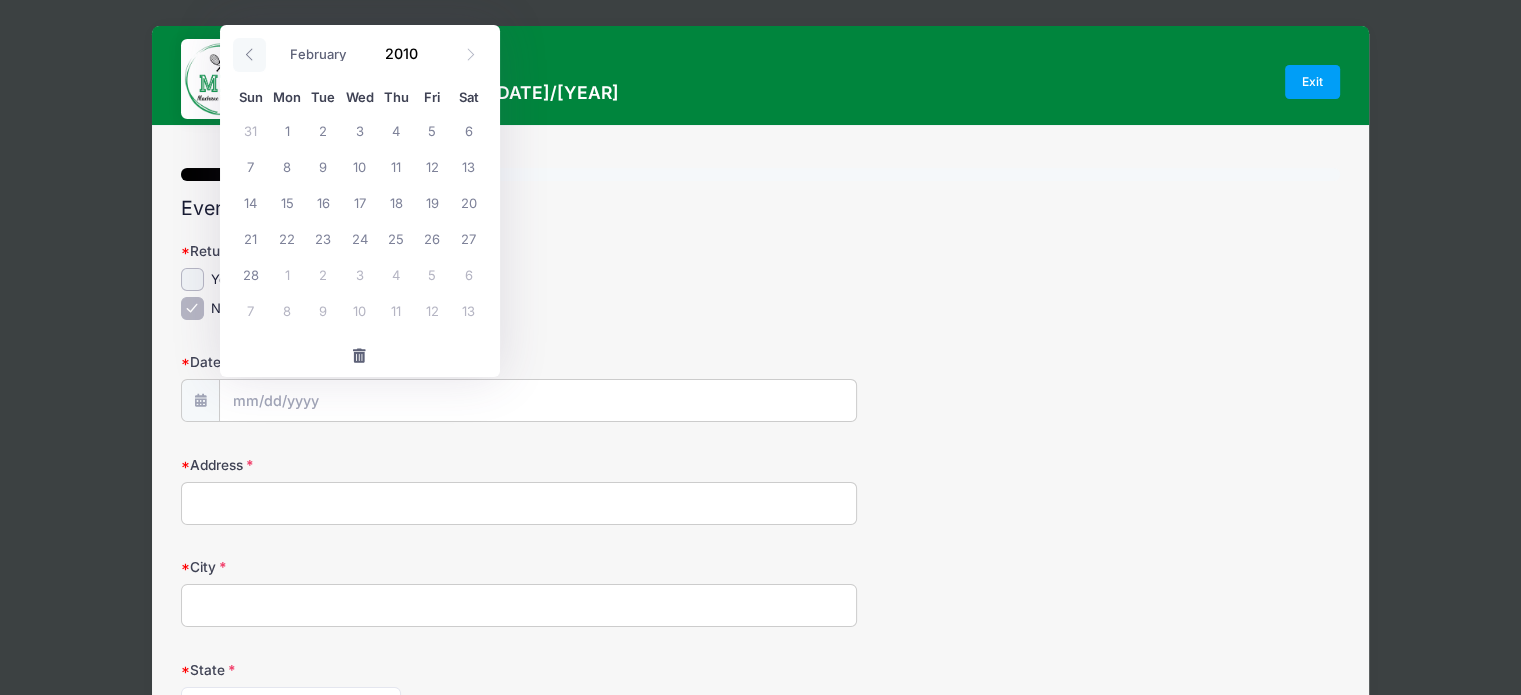 click at bounding box center (249, 55) 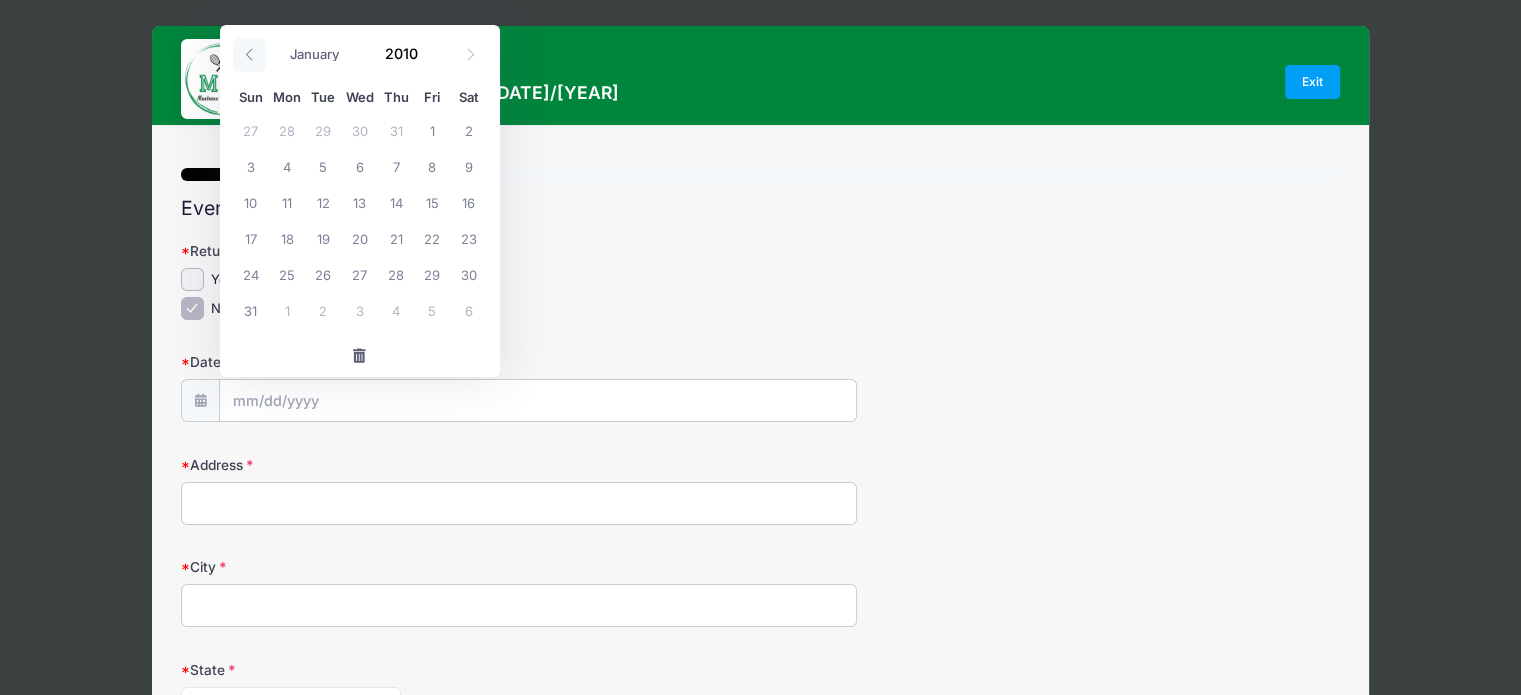 click at bounding box center (249, 55) 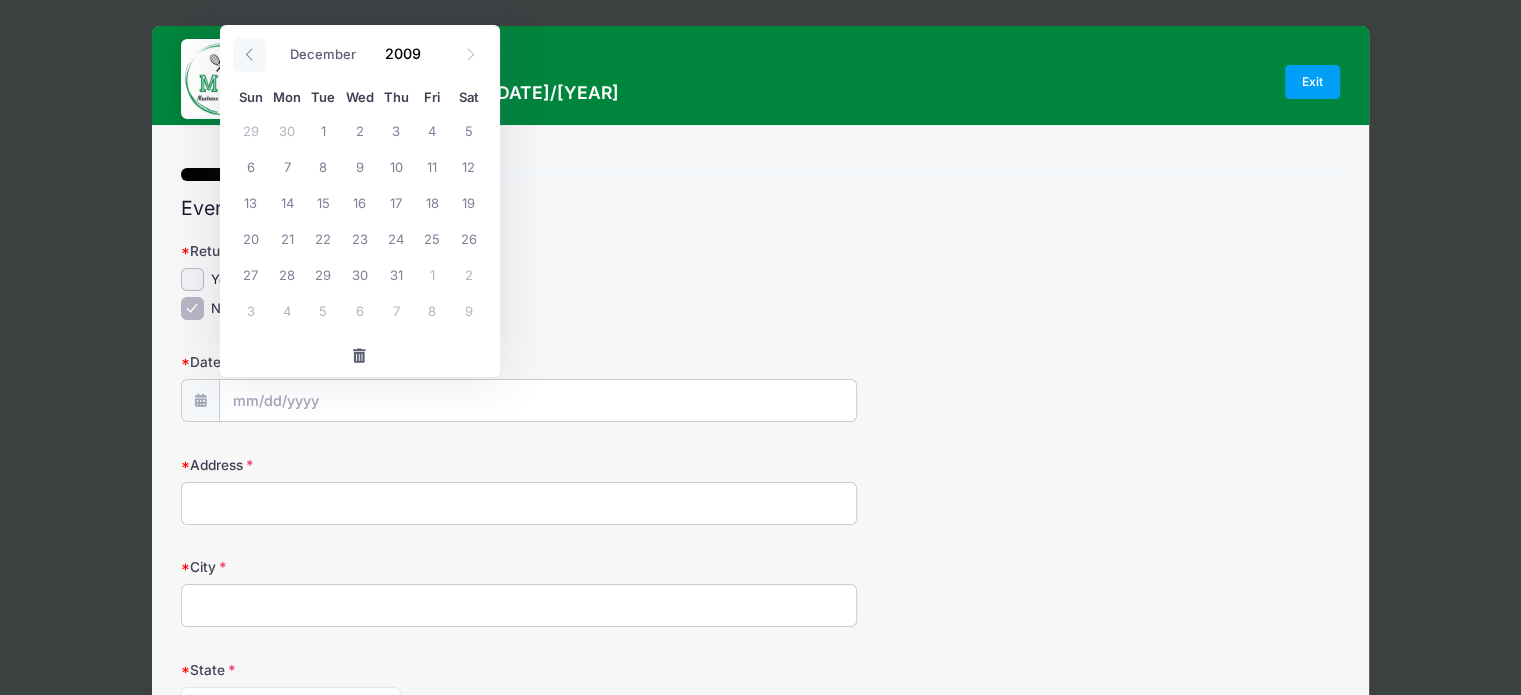 click at bounding box center [249, 55] 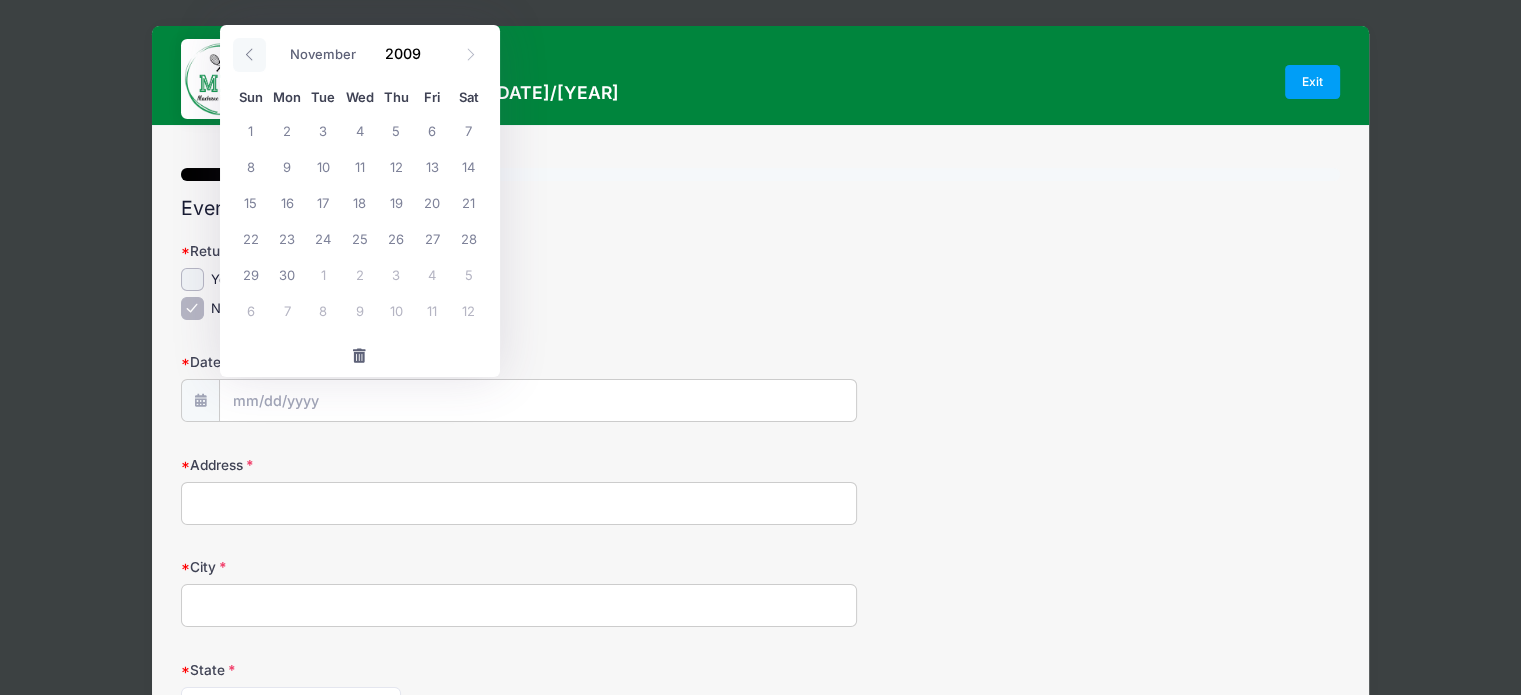 click at bounding box center (249, 55) 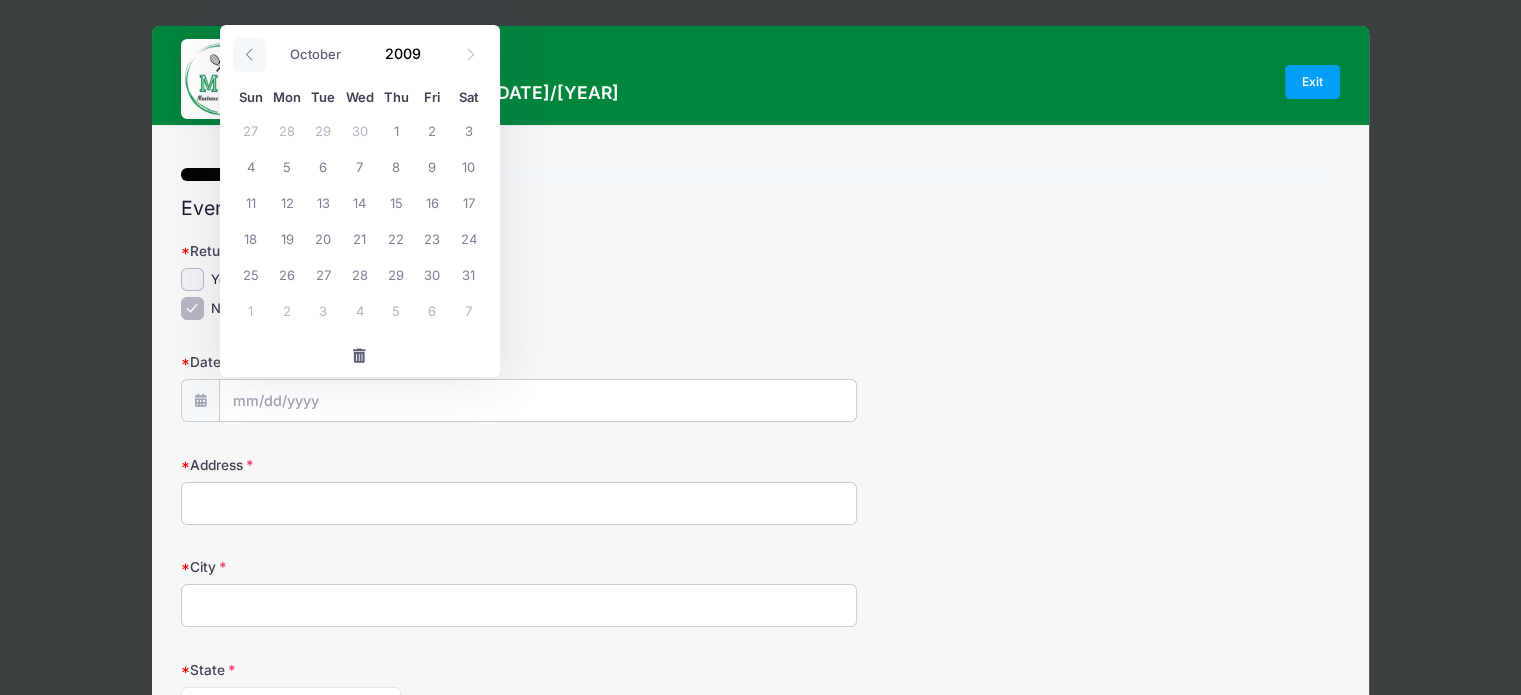 click at bounding box center [249, 55] 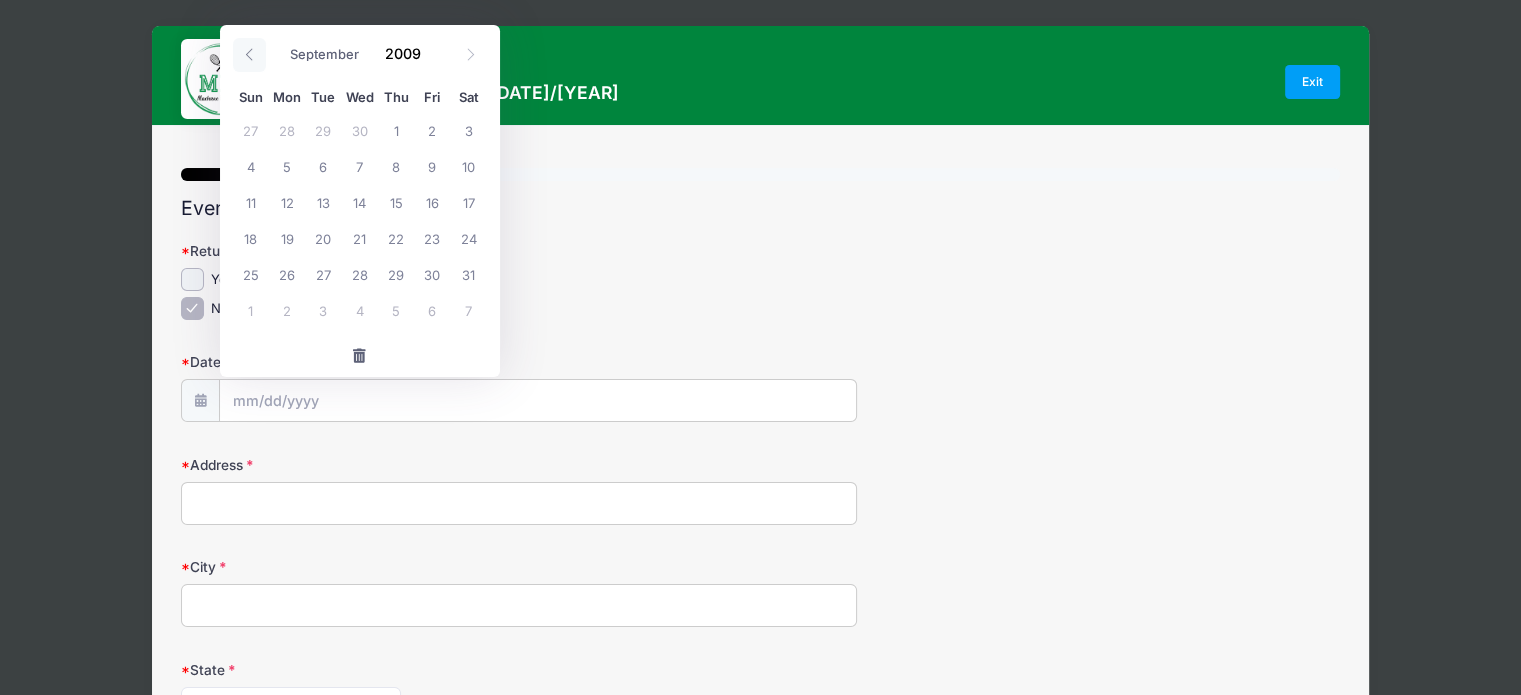 click at bounding box center (249, 55) 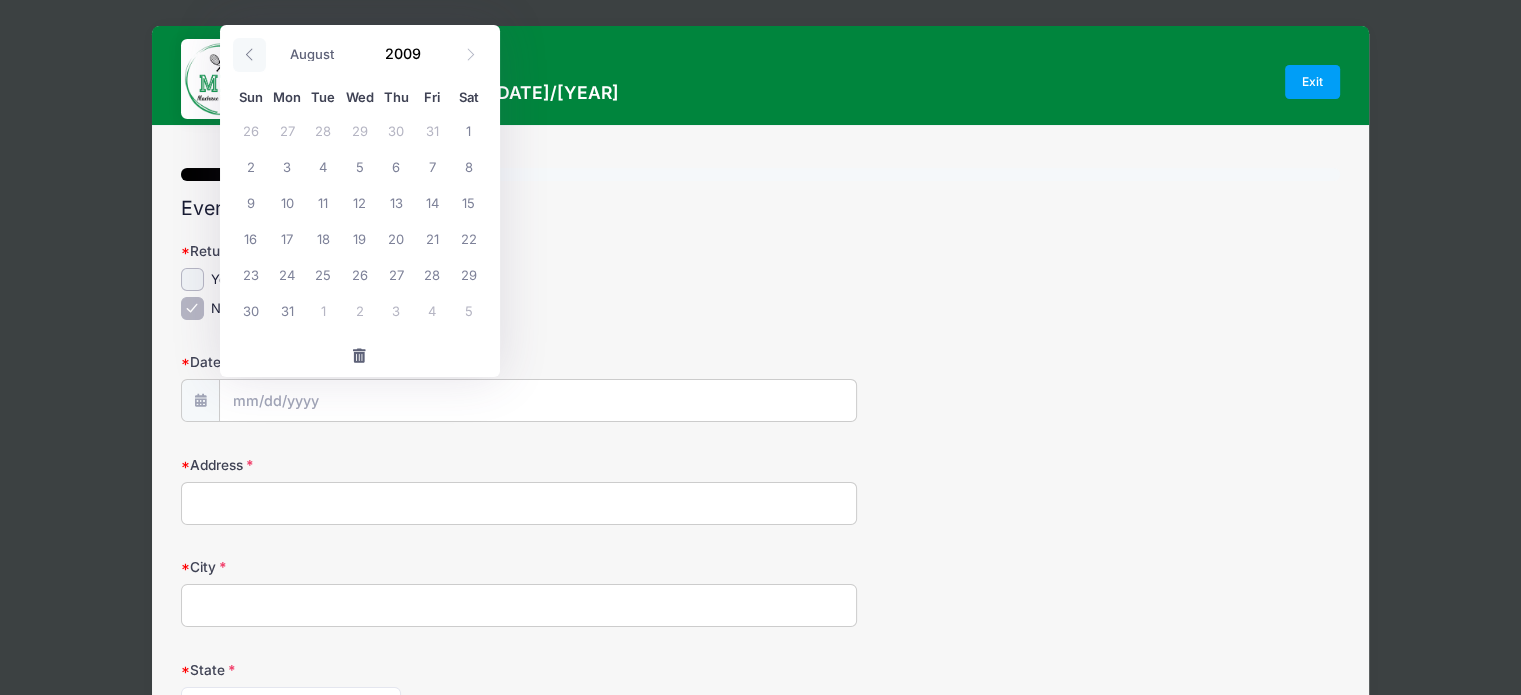 click at bounding box center (249, 55) 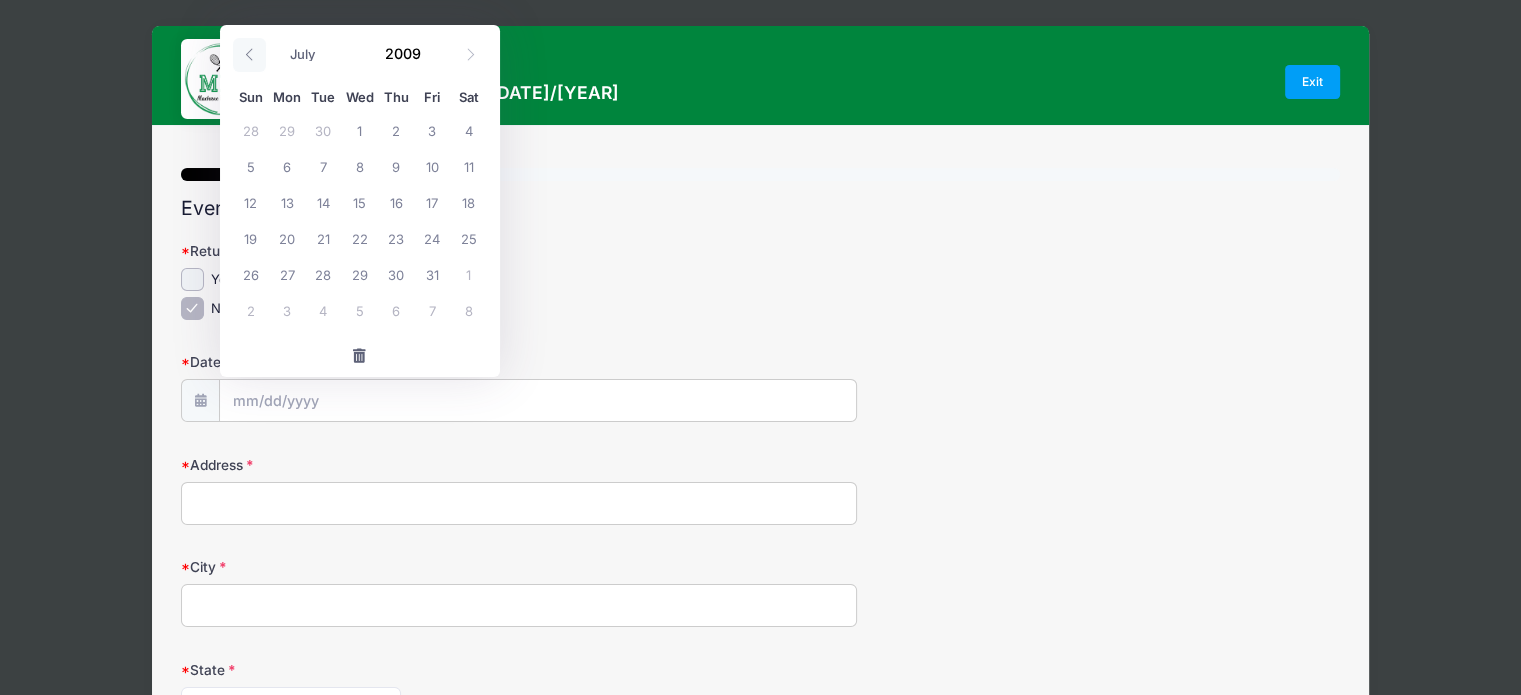click at bounding box center (249, 55) 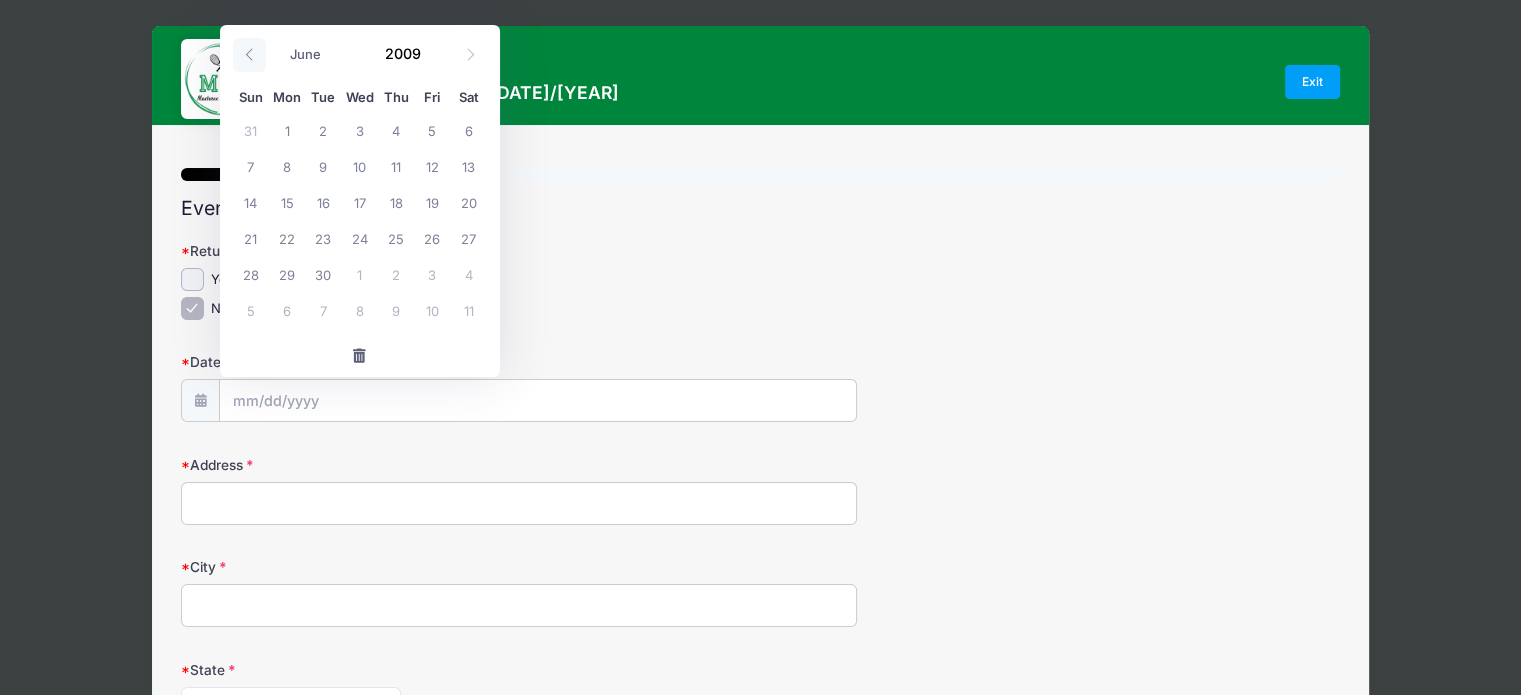 click at bounding box center (249, 55) 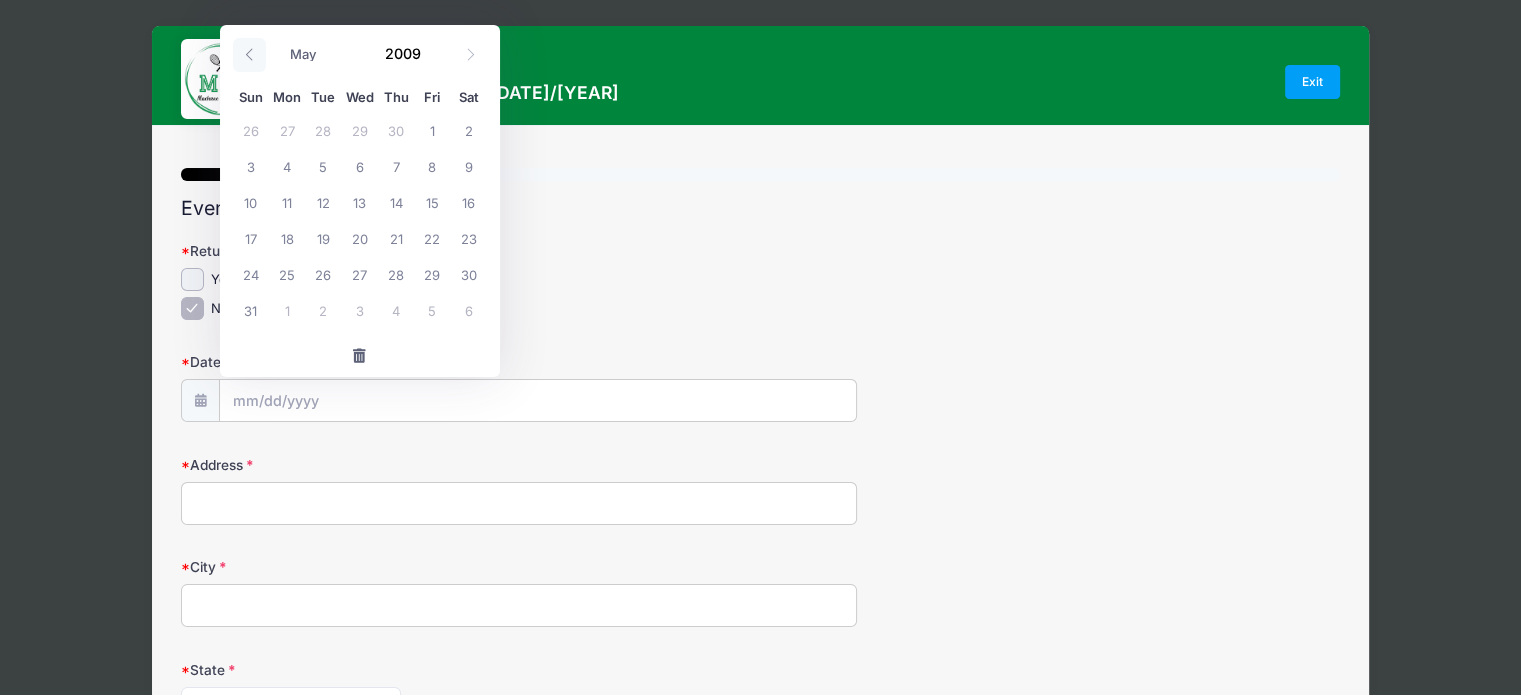 click at bounding box center [249, 55] 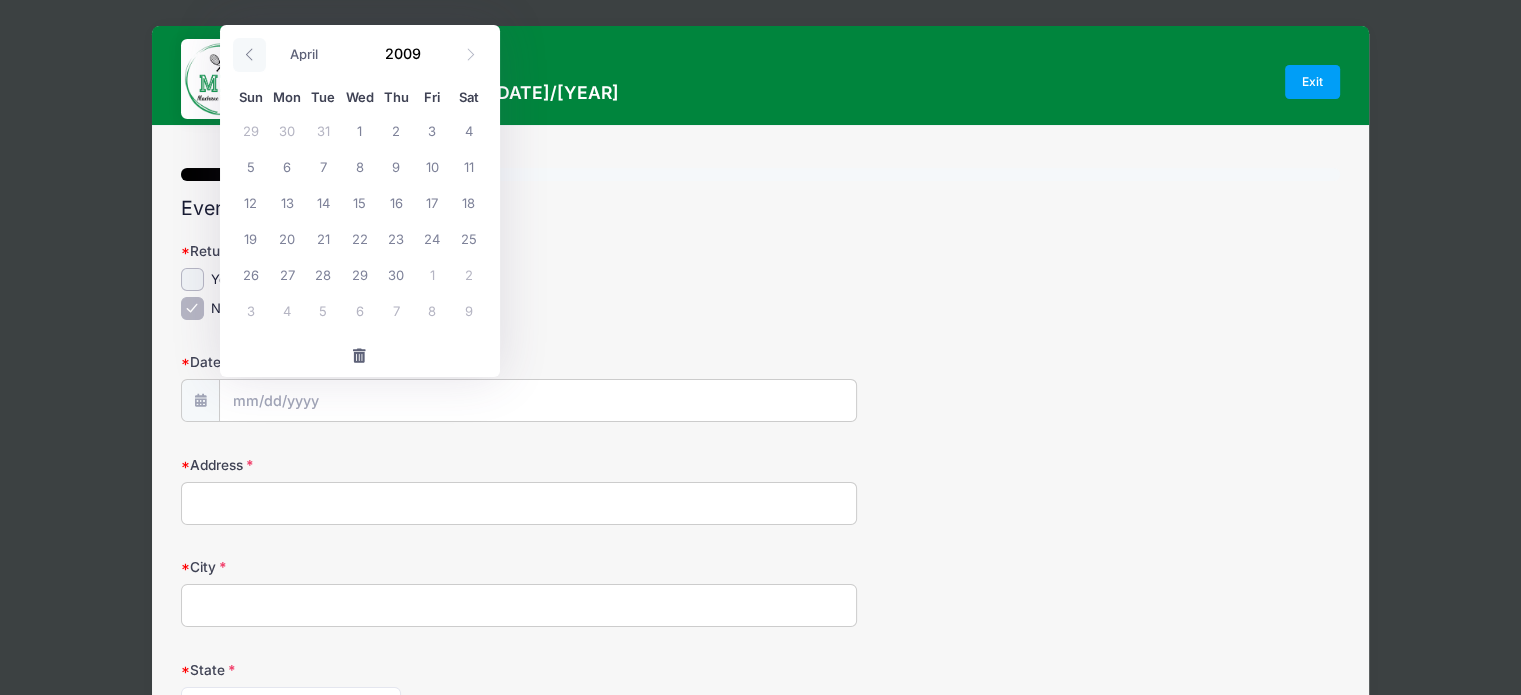 click at bounding box center [249, 55] 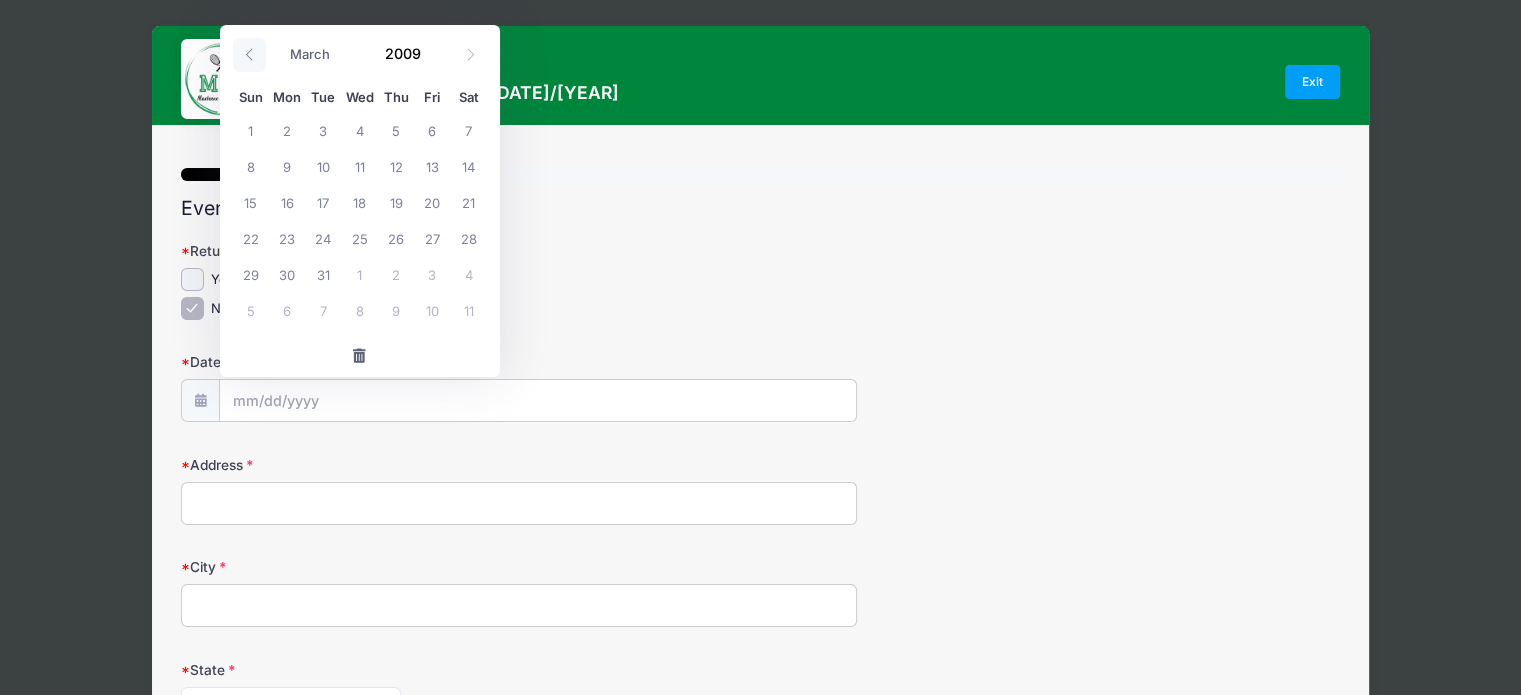 click at bounding box center [249, 55] 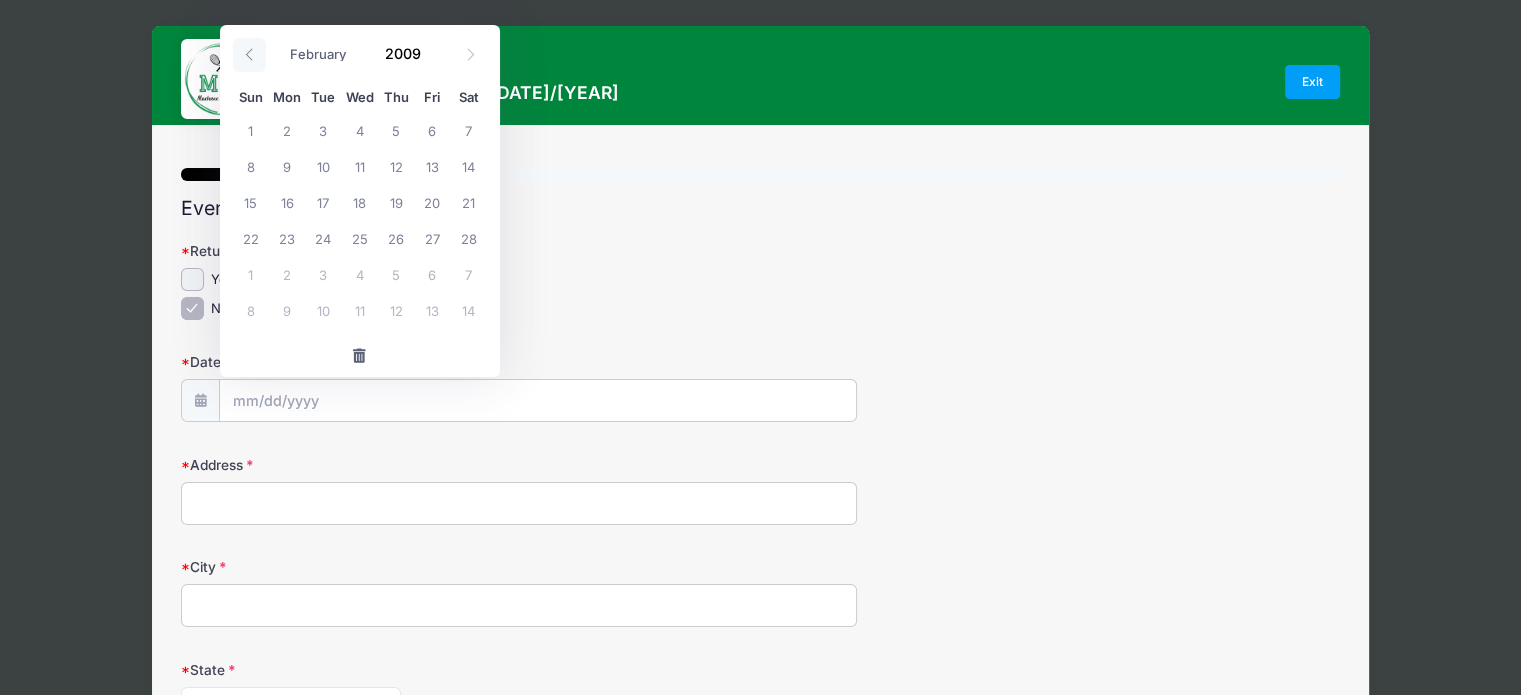 click at bounding box center [249, 55] 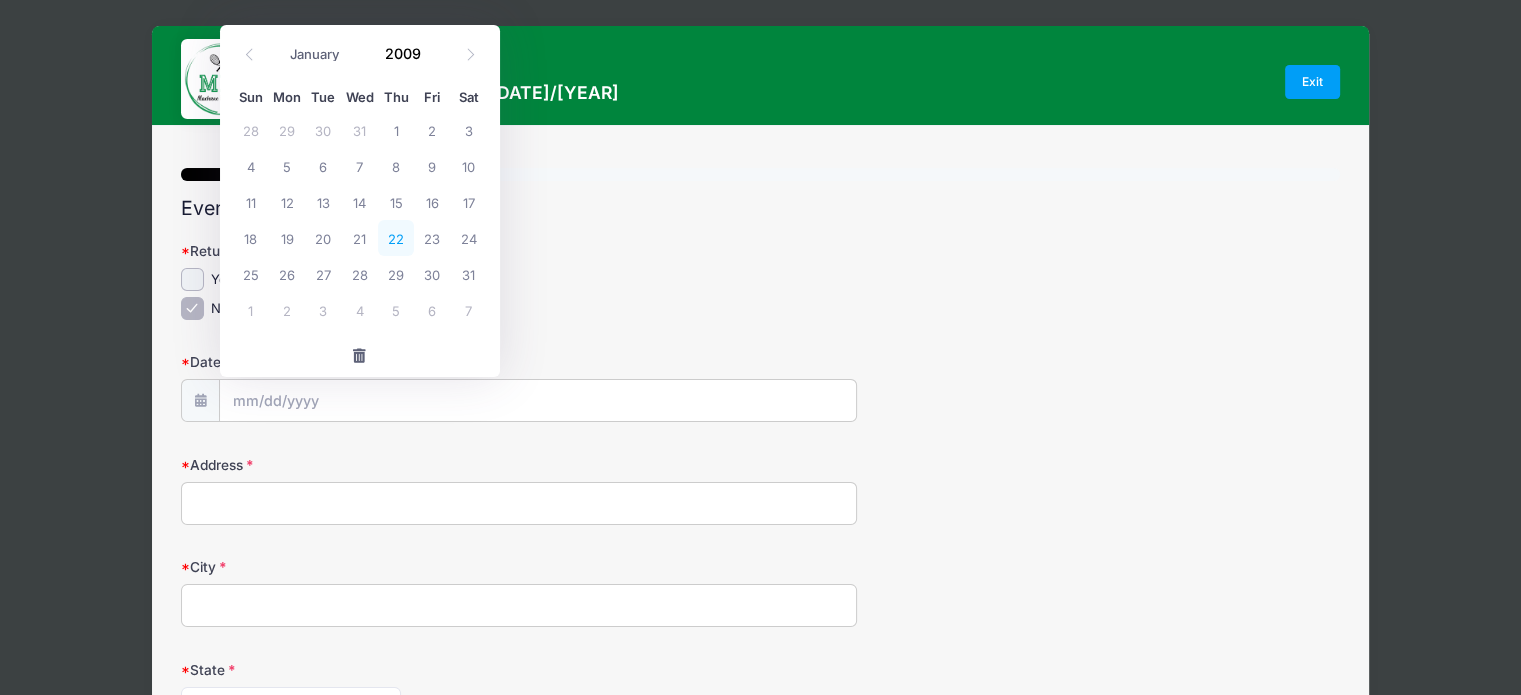 click on "22" at bounding box center [396, 238] 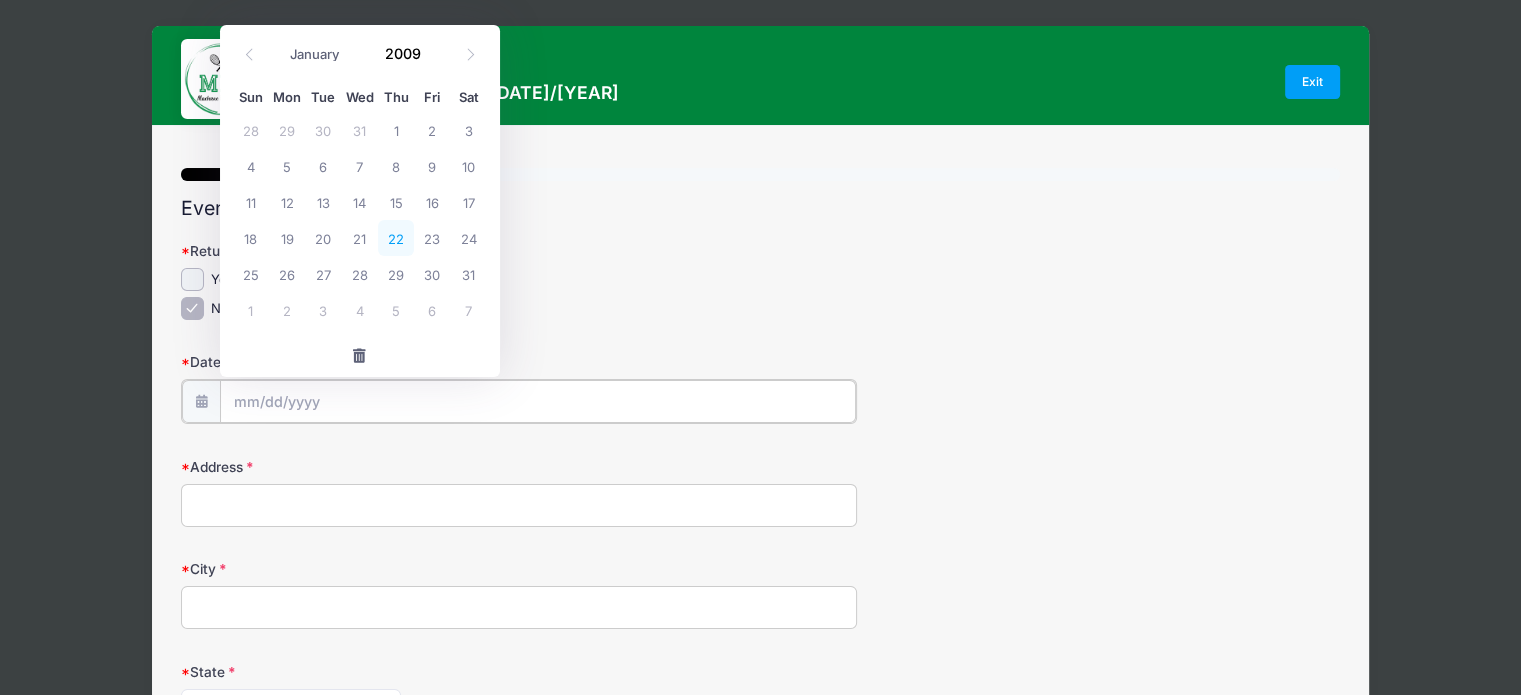type on "01/22/2009" 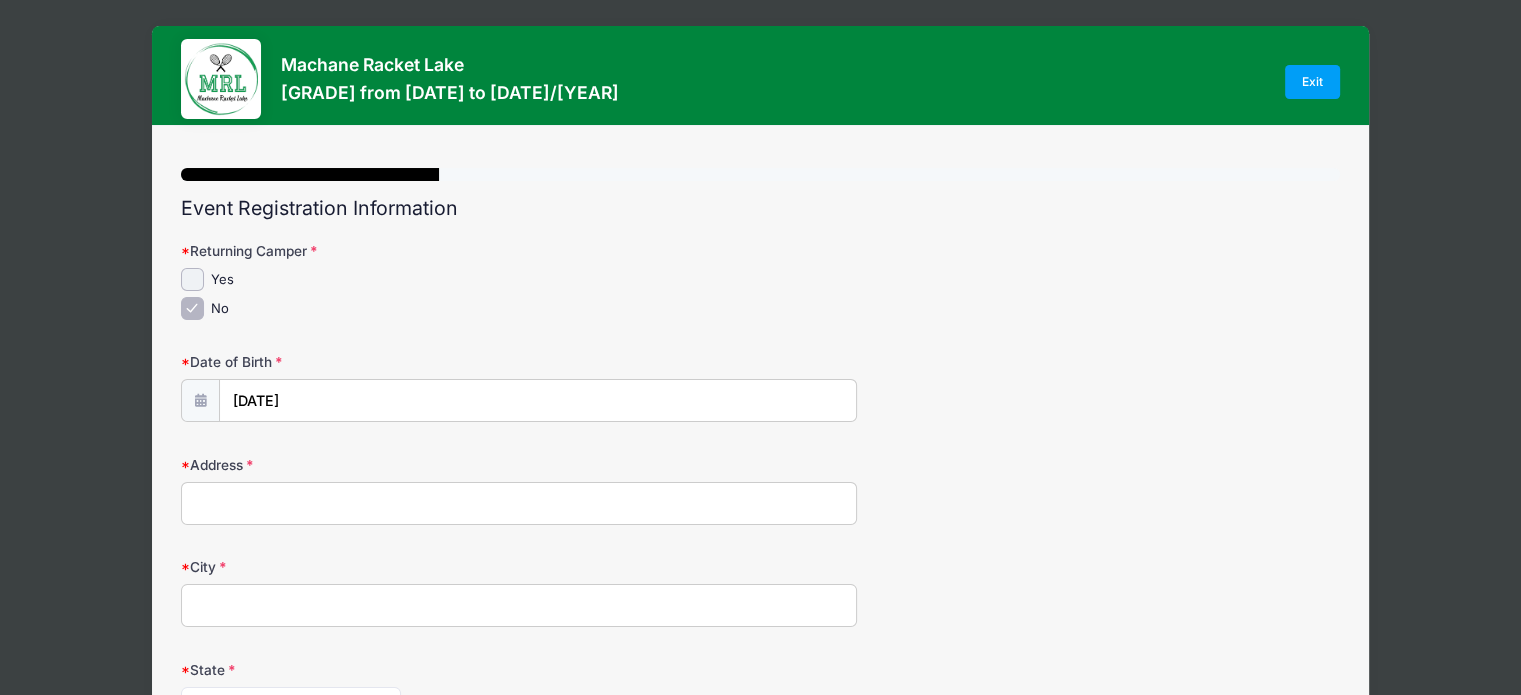 click on "Address" at bounding box center [519, 503] 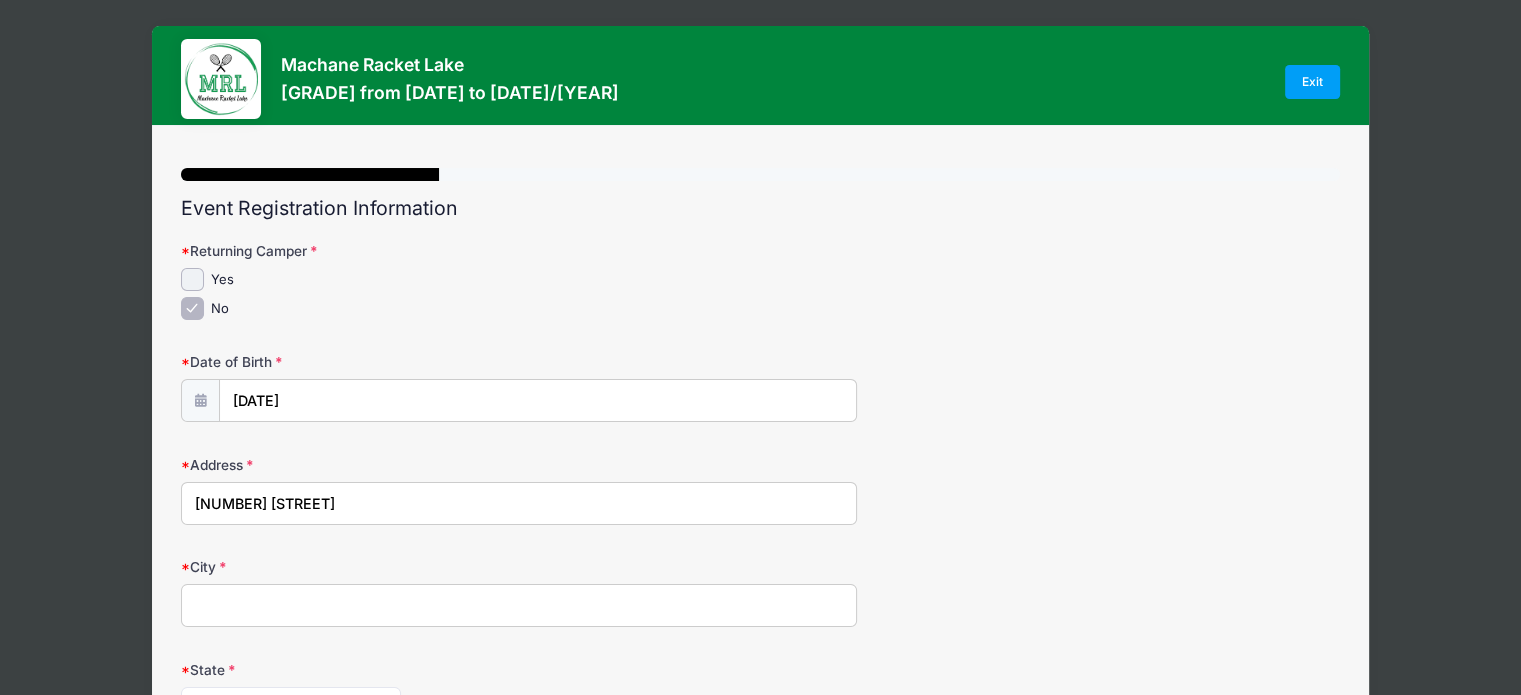 type on "150 Carasaljo Drive" 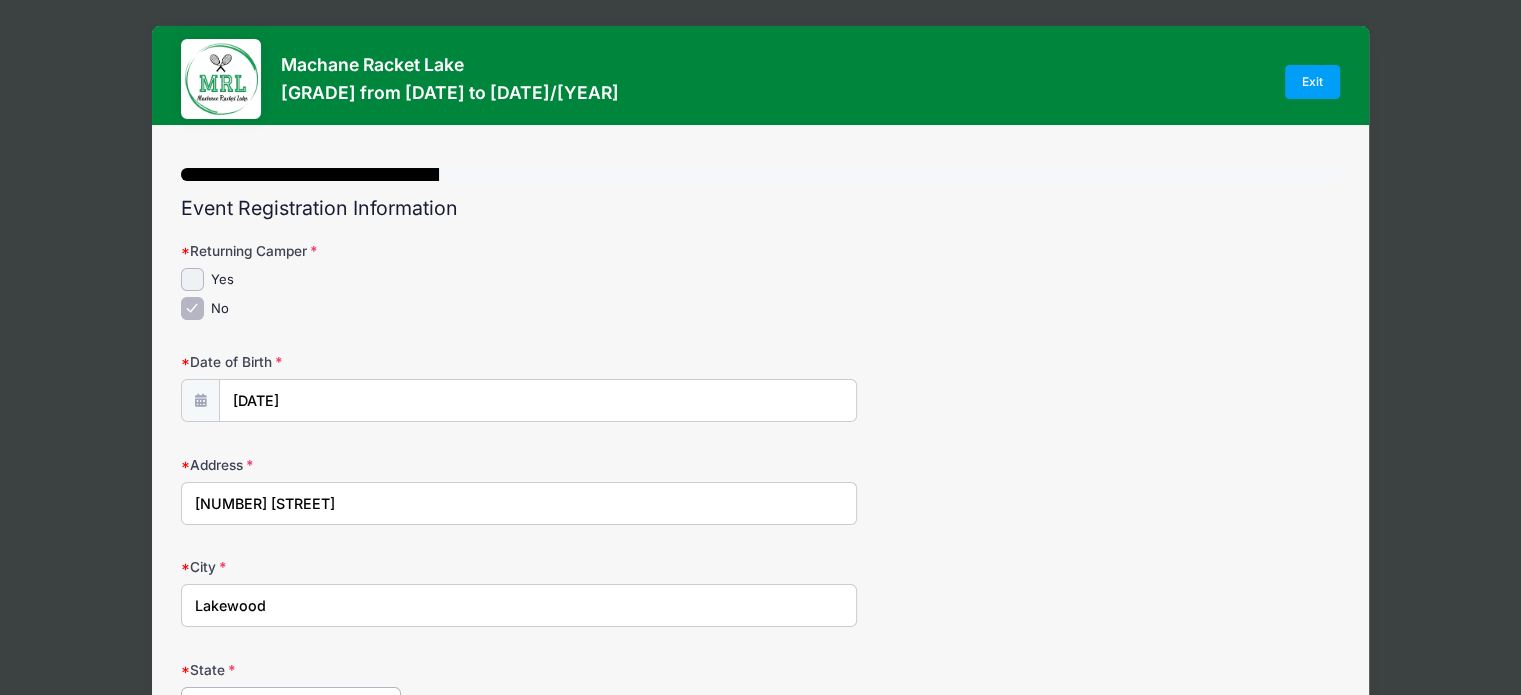 select on "NJ" 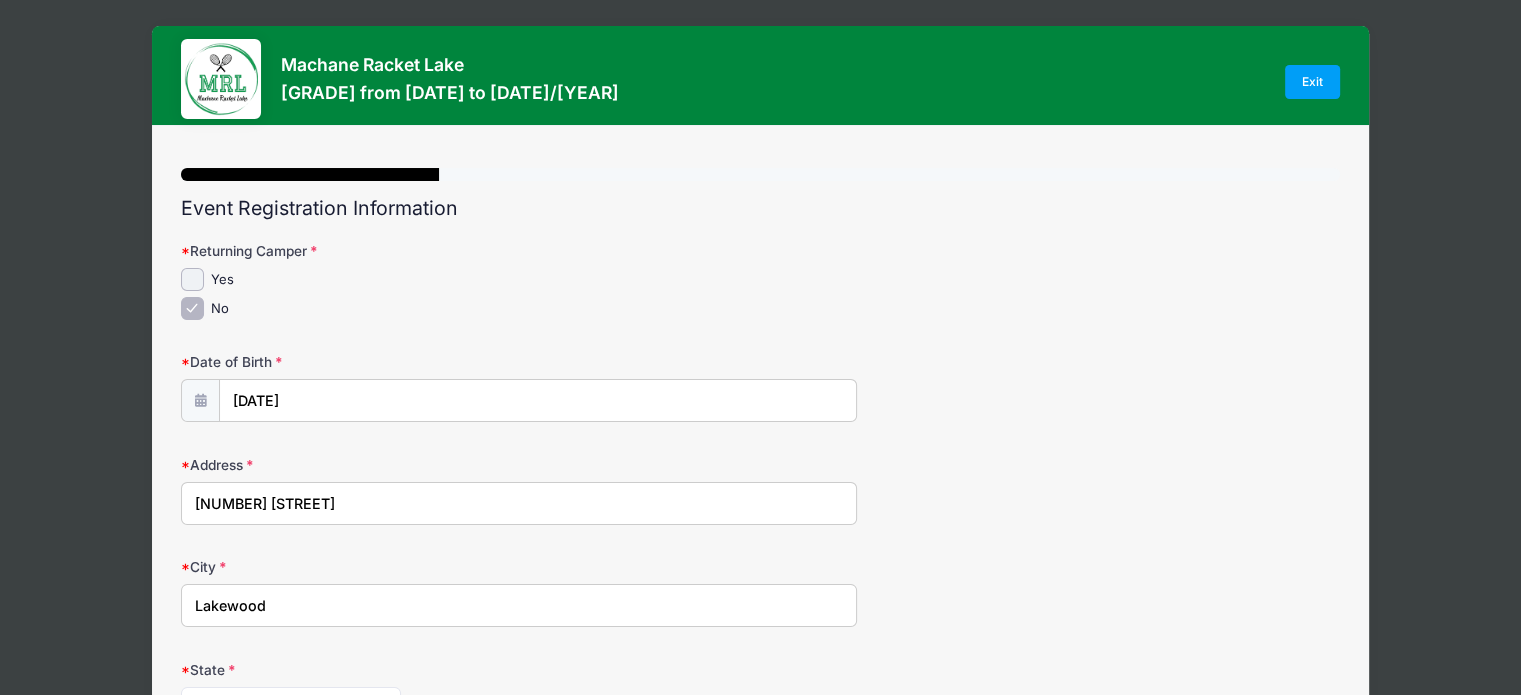 type on "08701" 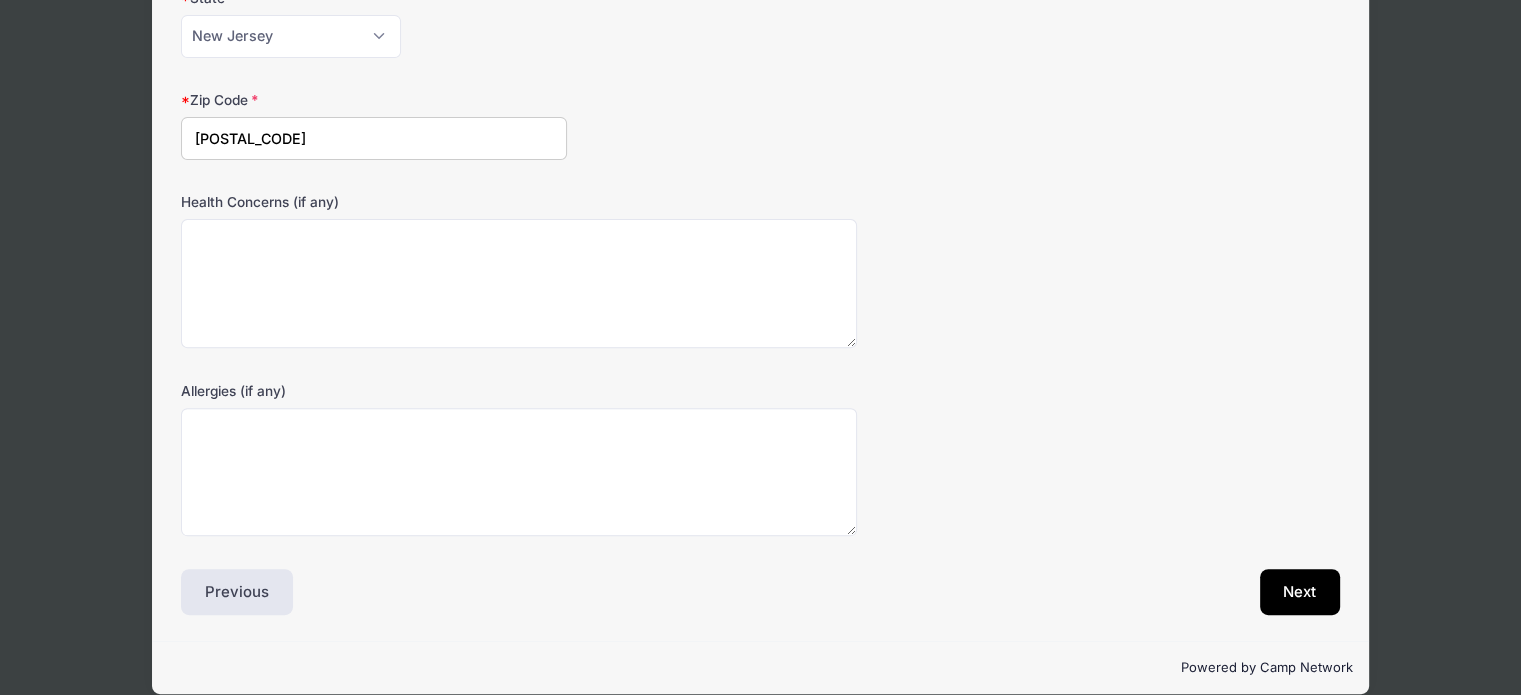 scroll, scrollTop: 676, scrollLeft: 0, axis: vertical 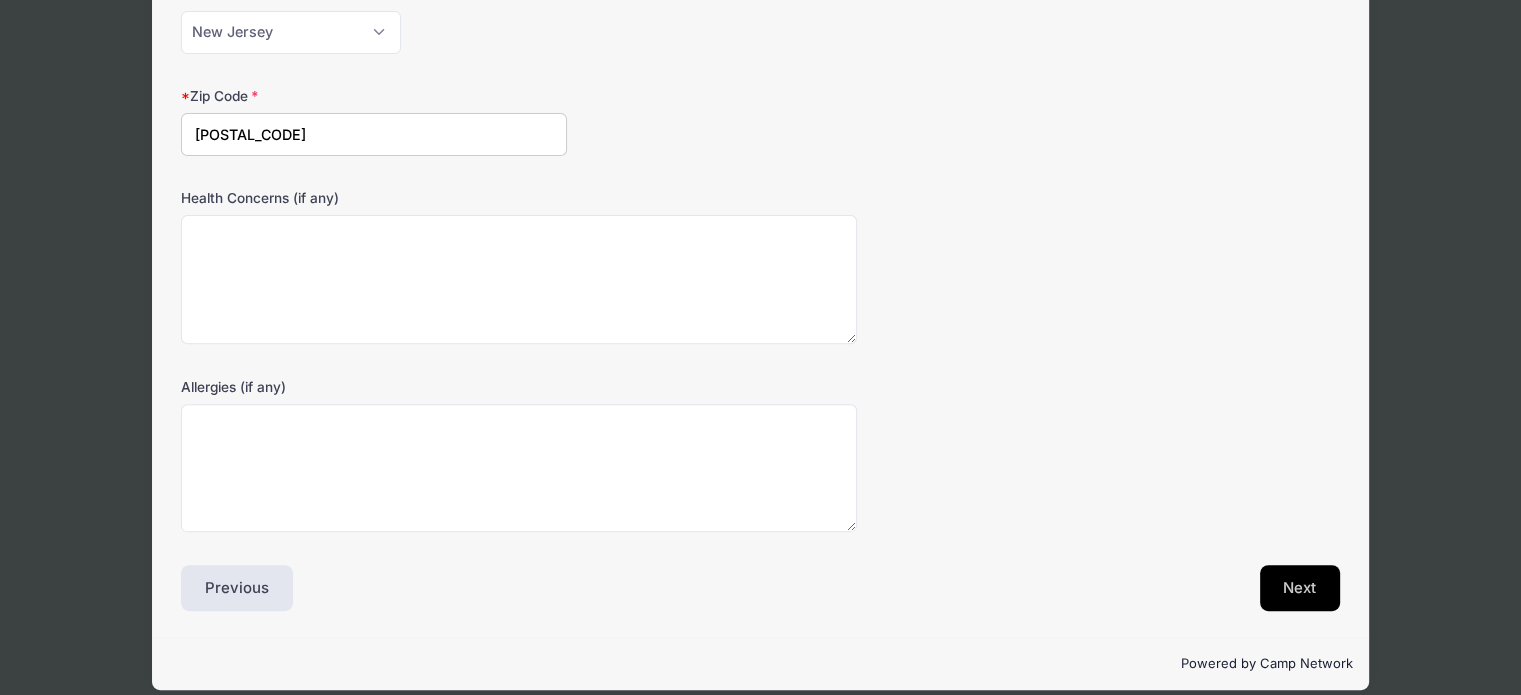 click on "Next" at bounding box center [1300, 588] 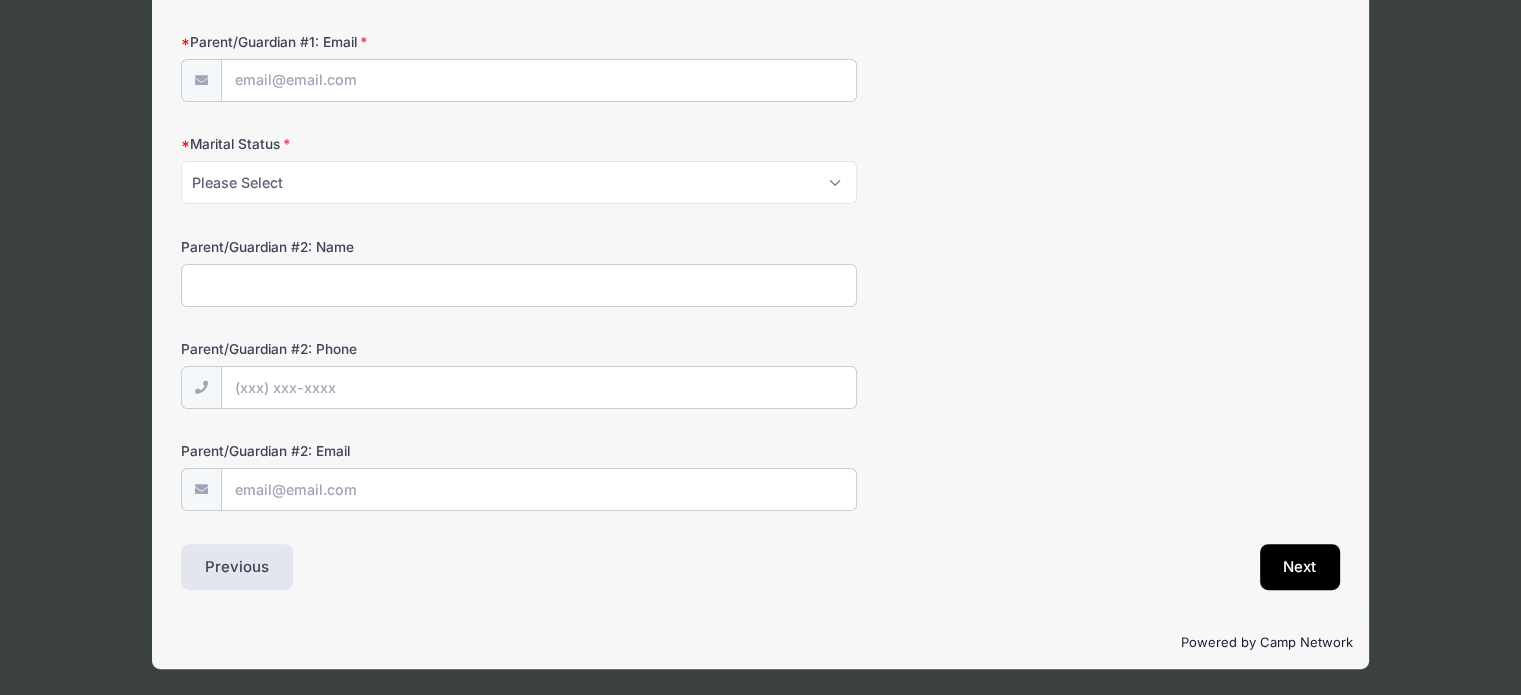 scroll, scrollTop: 0, scrollLeft: 0, axis: both 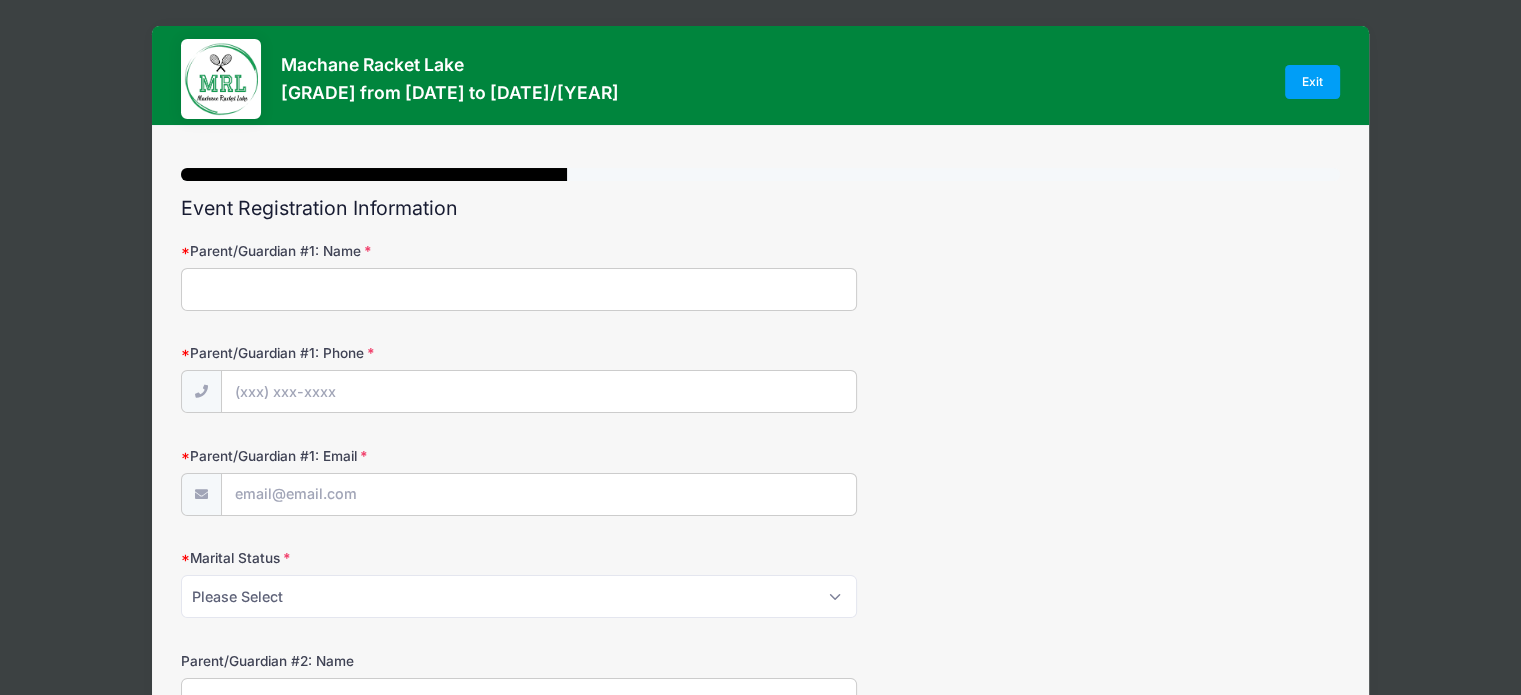 click on "Parent/Guardian #1: Name" at bounding box center [519, 289] 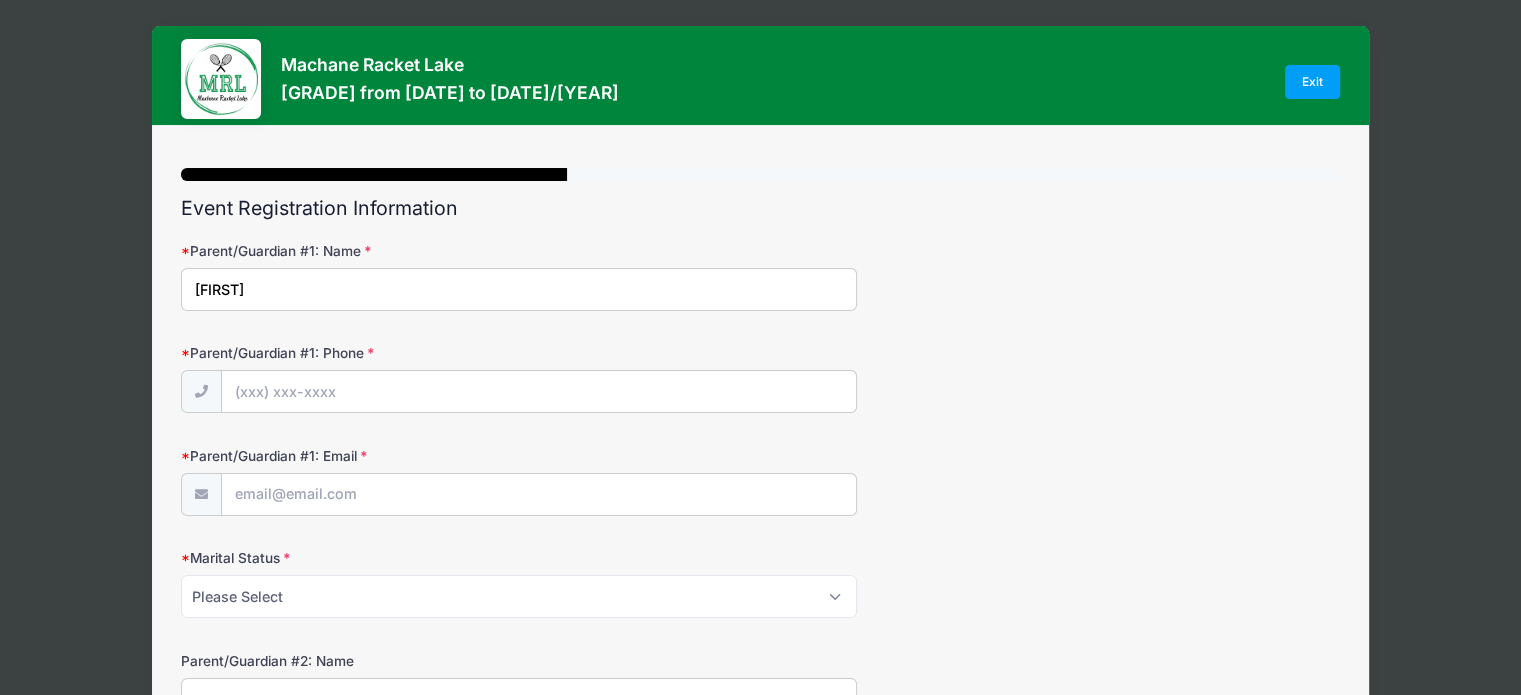 type on "Chedva" 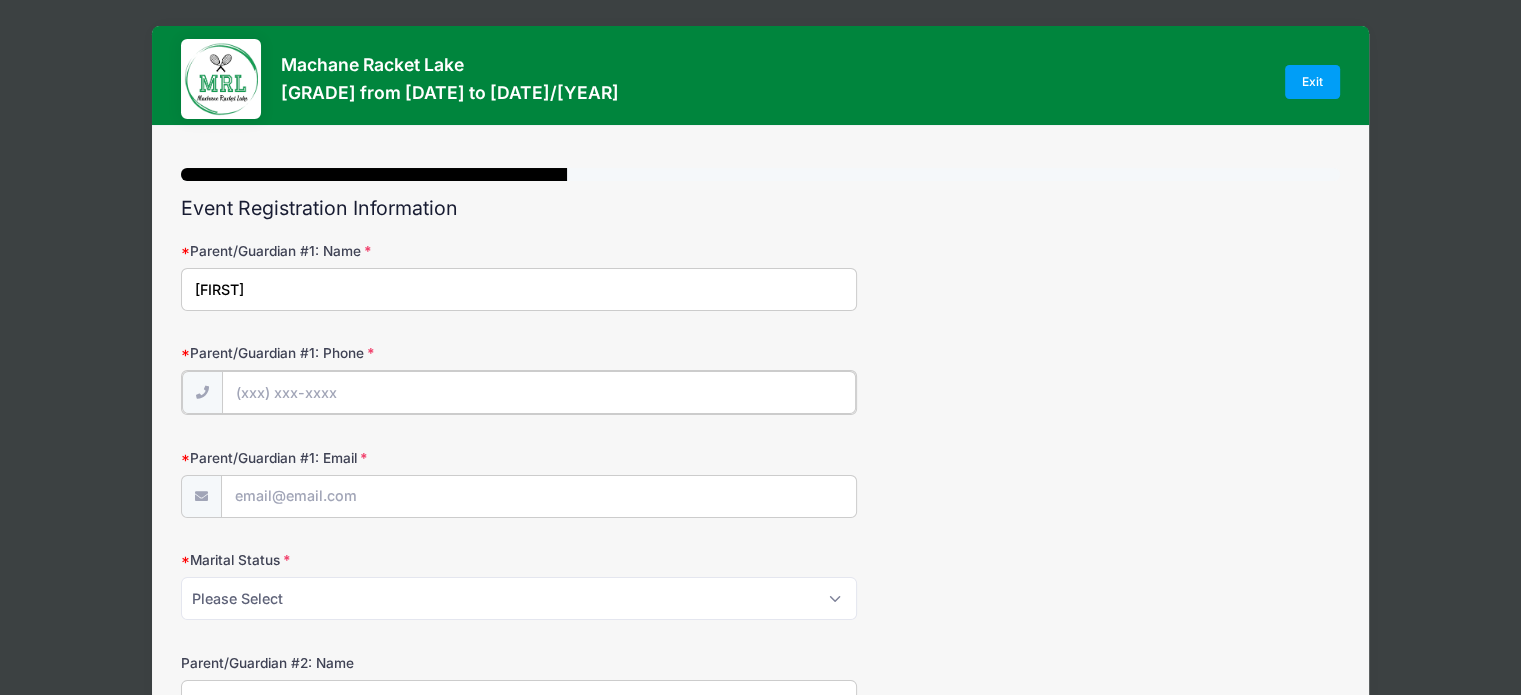 click on "Parent/Guardian #1: Phone" at bounding box center (539, 392) 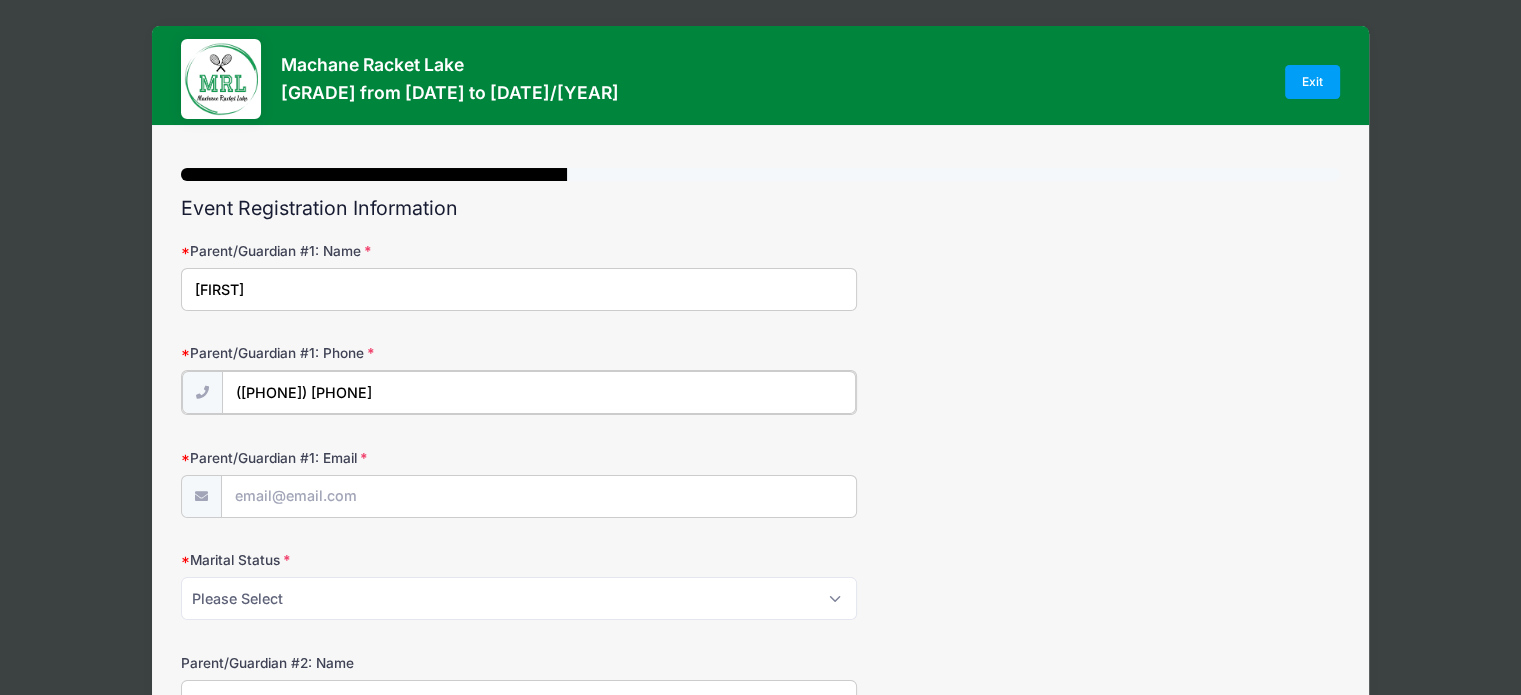 type on "(917) 854-7842" 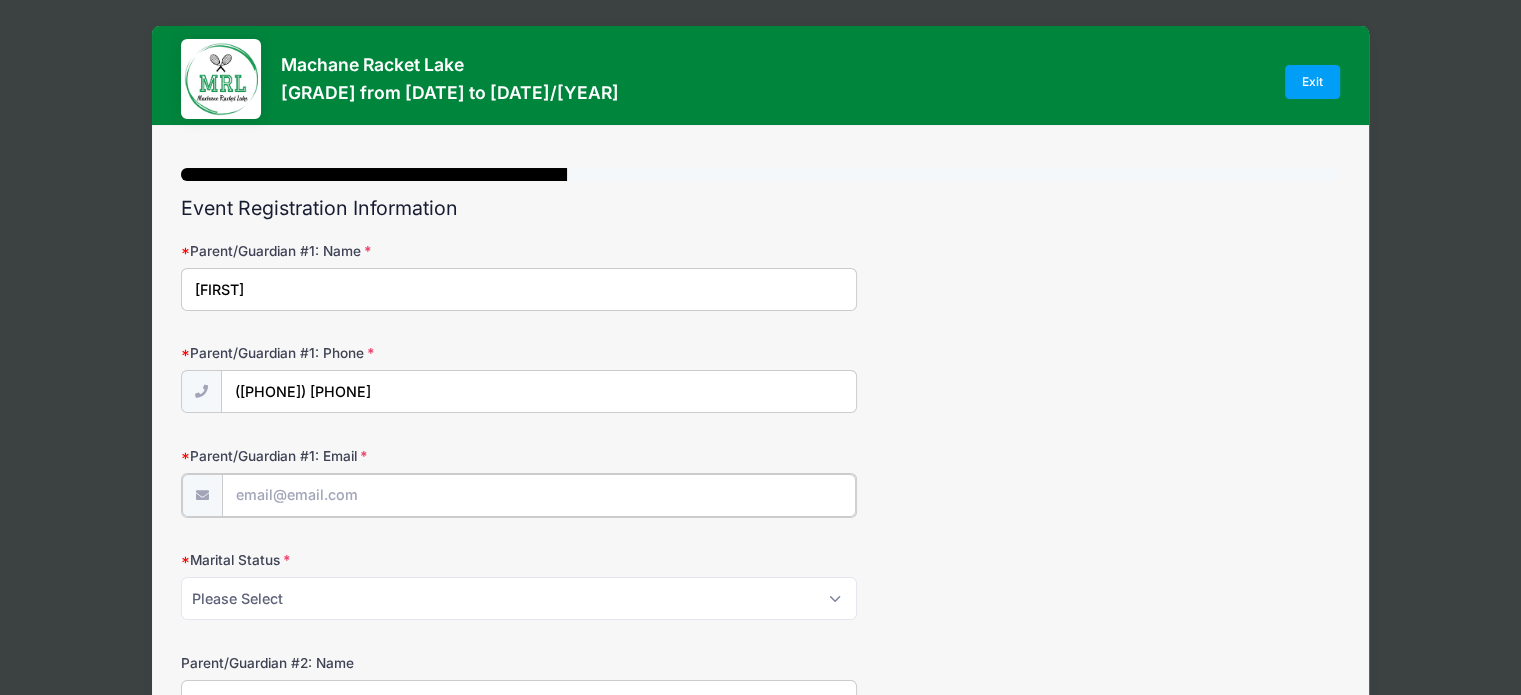 click on "Parent/Guardian #1: Email" at bounding box center (539, 495) 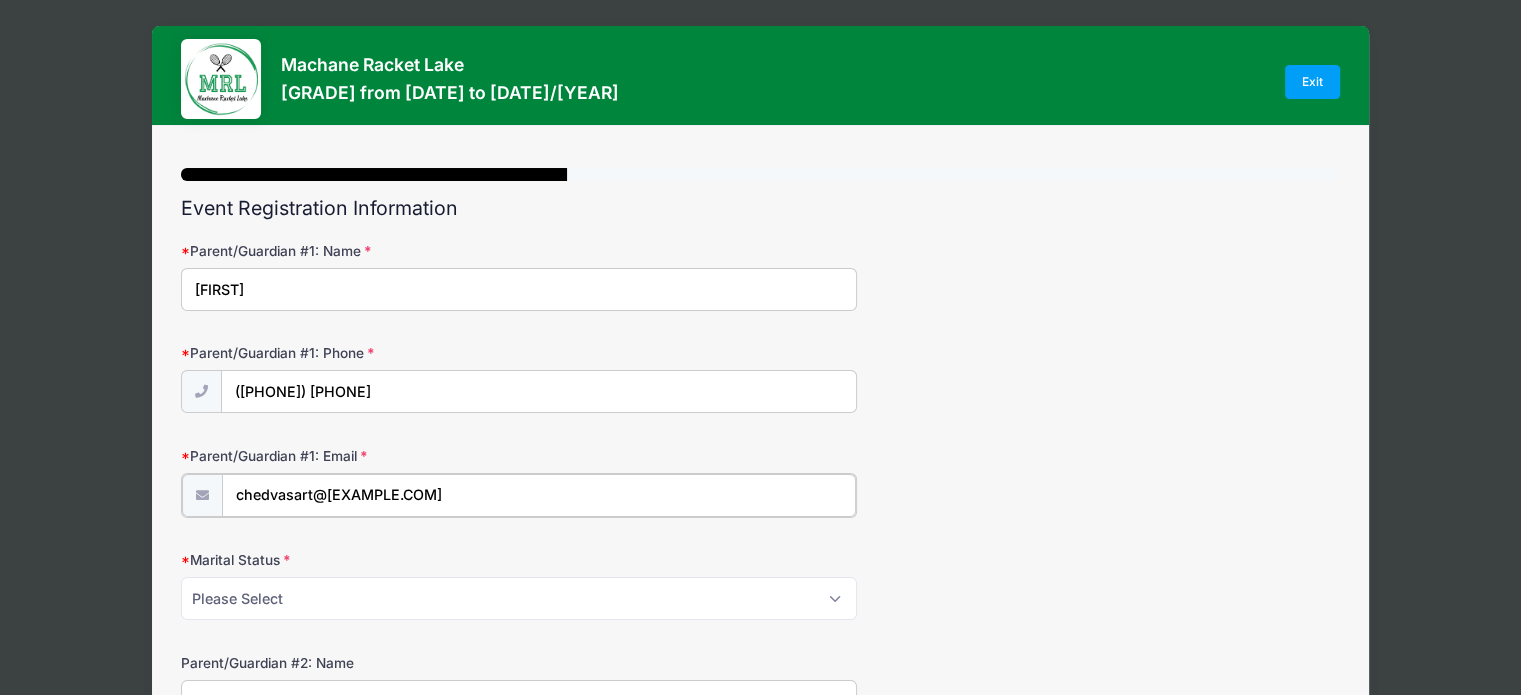 type on "chedvasart@gmail.com" 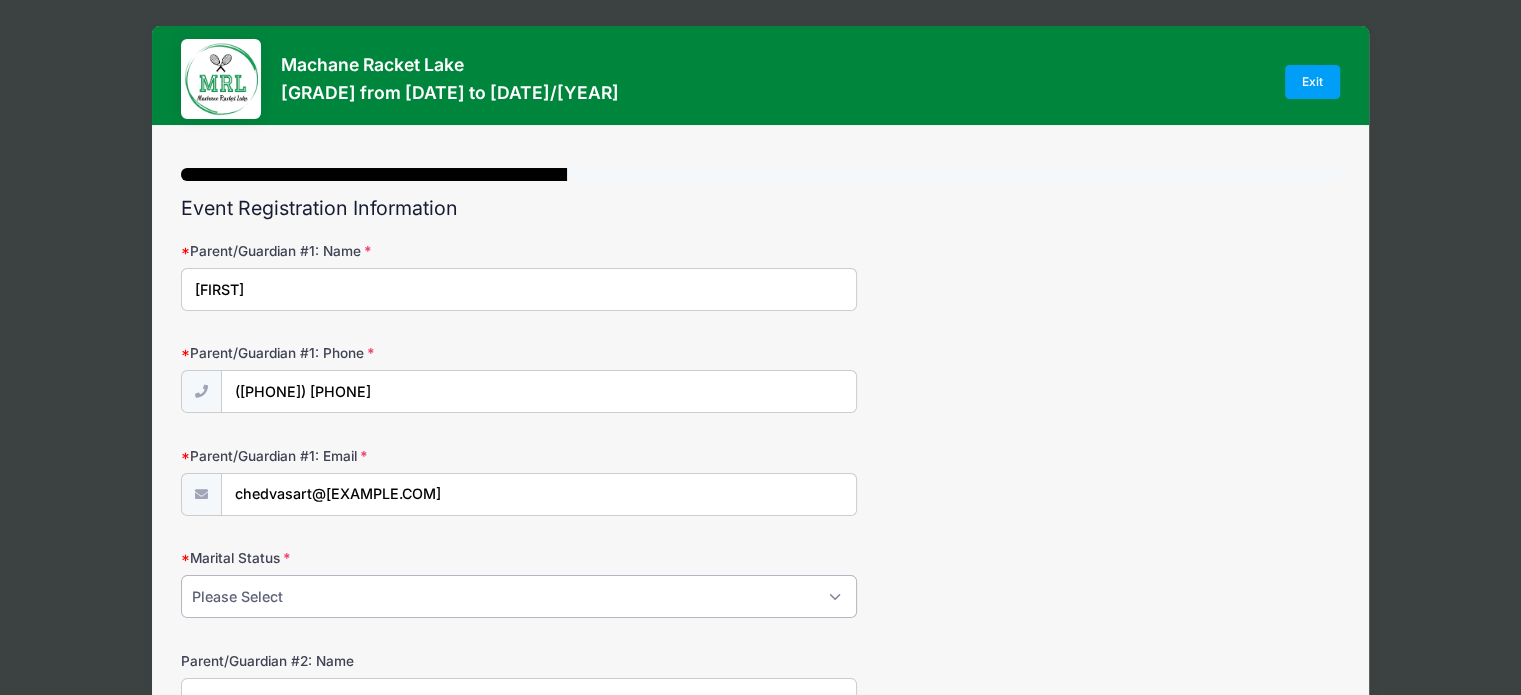 click on "Please Select Married
Divorced
Widowed
Separated" at bounding box center [519, 596] 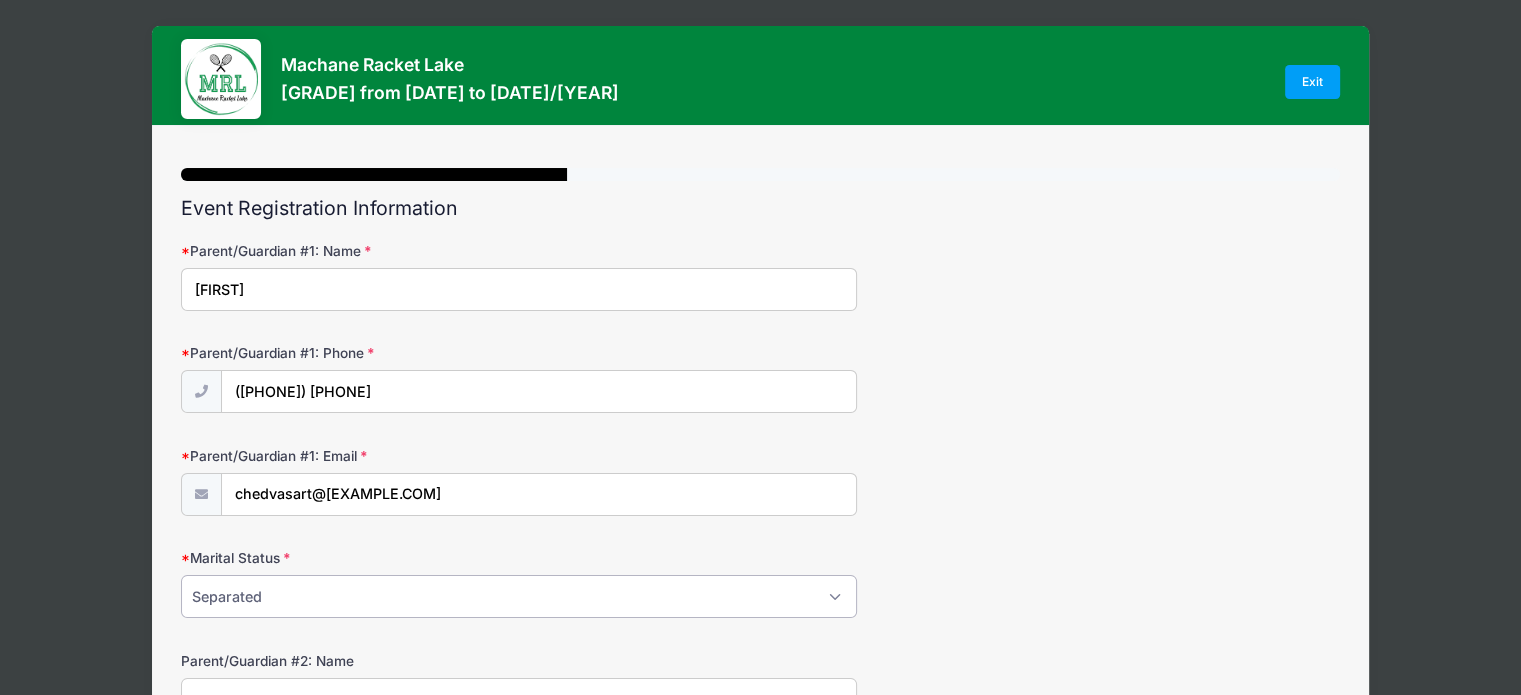 click on "Please Select Married
Divorced
Widowed
Separated" at bounding box center (519, 596) 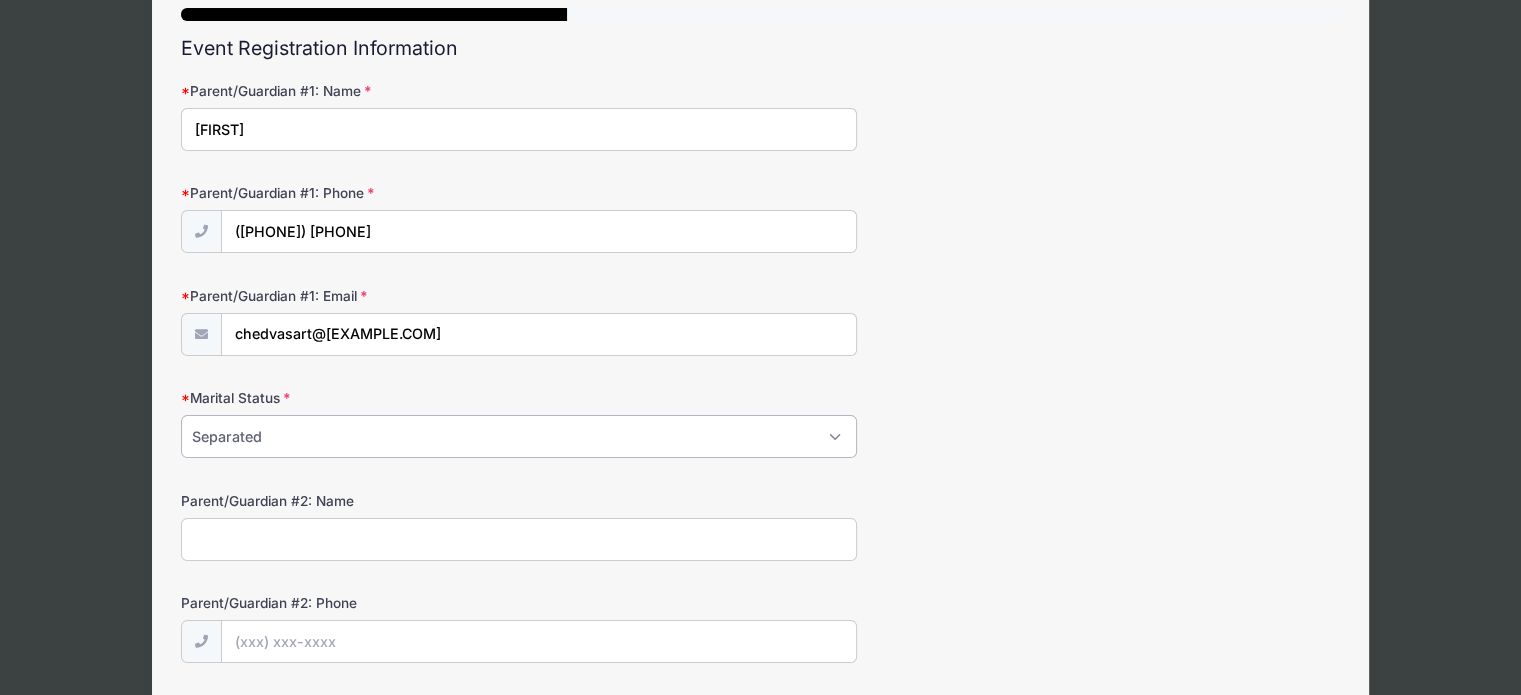 scroll, scrollTop: 161, scrollLeft: 0, axis: vertical 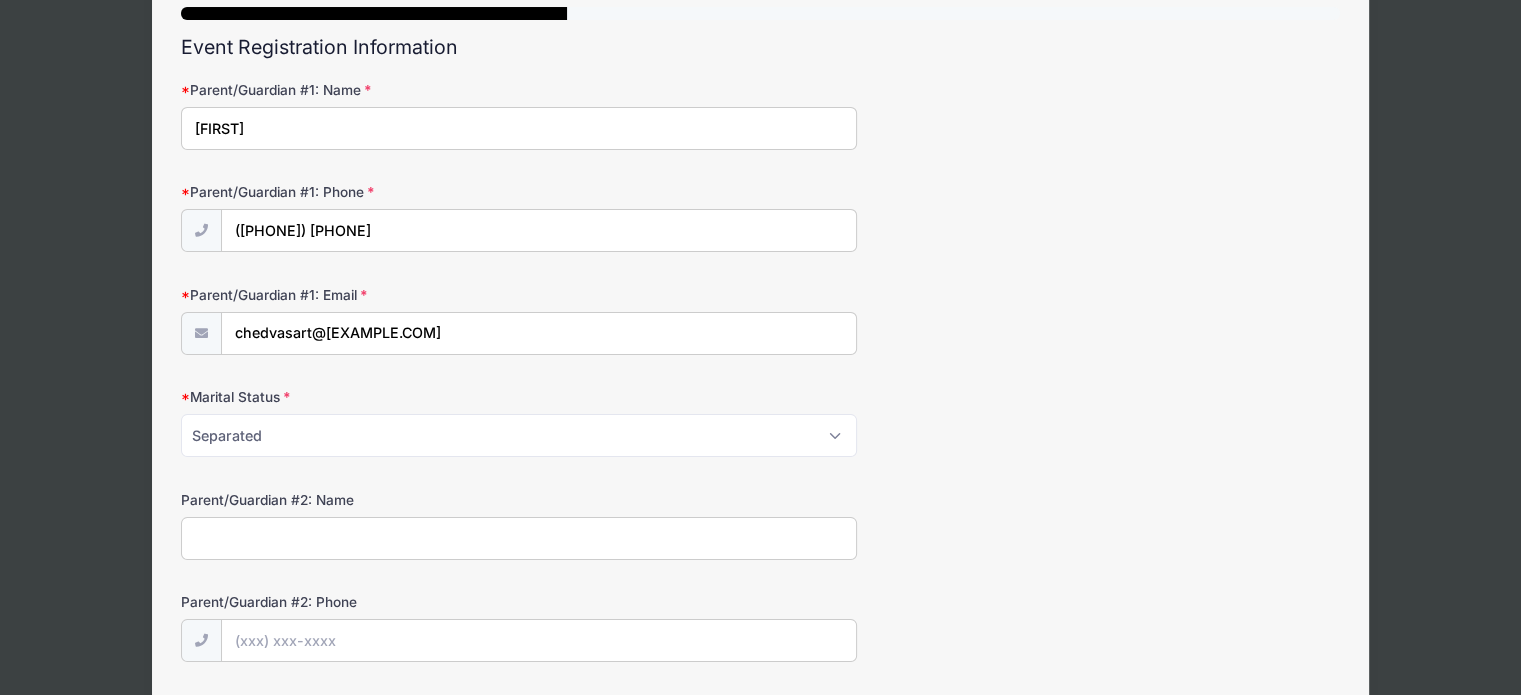 click on "Parent/Guardian #2: Name" at bounding box center [519, 538] 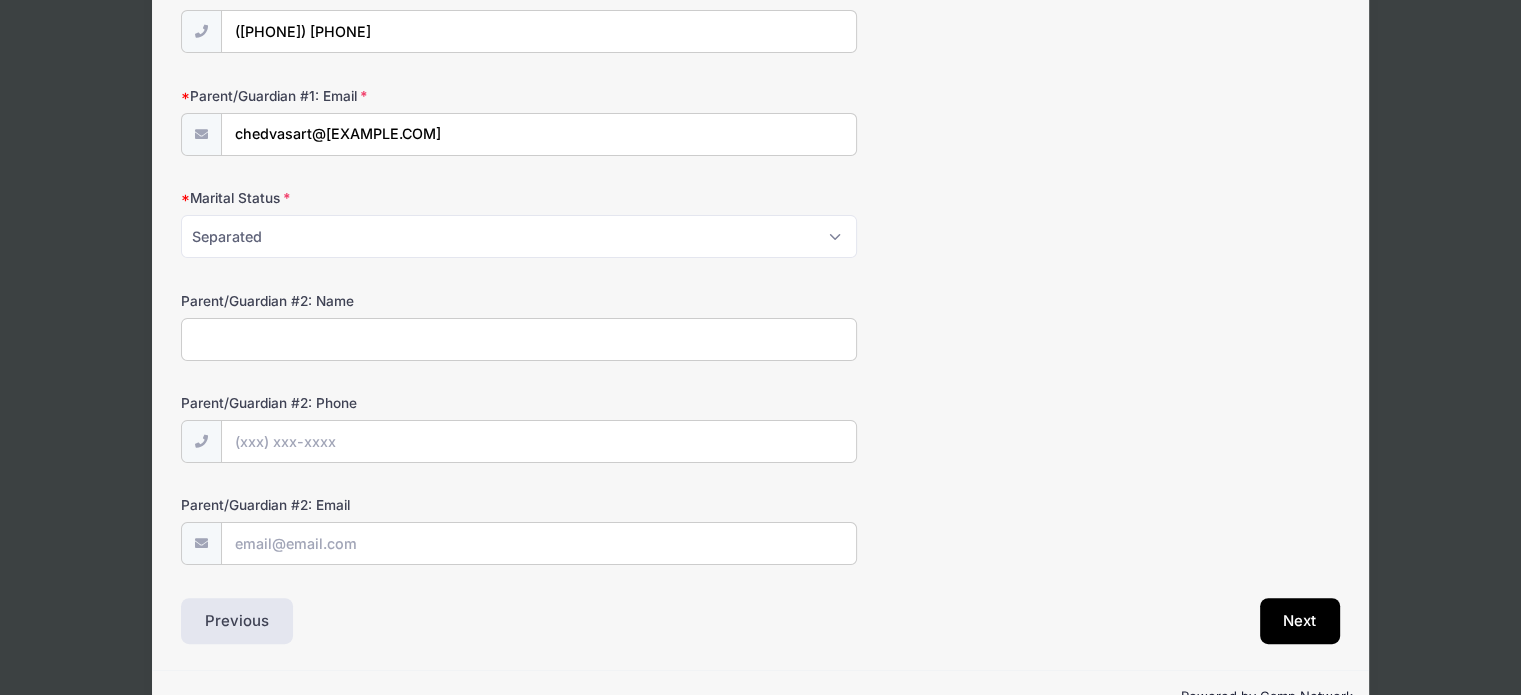 scroll, scrollTop: 409, scrollLeft: 0, axis: vertical 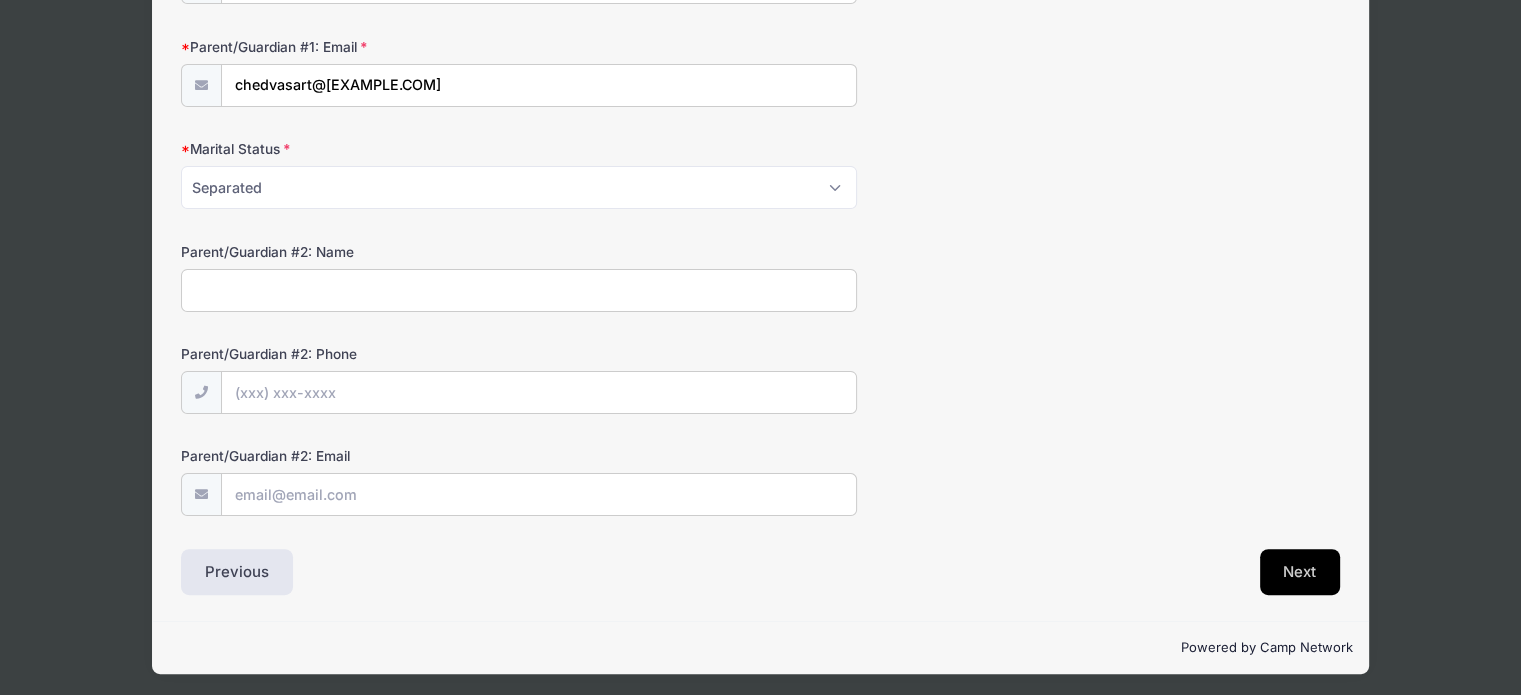 click on "Next" at bounding box center (1300, 572) 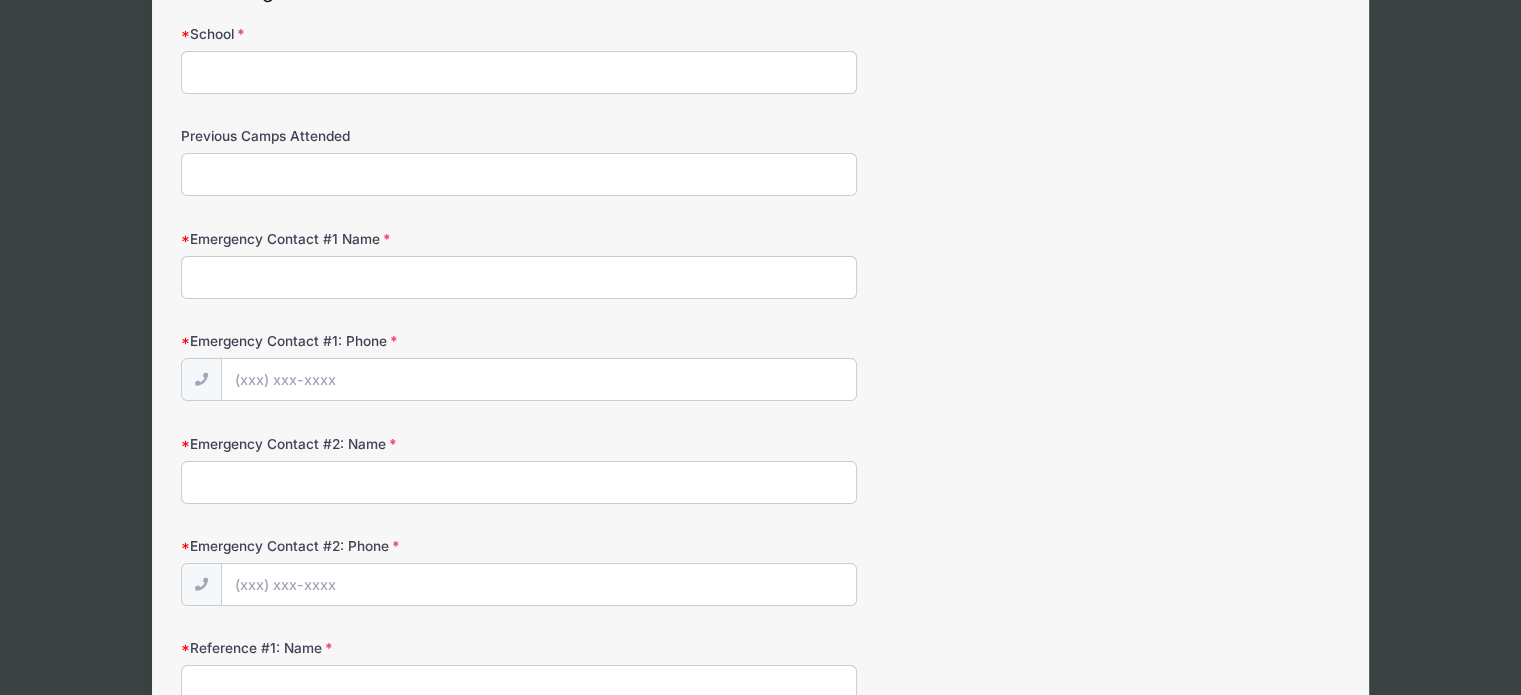 scroll, scrollTop: 0, scrollLeft: 0, axis: both 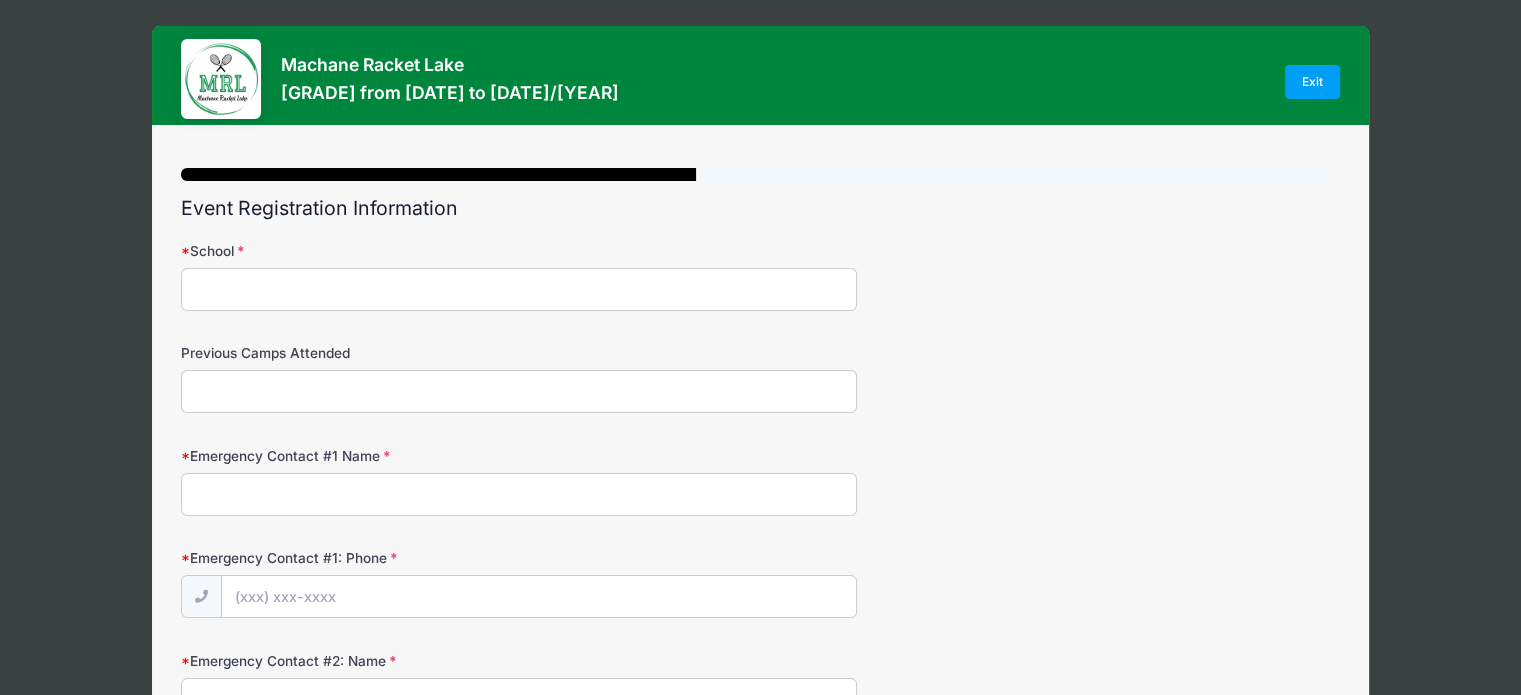 click on "School" at bounding box center (519, 289) 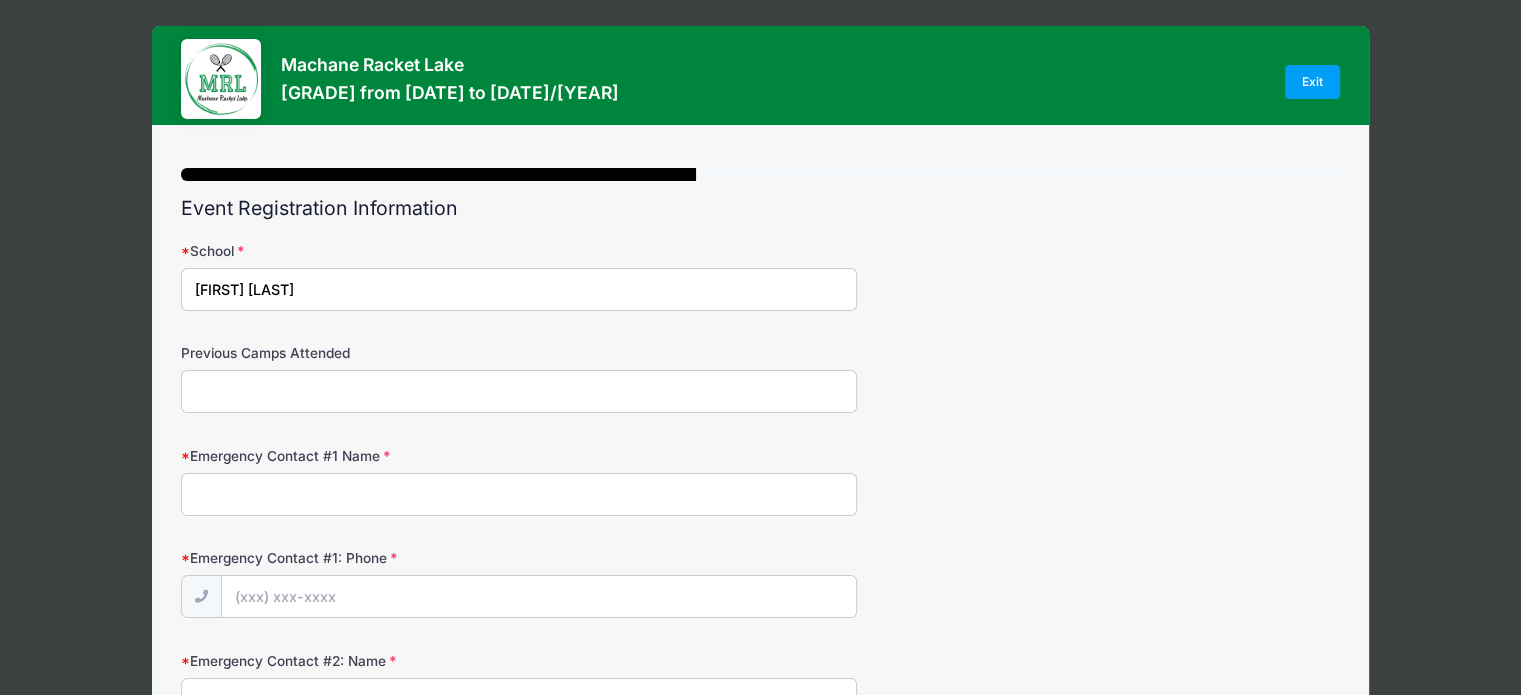 type on "Meiras Bais Yaakov" 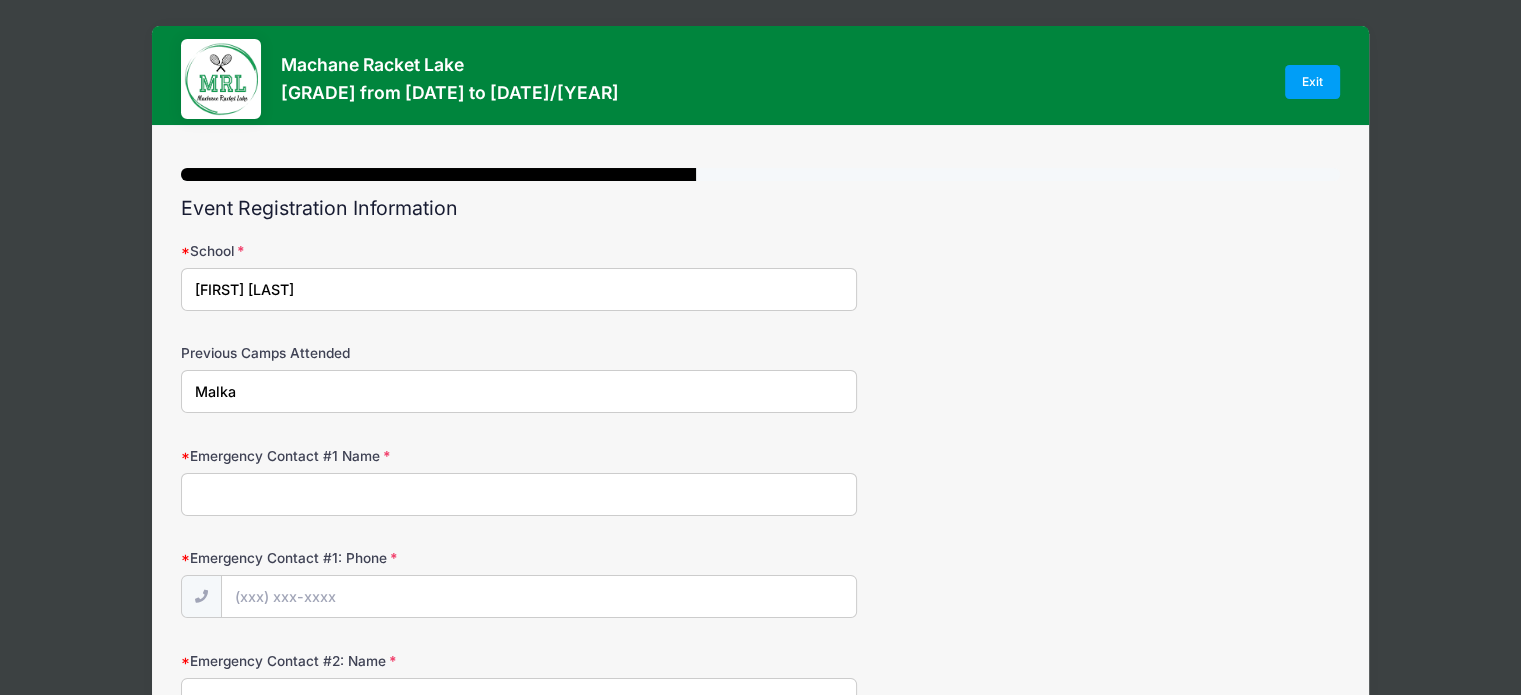 type on "Malka" 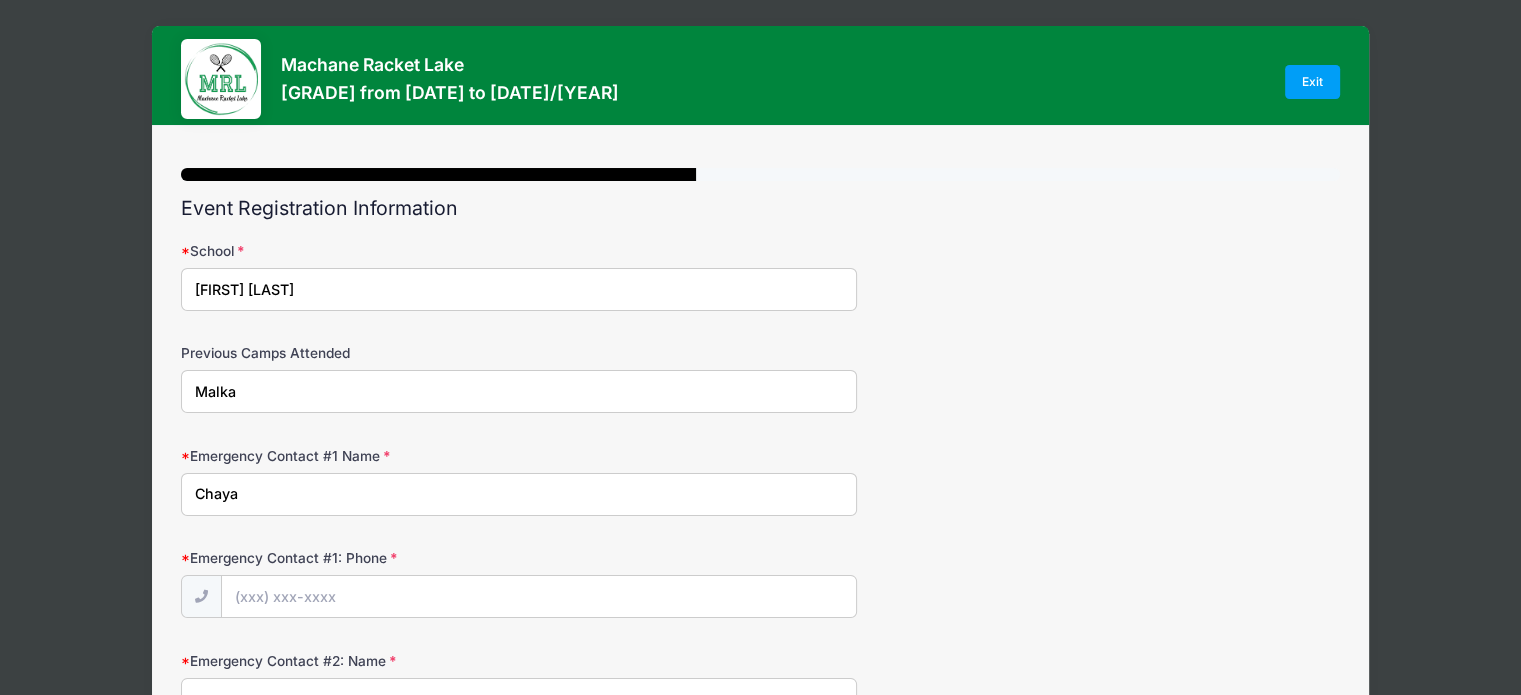 type on "Chaya" 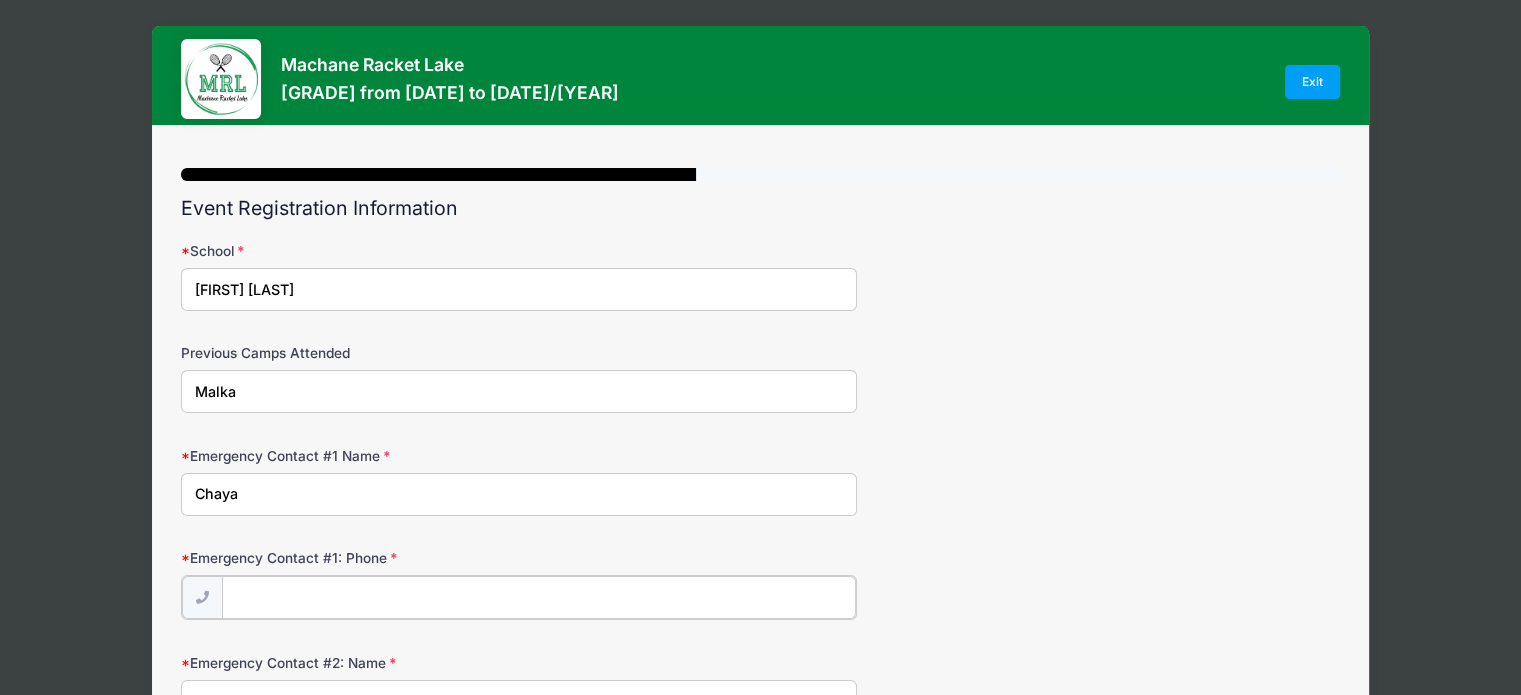type 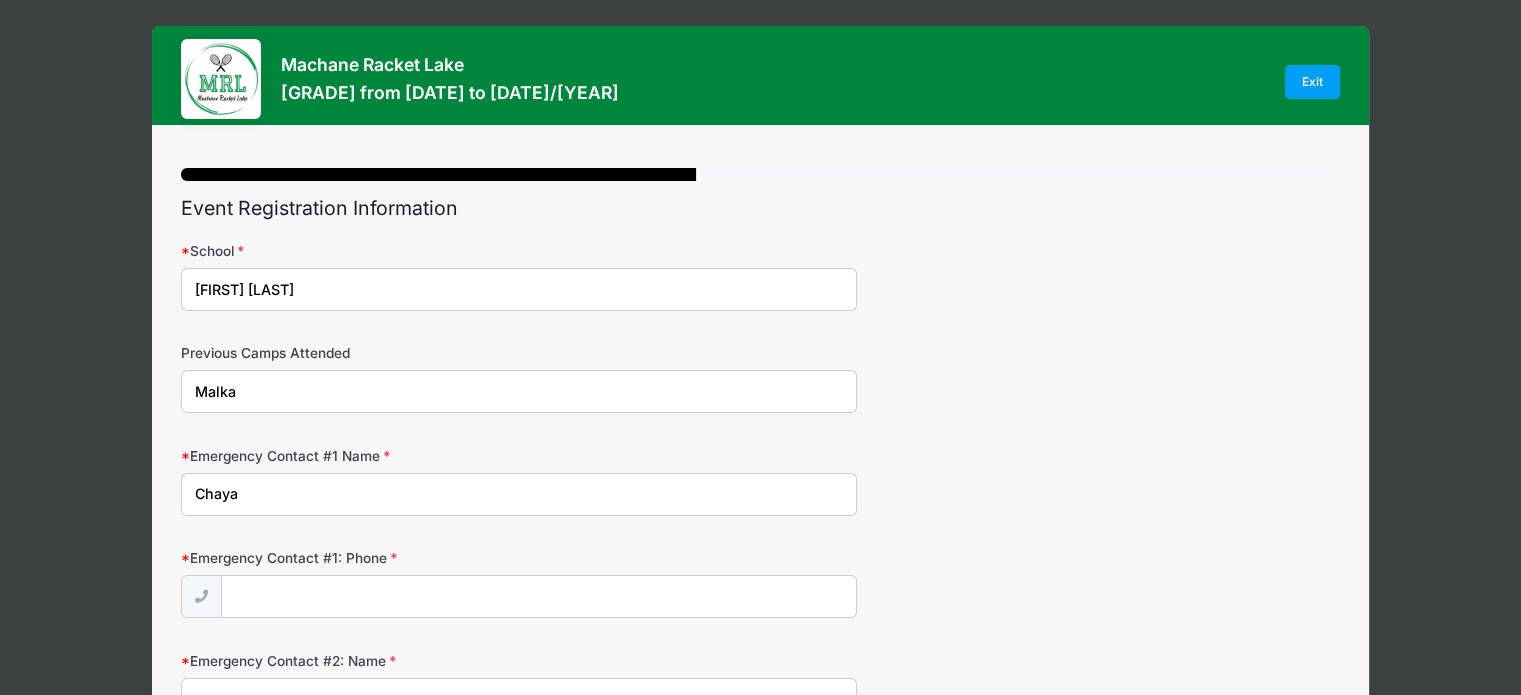 click on "Chaya" at bounding box center [519, 494] 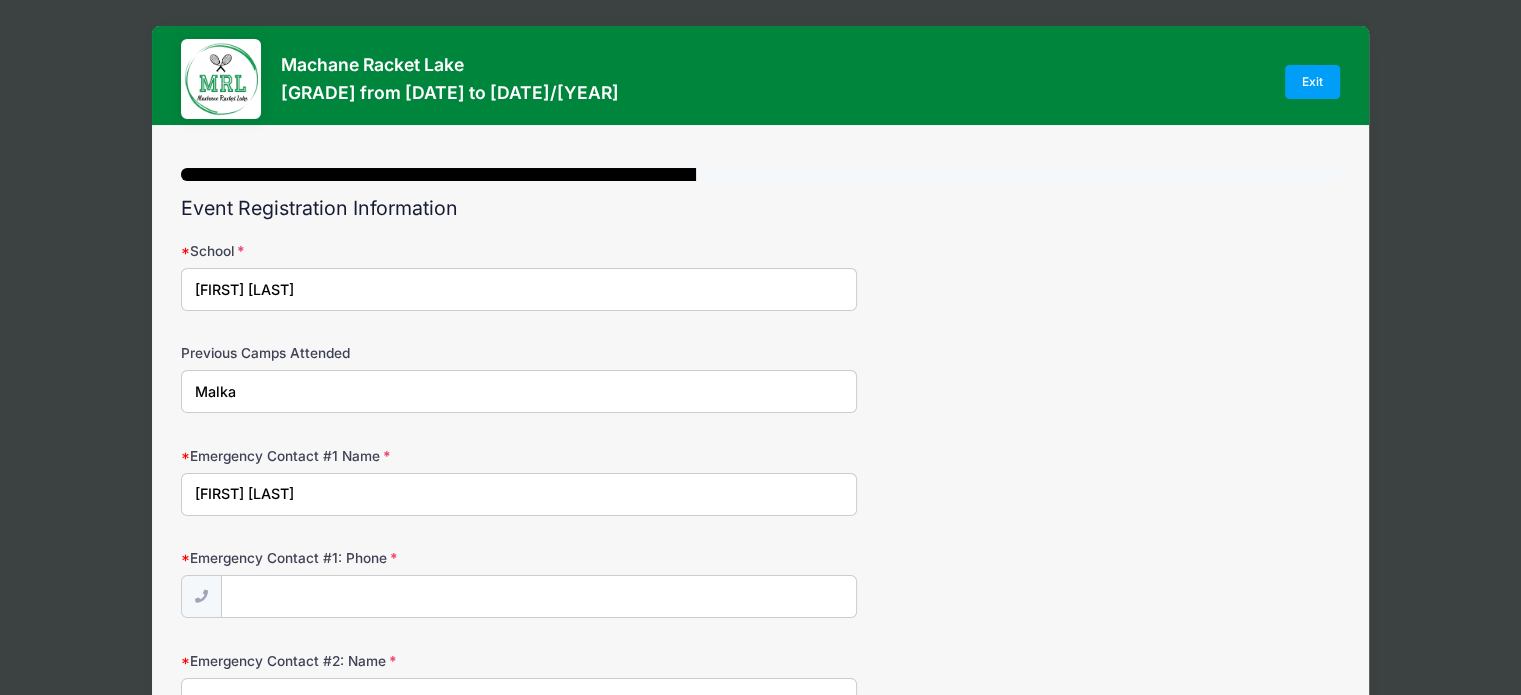 type on "Chaya Malky Weber" 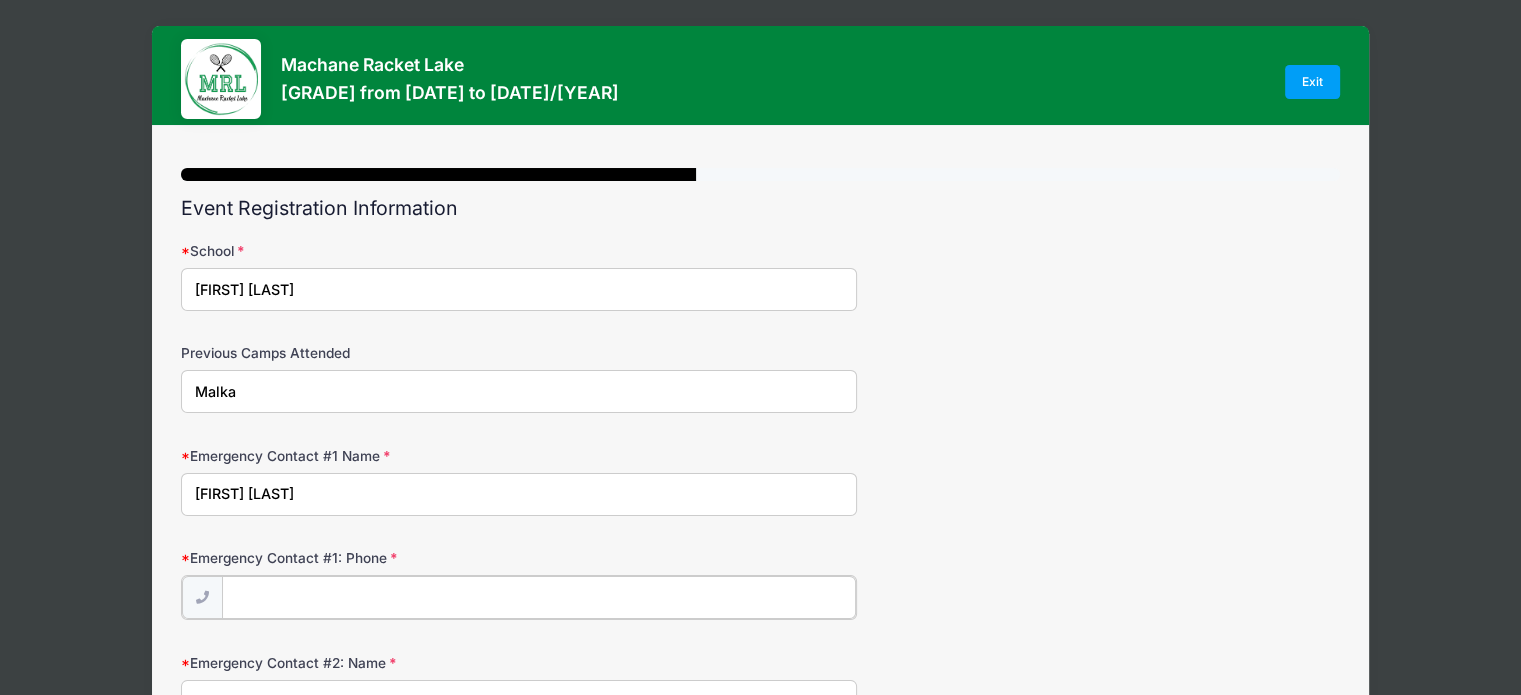 click on "Emergency Contact #1: Phone" at bounding box center [539, 597] 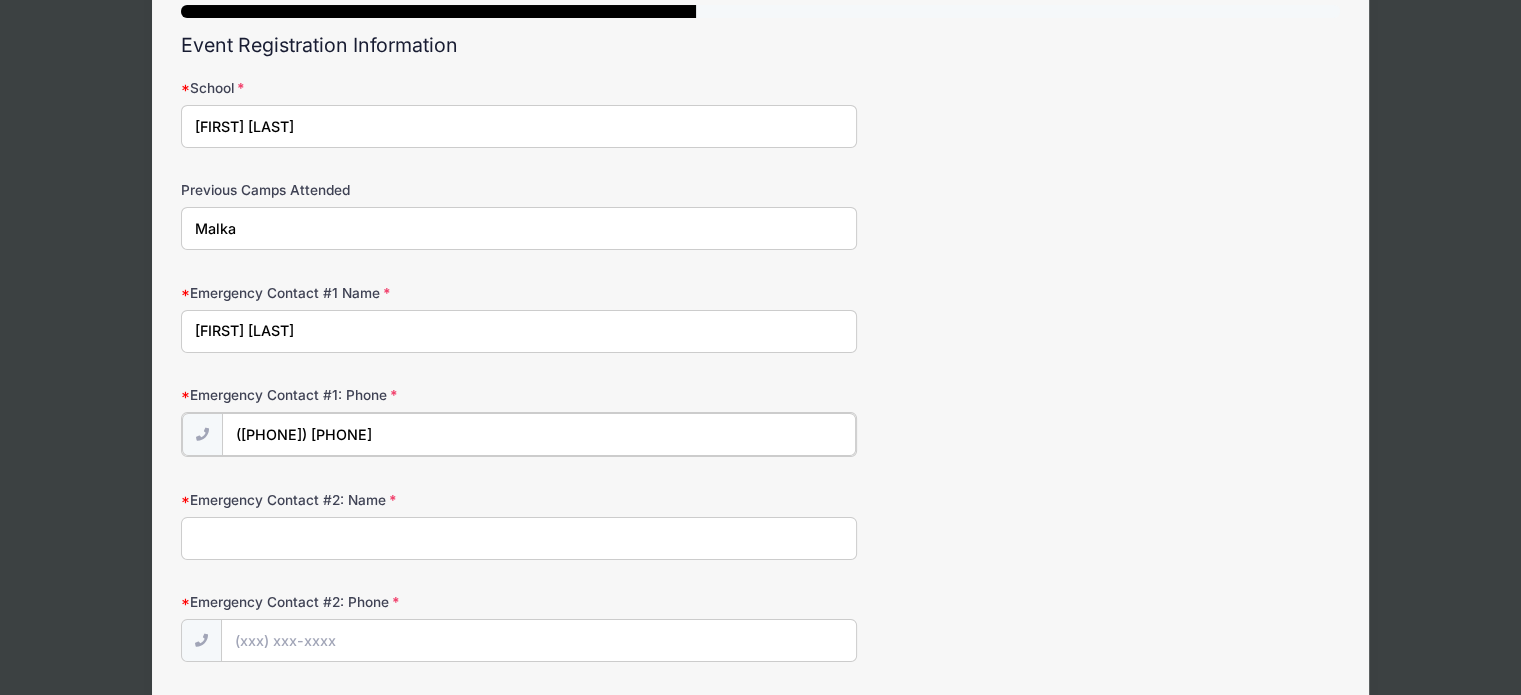 scroll, scrollTop: 161, scrollLeft: 0, axis: vertical 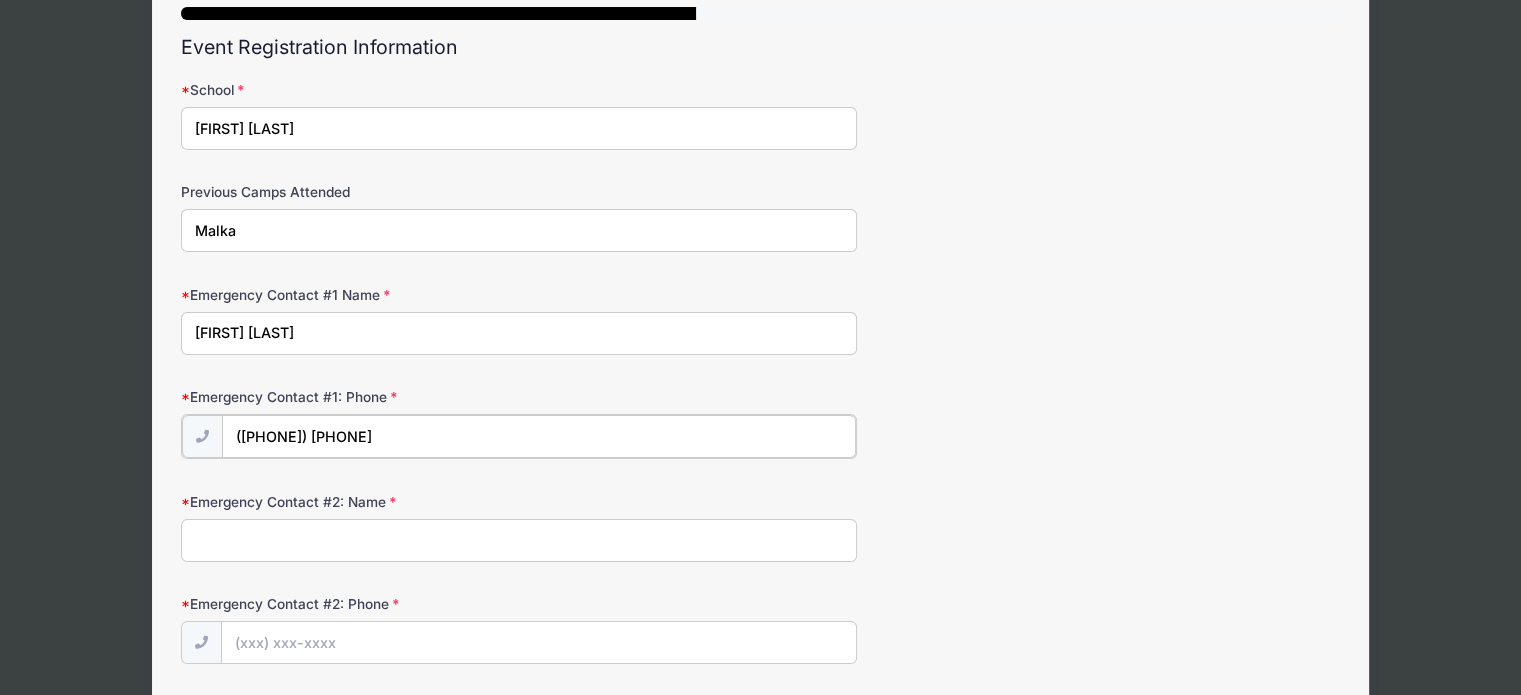 type on "(732) 330-7600" 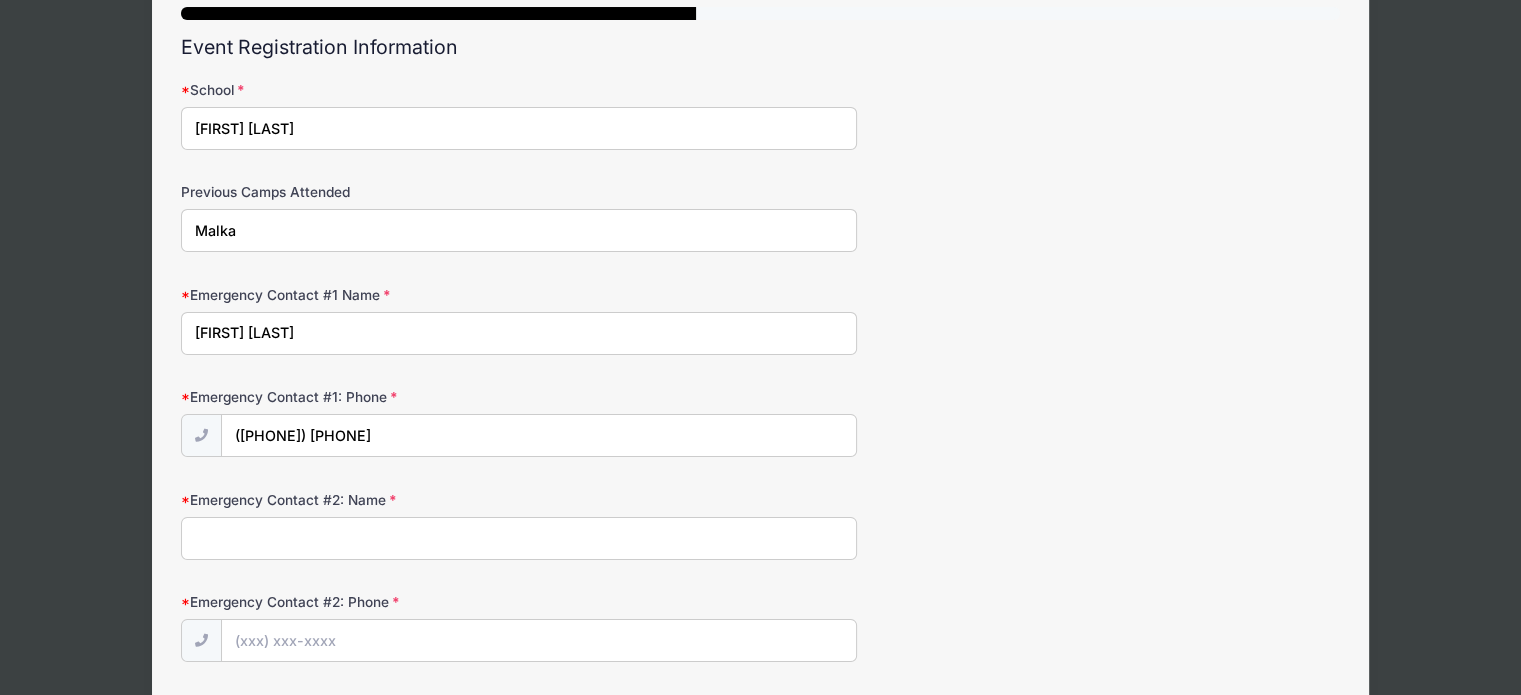 click on "Emergency Contact #2: Name" at bounding box center [519, 538] 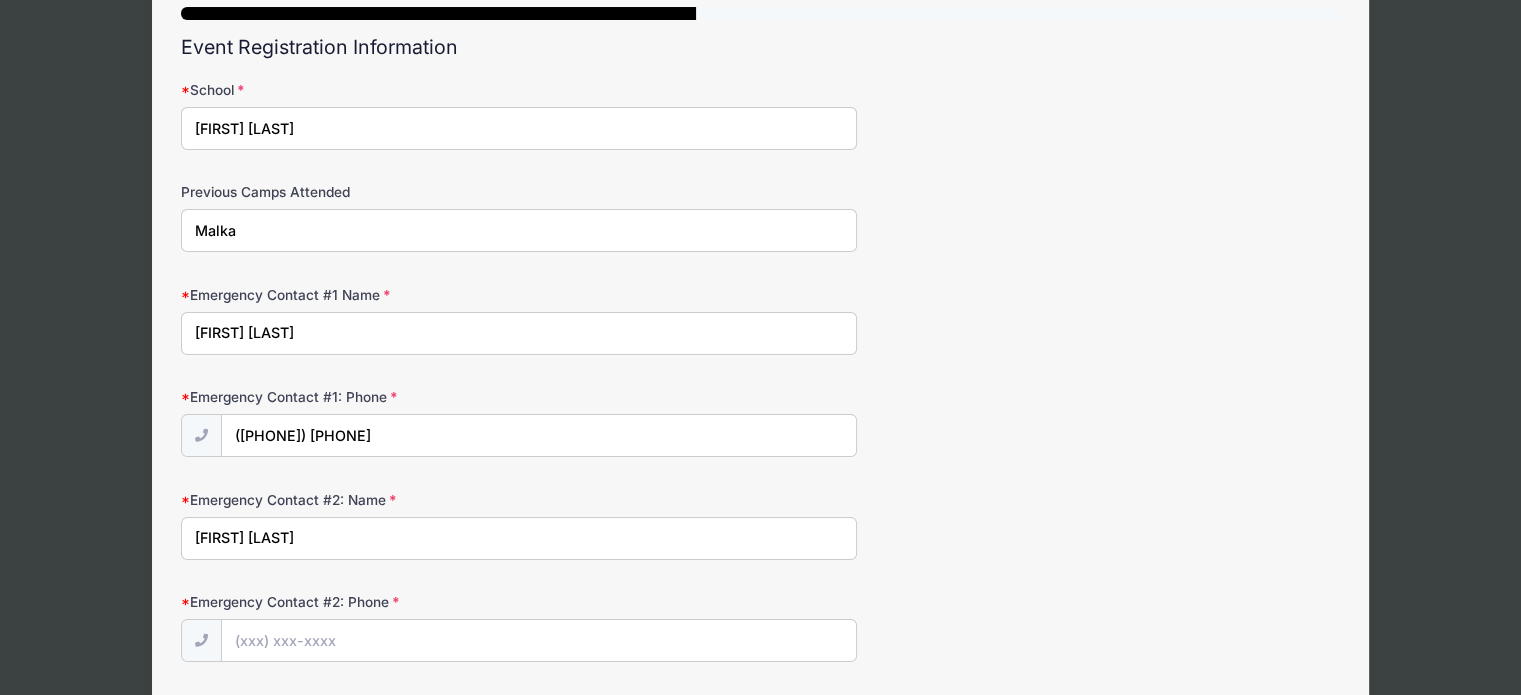 type on "tirza Gardner" 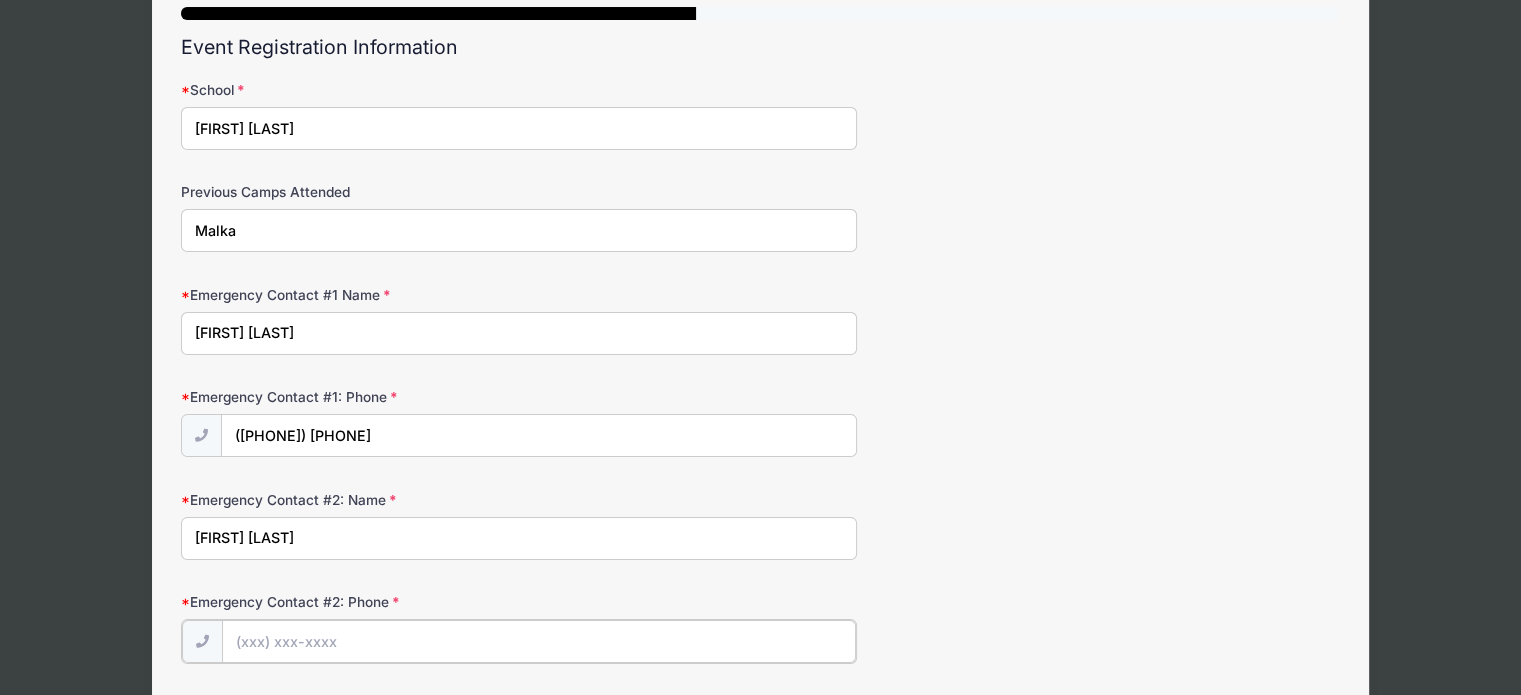 click on "Emergency Contact #2: Phone" at bounding box center [539, 641] 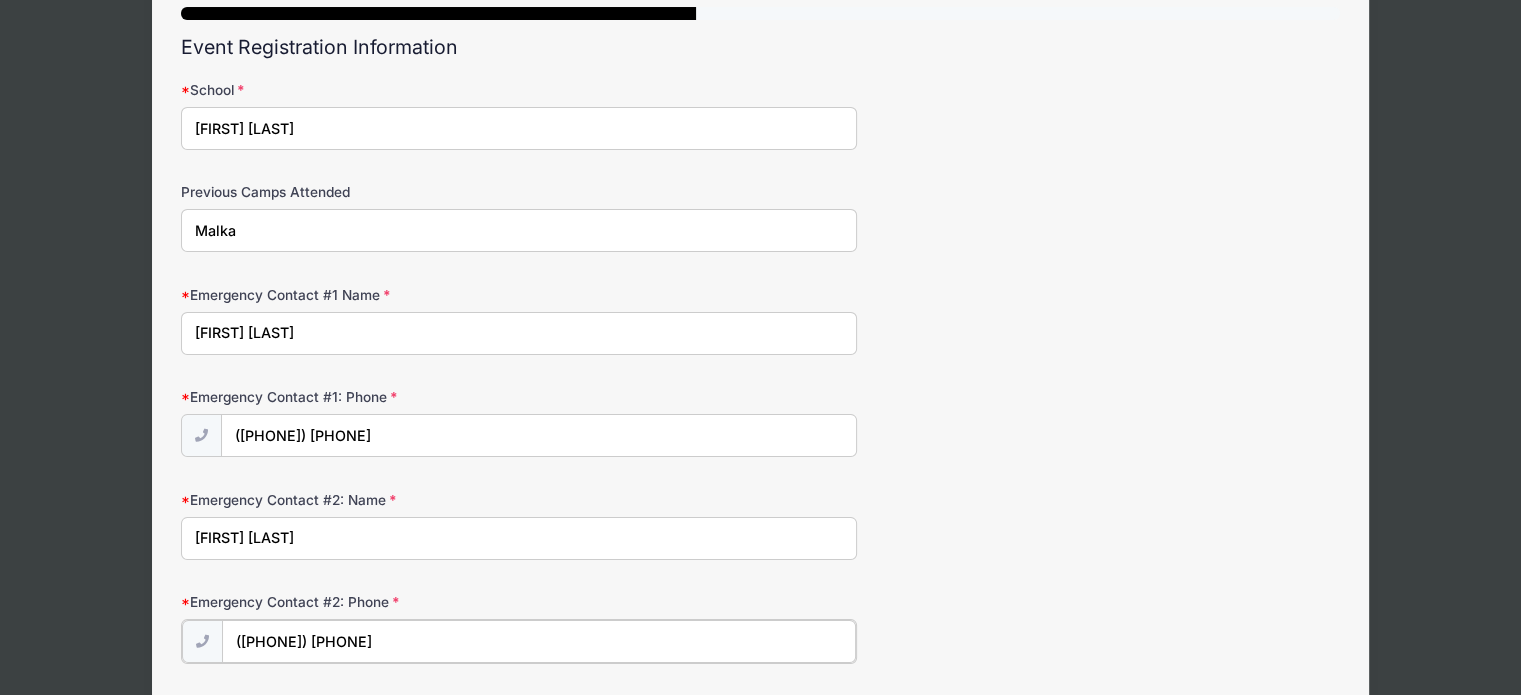 type on "(917) 528-3900" 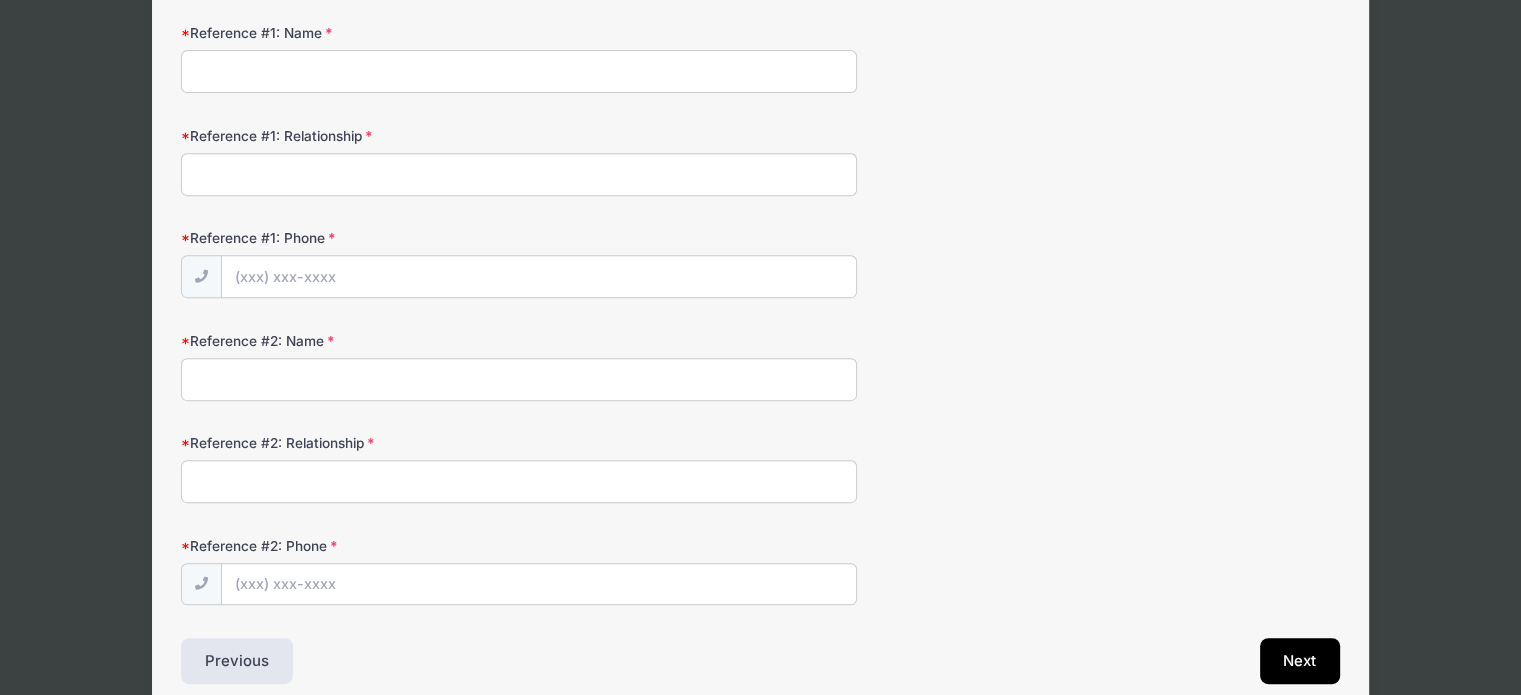 scroll, scrollTop: 921, scrollLeft: 0, axis: vertical 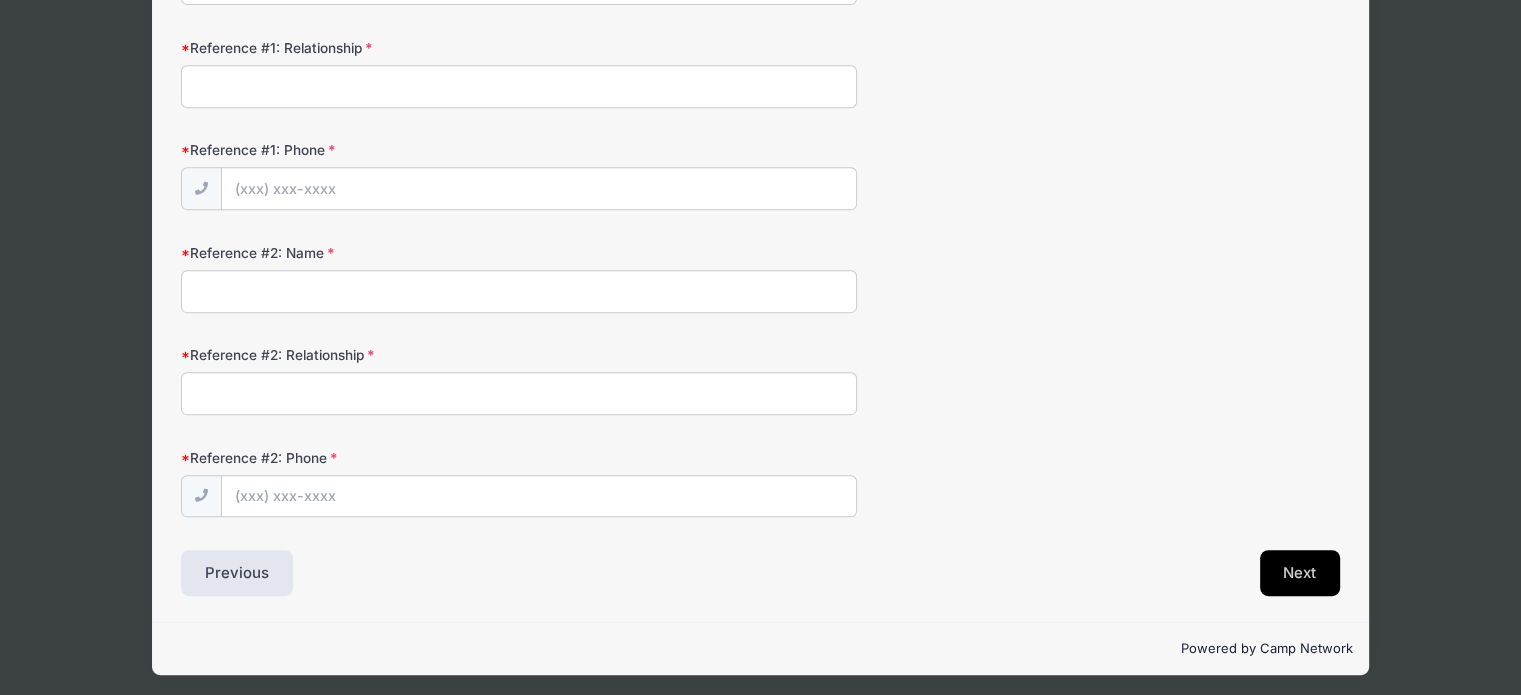 click on "Next" at bounding box center (1300, 573) 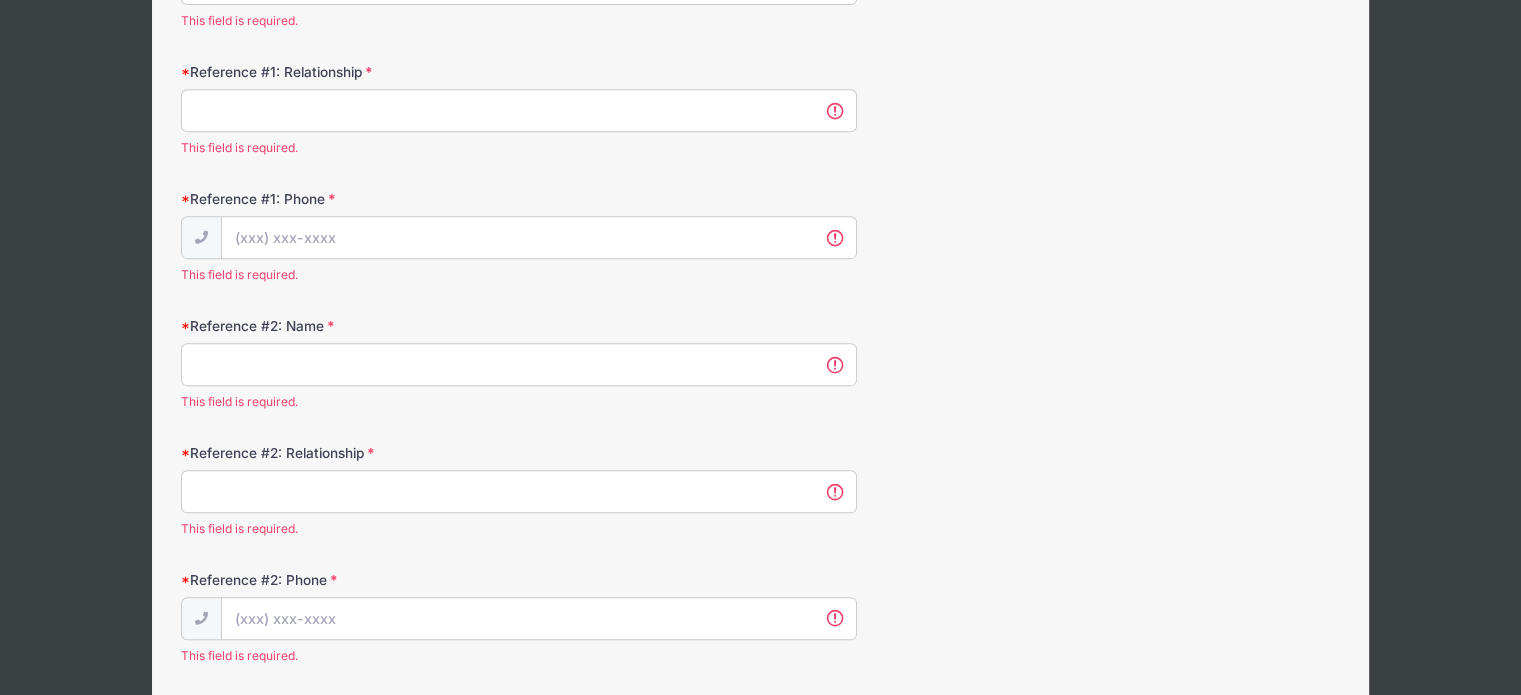 scroll, scrollTop: 848, scrollLeft: 0, axis: vertical 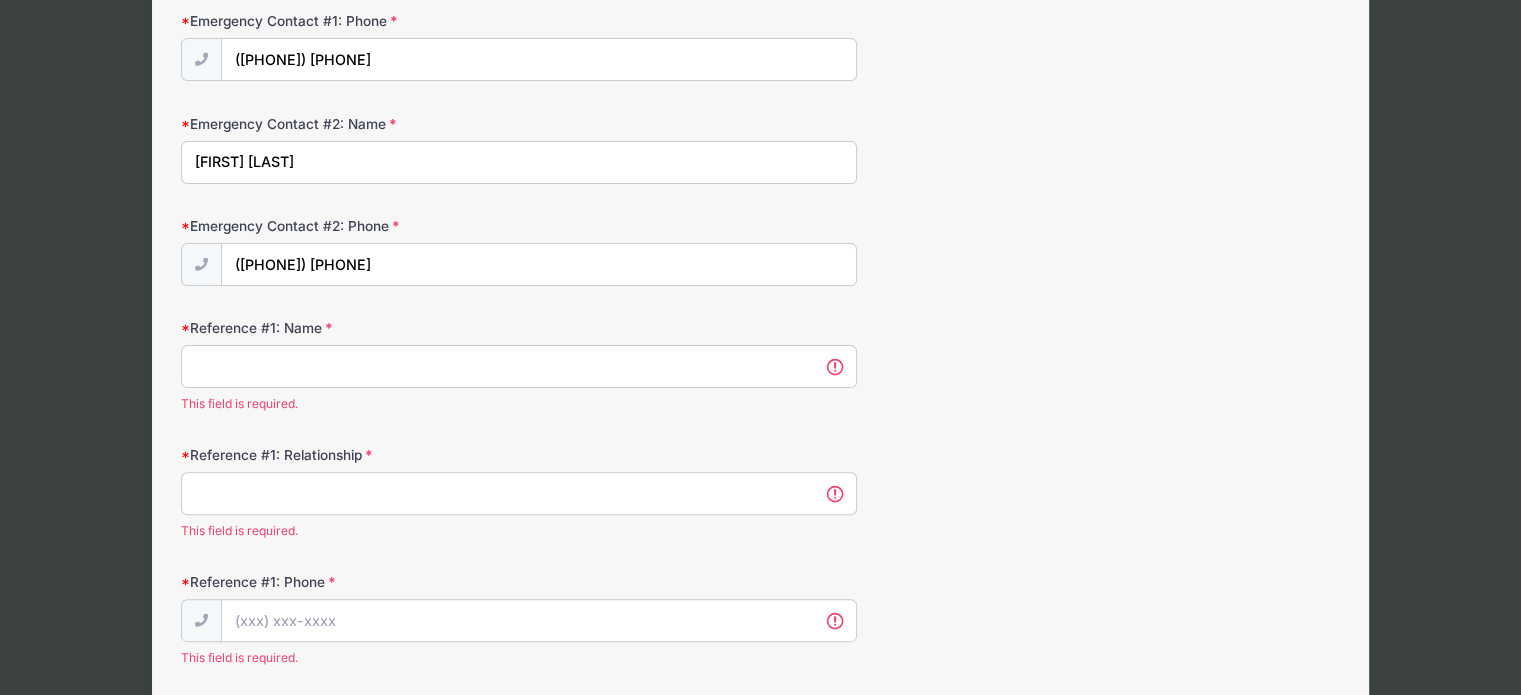 click on "Reference #1: Name" at bounding box center (519, 366) 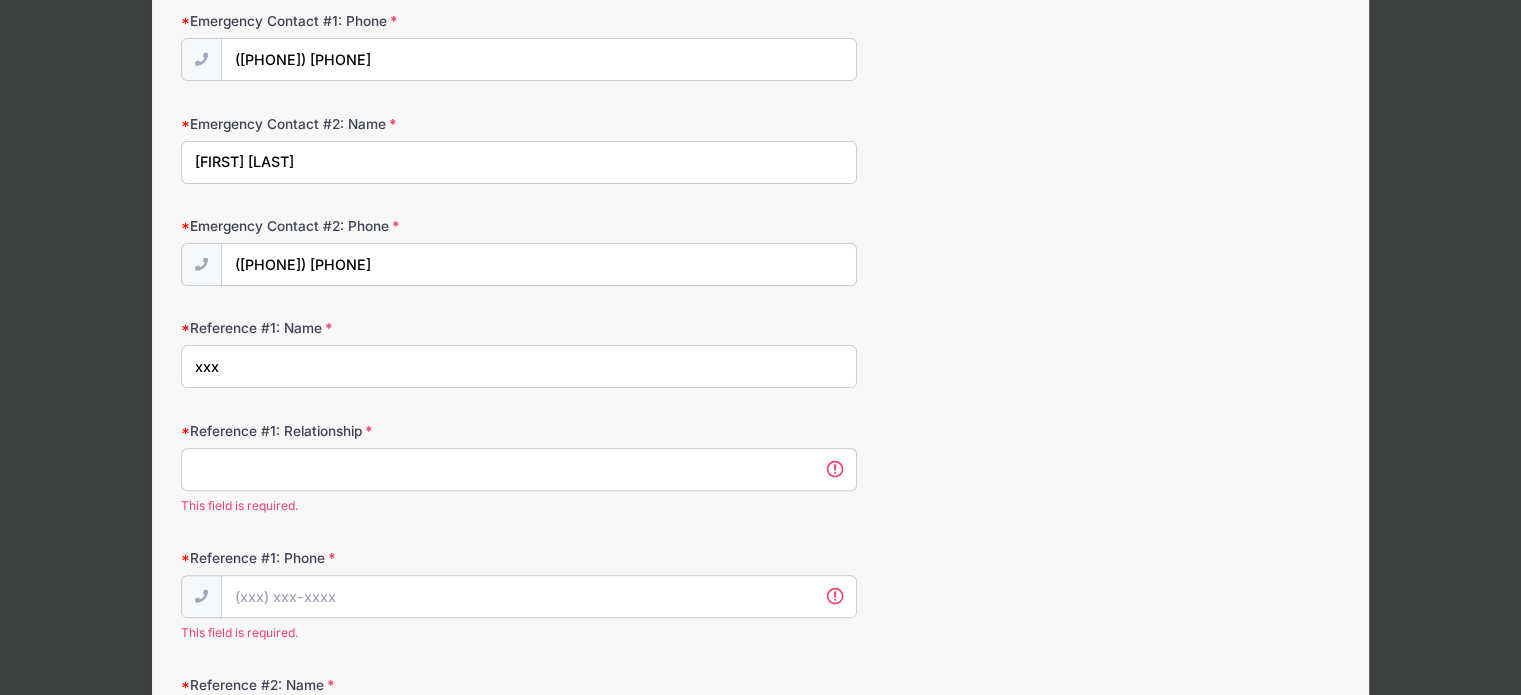 type on "xxx" 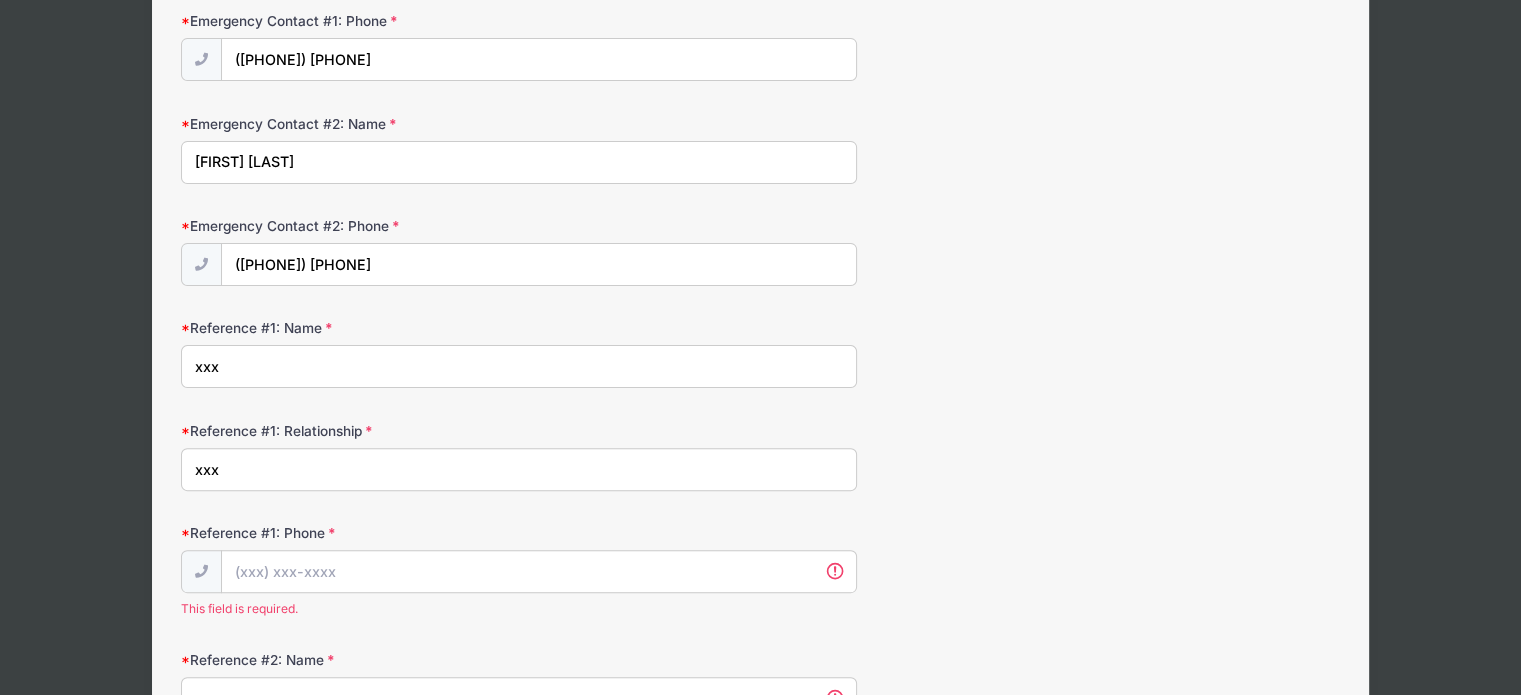 type on "xxx" 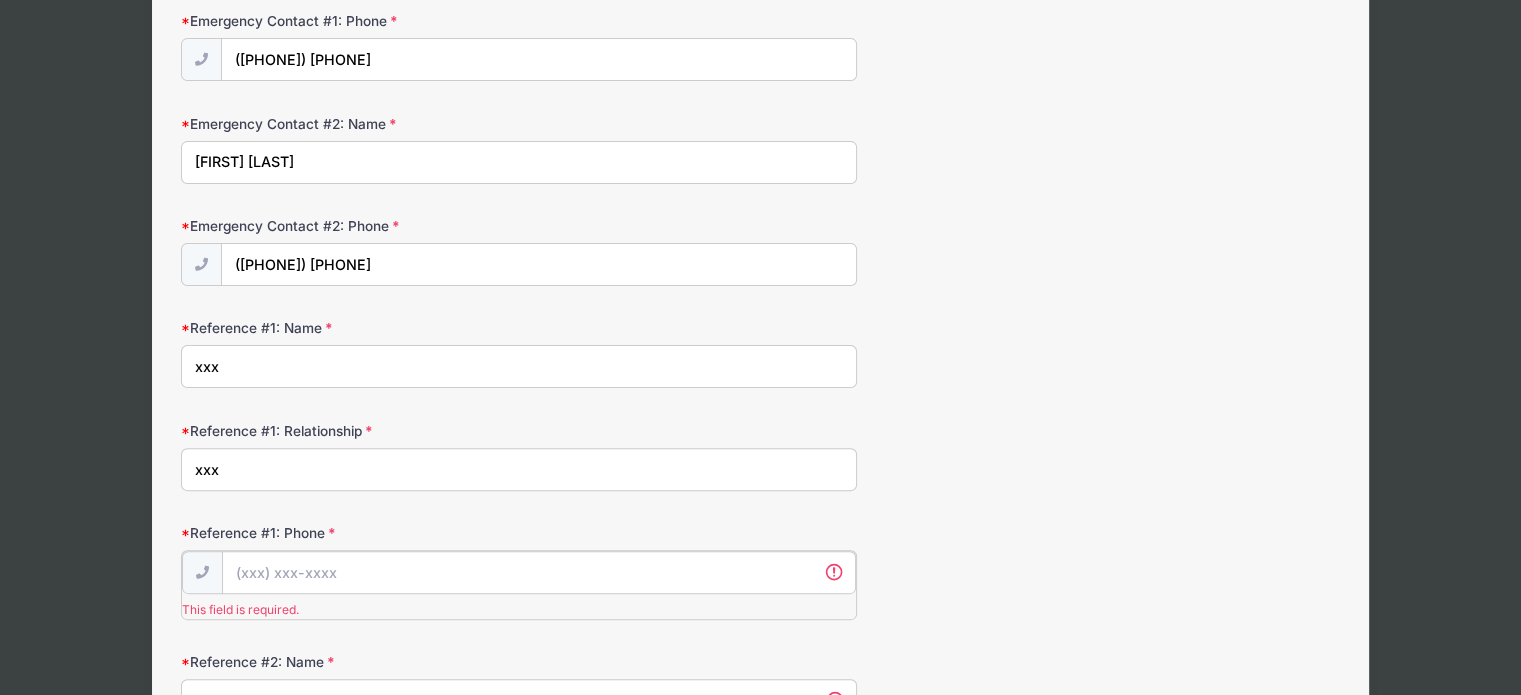 click on "Reference #1: Phone" at bounding box center (539, 572) 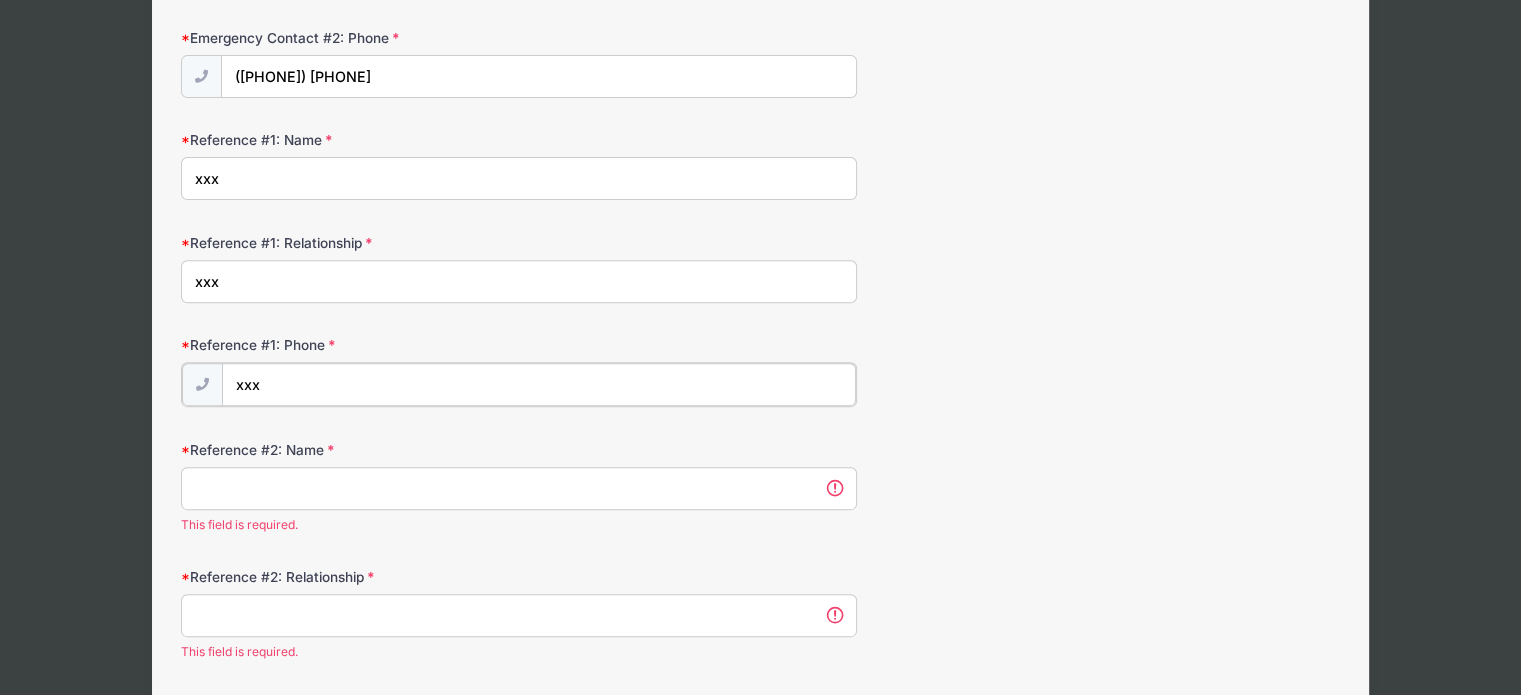 scroll, scrollTop: 723, scrollLeft: 0, axis: vertical 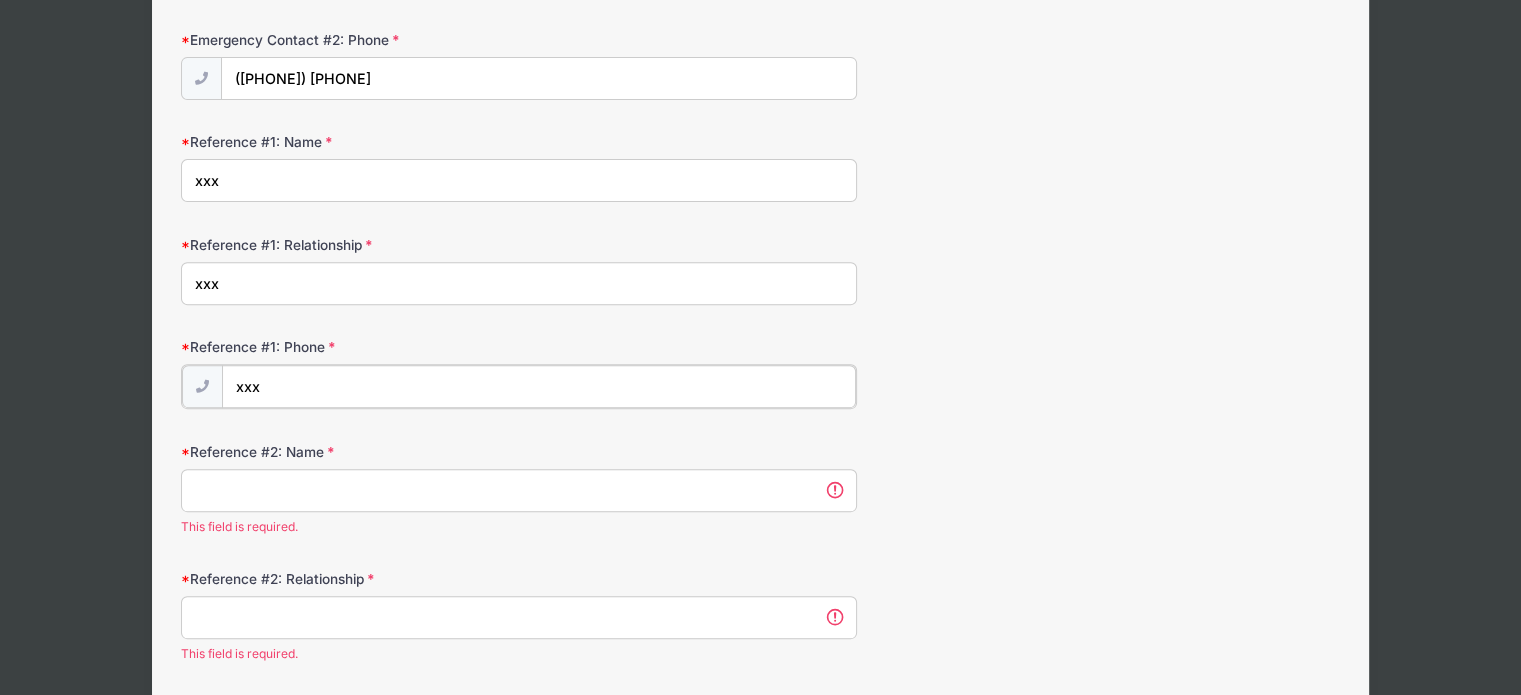 type on "xxx" 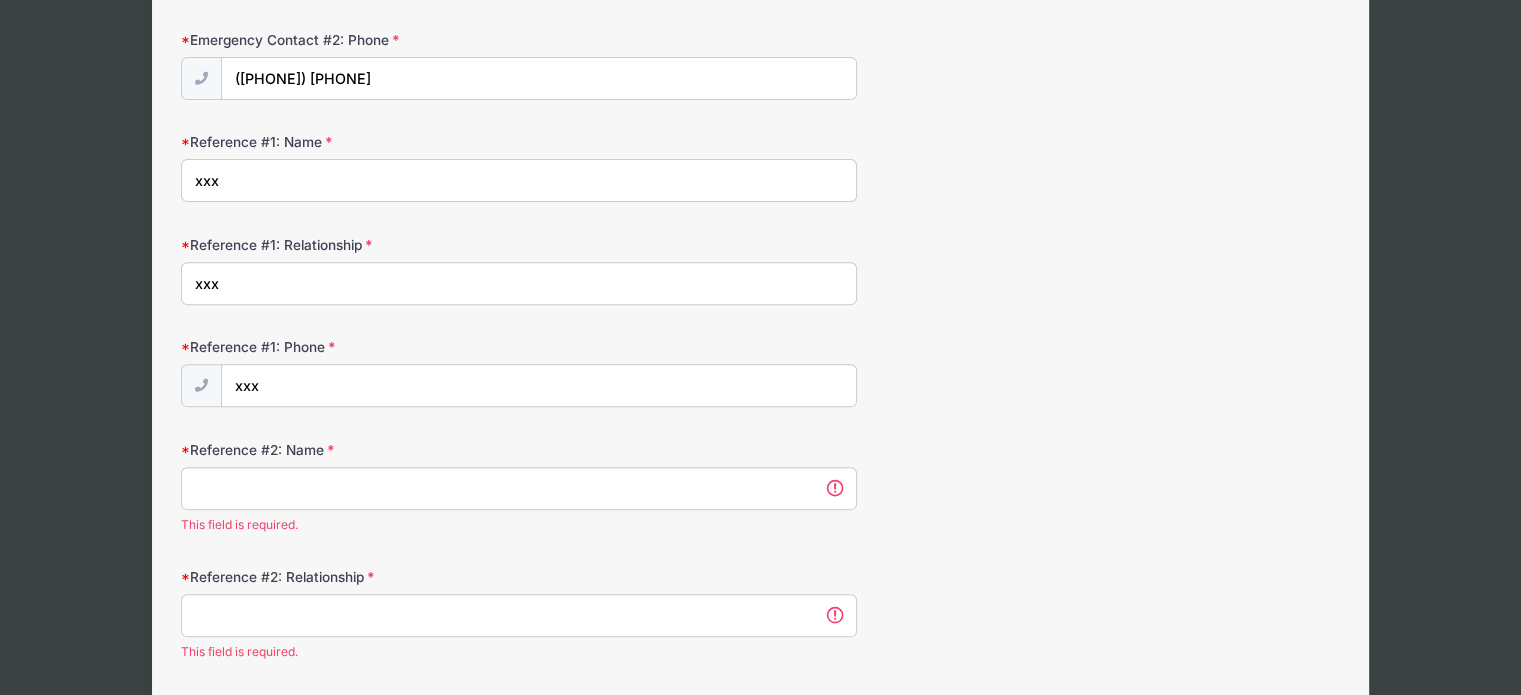 click on "Reference #2: Name" at bounding box center [519, 488] 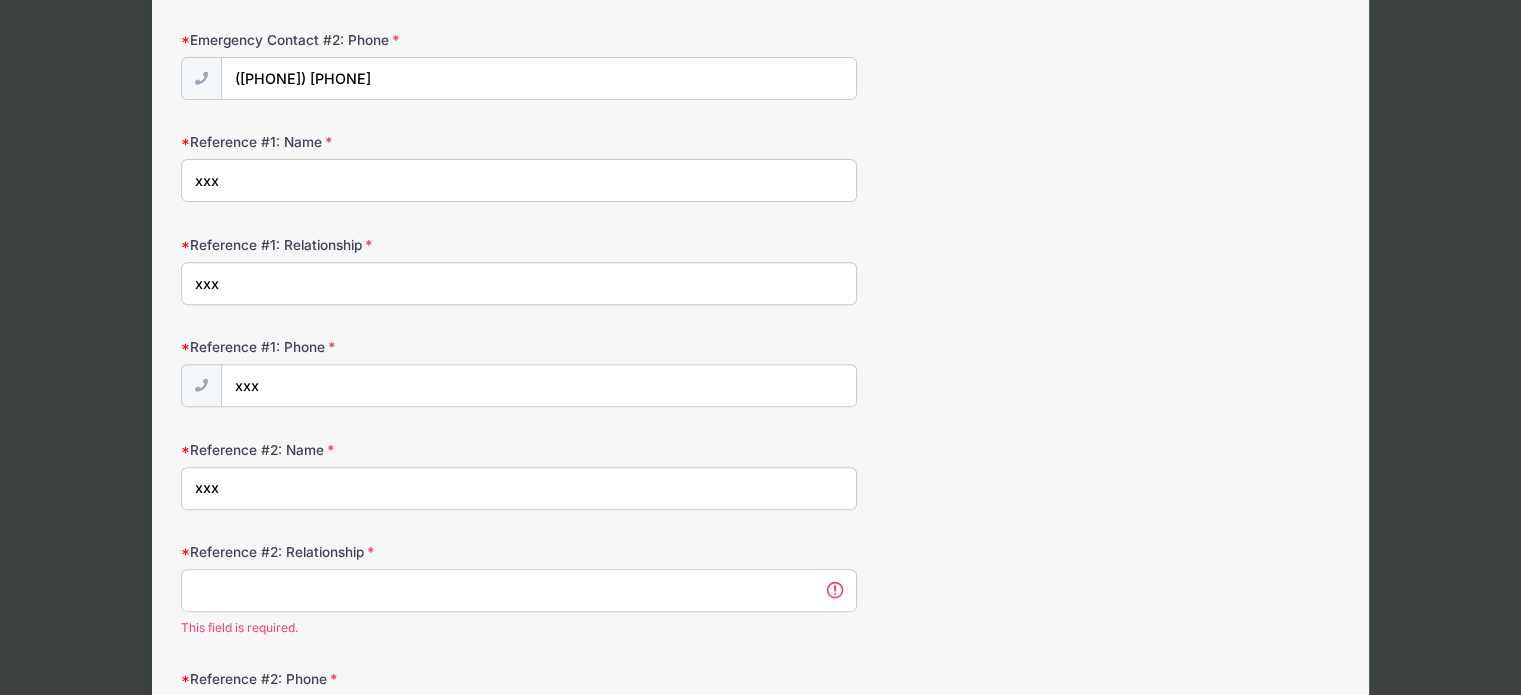 type on "xxx" 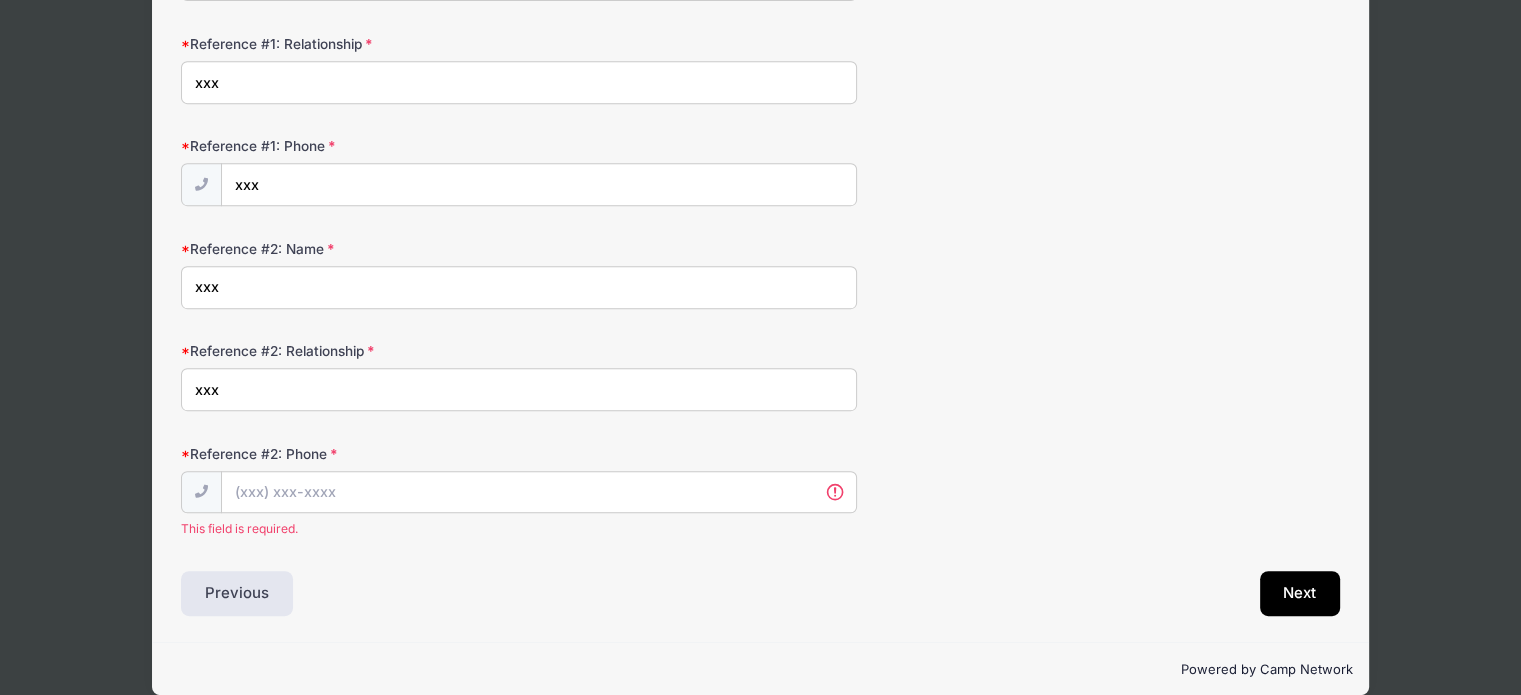 scroll, scrollTop: 923, scrollLeft: 0, axis: vertical 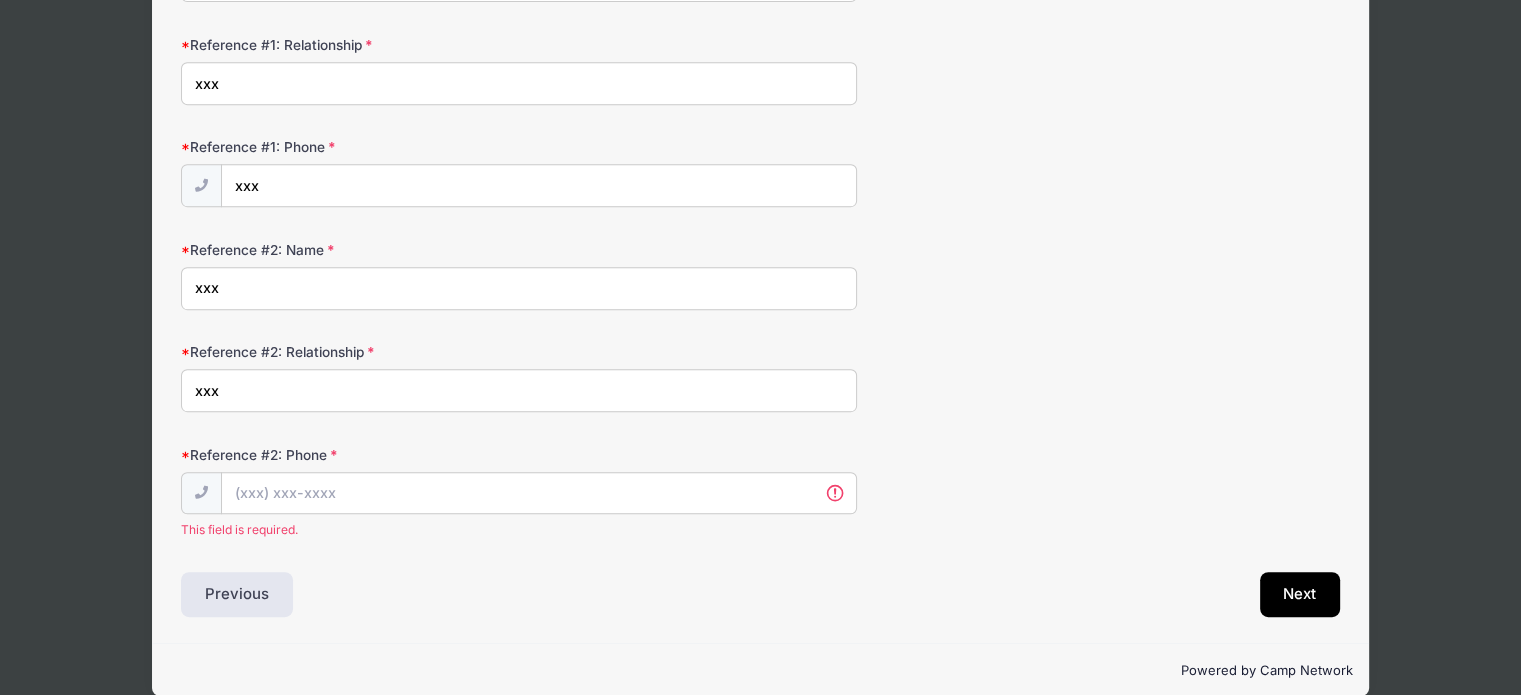 type on "xxx" 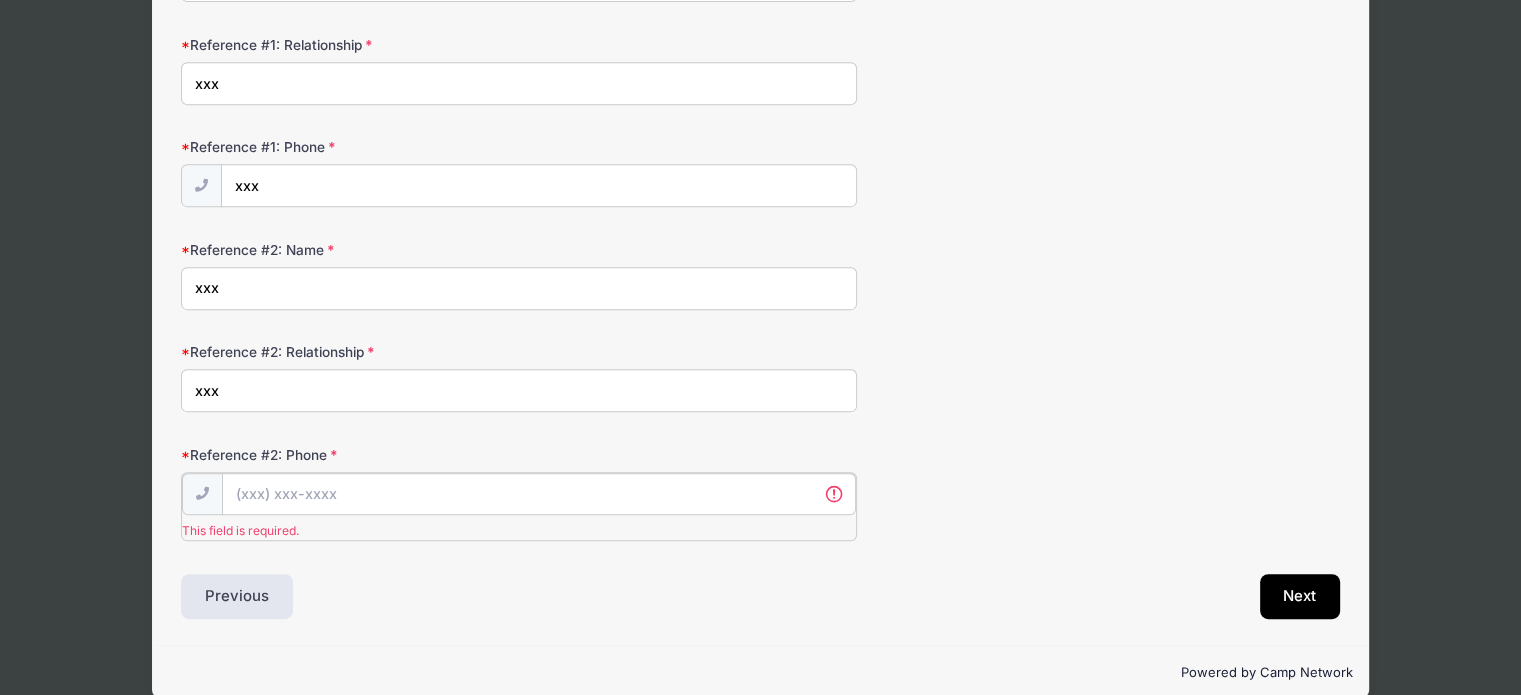 click on "Reference #2: Phone" at bounding box center [539, 494] 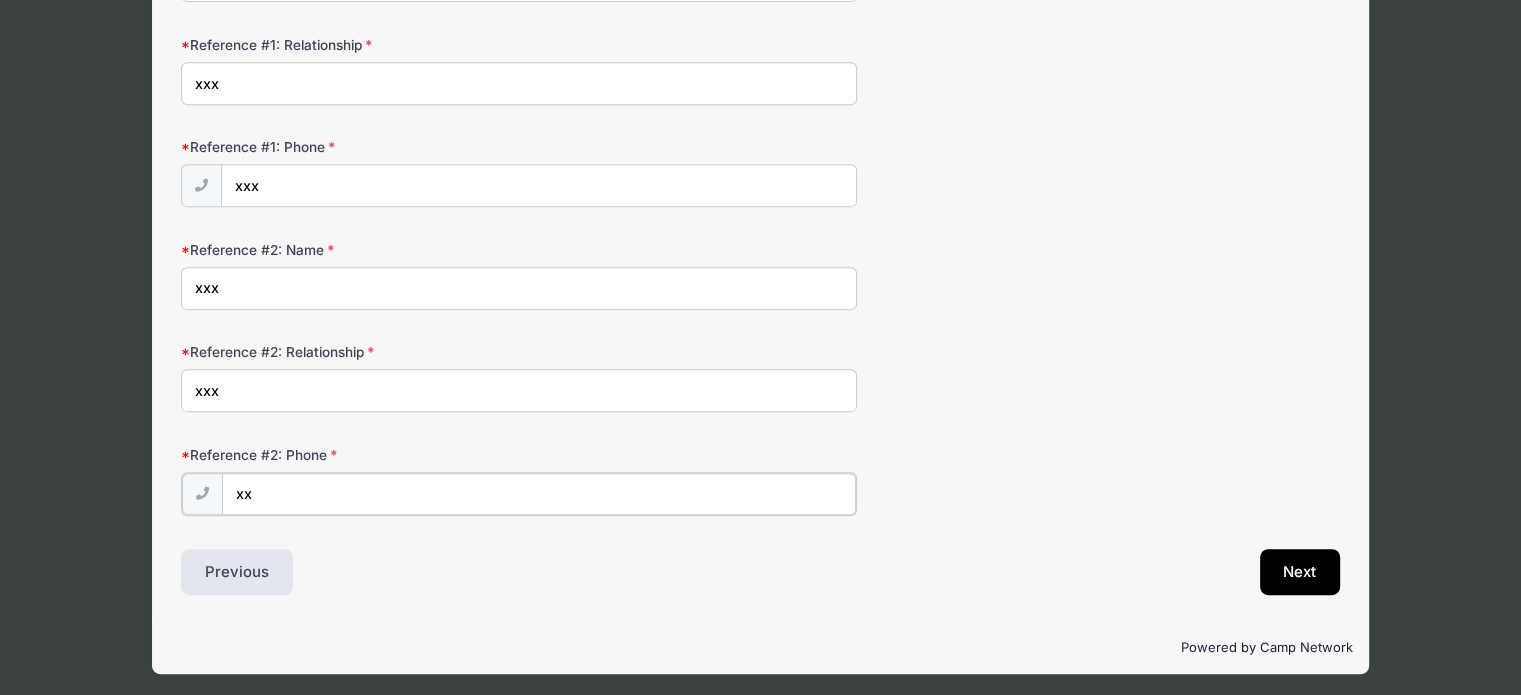 scroll, scrollTop: 921, scrollLeft: 0, axis: vertical 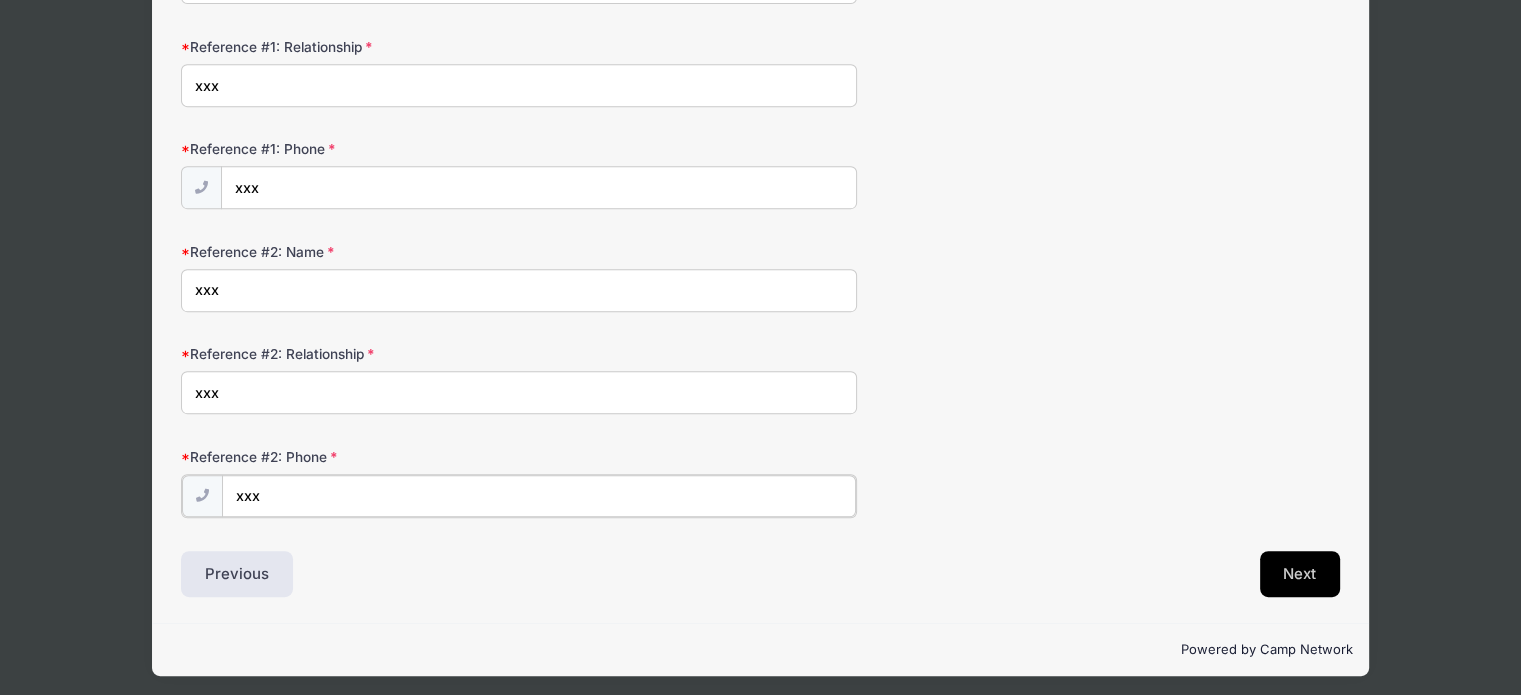 type on "xxx" 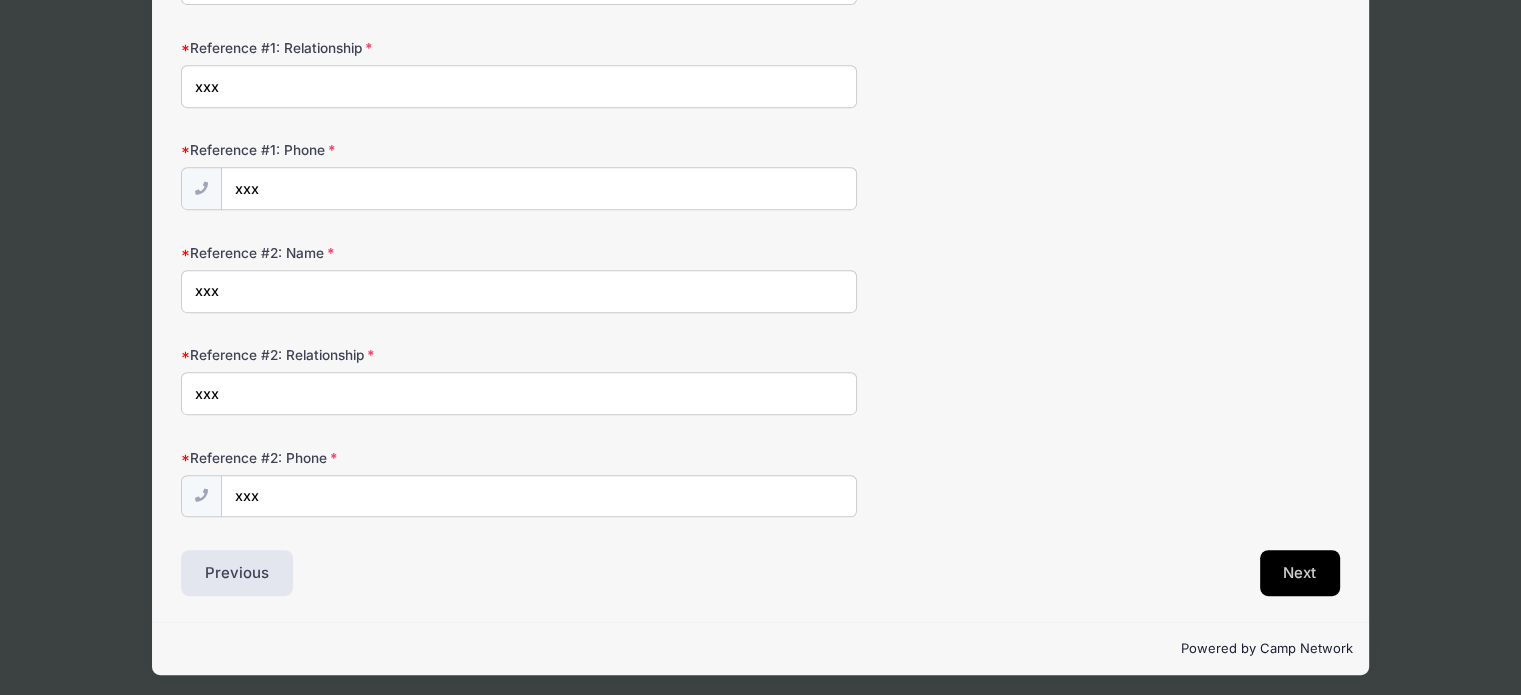 click on "Next" at bounding box center [1300, 573] 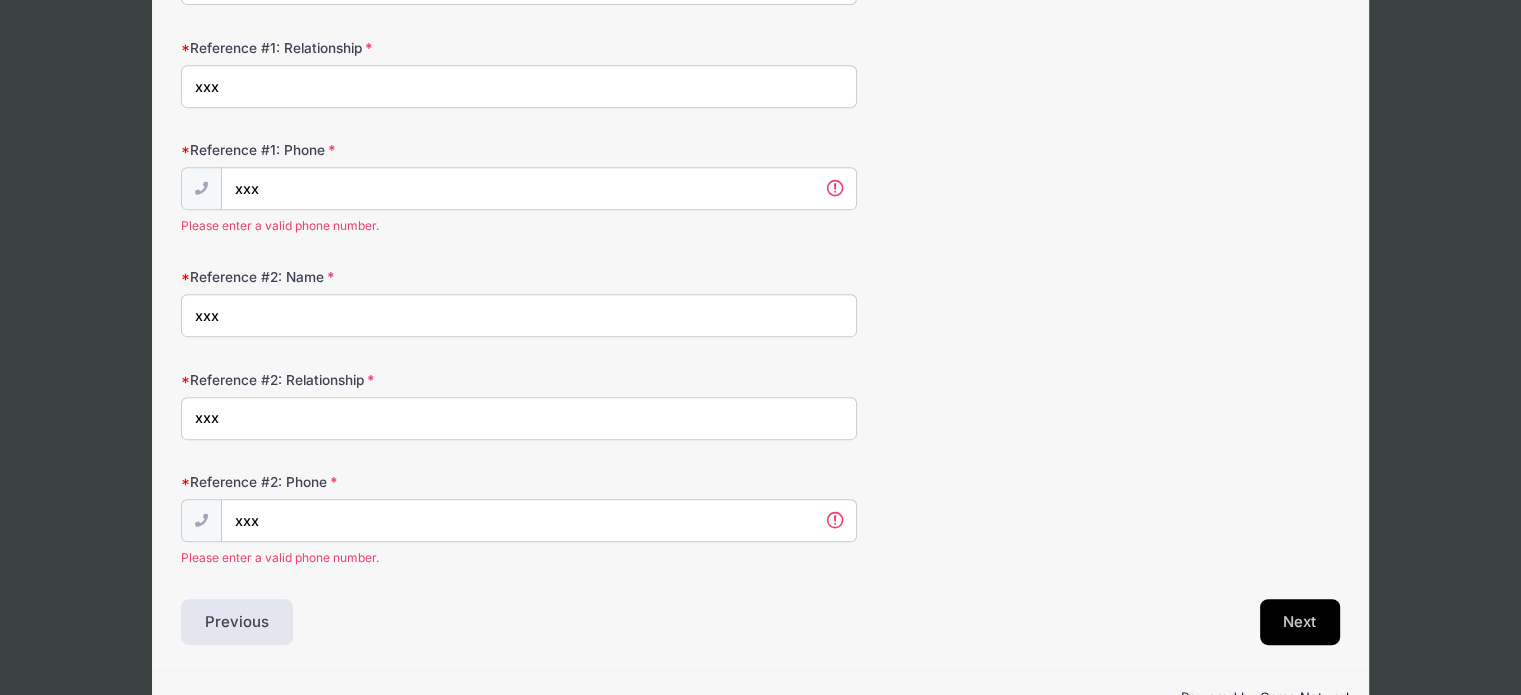 scroll, scrollTop: 936, scrollLeft: 0, axis: vertical 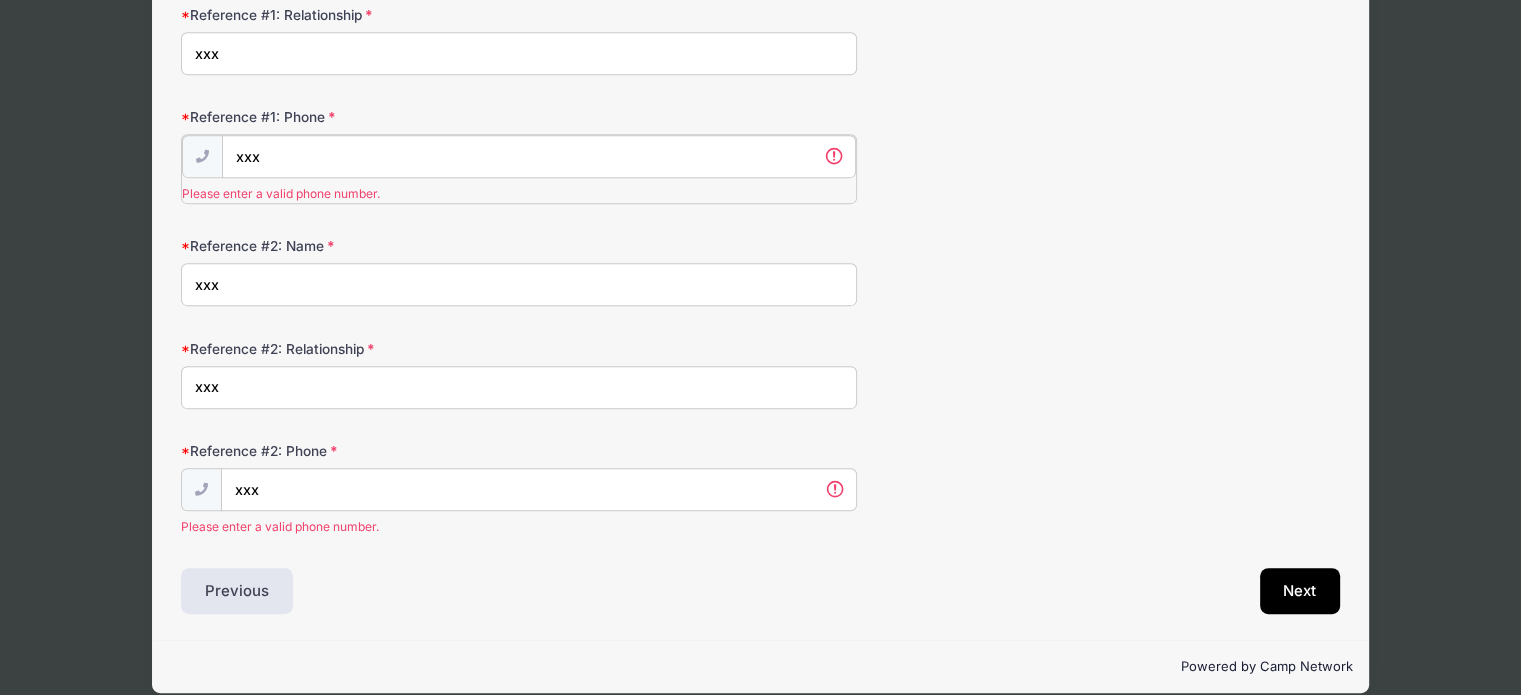 click on "xxx" at bounding box center (539, 156) 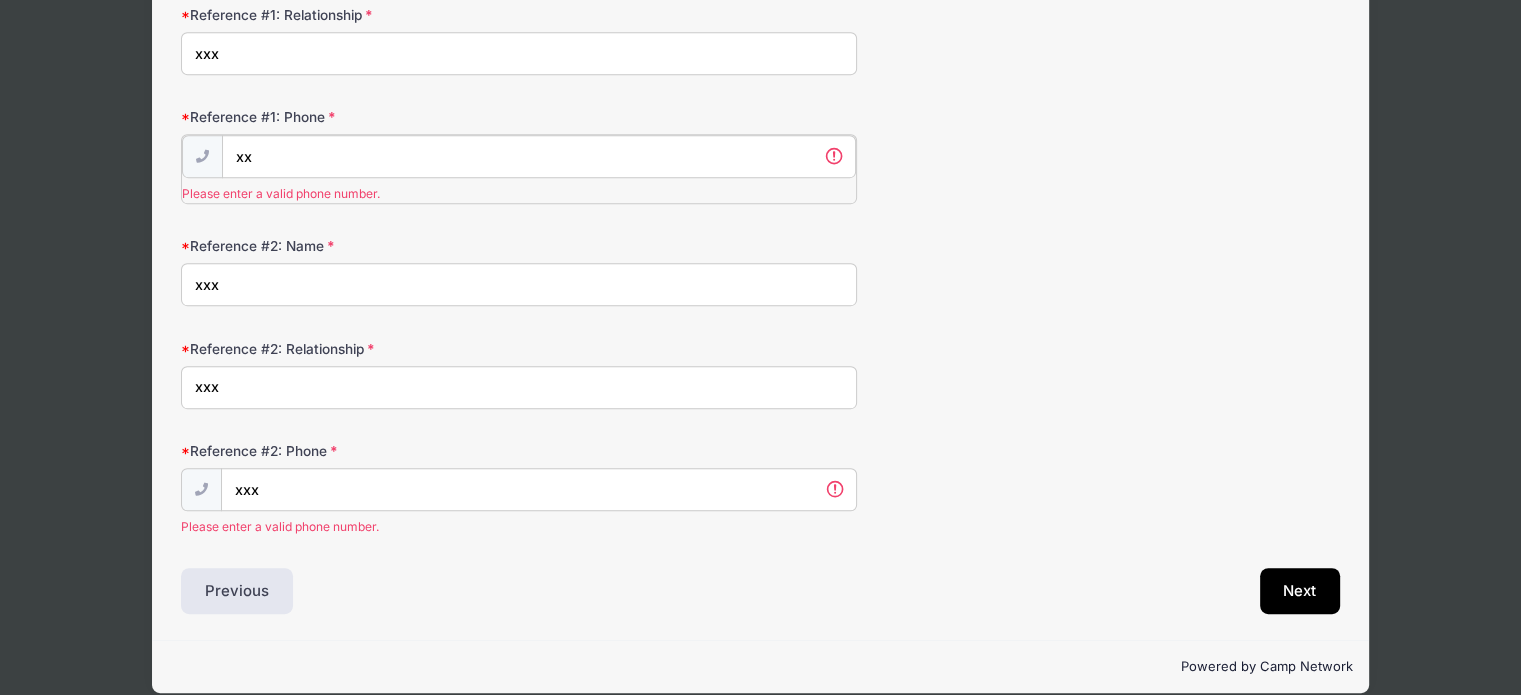 type on "x" 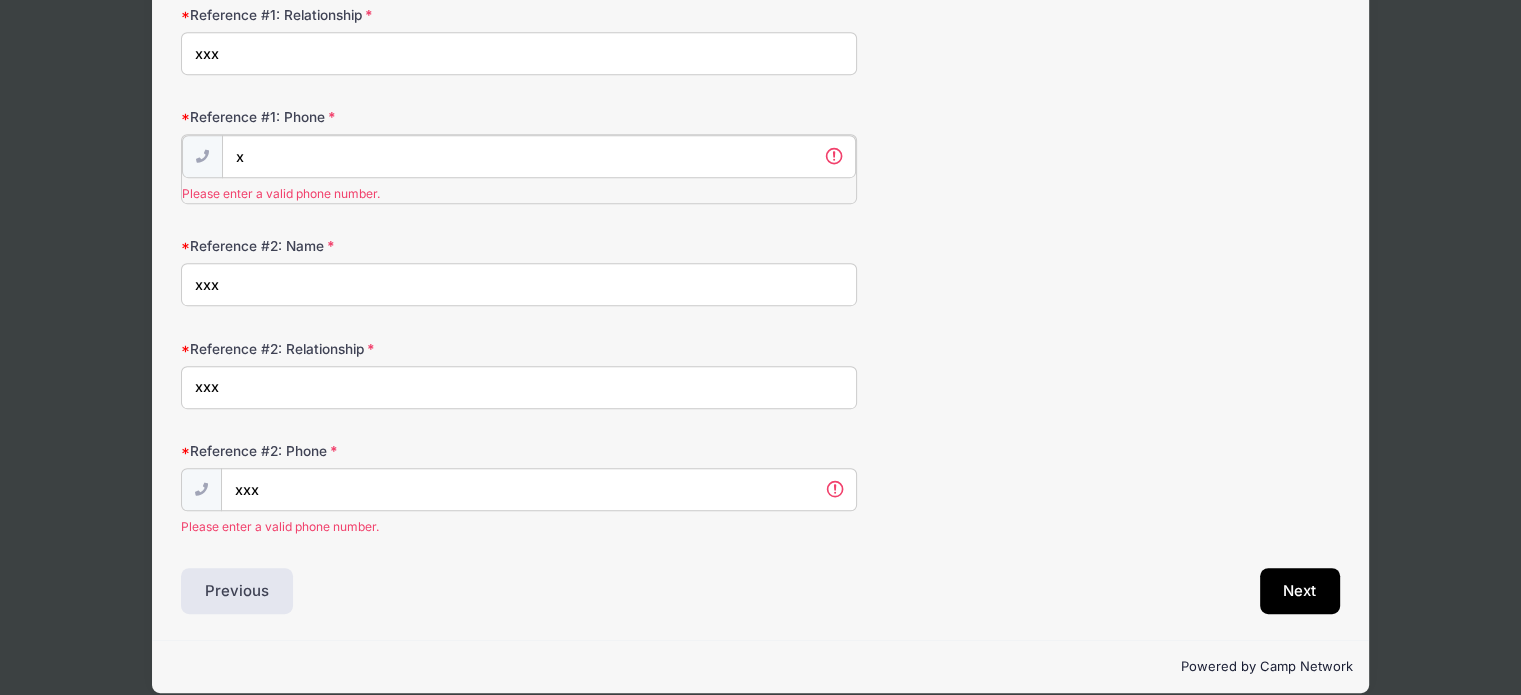 scroll, scrollTop: 946, scrollLeft: 0, axis: vertical 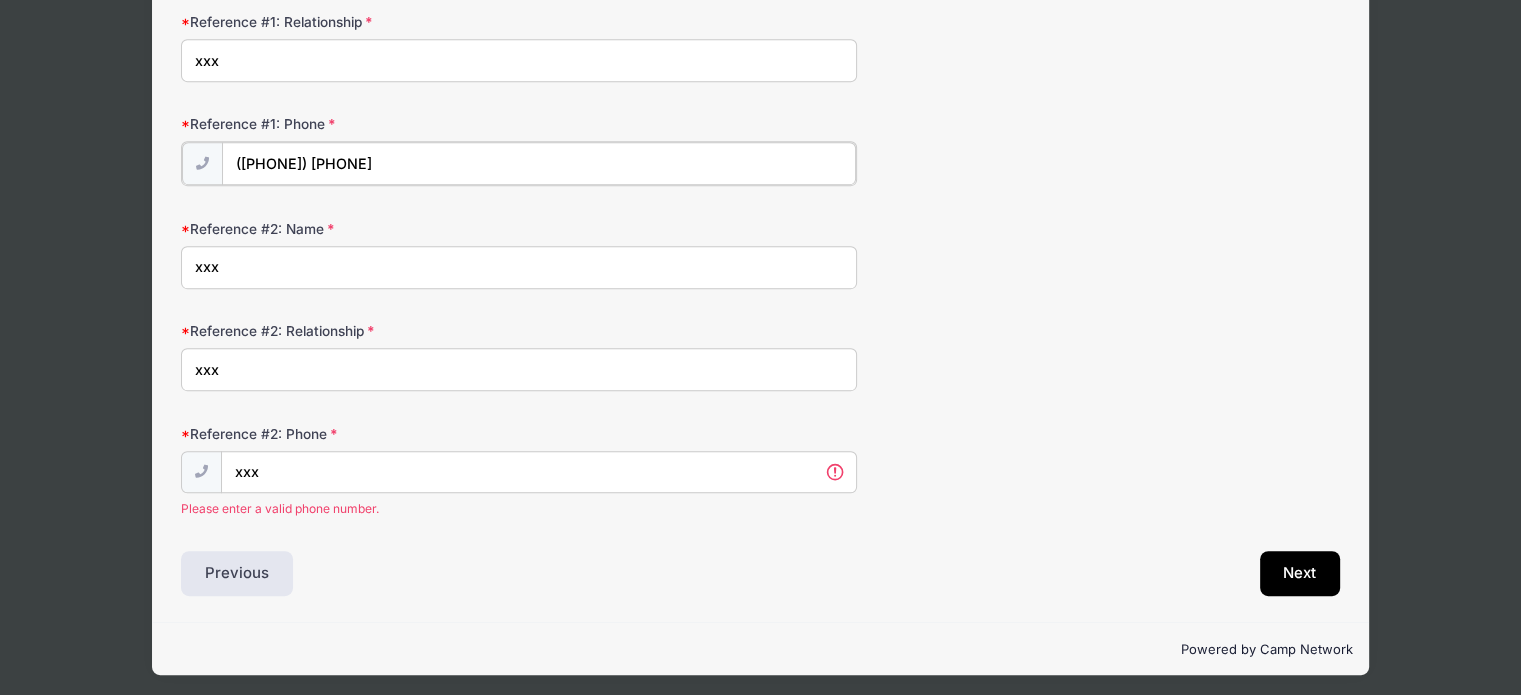 type on "(732) 534-1121" 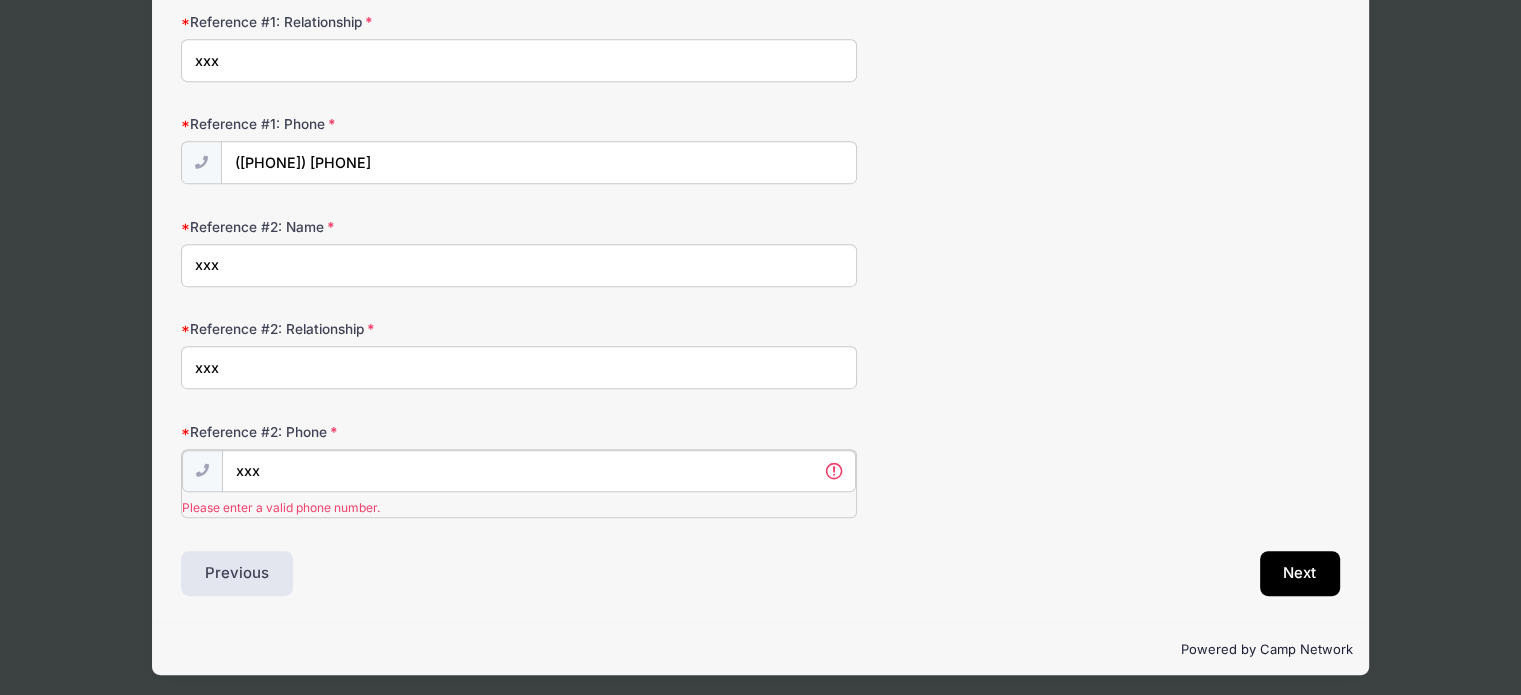click on "xxx" at bounding box center (539, 471) 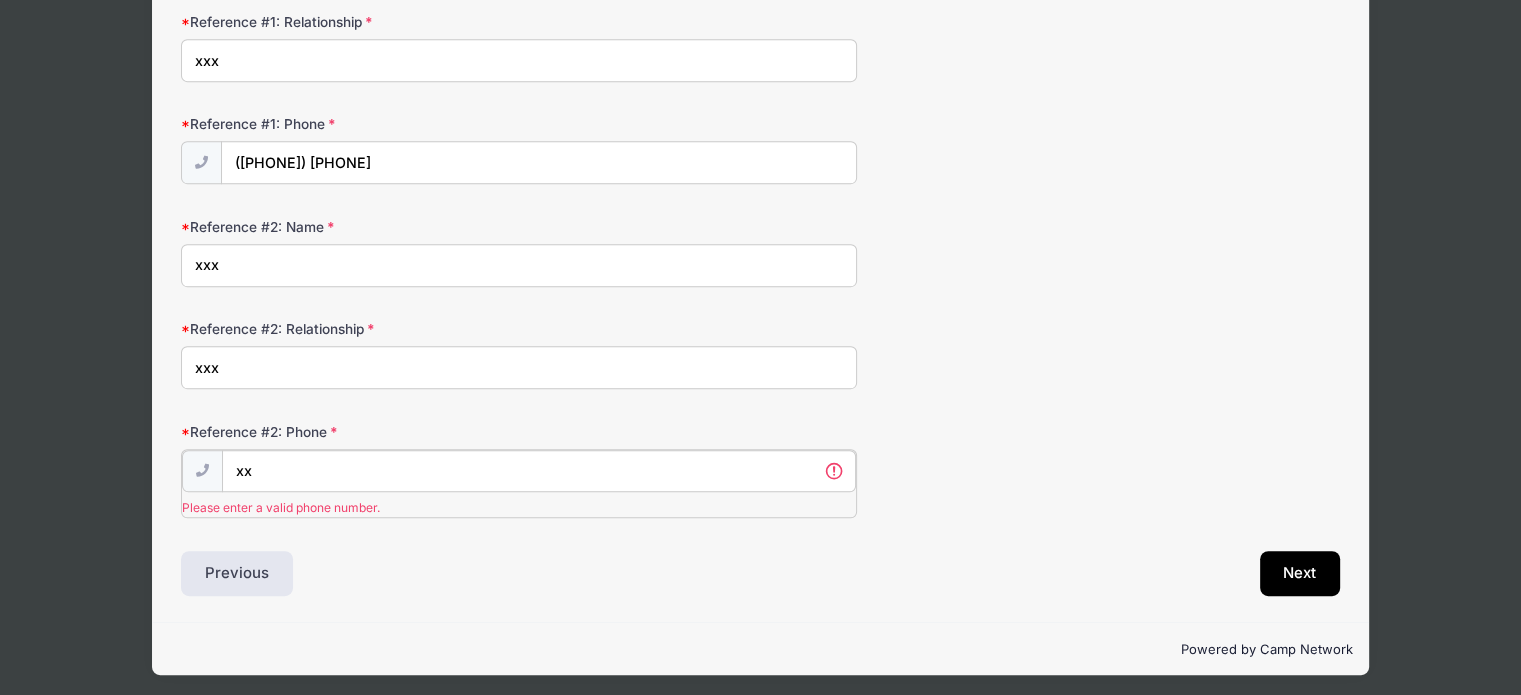 type on "x" 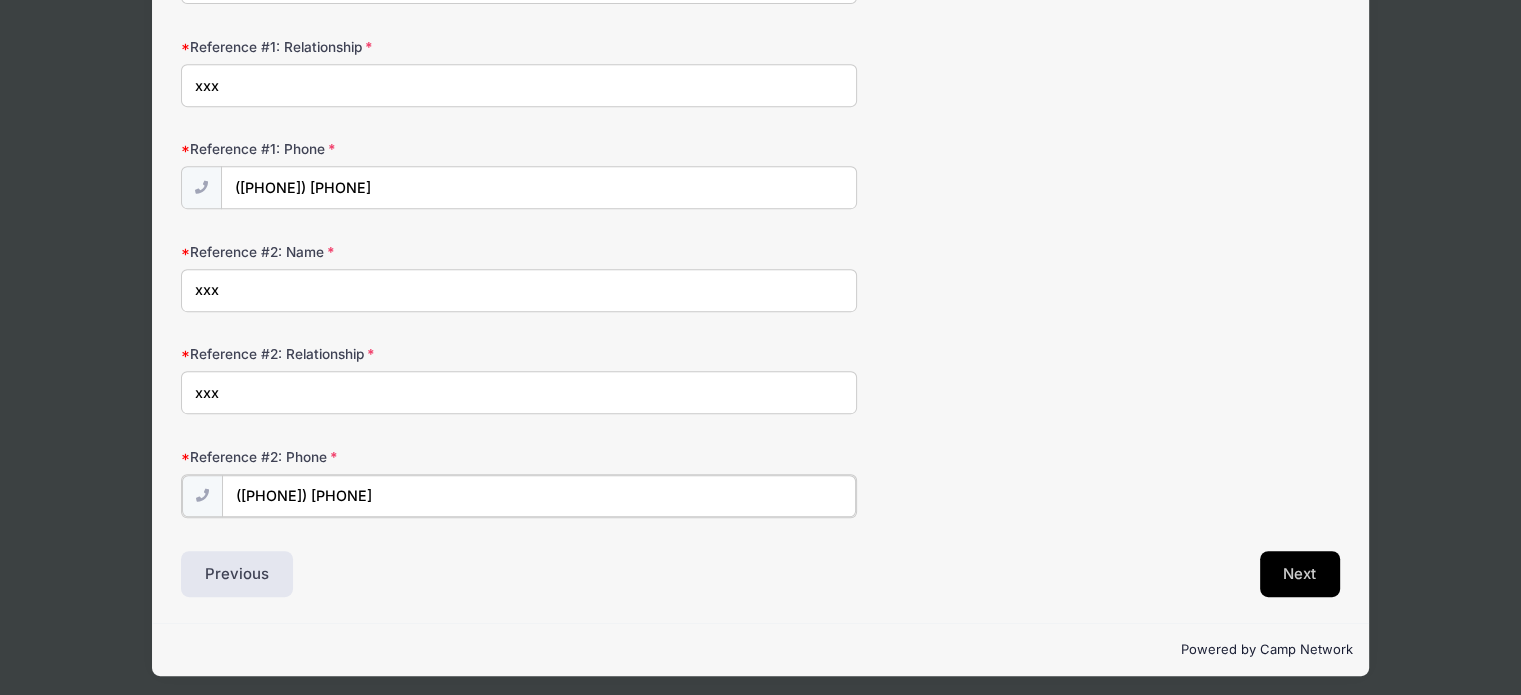 type on "(732) 534-1121" 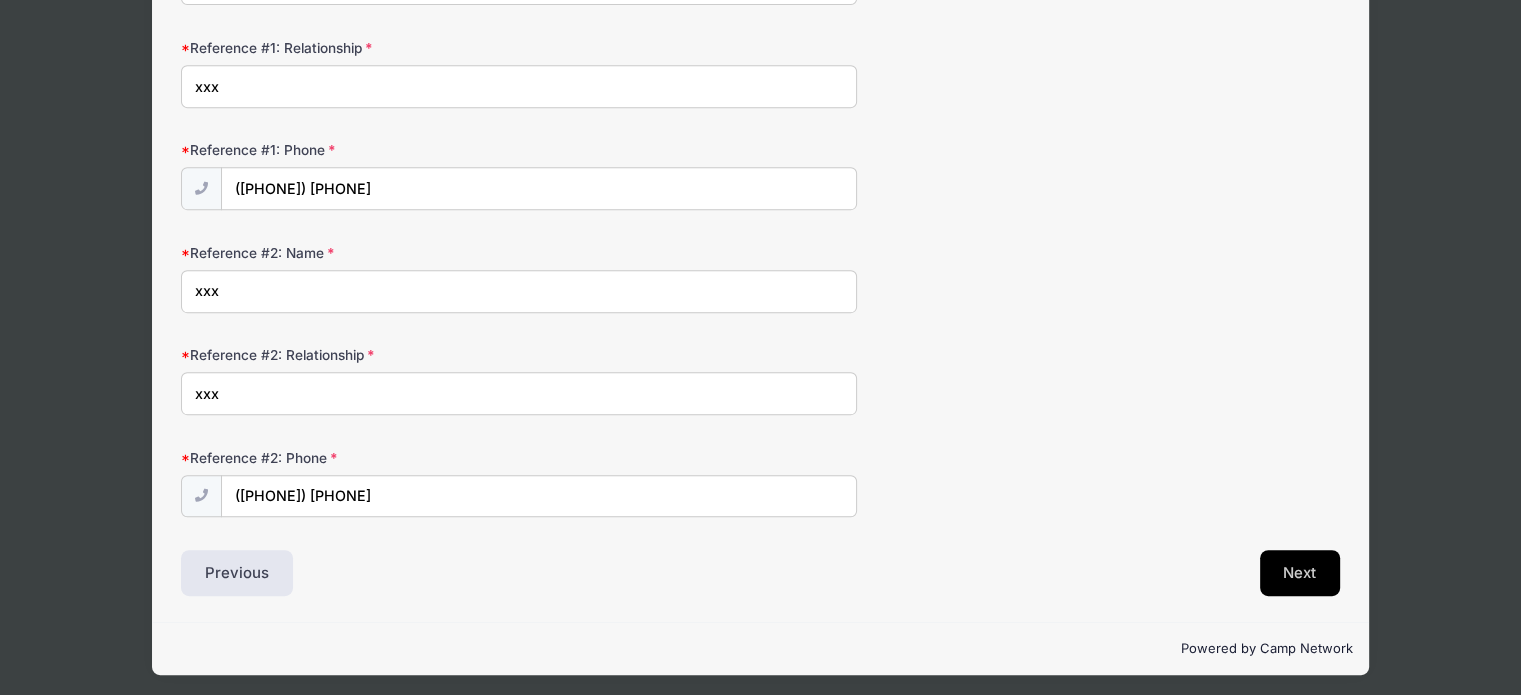 click on "Next" at bounding box center [1300, 573] 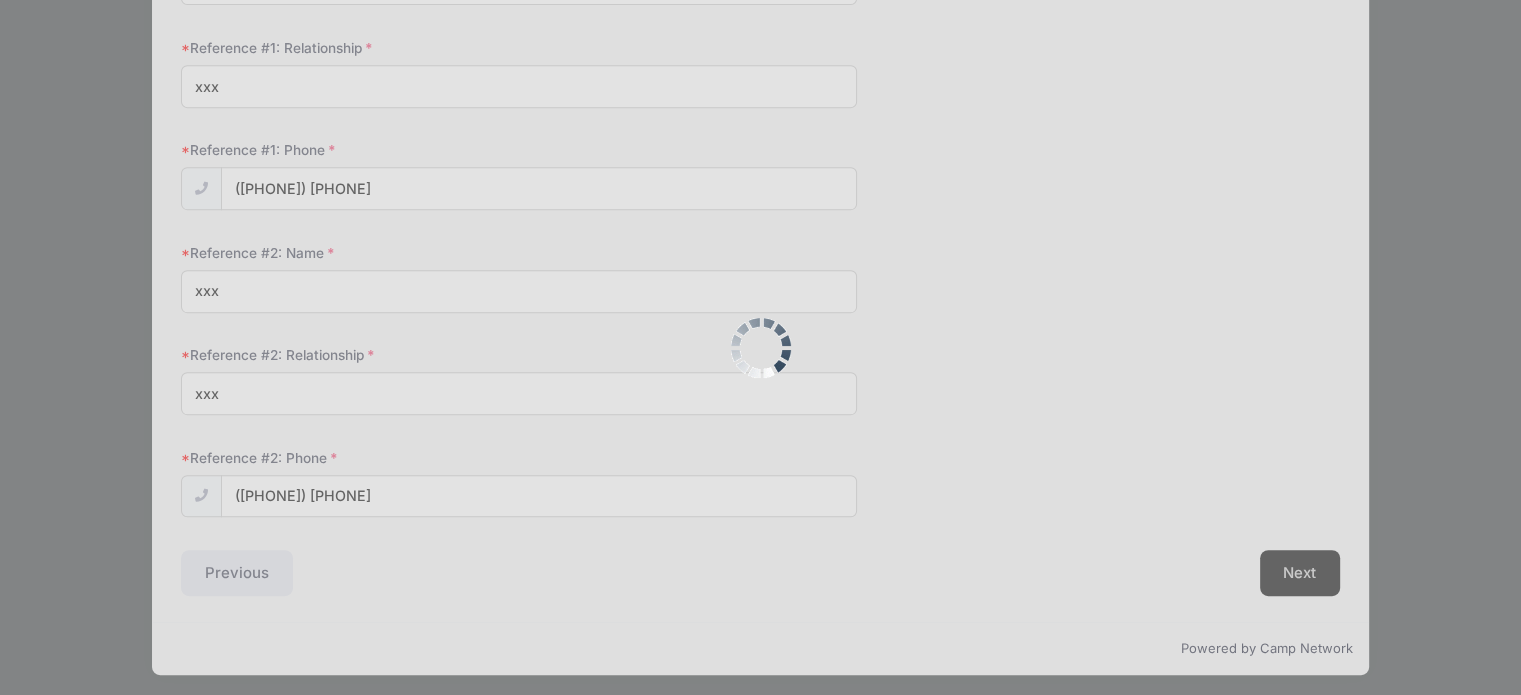 scroll, scrollTop: 196, scrollLeft: 0, axis: vertical 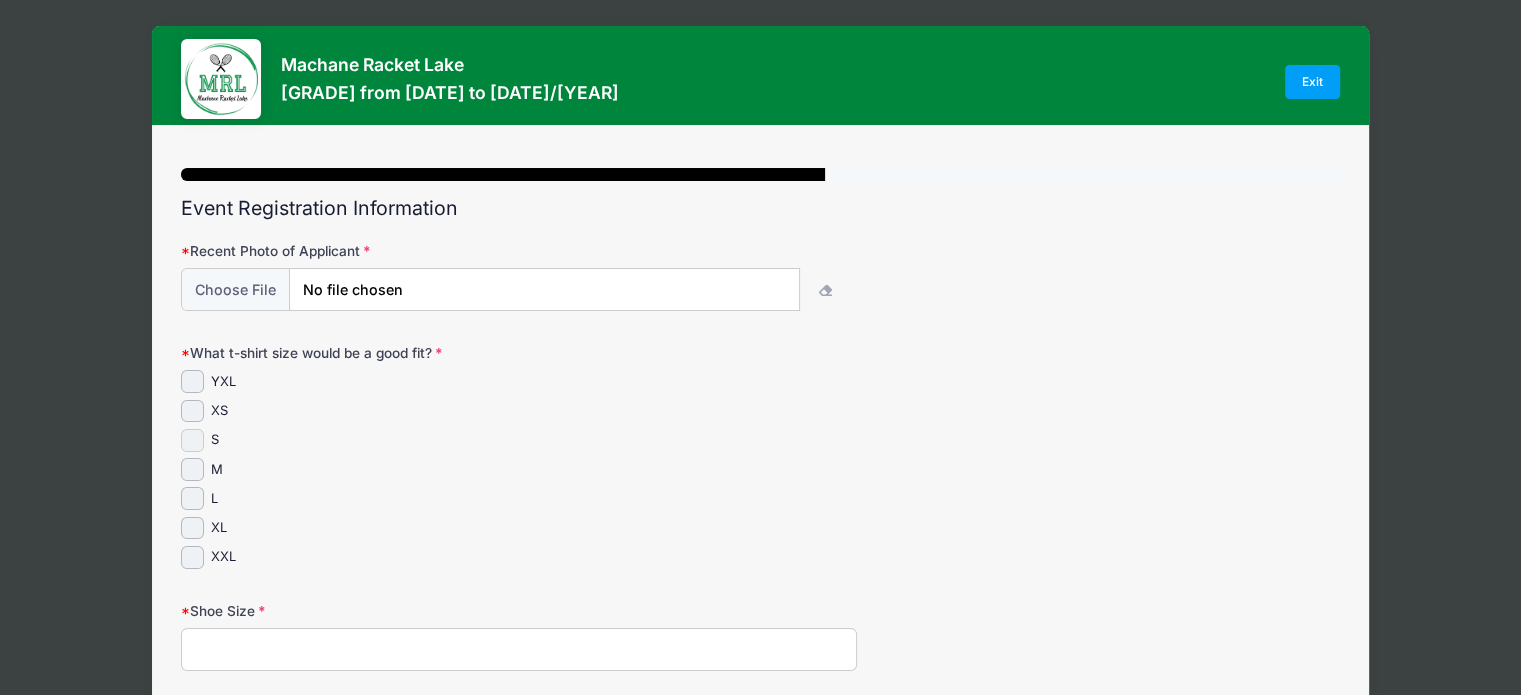 click on "S" at bounding box center [192, 440] 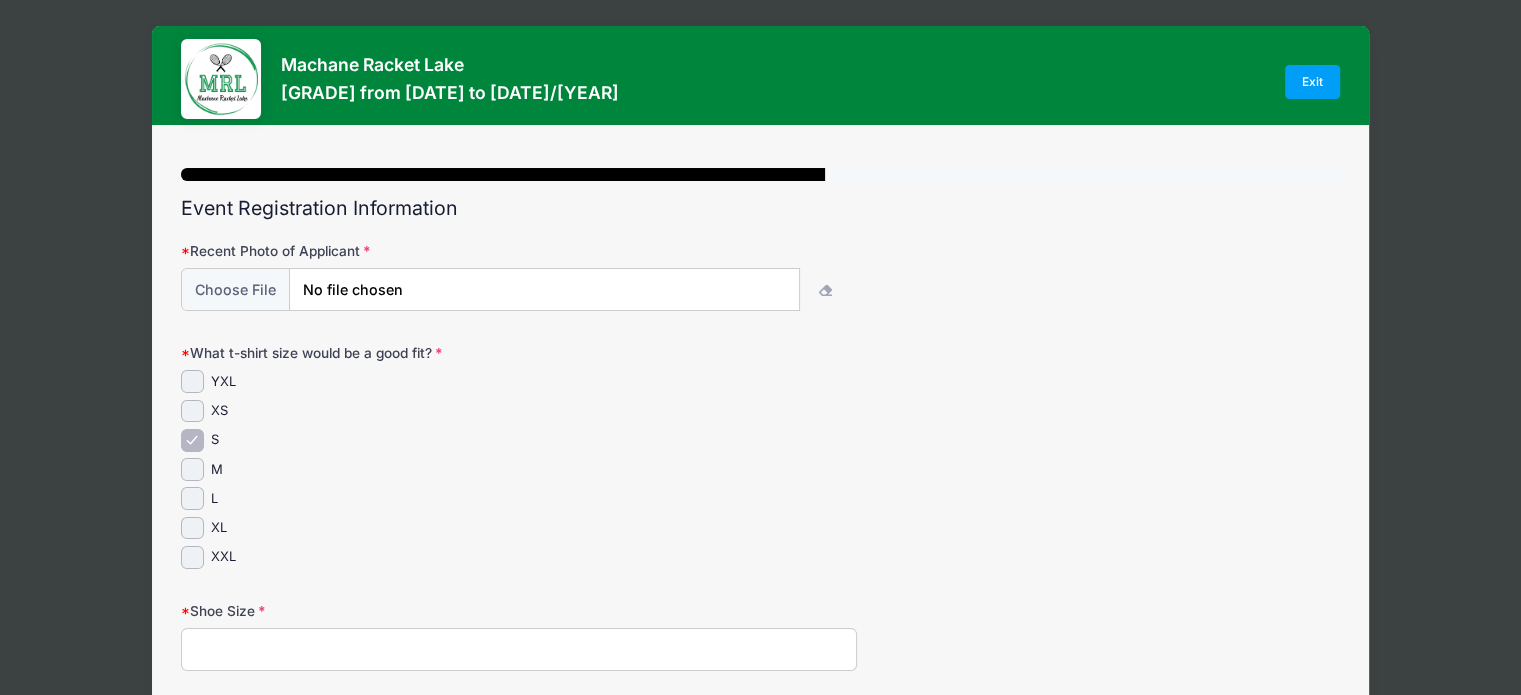 click on "Shoe Size" at bounding box center [519, 649] 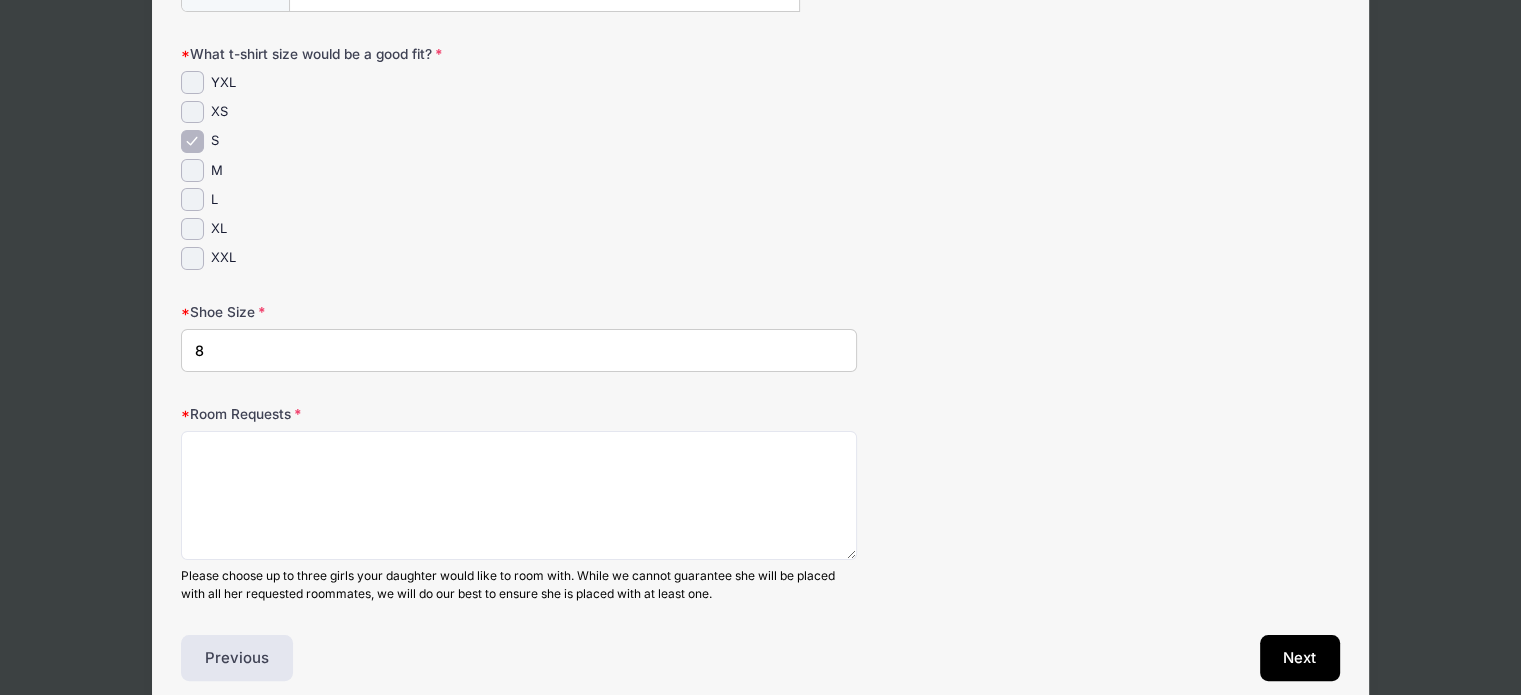 scroll, scrollTop: 312, scrollLeft: 0, axis: vertical 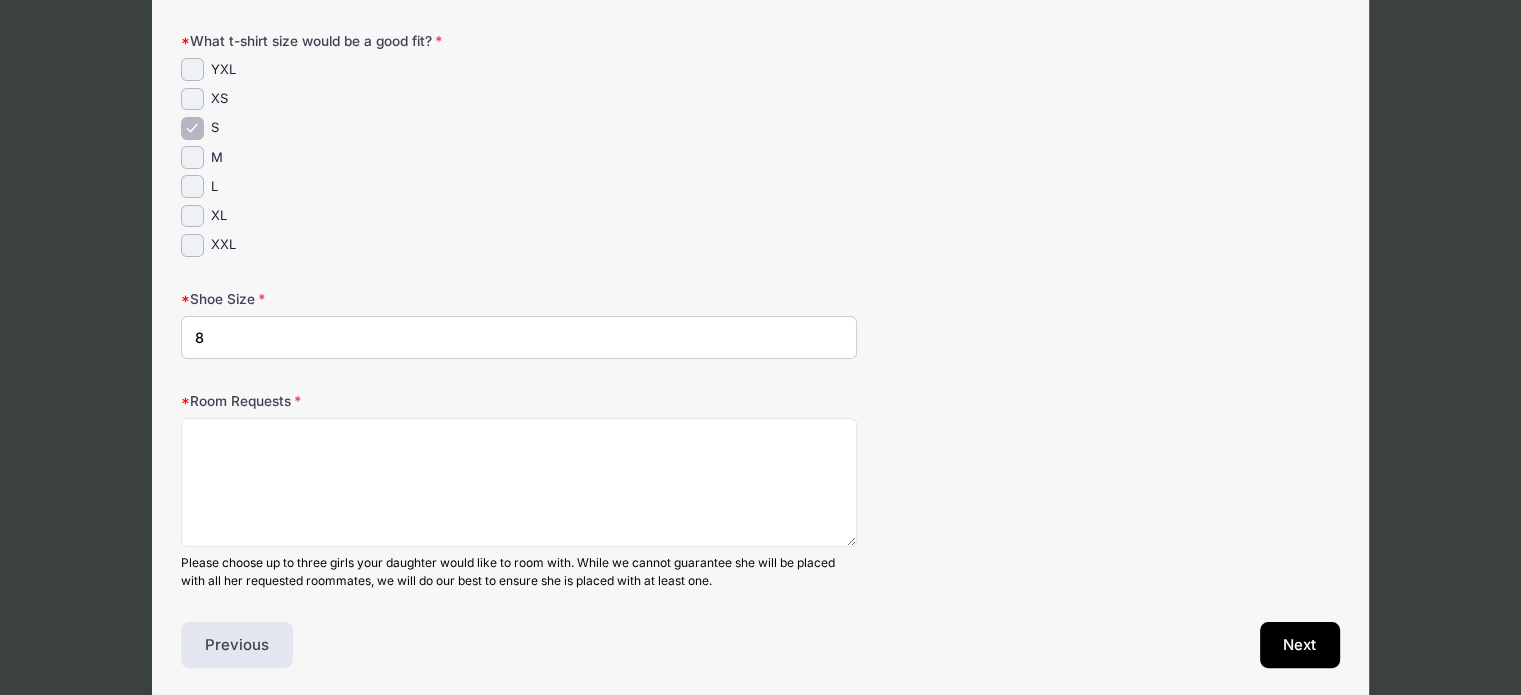 type on "8" 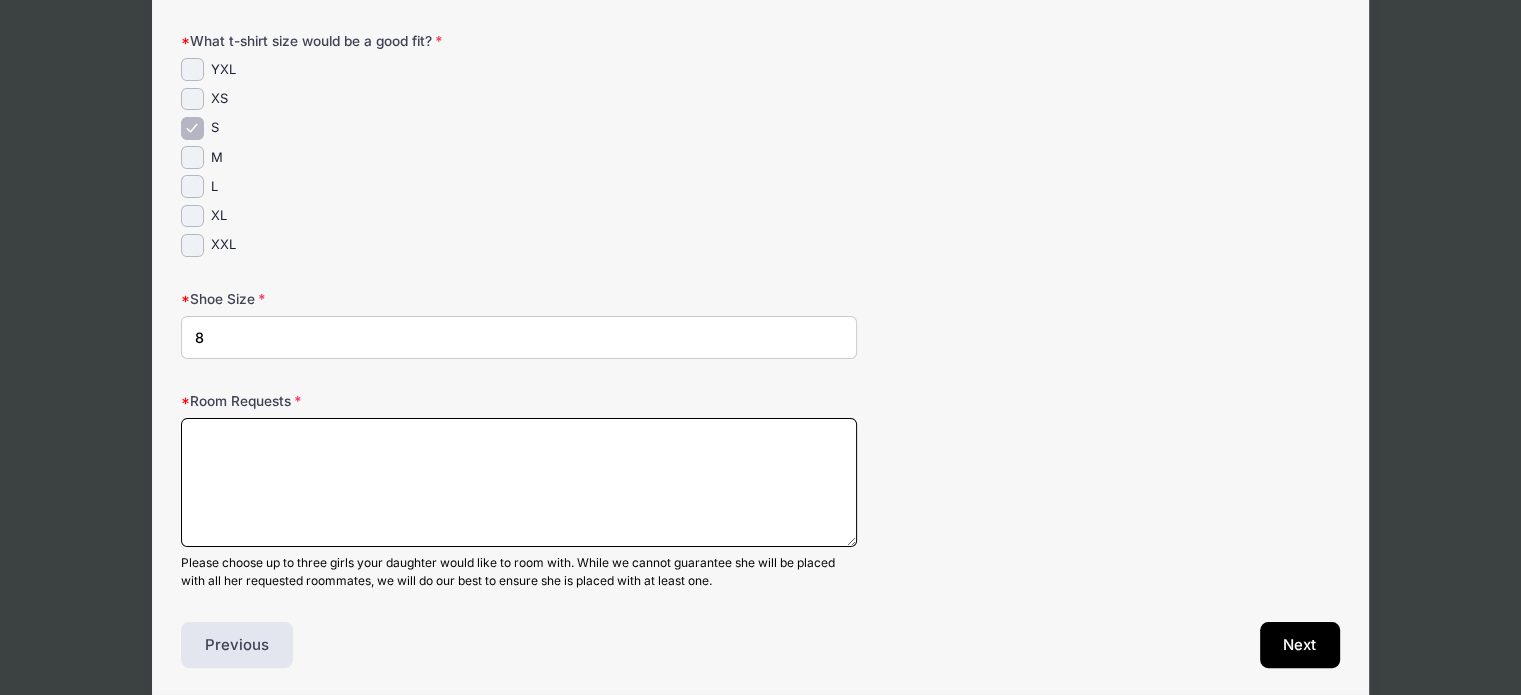 click on "Room Requests" at bounding box center (519, 482) 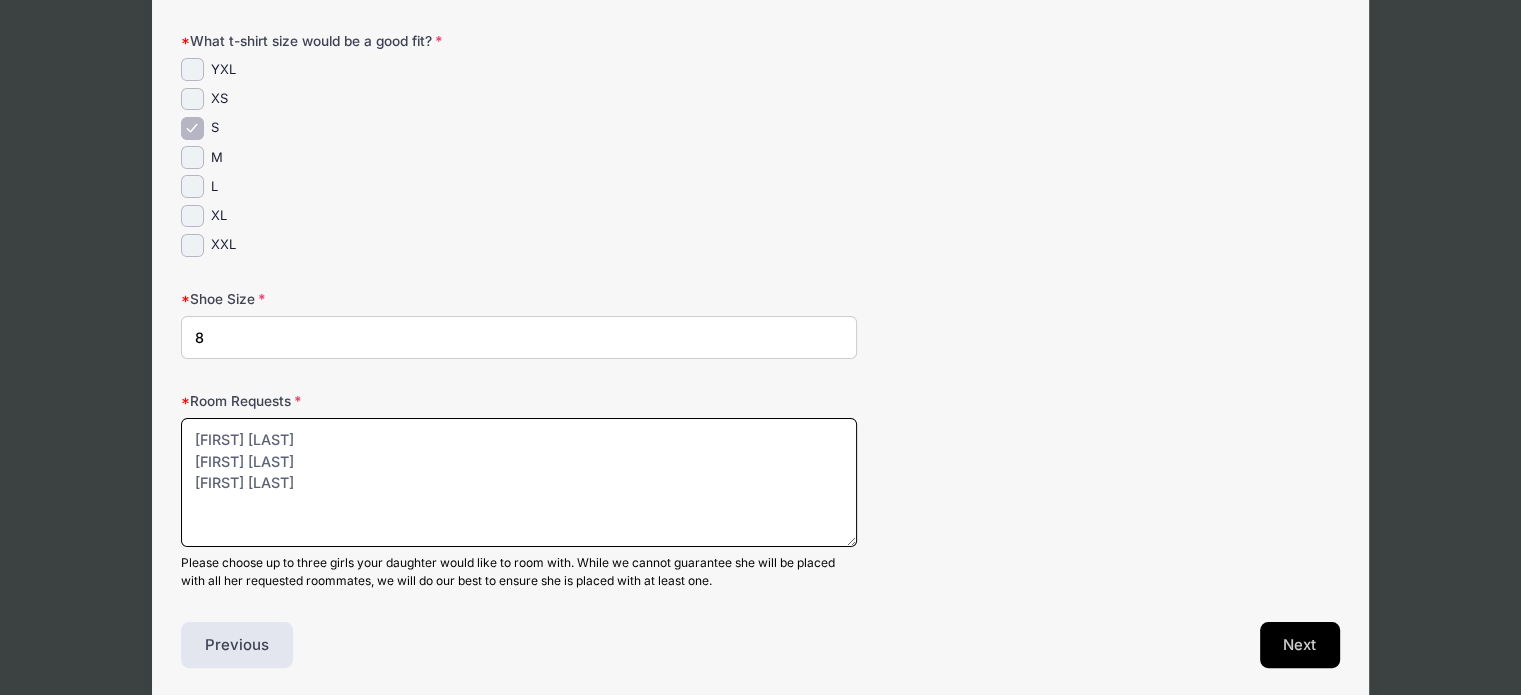 type on "Chaya Baila Speilman
Mindy Gutman
Shiri Gombo" 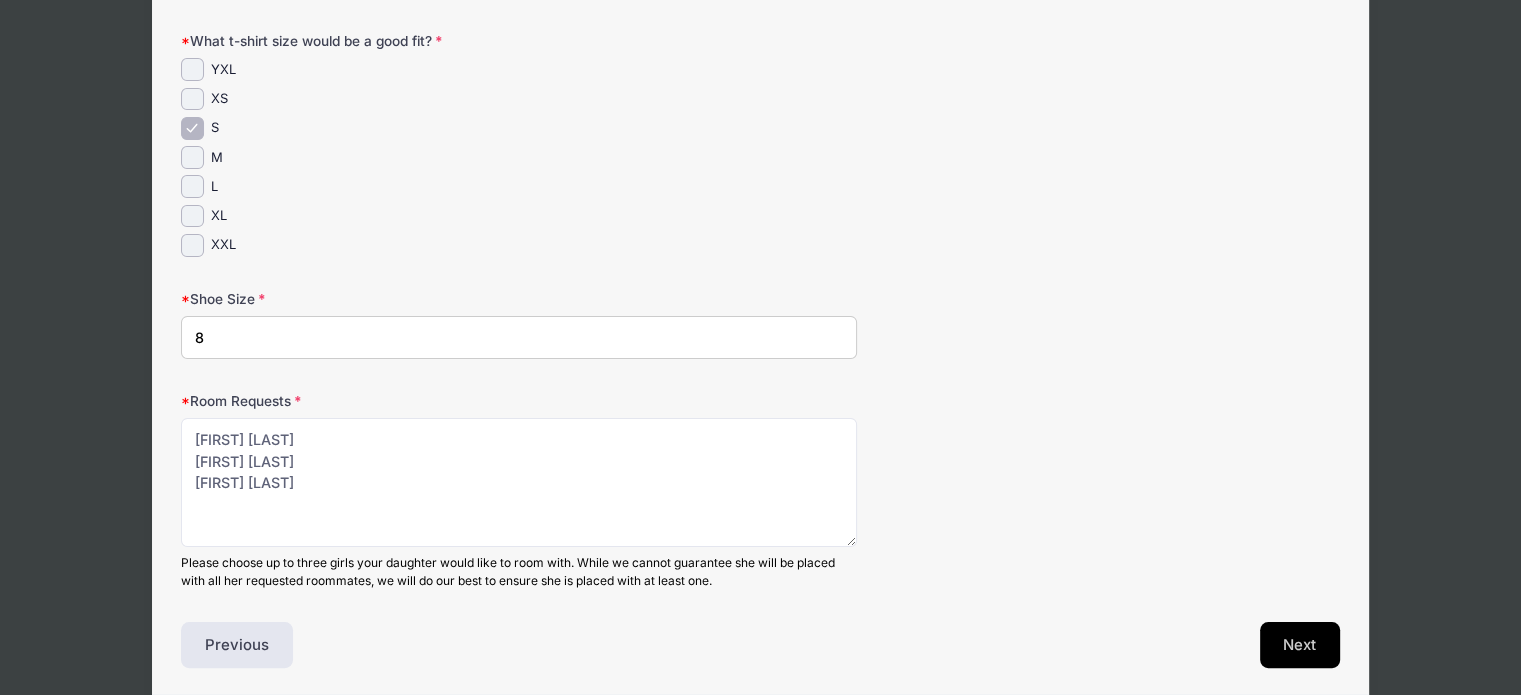 click on "Next" at bounding box center (1300, 645) 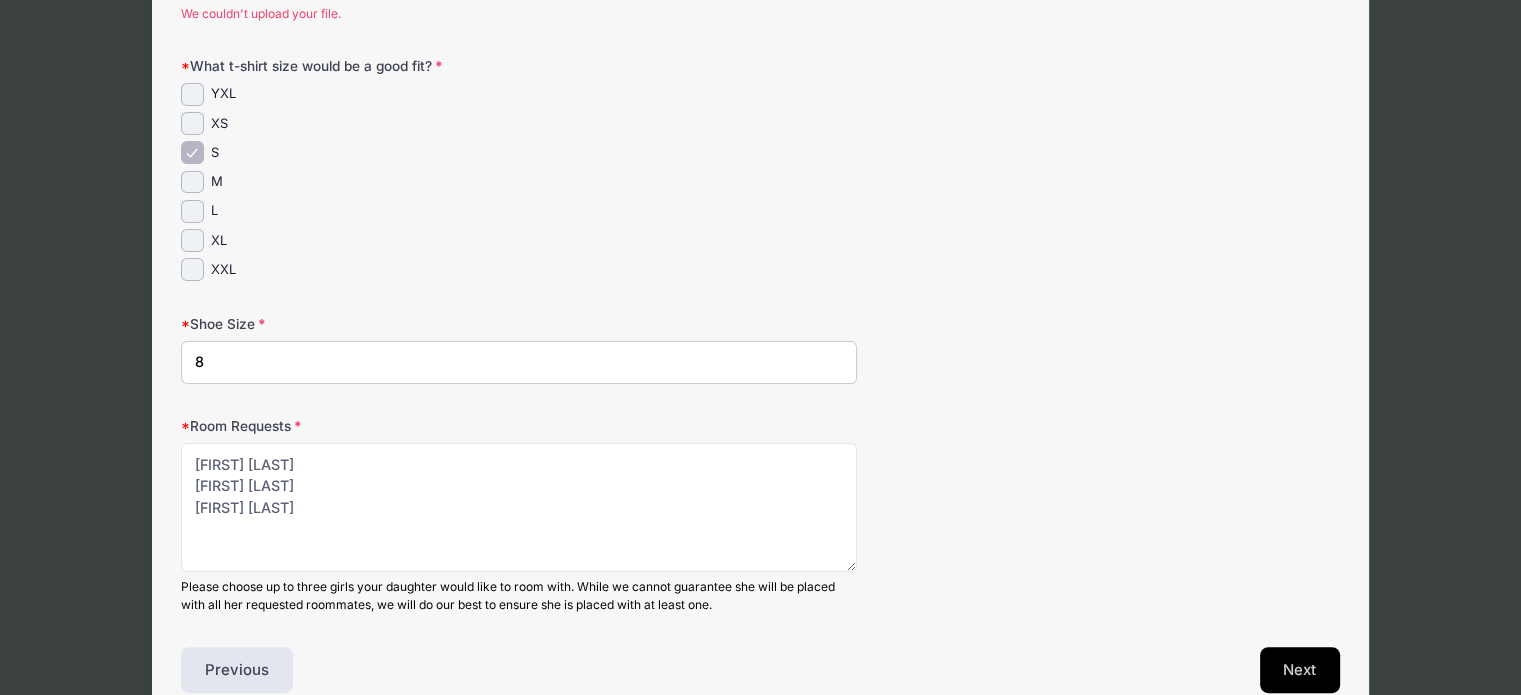 scroll, scrollTop: 289, scrollLeft: 0, axis: vertical 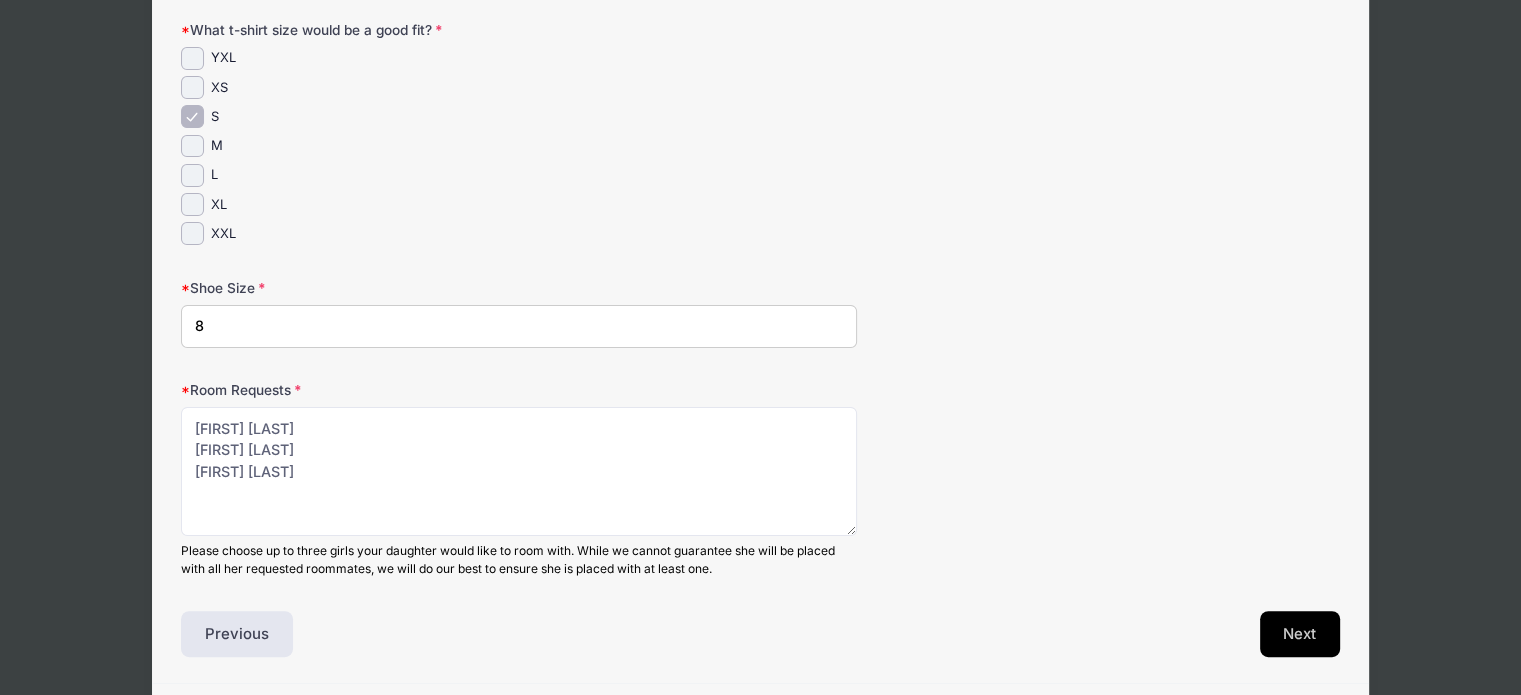 click on "Next" at bounding box center (1300, 634) 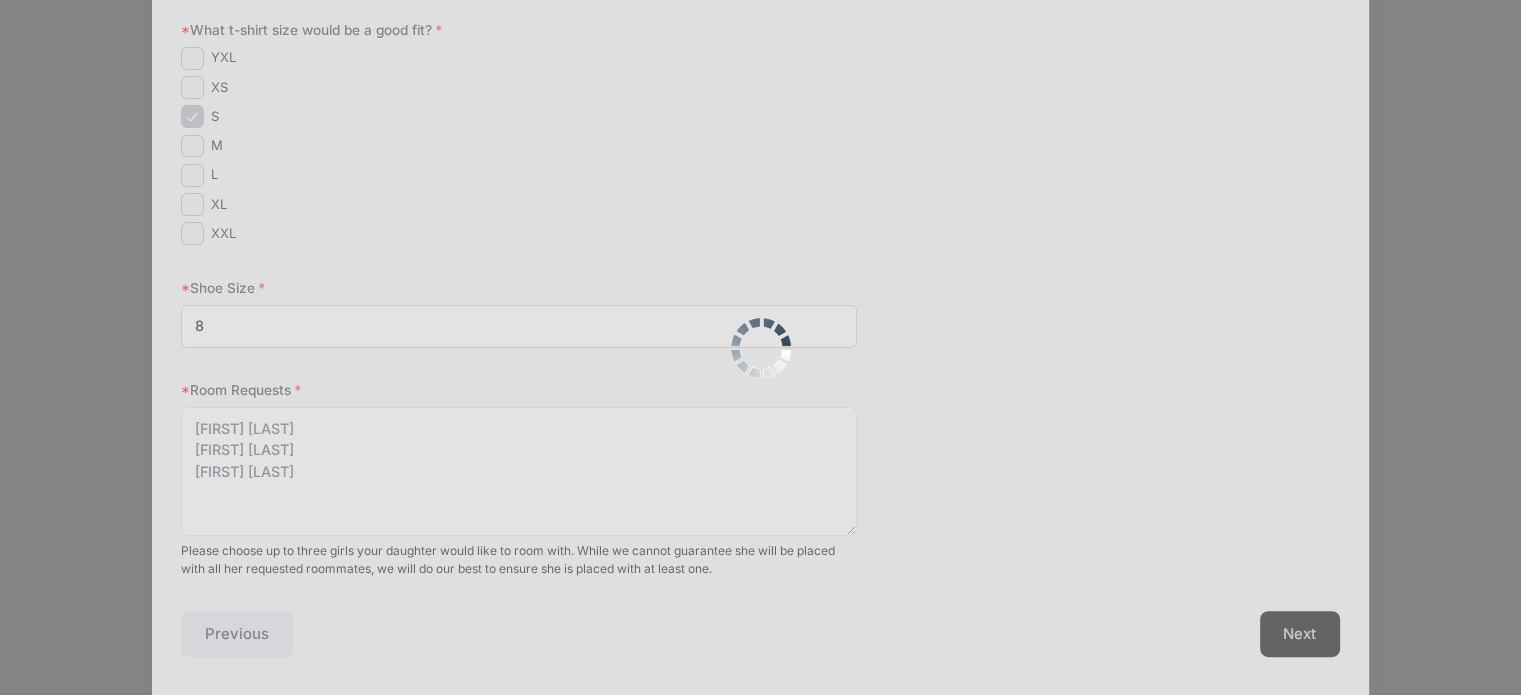 scroll, scrollTop: 0, scrollLeft: 0, axis: both 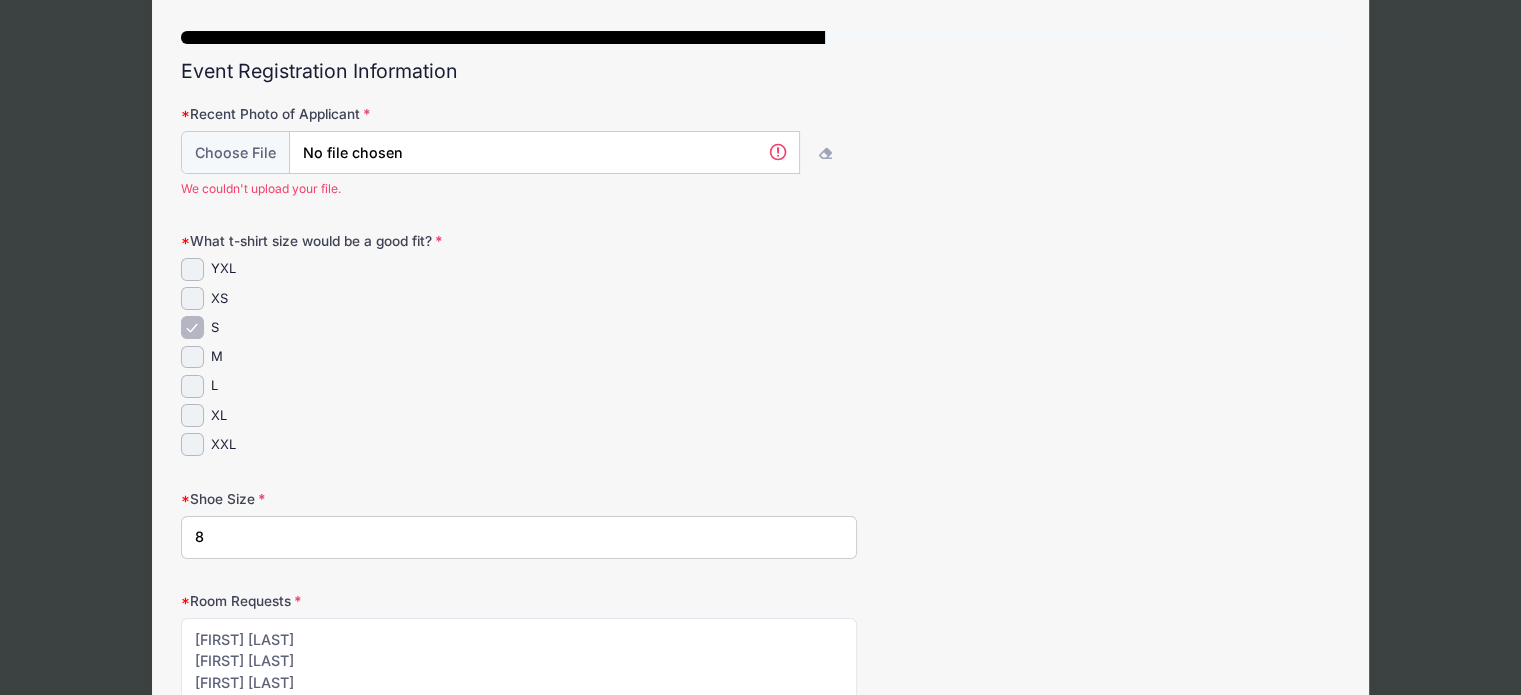 drag, startPoint x: 1520, startPoint y: 375, endPoint x: 1532, endPoint y: 460, distance: 85.84288 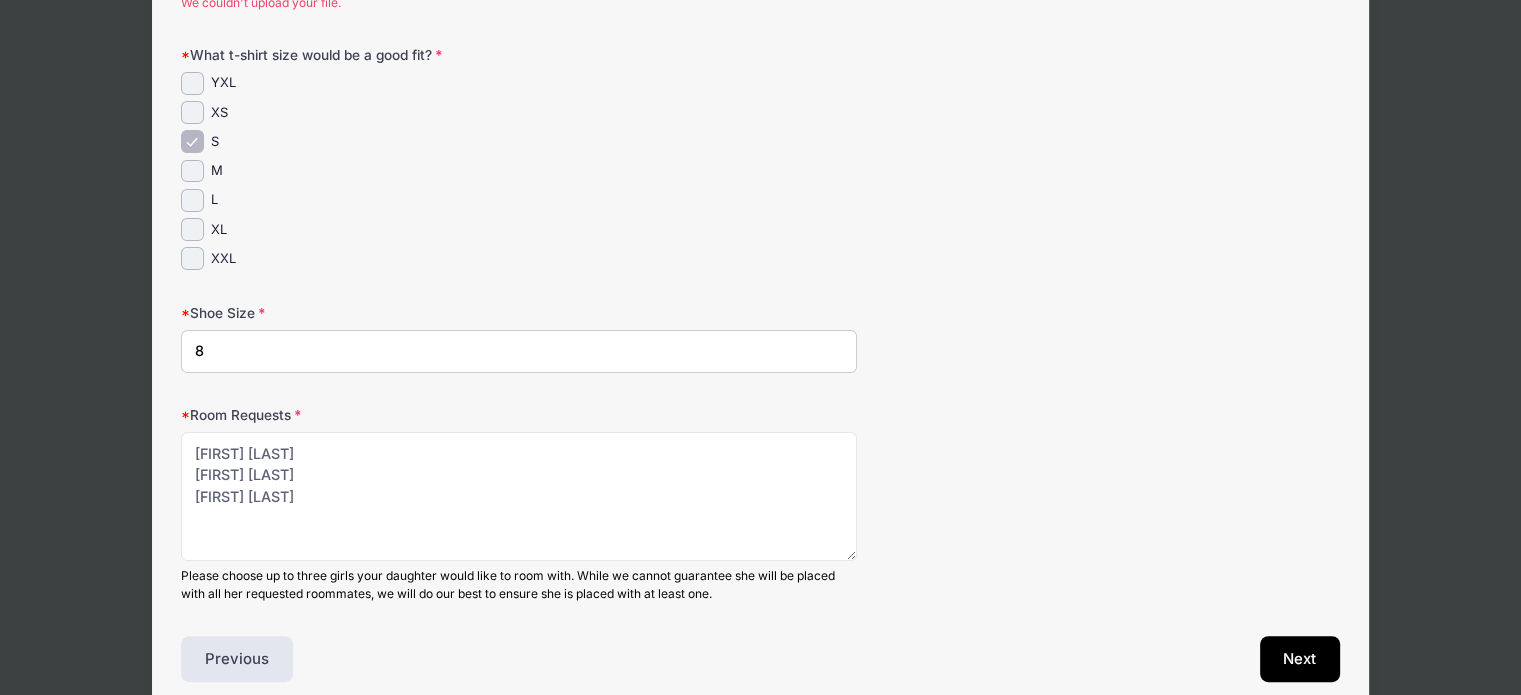scroll, scrollTop: 320, scrollLeft: 0, axis: vertical 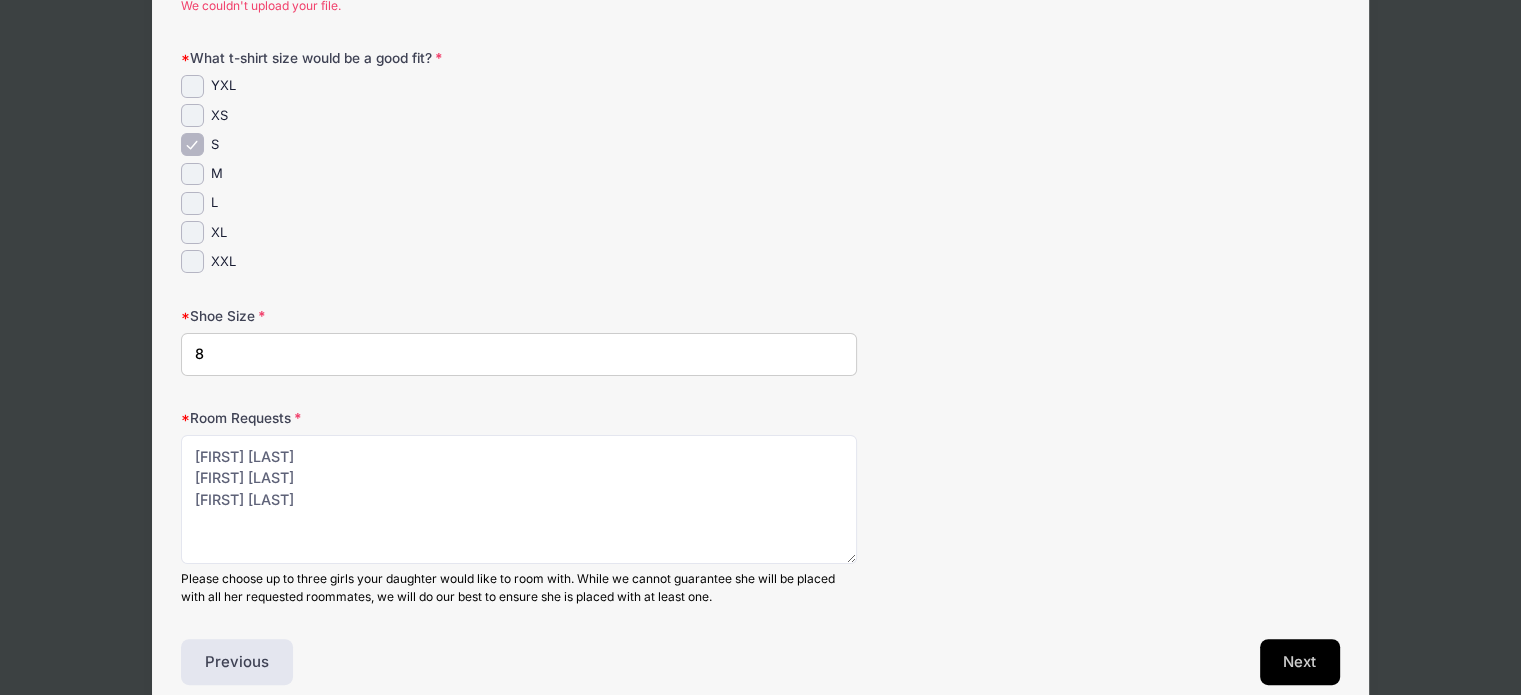 click on "Next" at bounding box center (1300, 662) 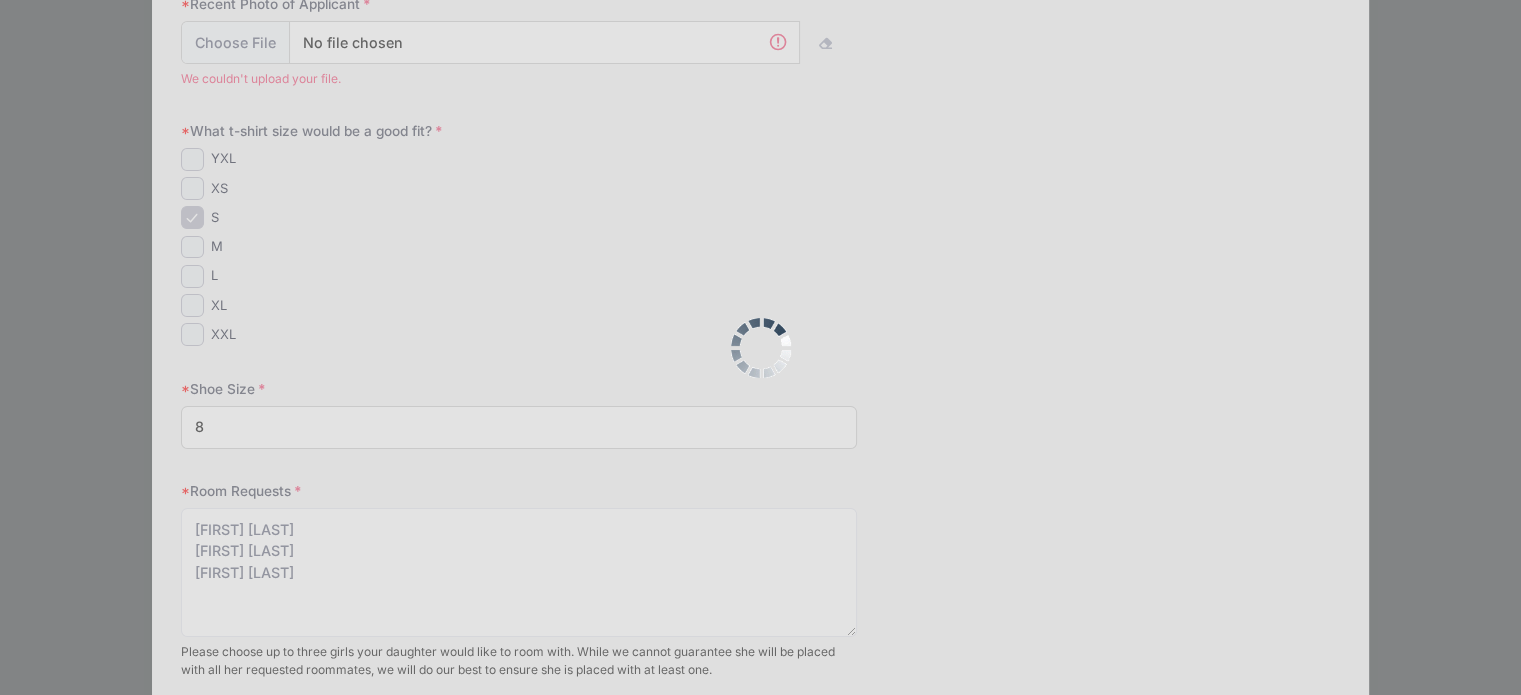 scroll, scrollTop: 0, scrollLeft: 0, axis: both 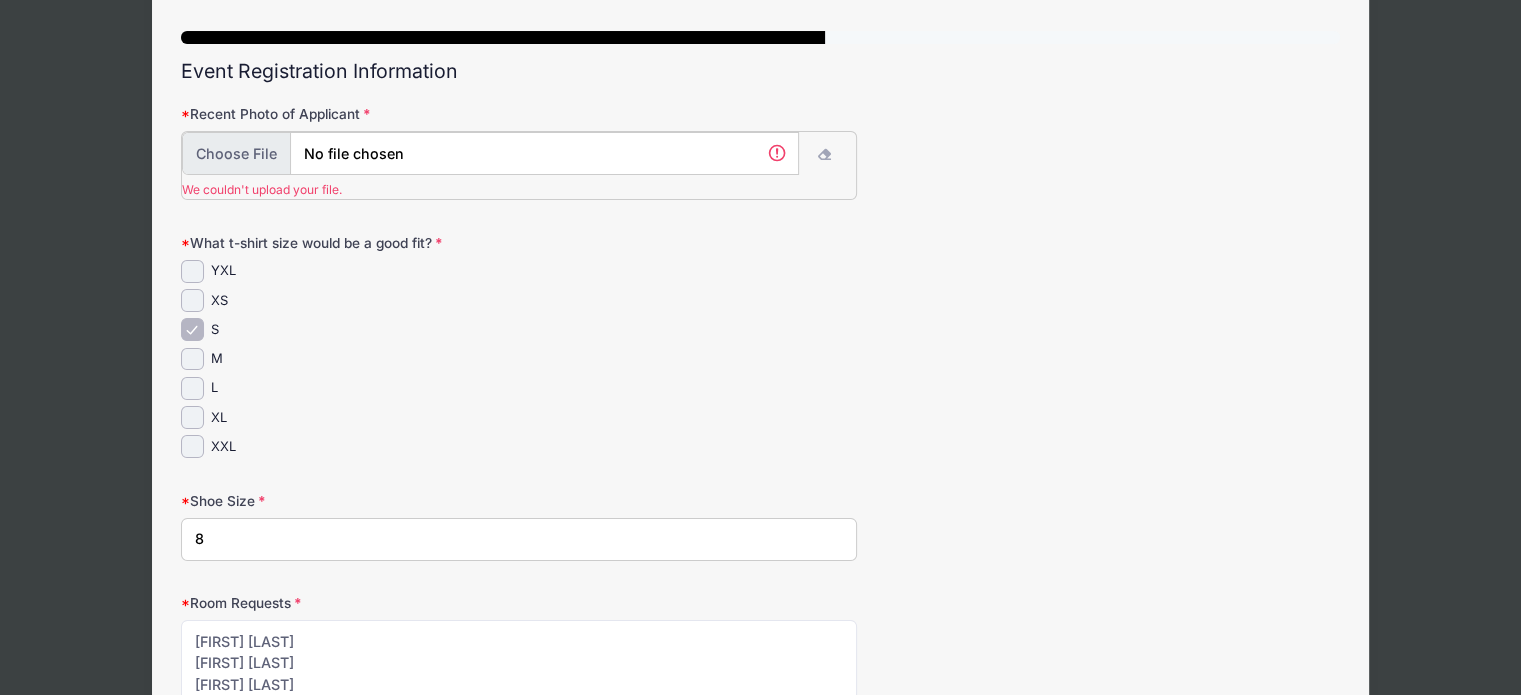 click at bounding box center [490, 153] 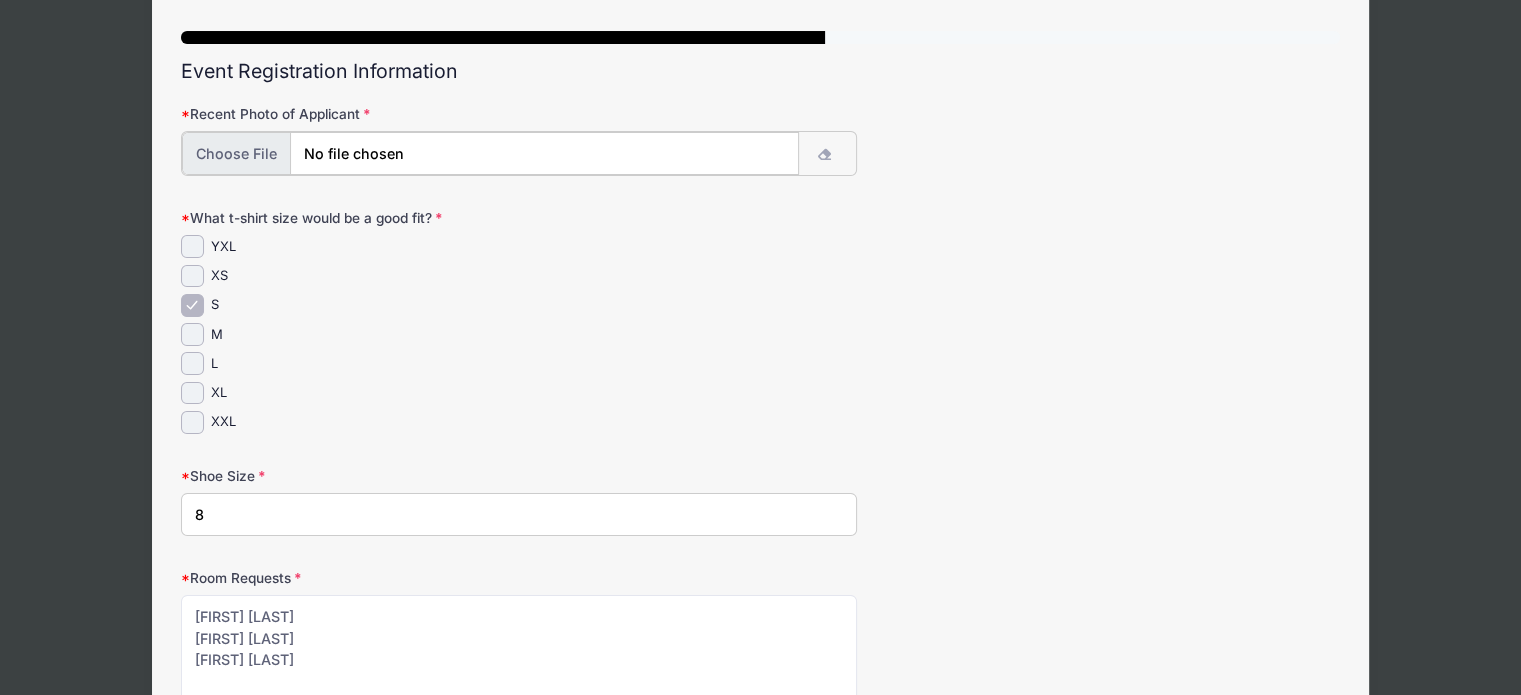 type on "C:\fakepath\Screenshot_20250625_104245_Gallery.jpg" 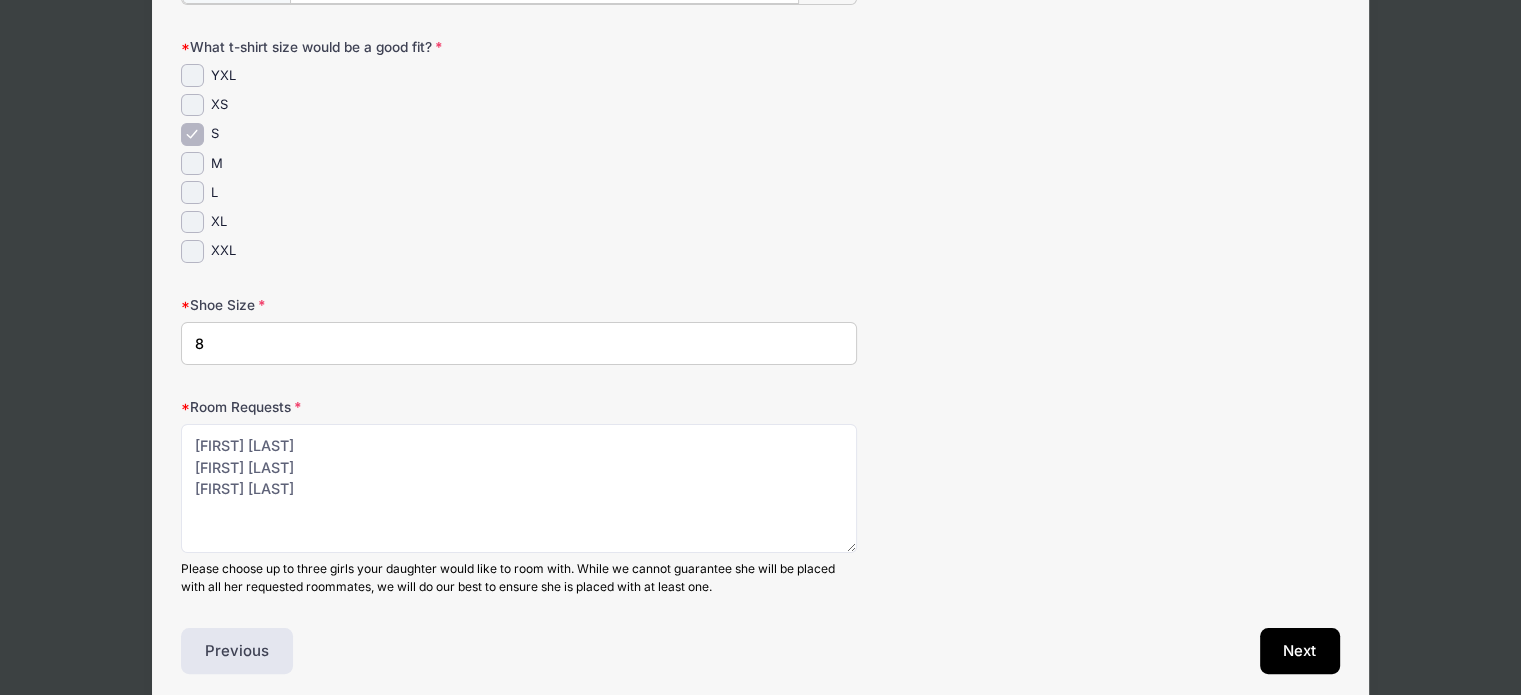 scroll, scrollTop: 389, scrollLeft: 0, axis: vertical 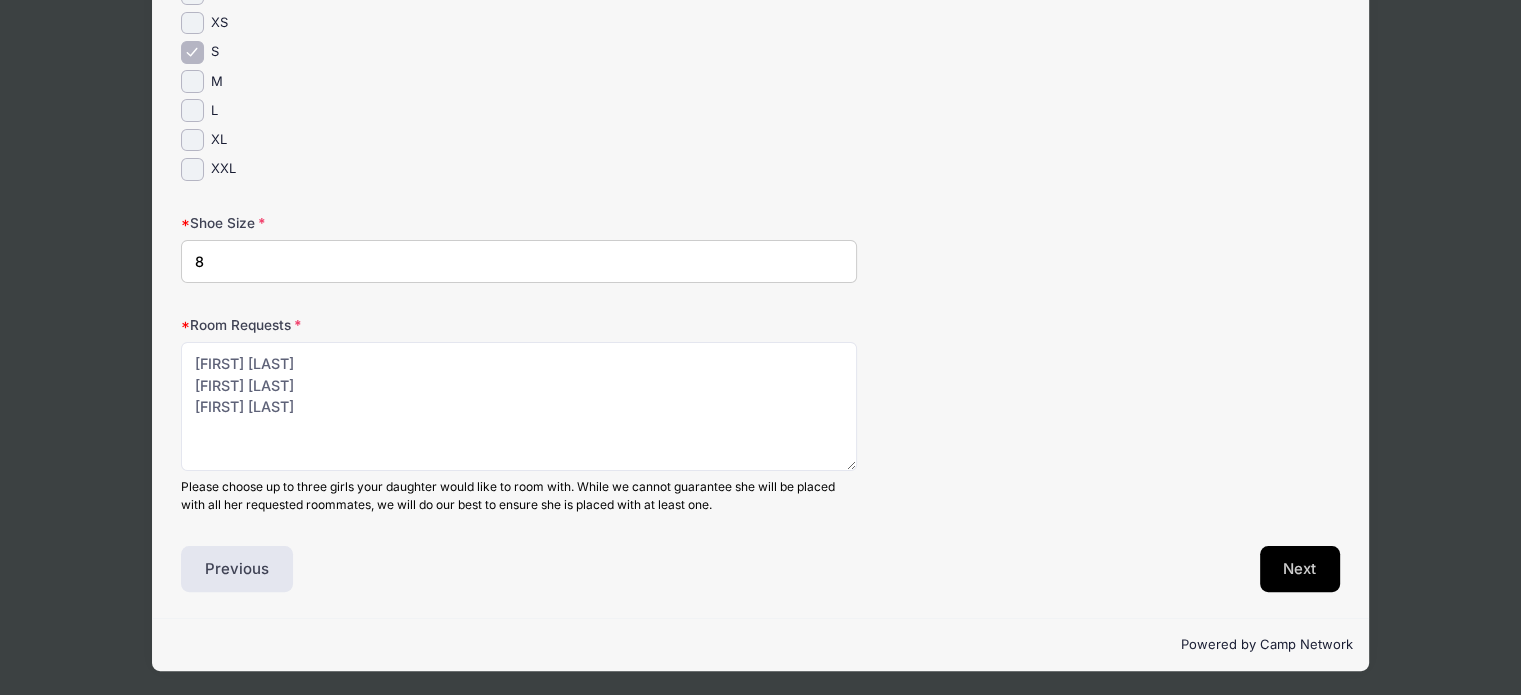 click on "Next" at bounding box center [1300, 569] 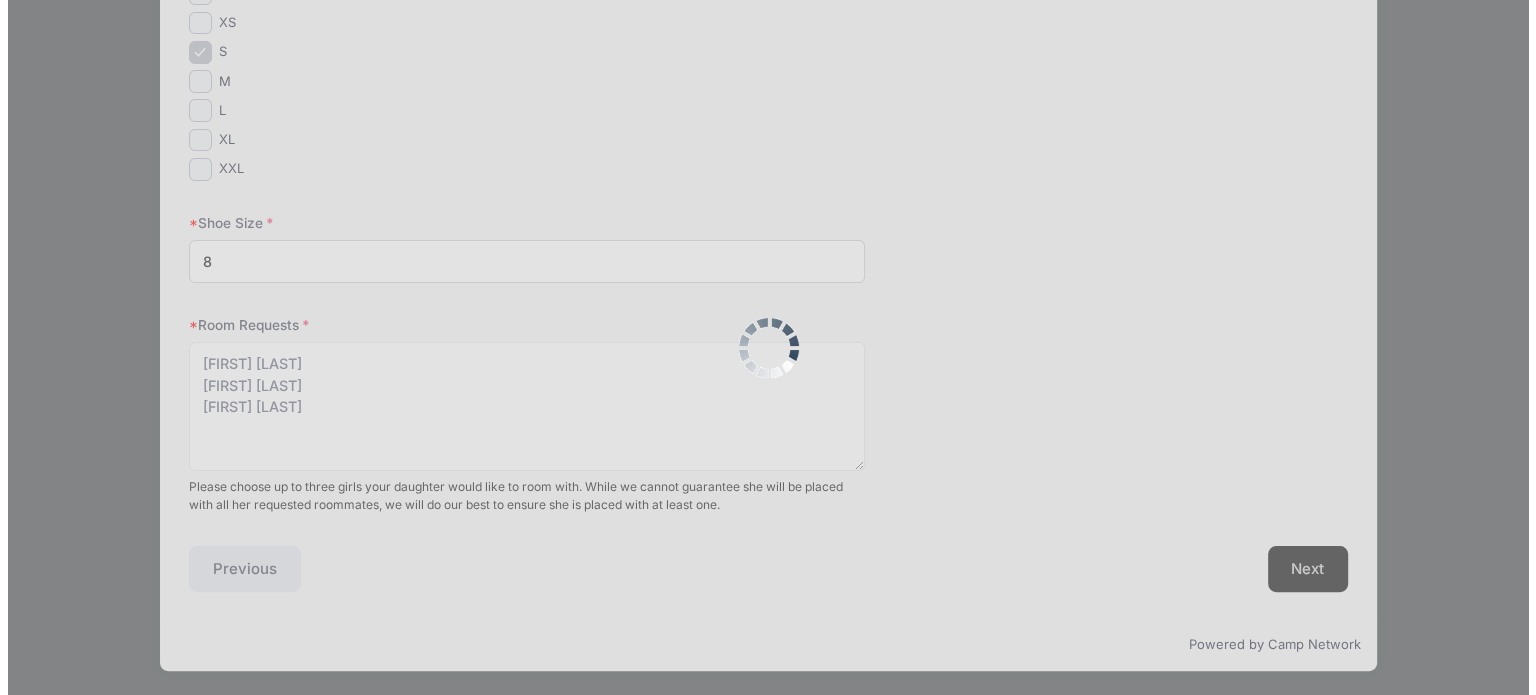 scroll, scrollTop: 0, scrollLeft: 0, axis: both 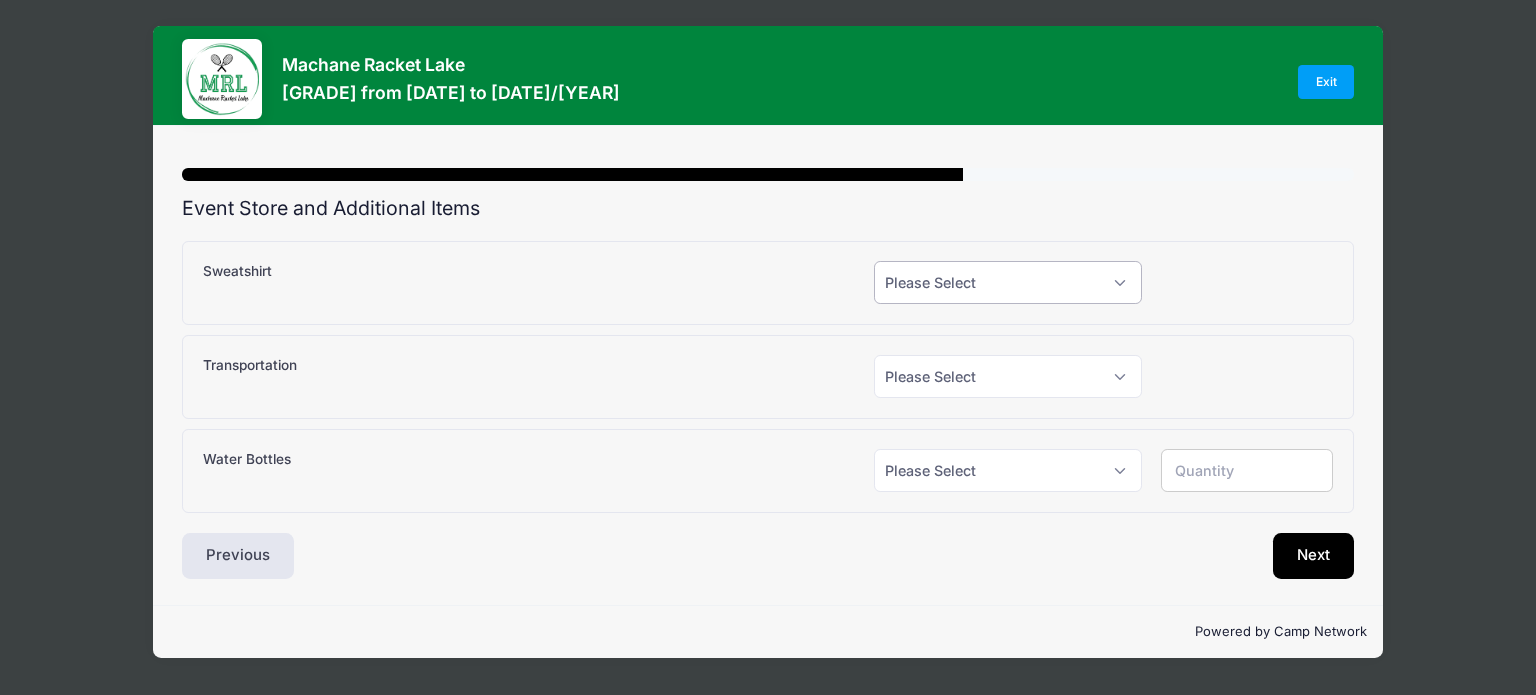 click on "Please Select Yes (+$25.00)
No" at bounding box center (1008, 282) 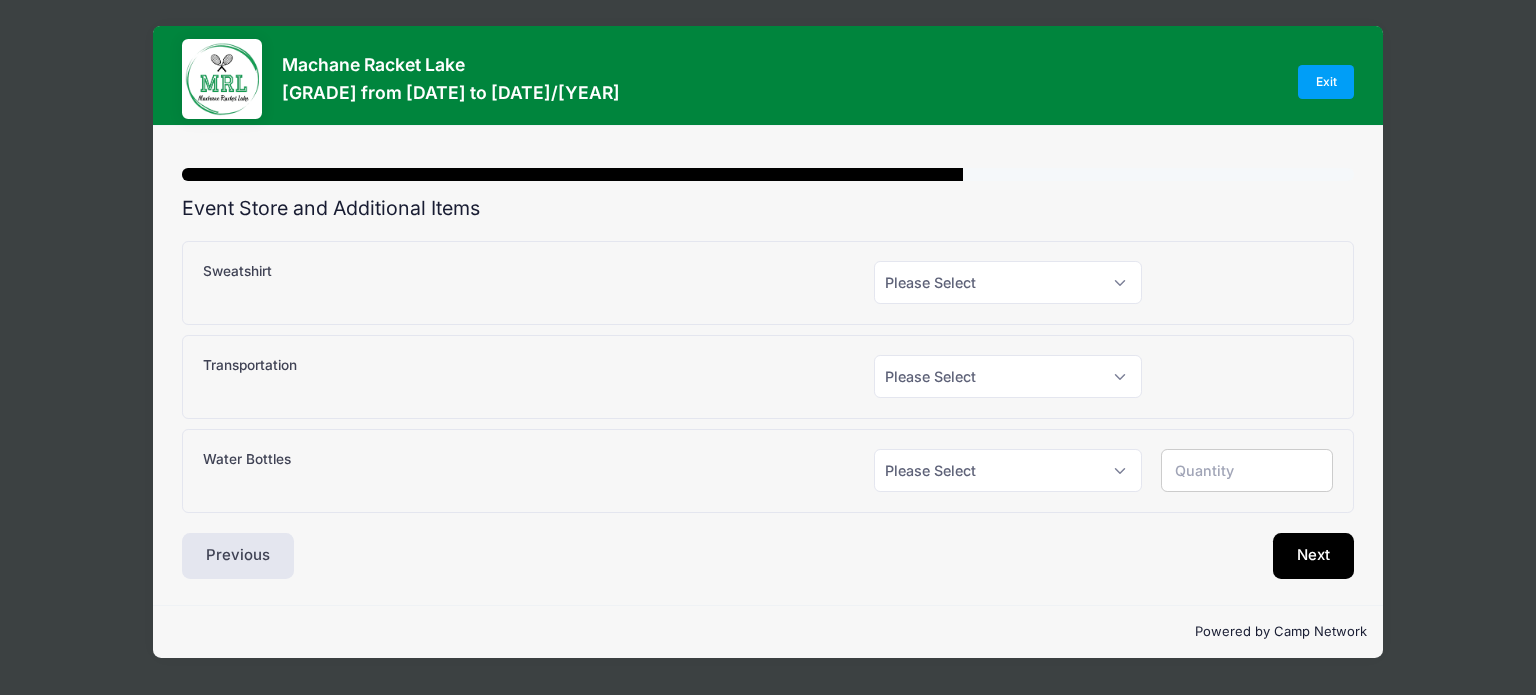 click on "Transportation
Please Select Yes (+$150.00)
No" at bounding box center [768, 377] 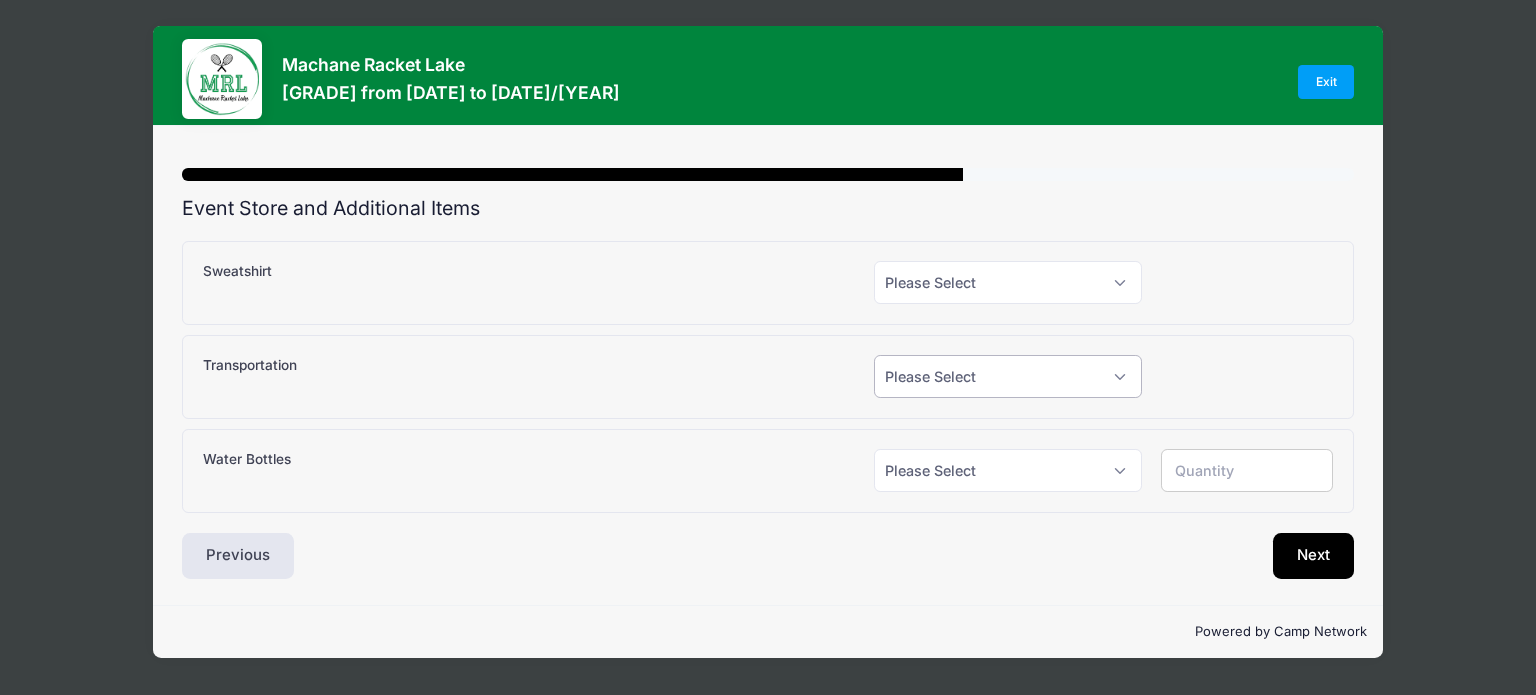 click on "Please Select Yes (+$150.00)
No" at bounding box center (1008, 376) 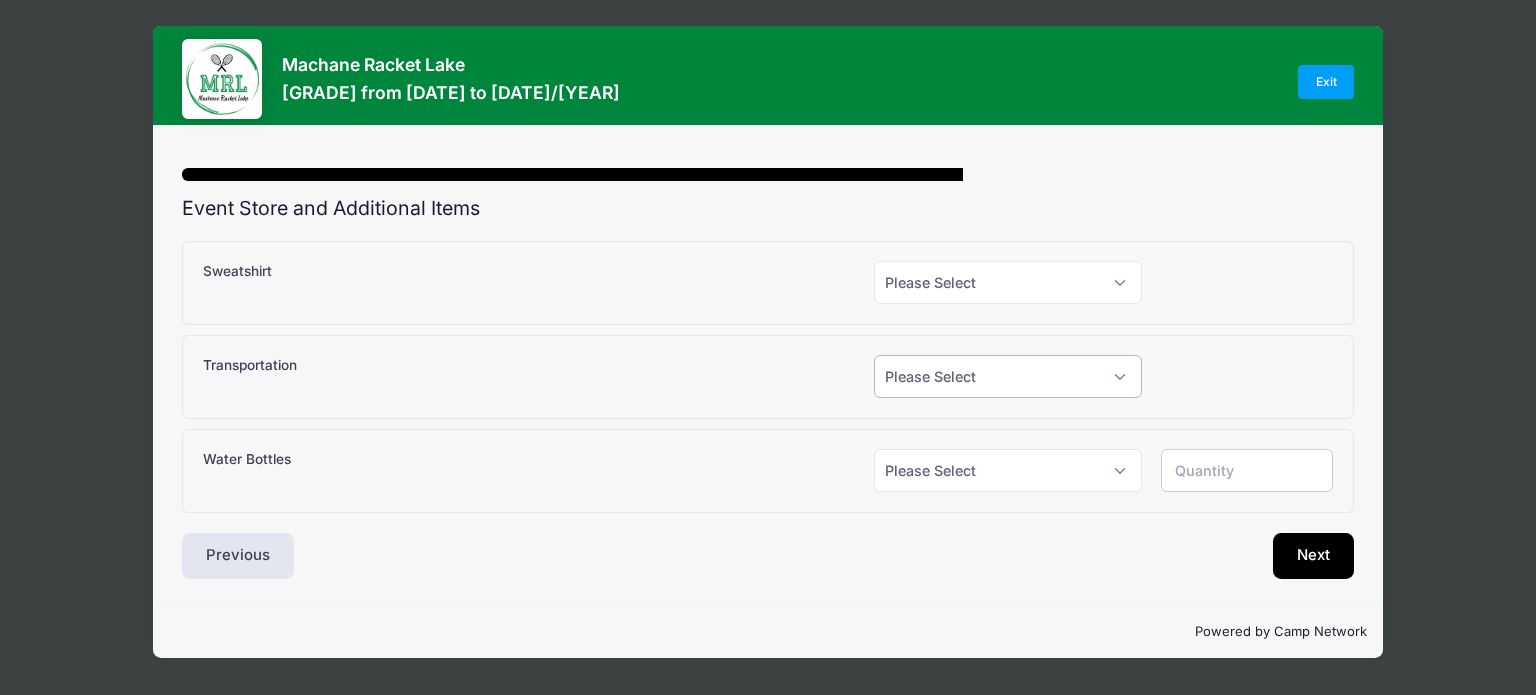 select on "1" 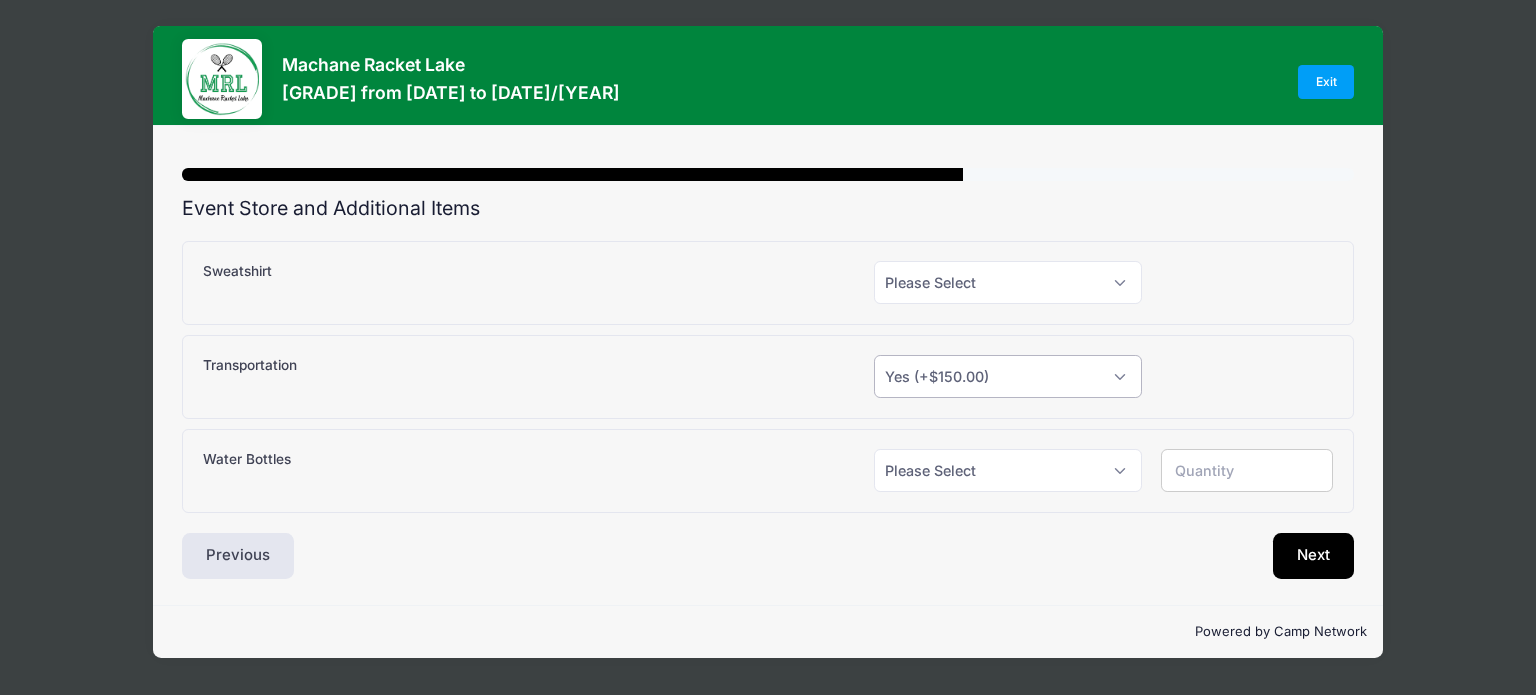 click on "Please Select Yes (+$150.00)
No" at bounding box center [1008, 376] 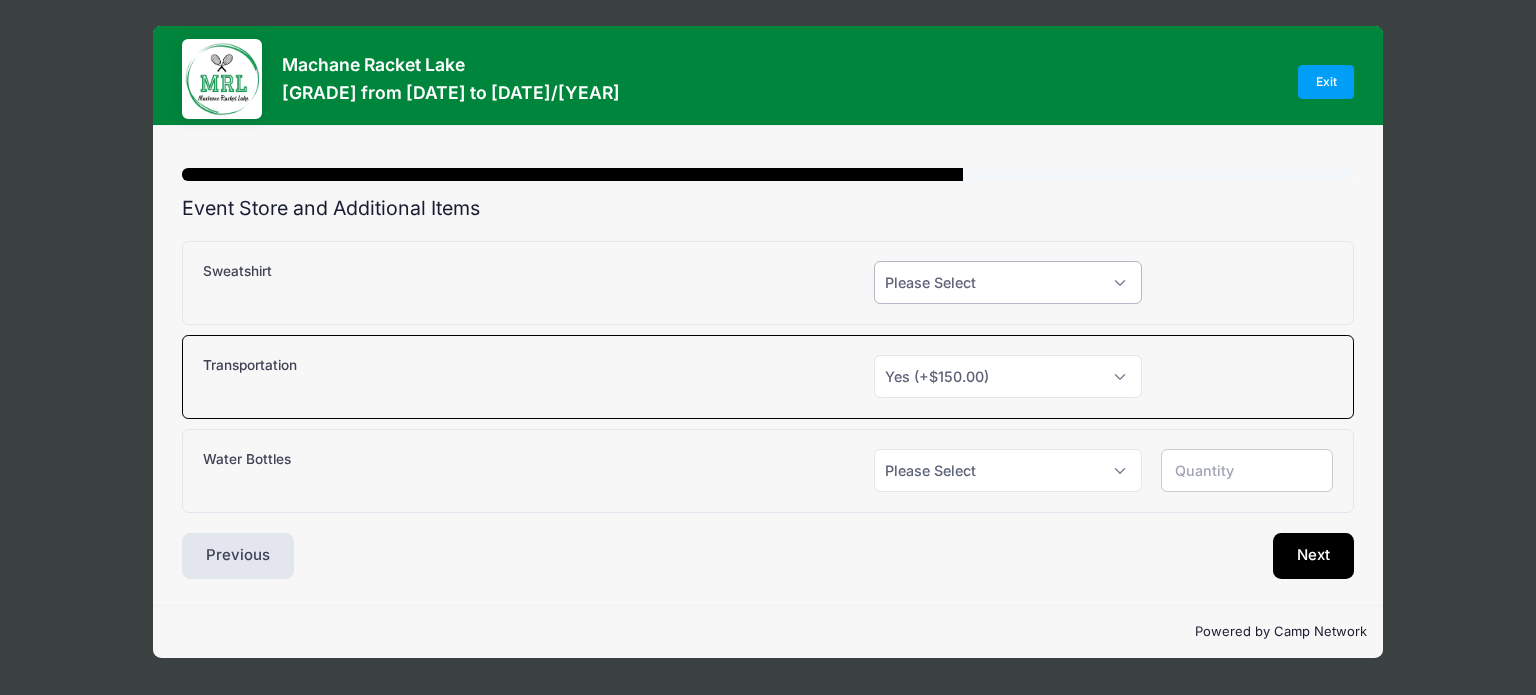click on "Please Select Yes (+$25.00)
No" at bounding box center [1008, 282] 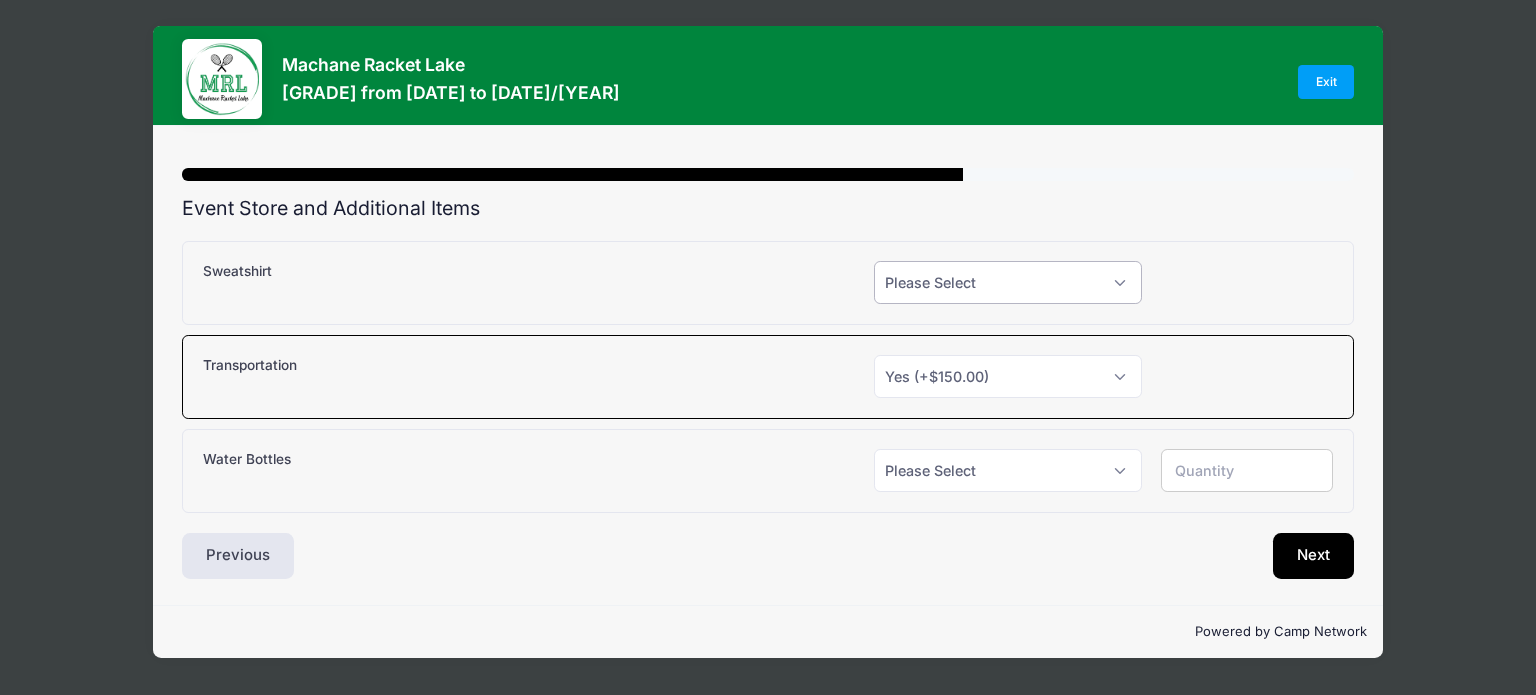 select on "1" 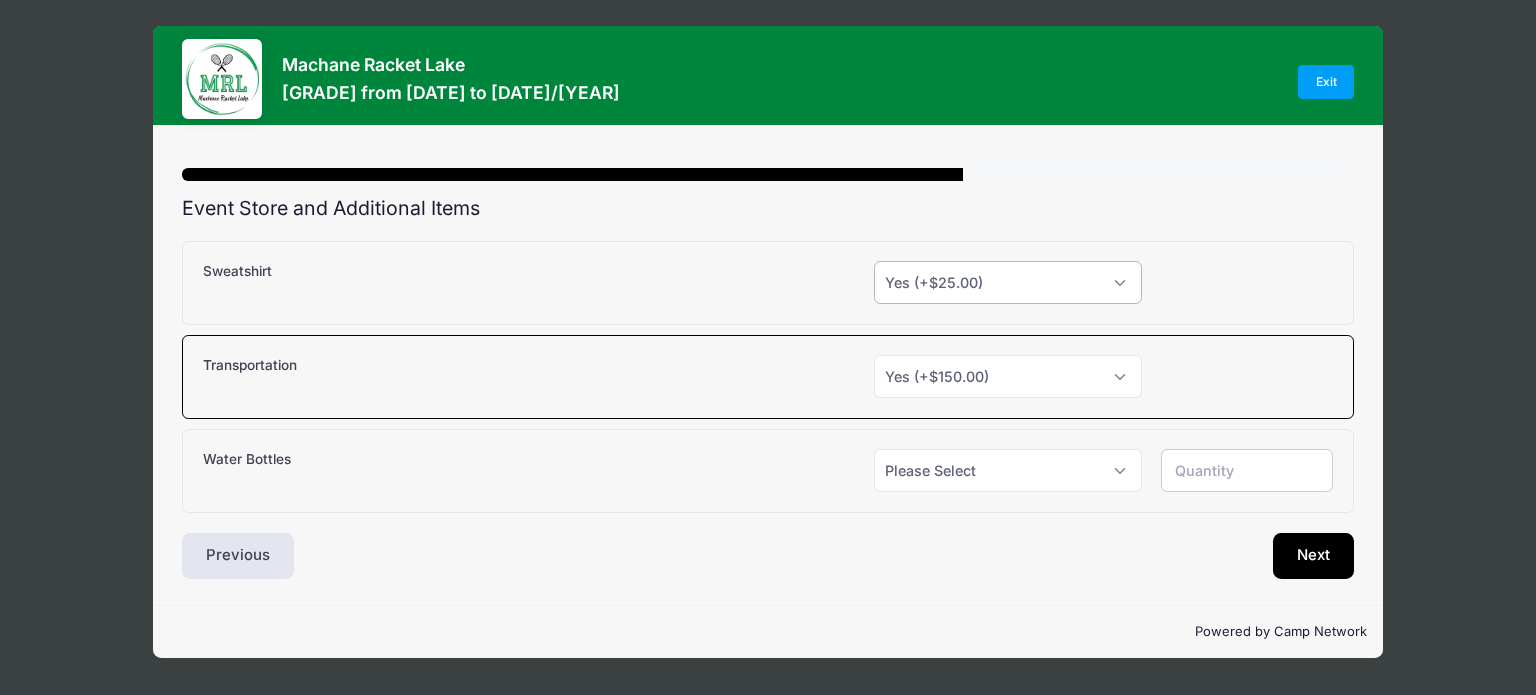 click on "Please Select Yes (+$25.00)
No" at bounding box center [1008, 282] 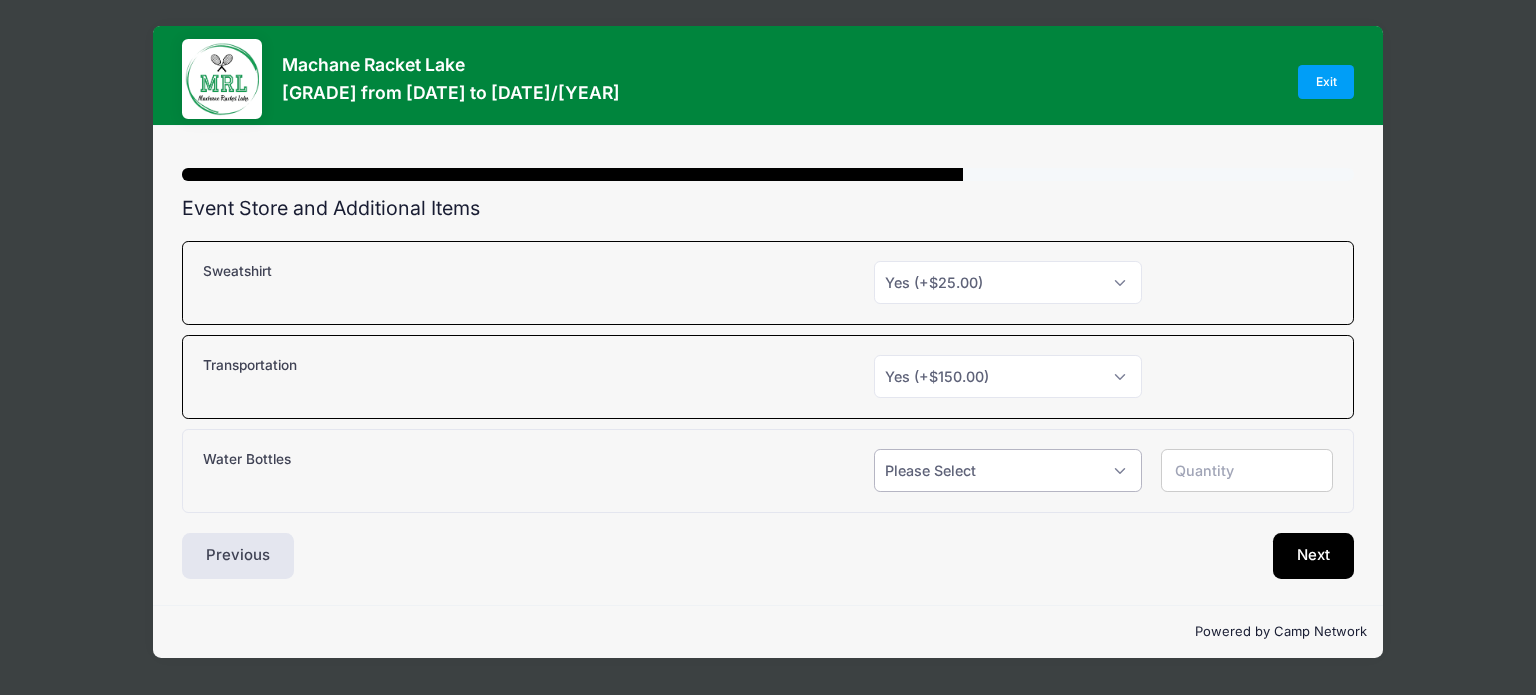 click on "Please Select Yes (+$12.00)
No" at bounding box center (1008, 470) 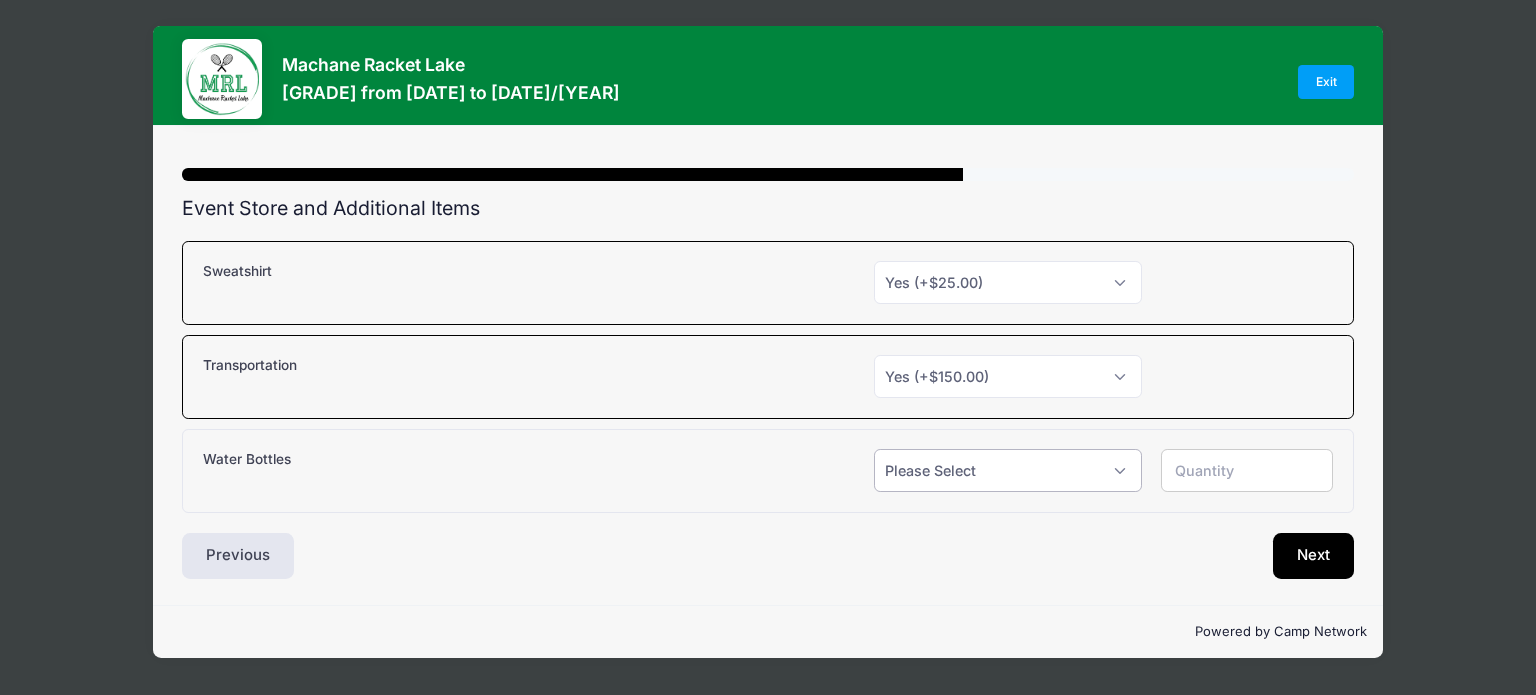 select on "1" 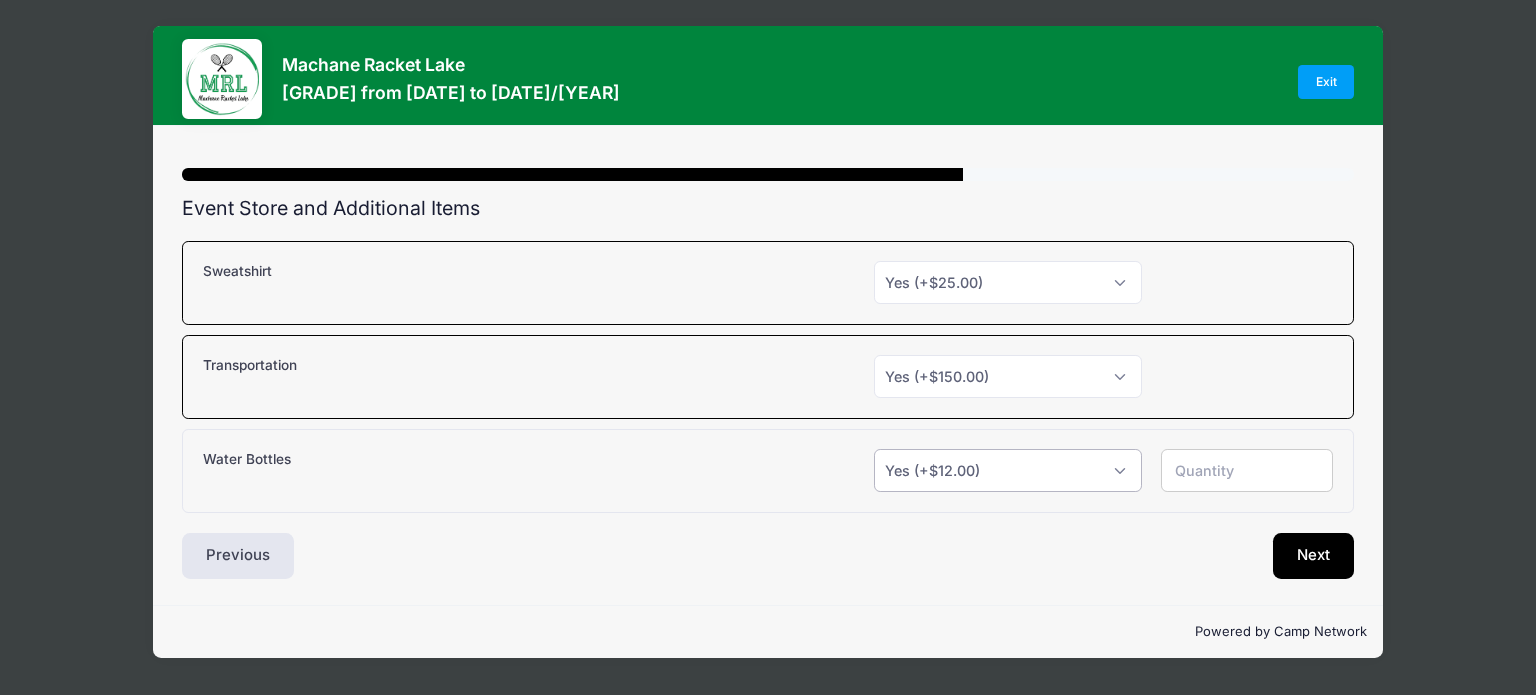 click on "Please Select Yes (+$12.00)
No" at bounding box center [1008, 470] 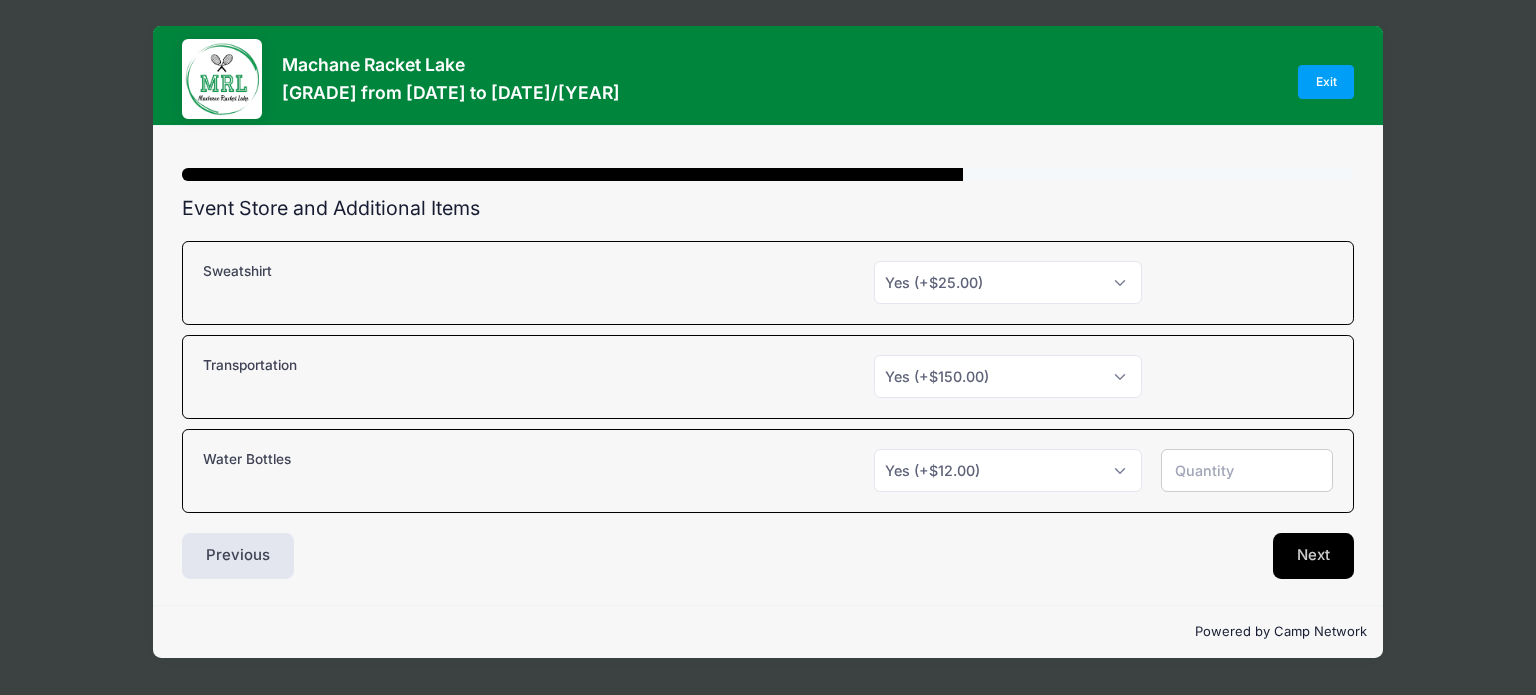 click on "Next" at bounding box center [1313, 556] 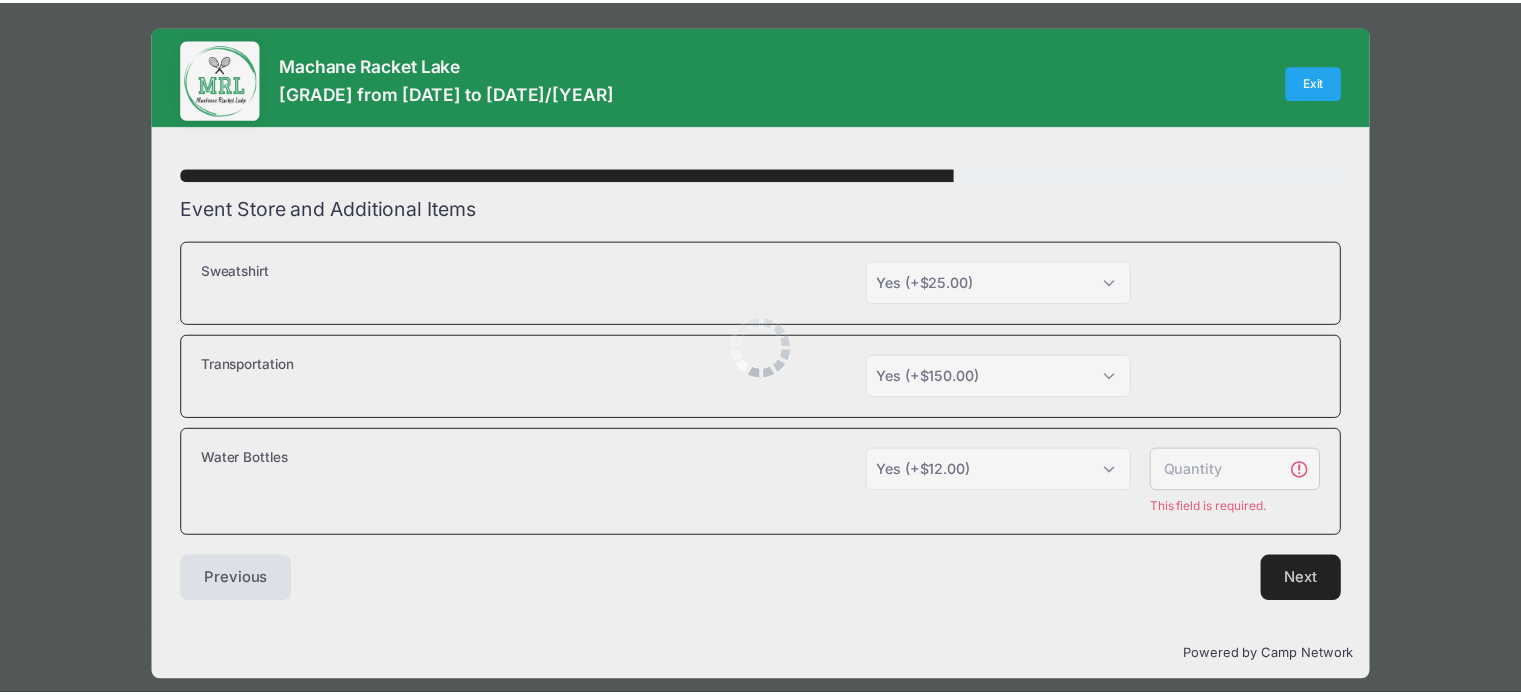 scroll, scrollTop: 9, scrollLeft: 0, axis: vertical 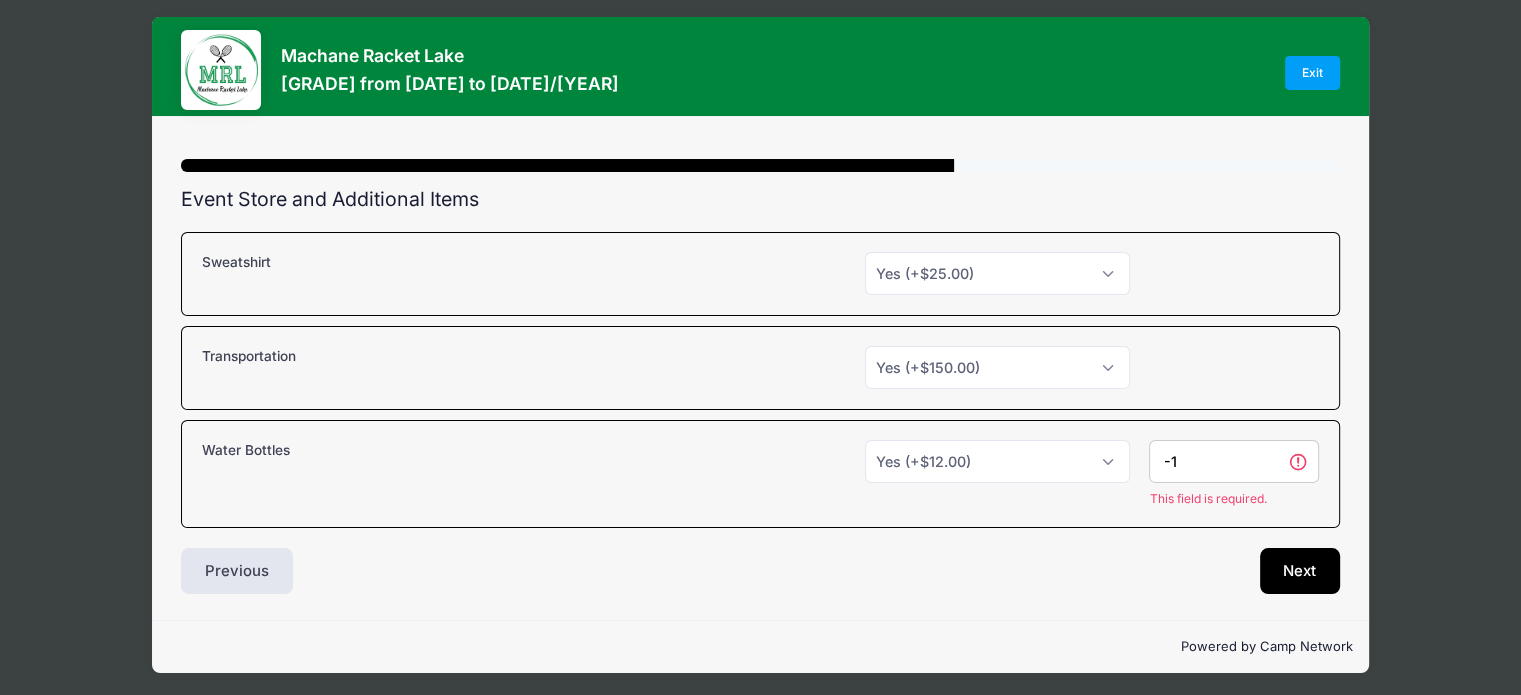 click on "-1" at bounding box center [1234, 461] 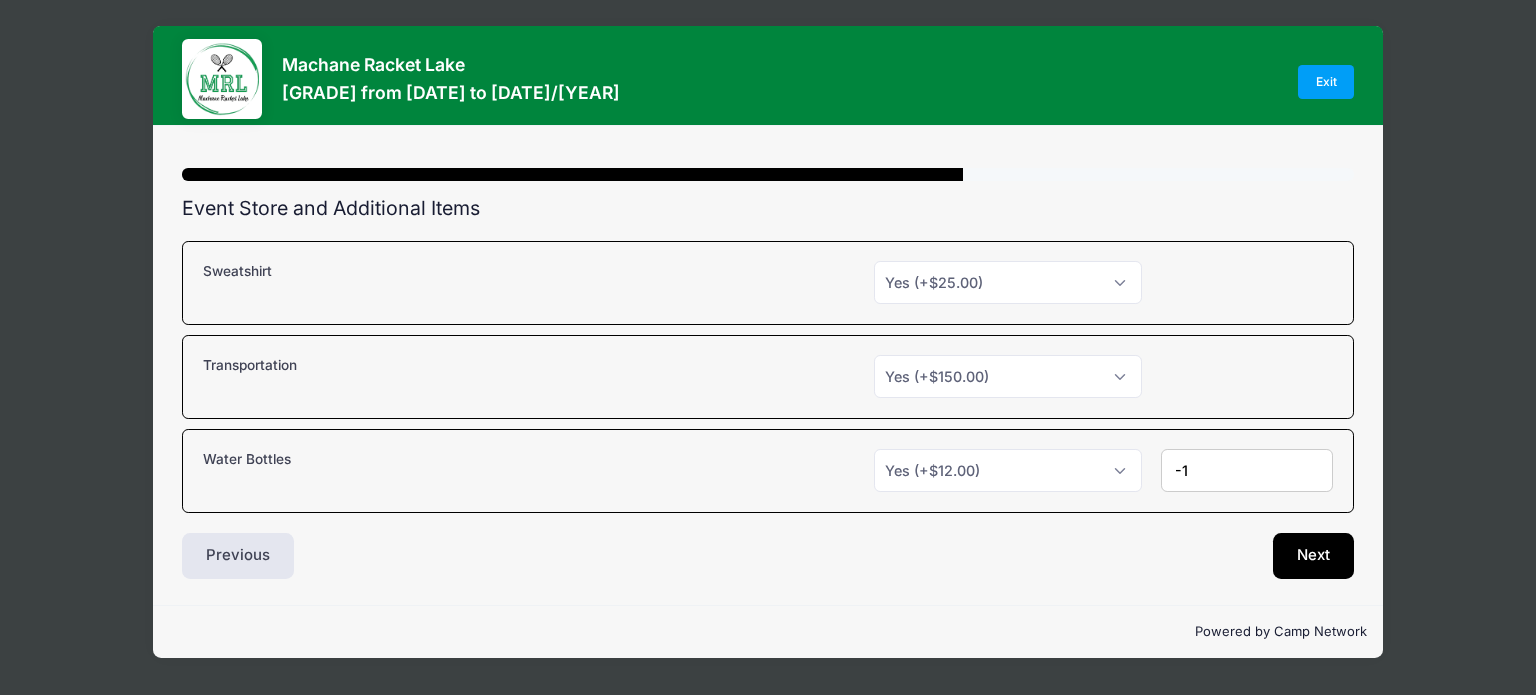 click on "-1" at bounding box center (1247, 470) 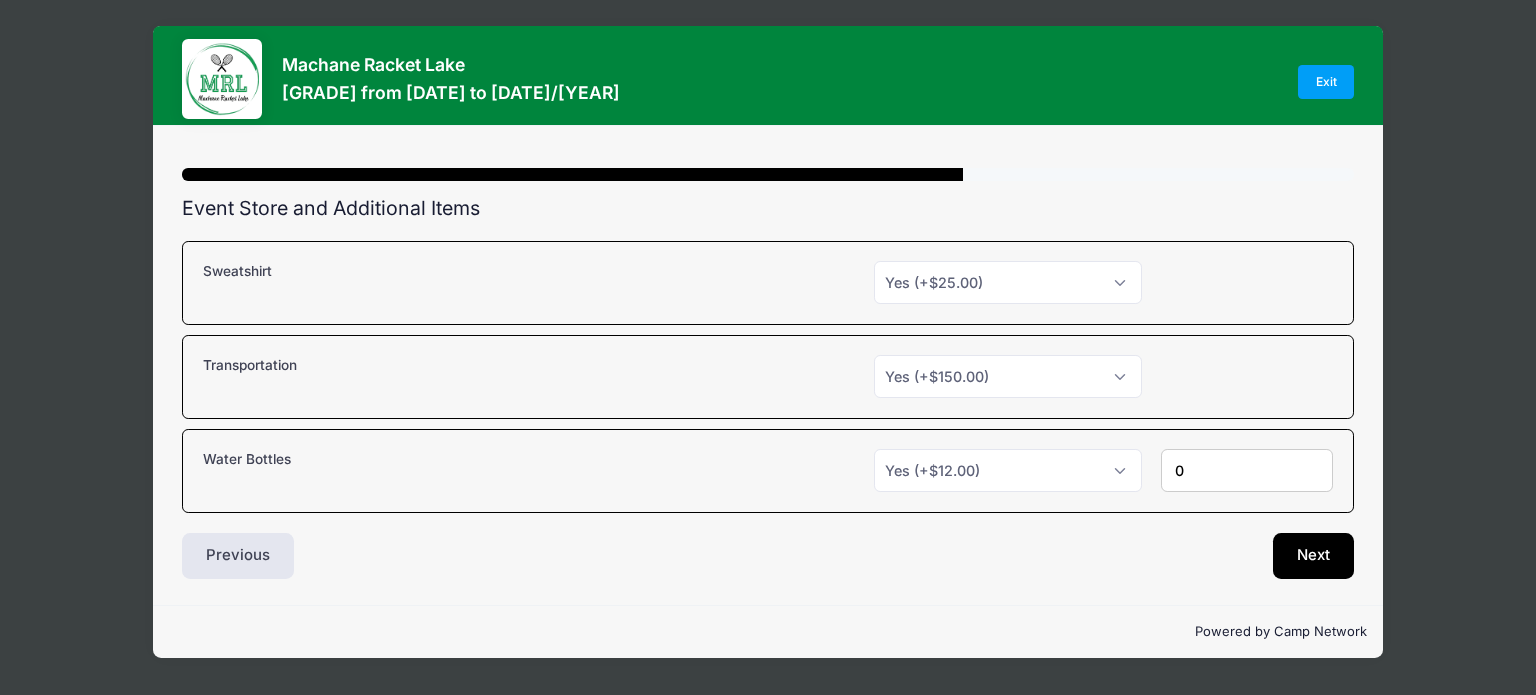 click on "0" at bounding box center (1247, 470) 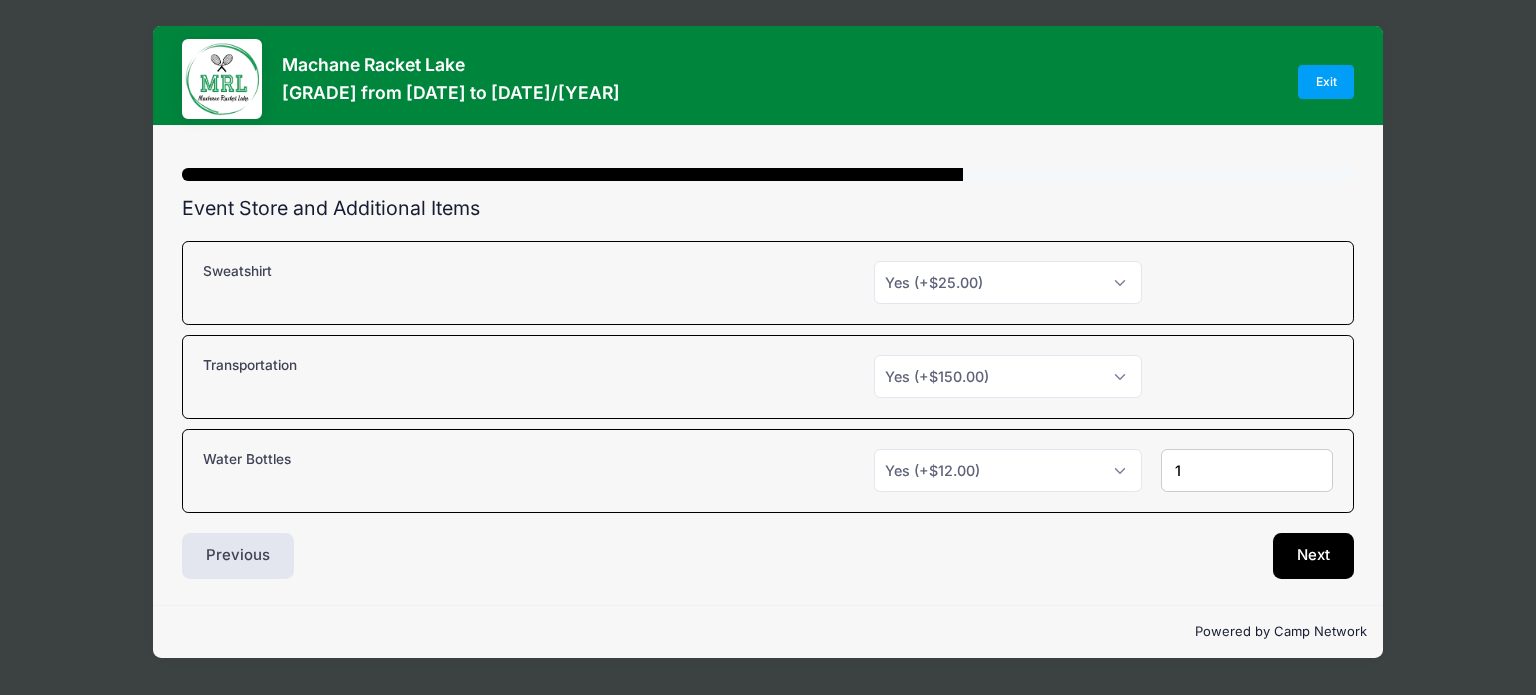 click on "1" at bounding box center [1247, 470] 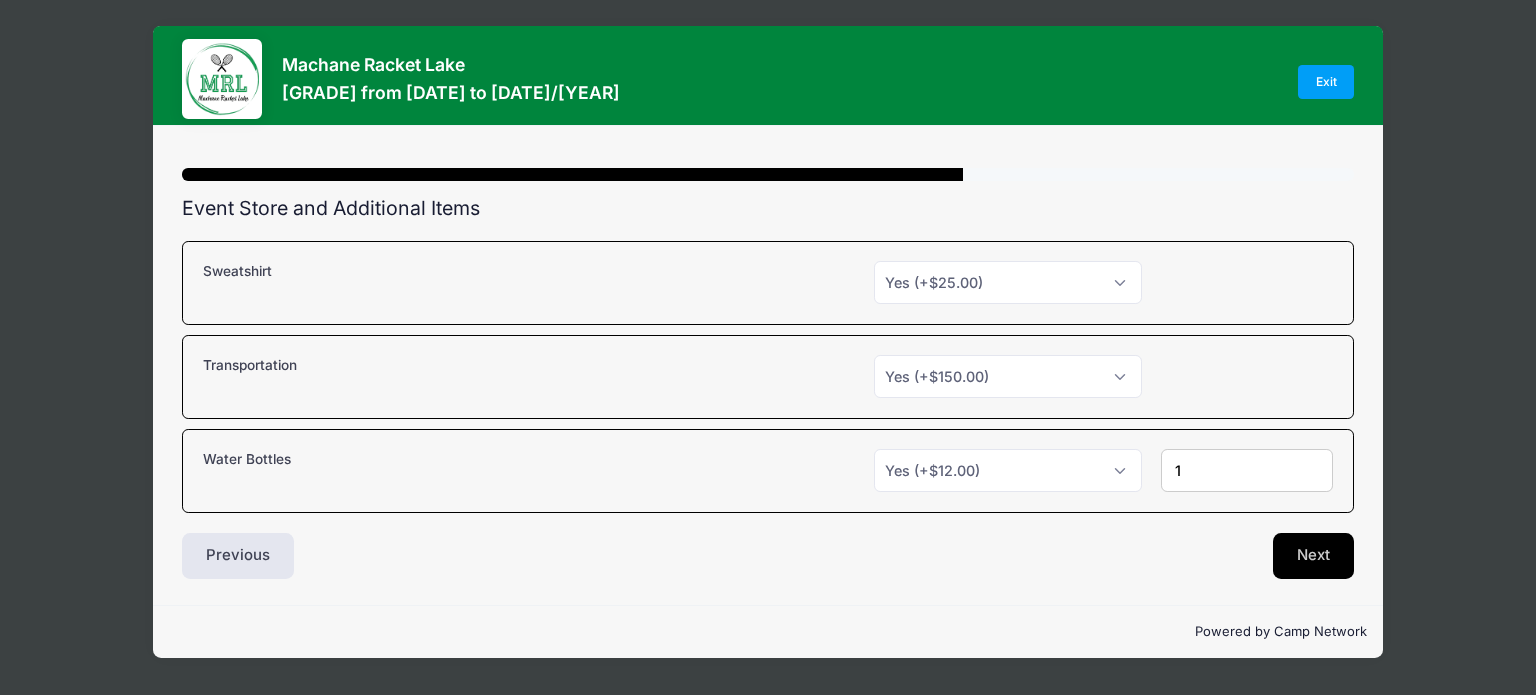 click on "Next" at bounding box center [1313, 556] 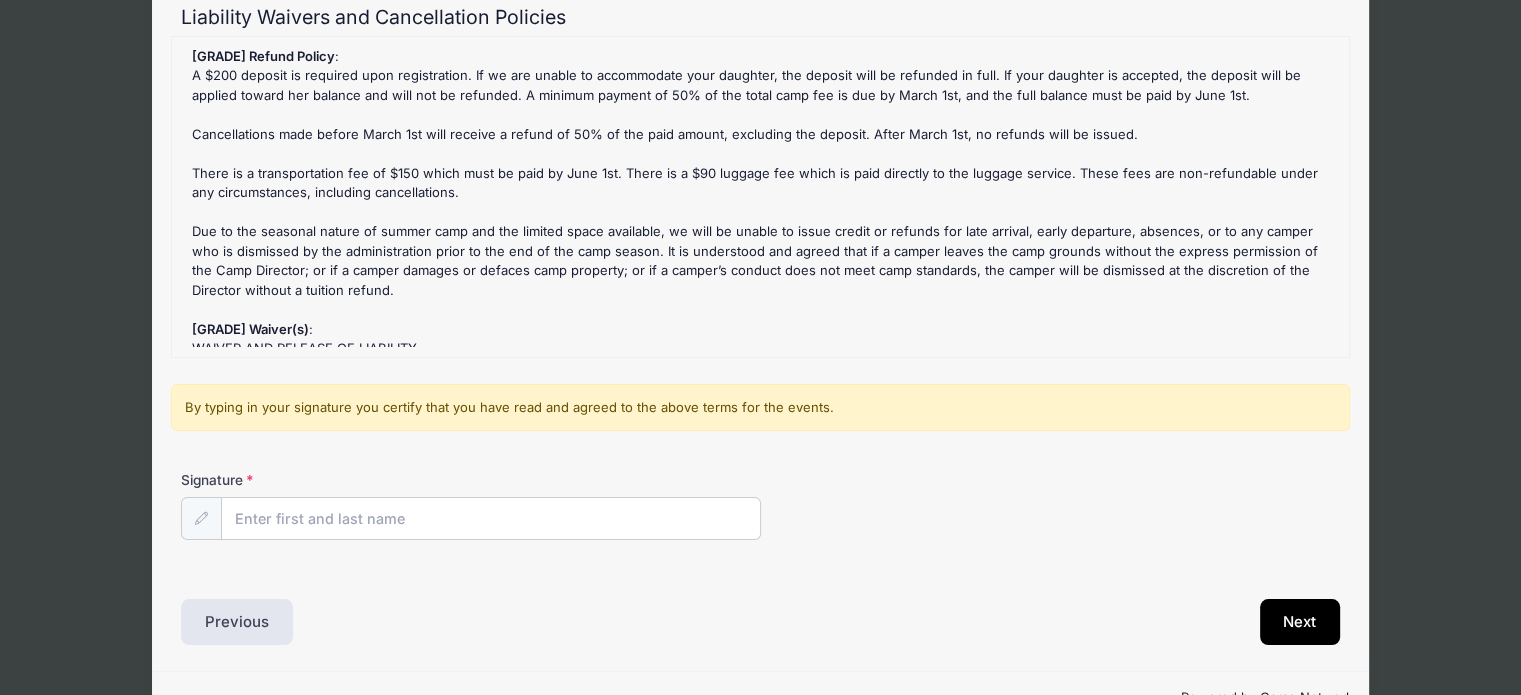 scroll, scrollTop: 195, scrollLeft: 0, axis: vertical 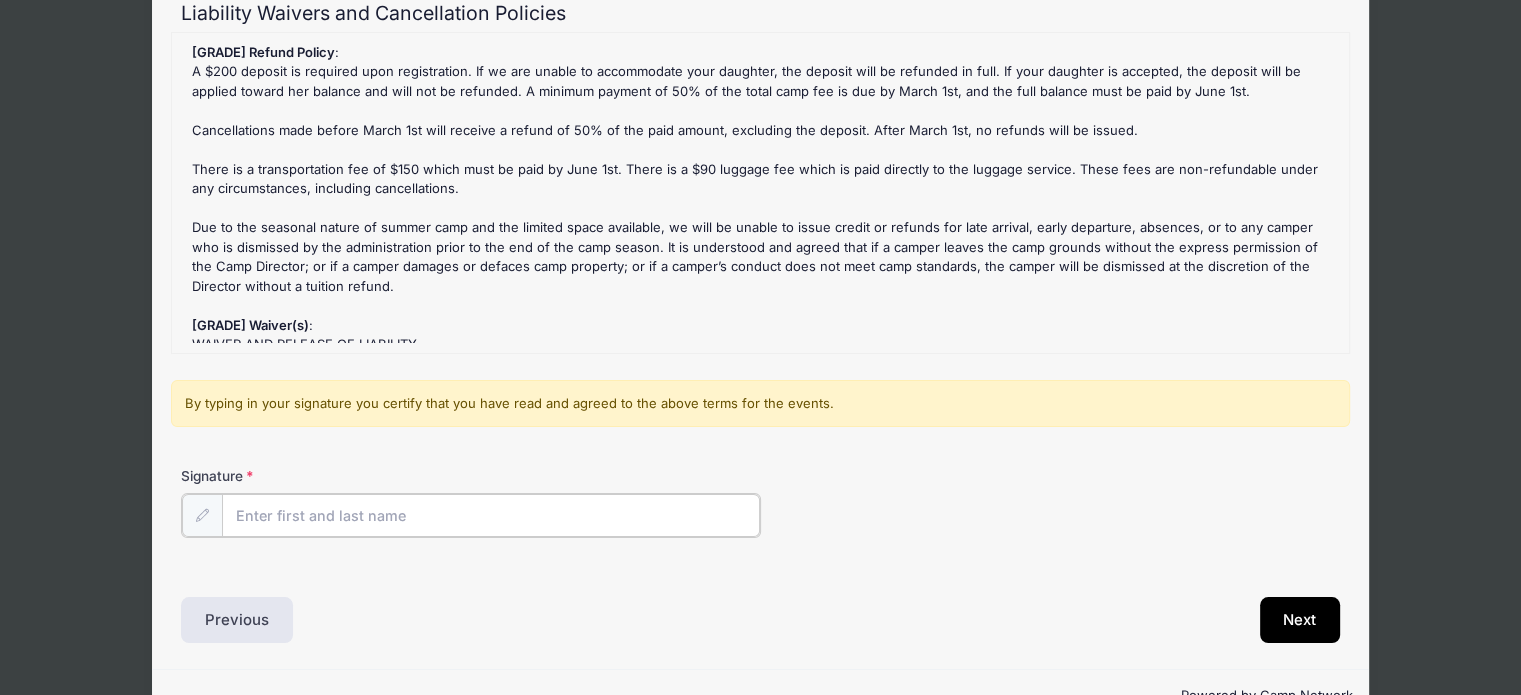 click on "Signature" at bounding box center [491, 515] 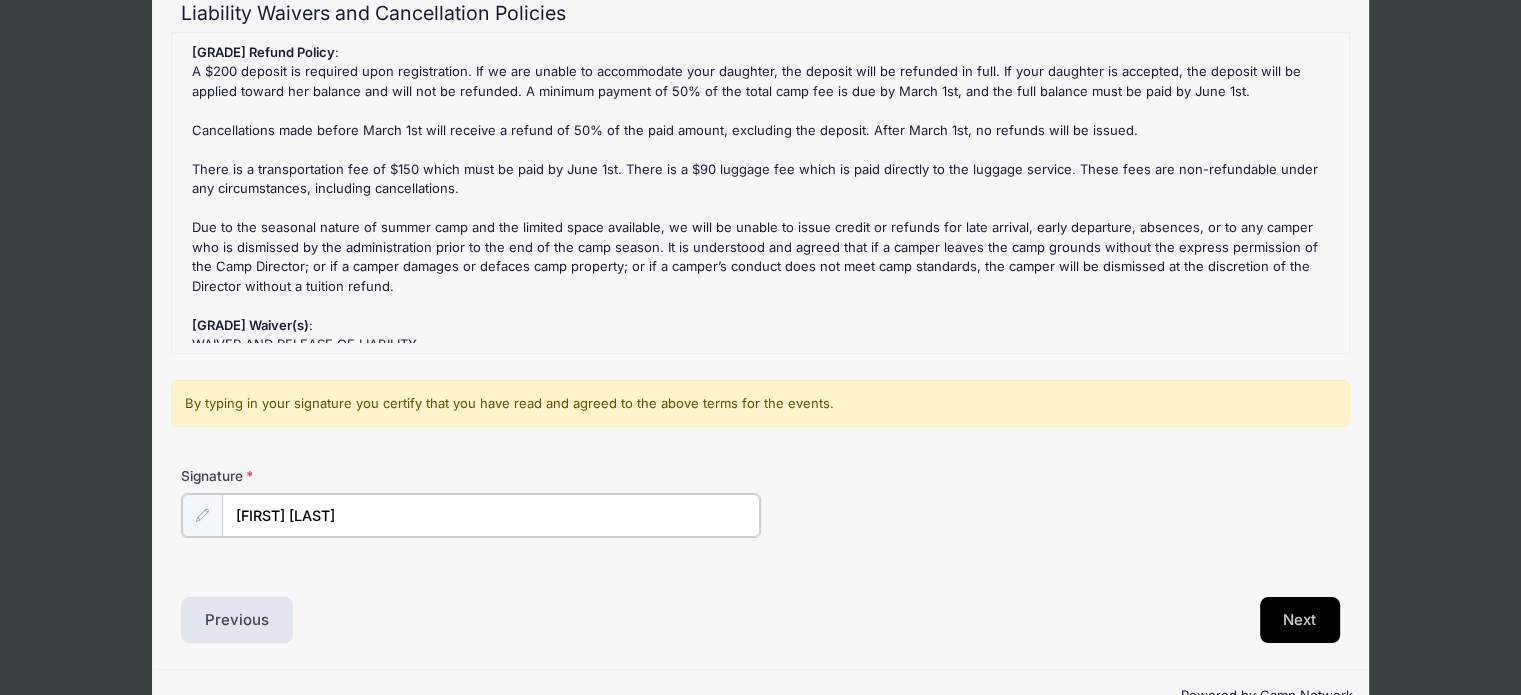 type on "Chedva Herskowitz" 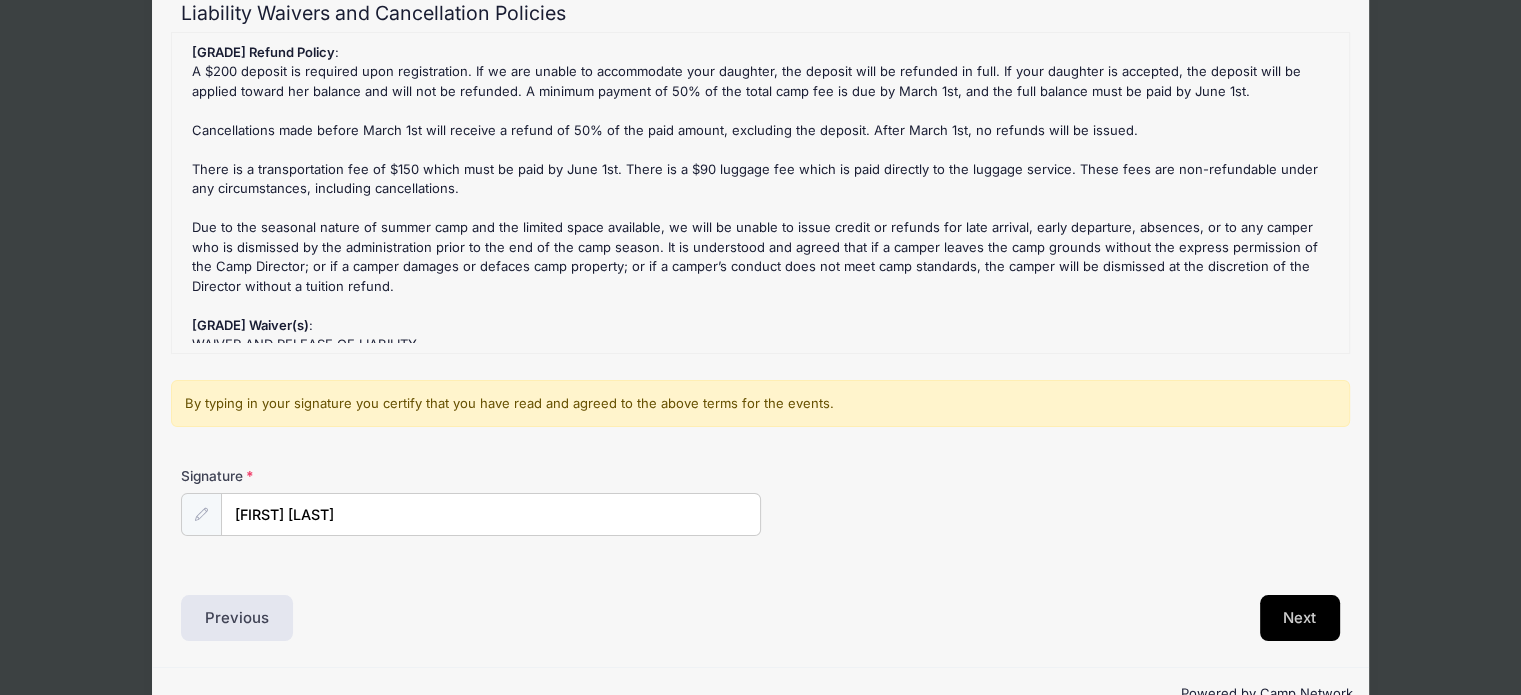 click on "Next" at bounding box center [1300, 618] 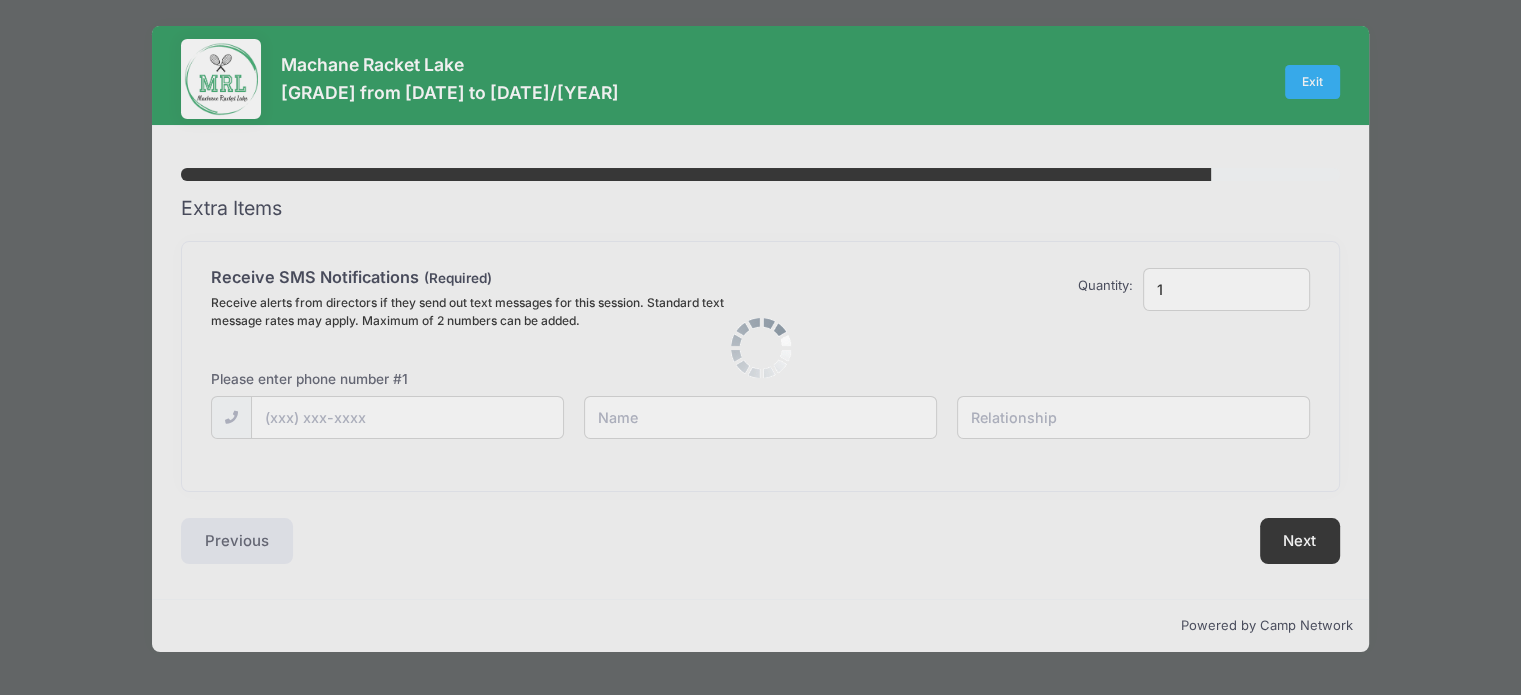 scroll, scrollTop: 0, scrollLeft: 0, axis: both 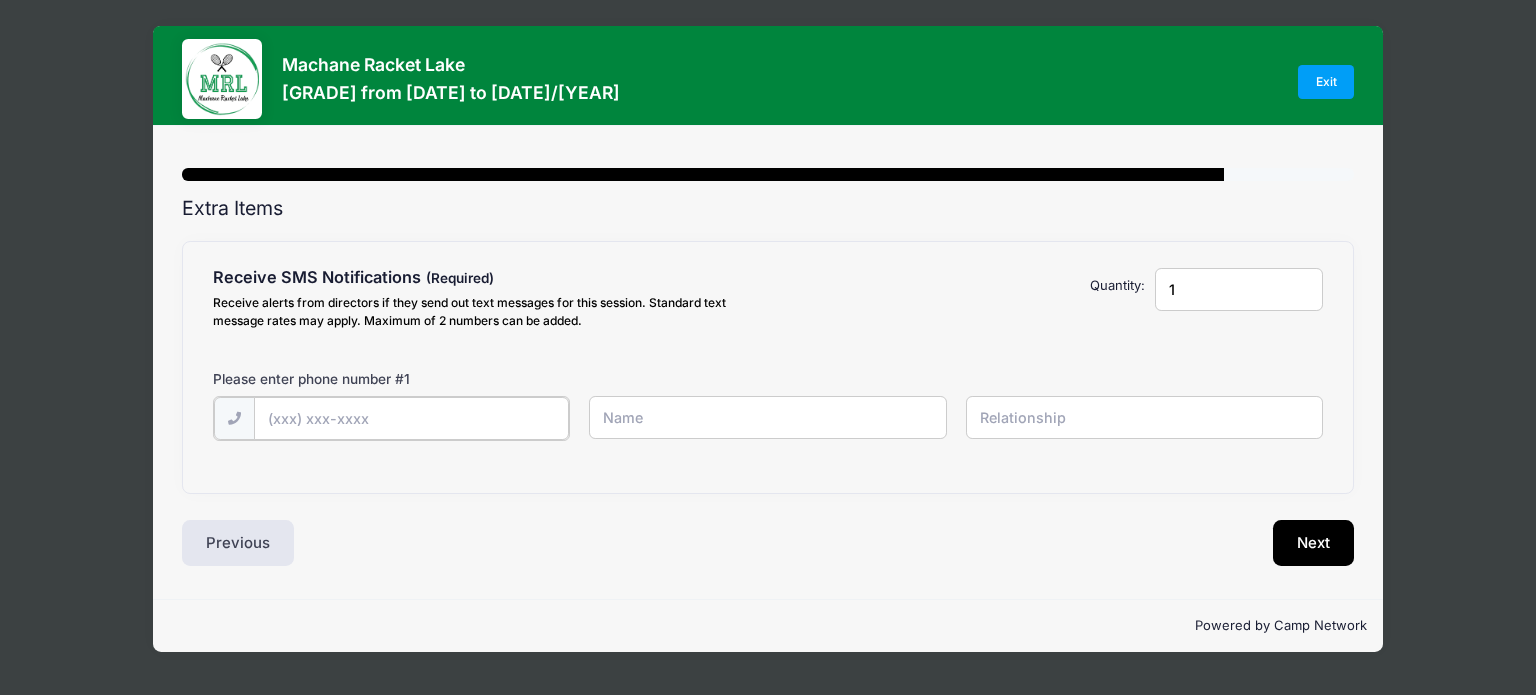 click at bounding box center [0, 0] 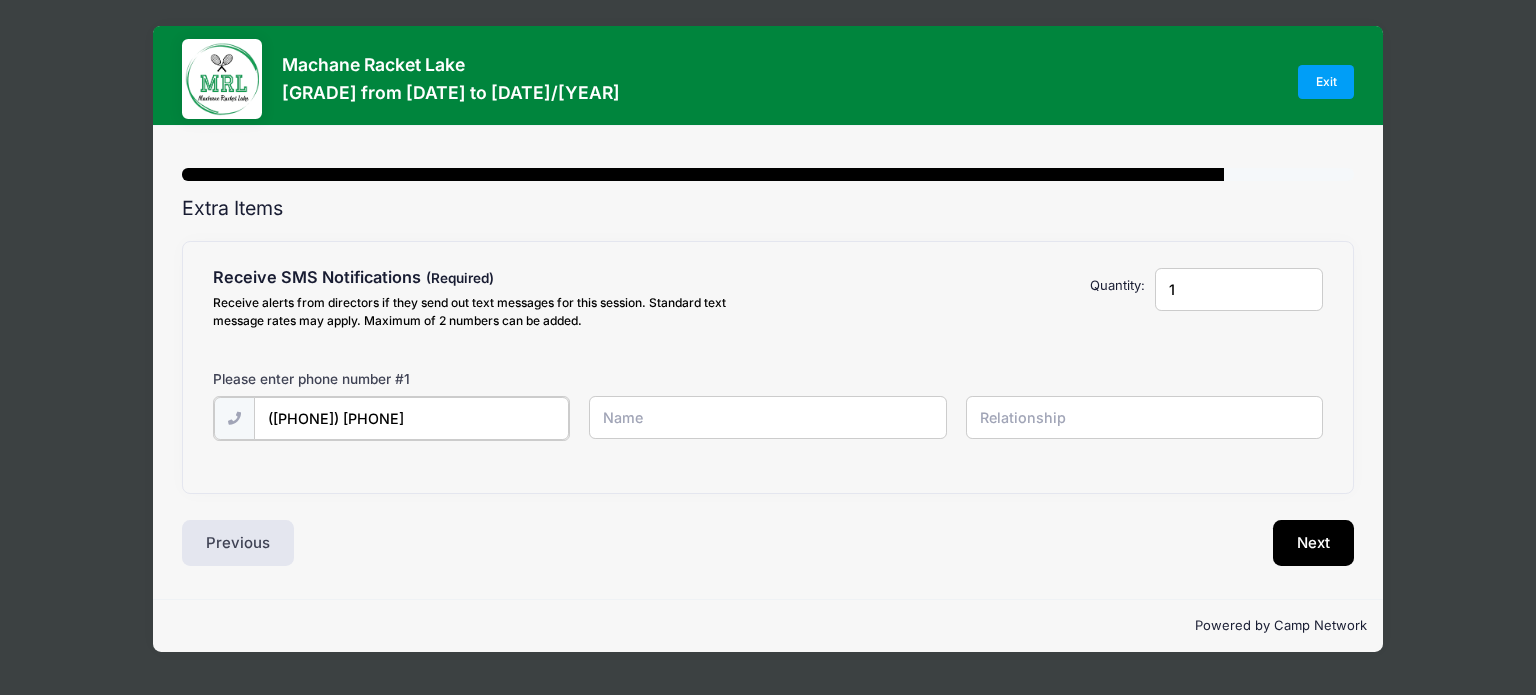 type on "(917) 854-7842" 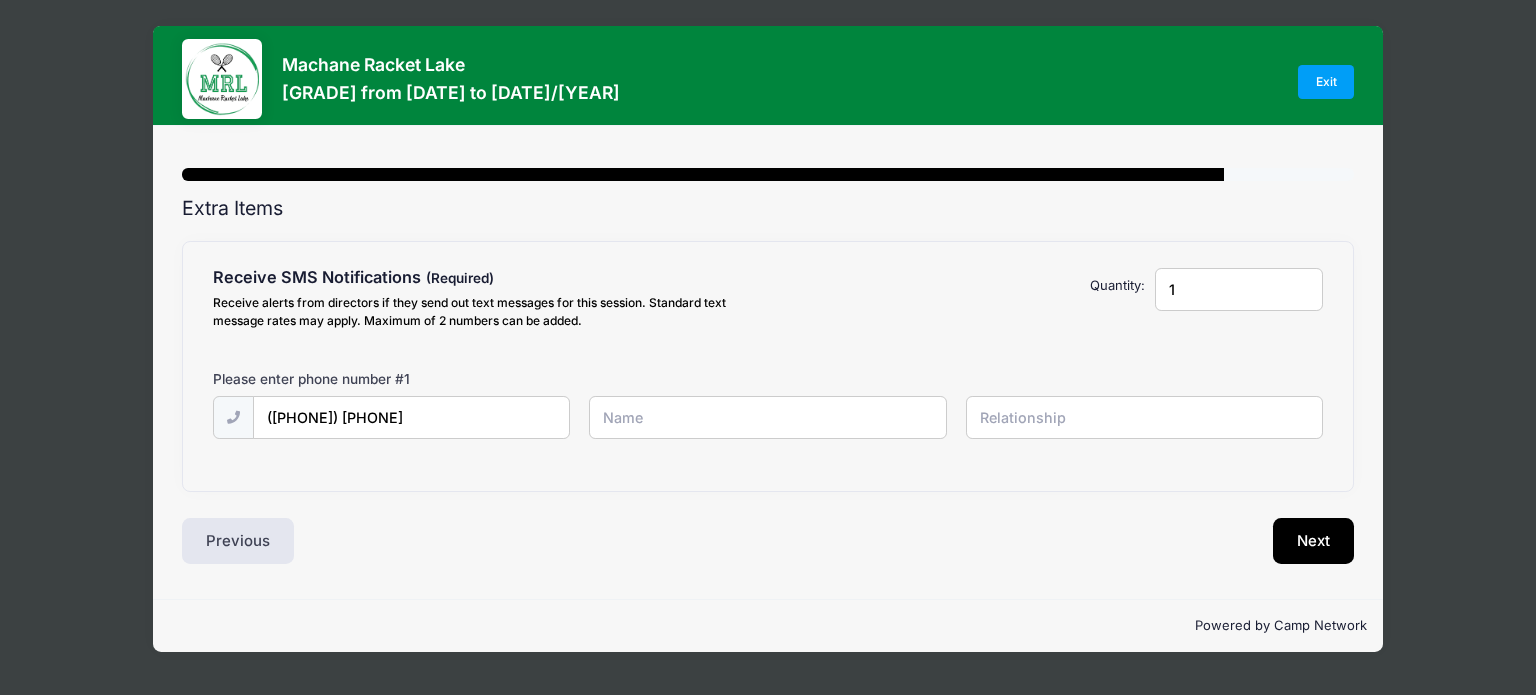 click at bounding box center [0, 0] 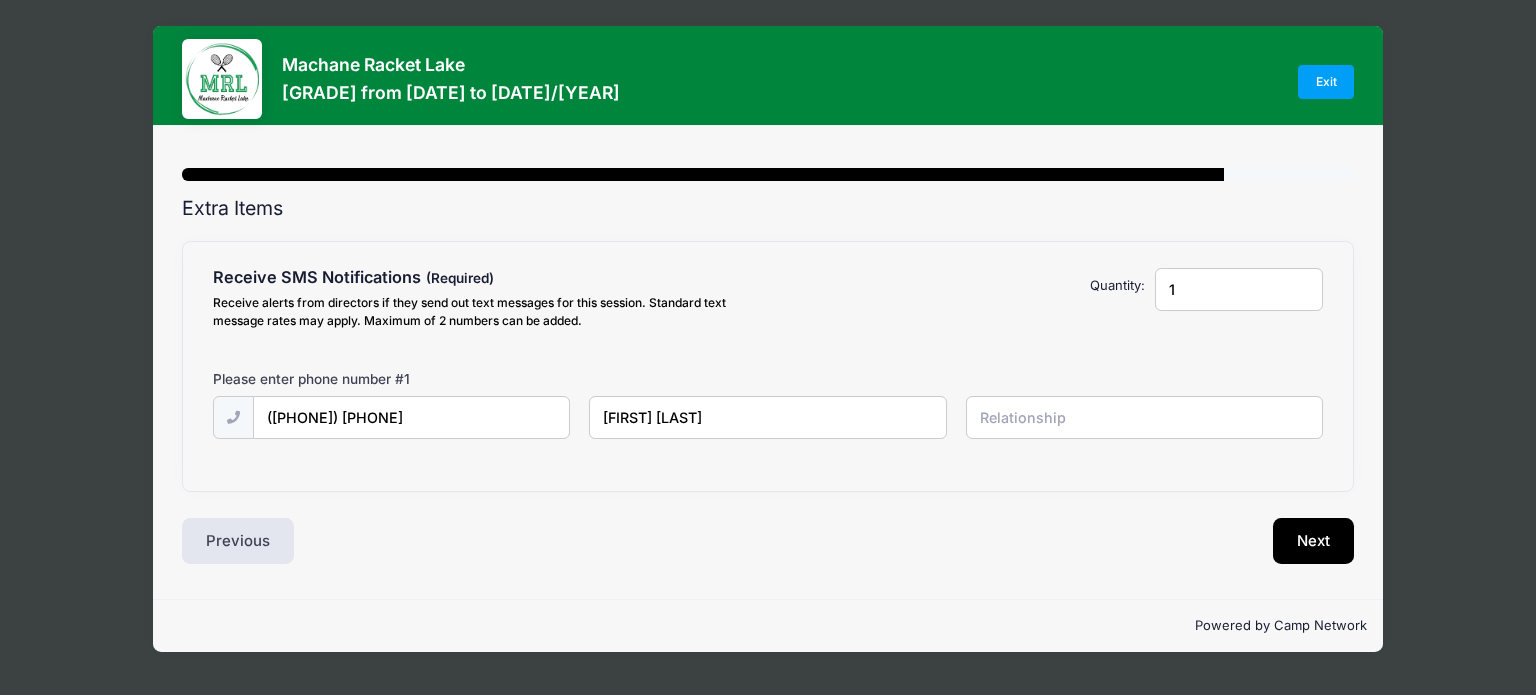 type on "Chedva Herskowitz" 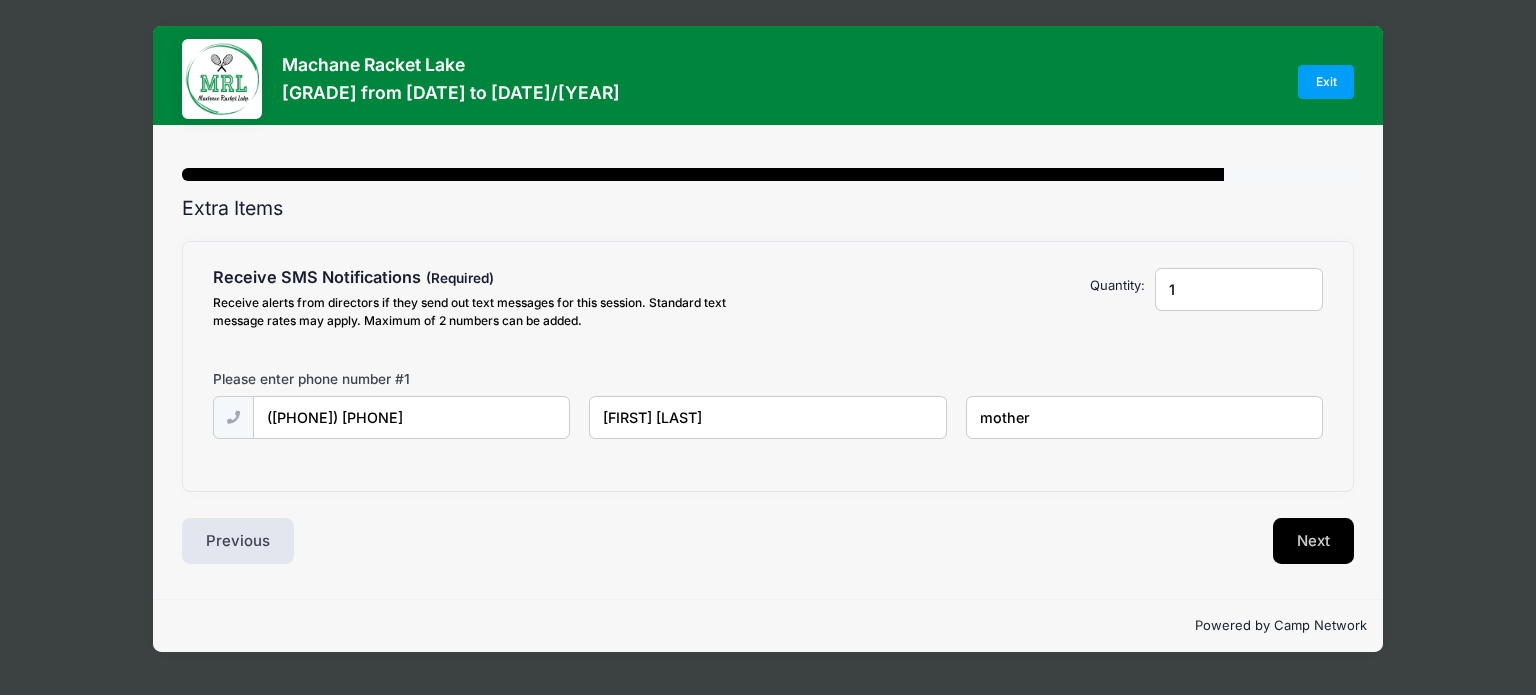 type on "mother" 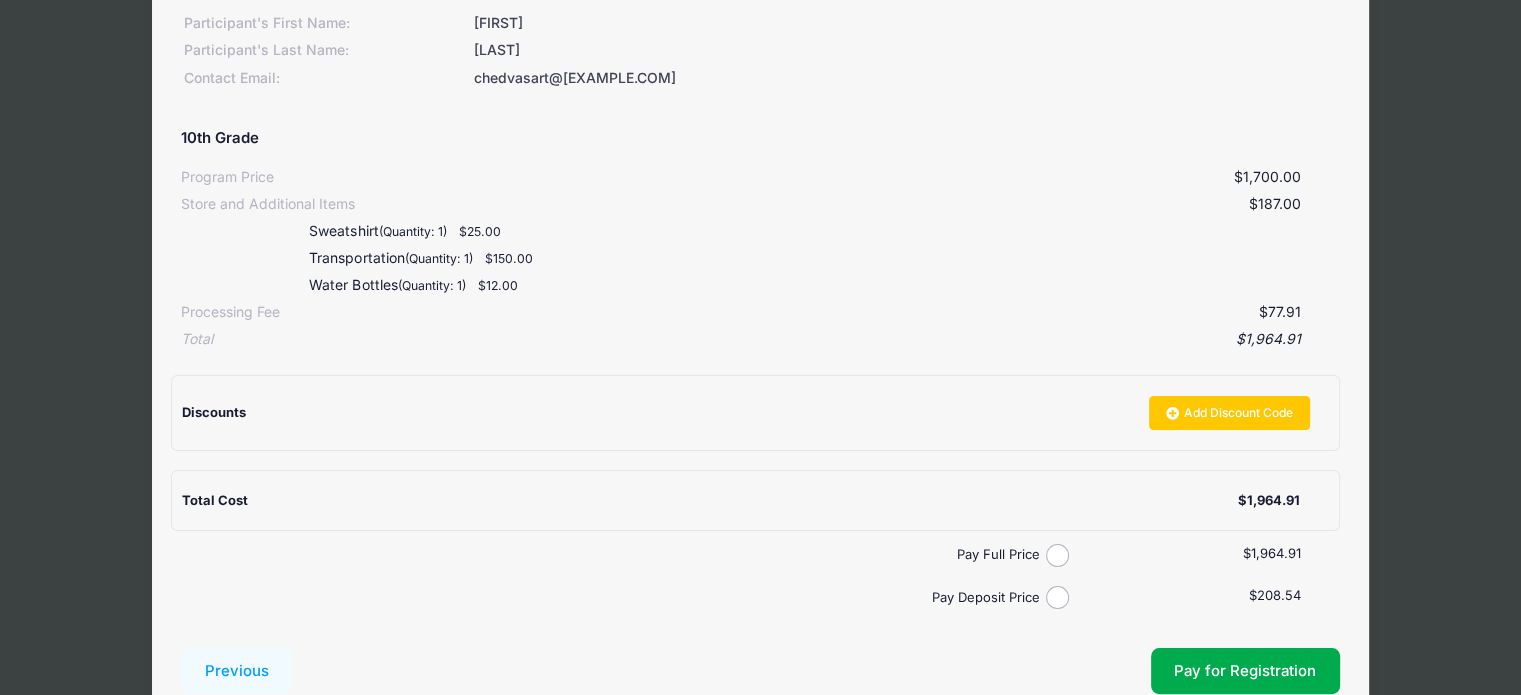 scroll, scrollTop: 262, scrollLeft: 0, axis: vertical 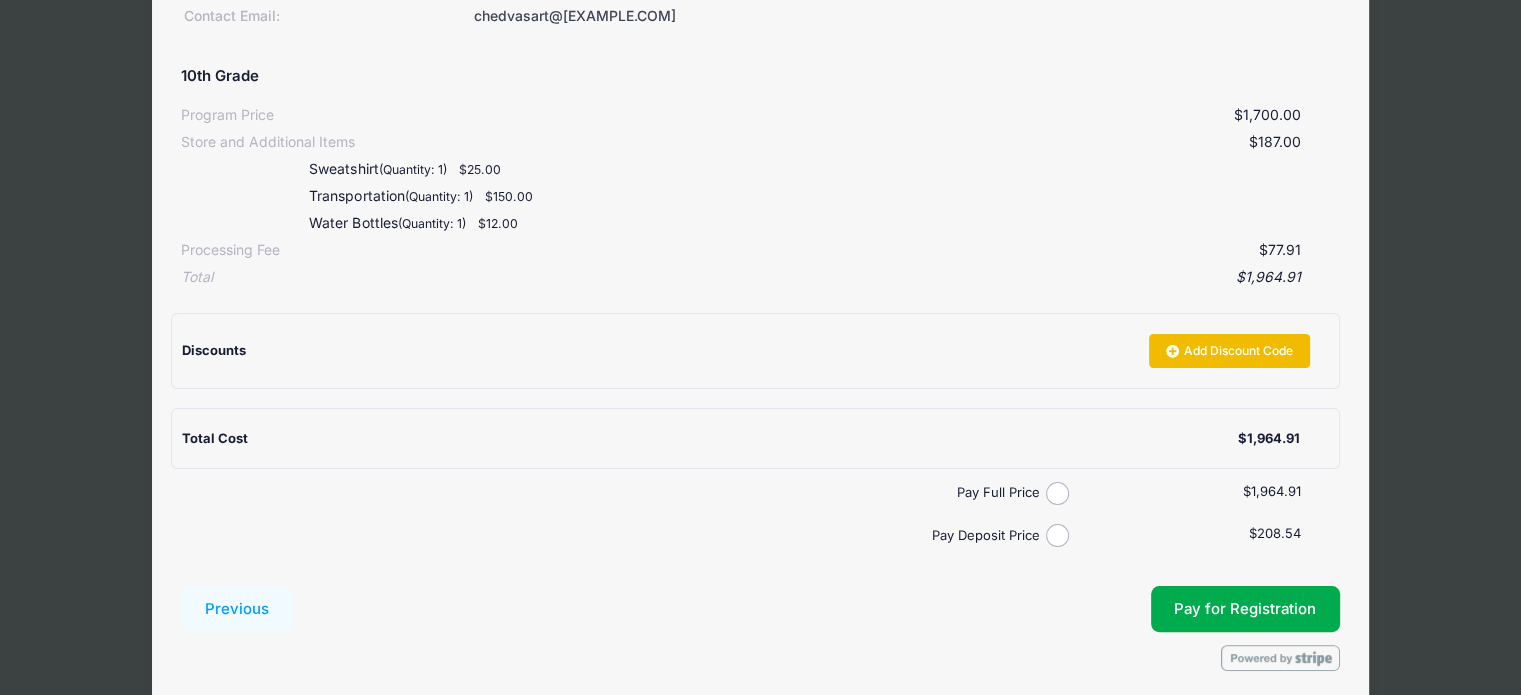 click on "Add Discount Code" at bounding box center [1229, 351] 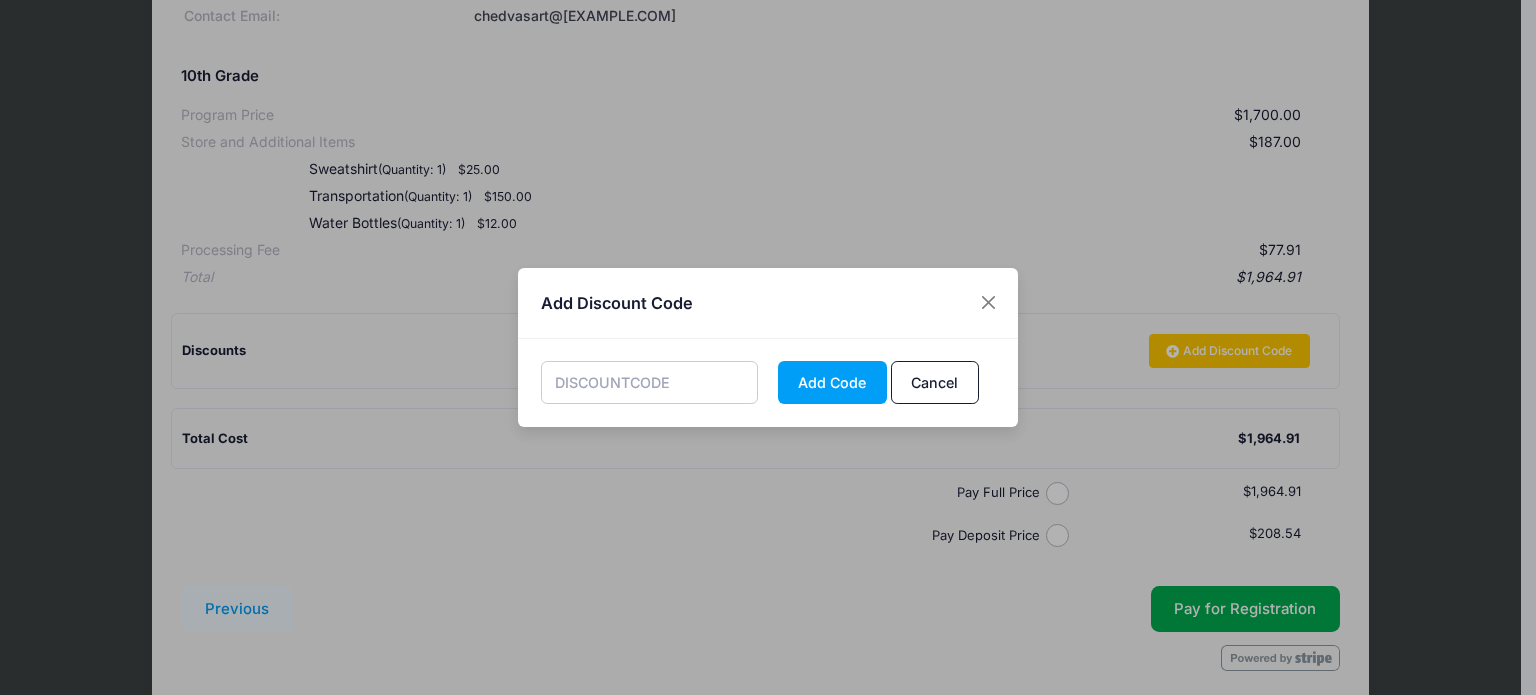 click on "Add Discount Code
Add Code
Cancel" at bounding box center [768, 347] 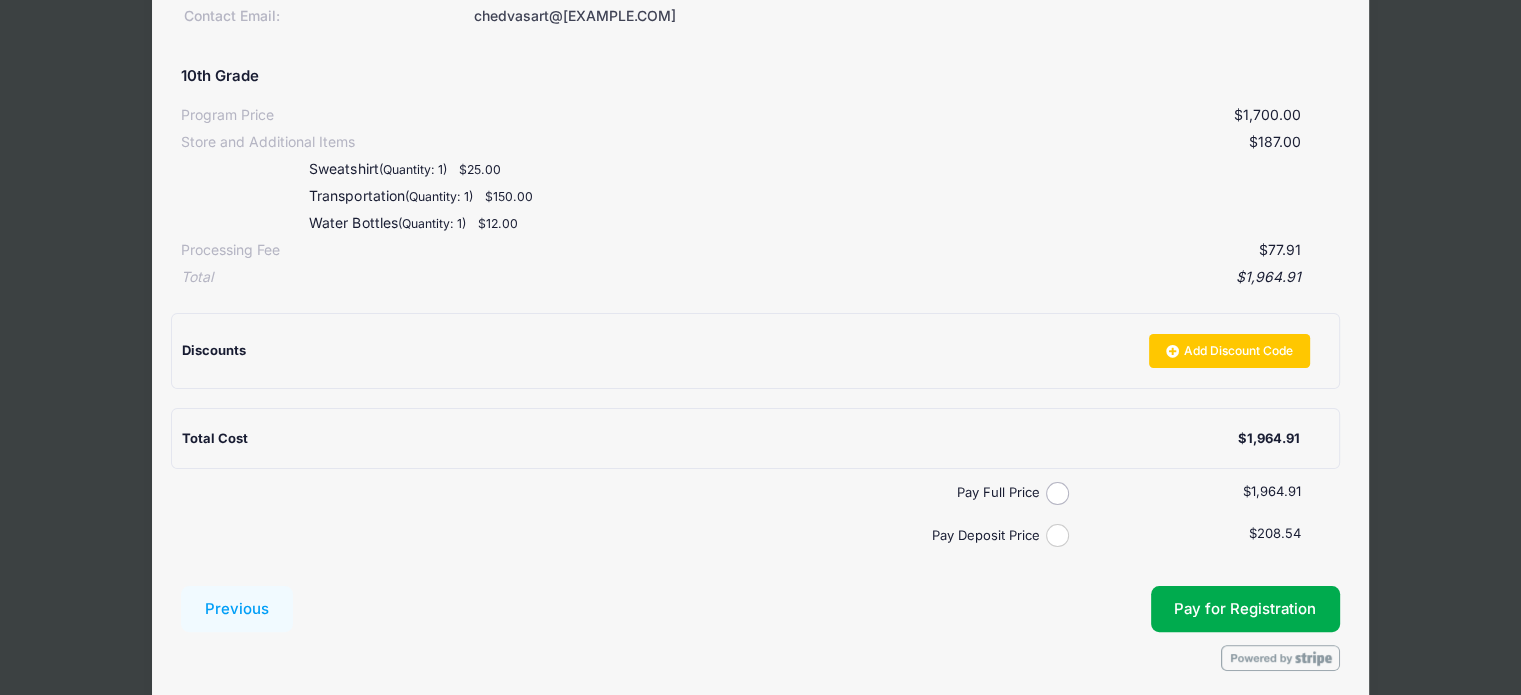 click on "Pay Deposit Price" at bounding box center [1057, 535] 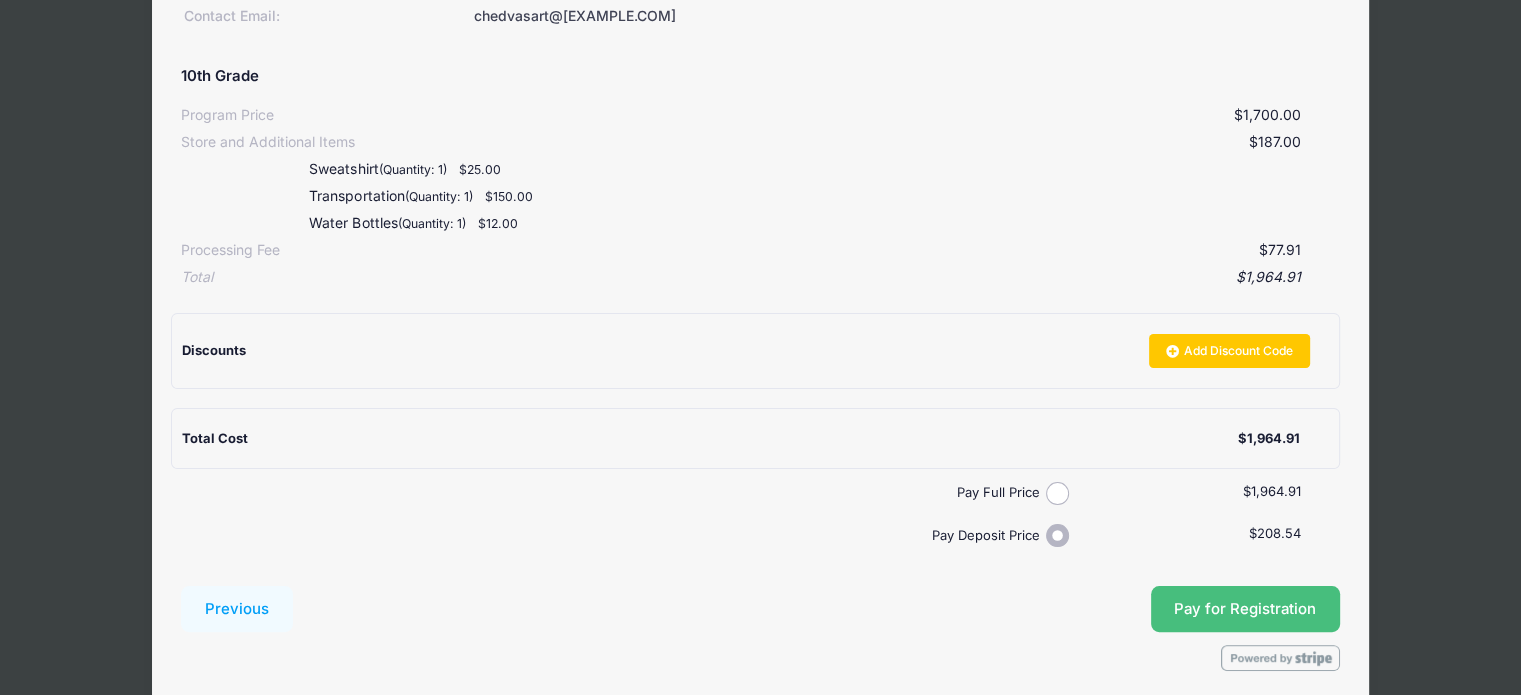 click on "Pay for Registration" at bounding box center [1245, 609] 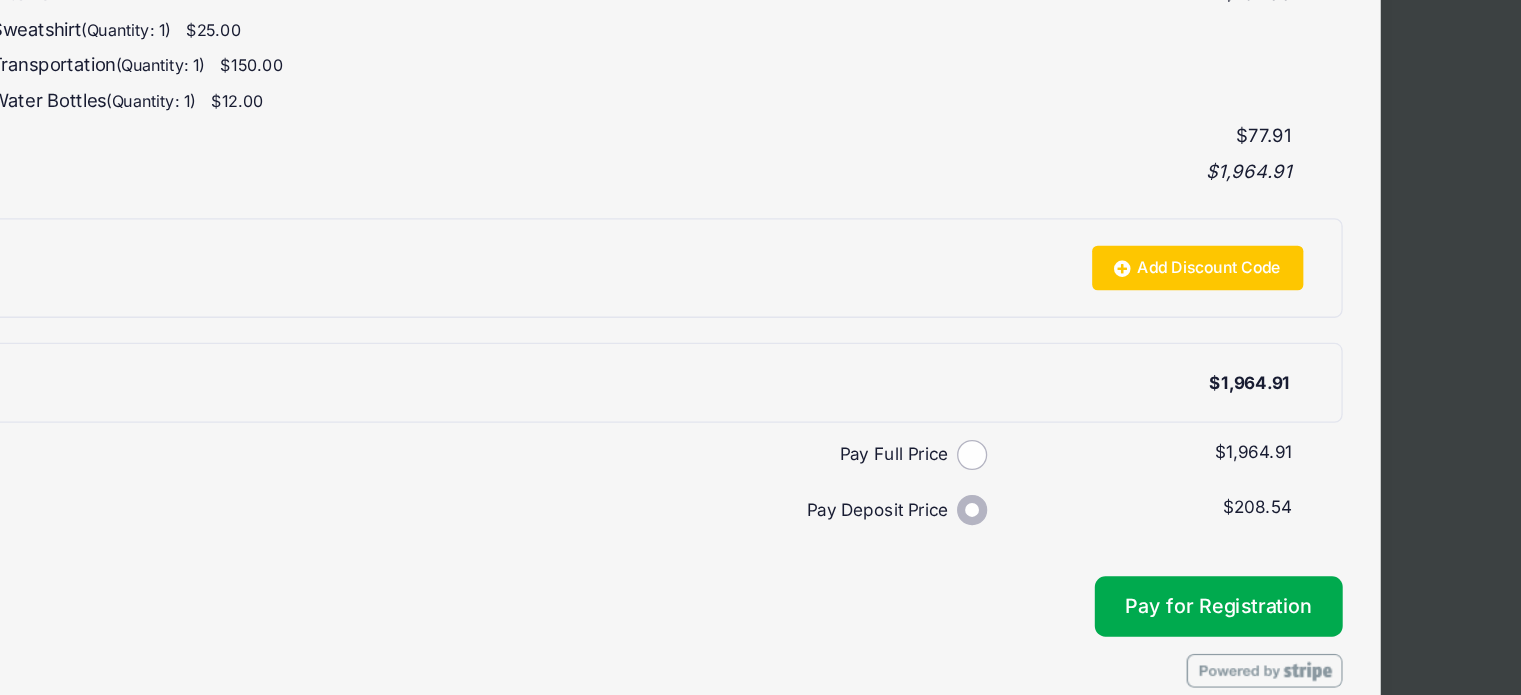 scroll, scrollTop: 326, scrollLeft: 0, axis: vertical 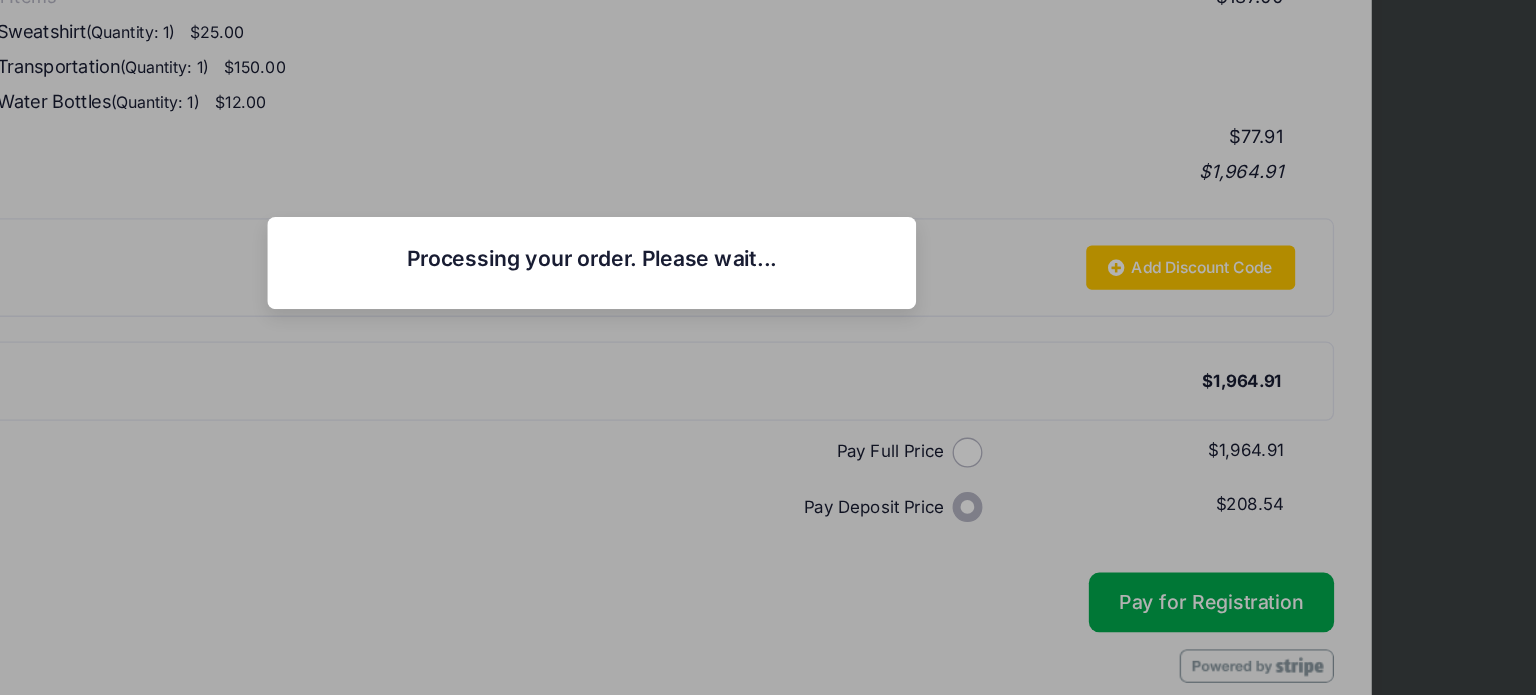 click on "Processing your order. Please wait...
Continue
Close" at bounding box center (768, 347) 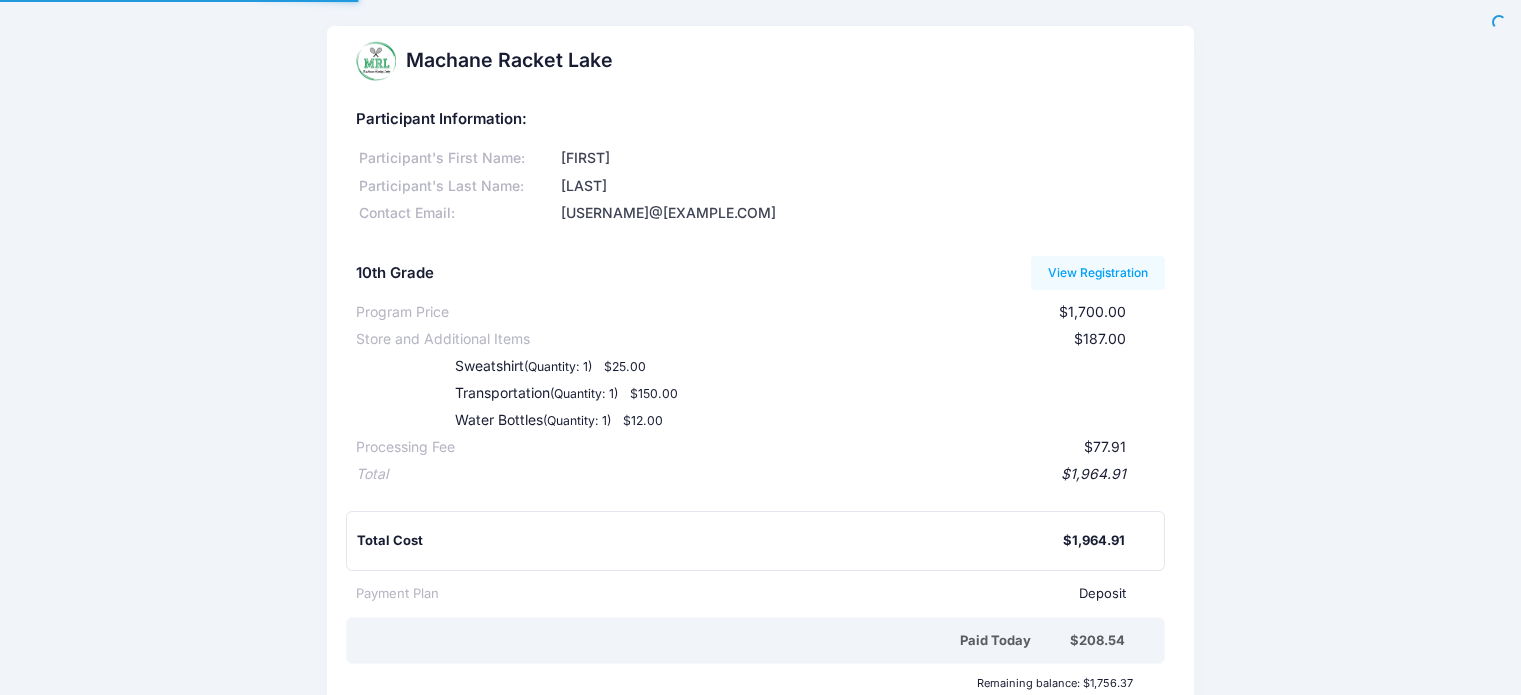 scroll, scrollTop: 0, scrollLeft: 0, axis: both 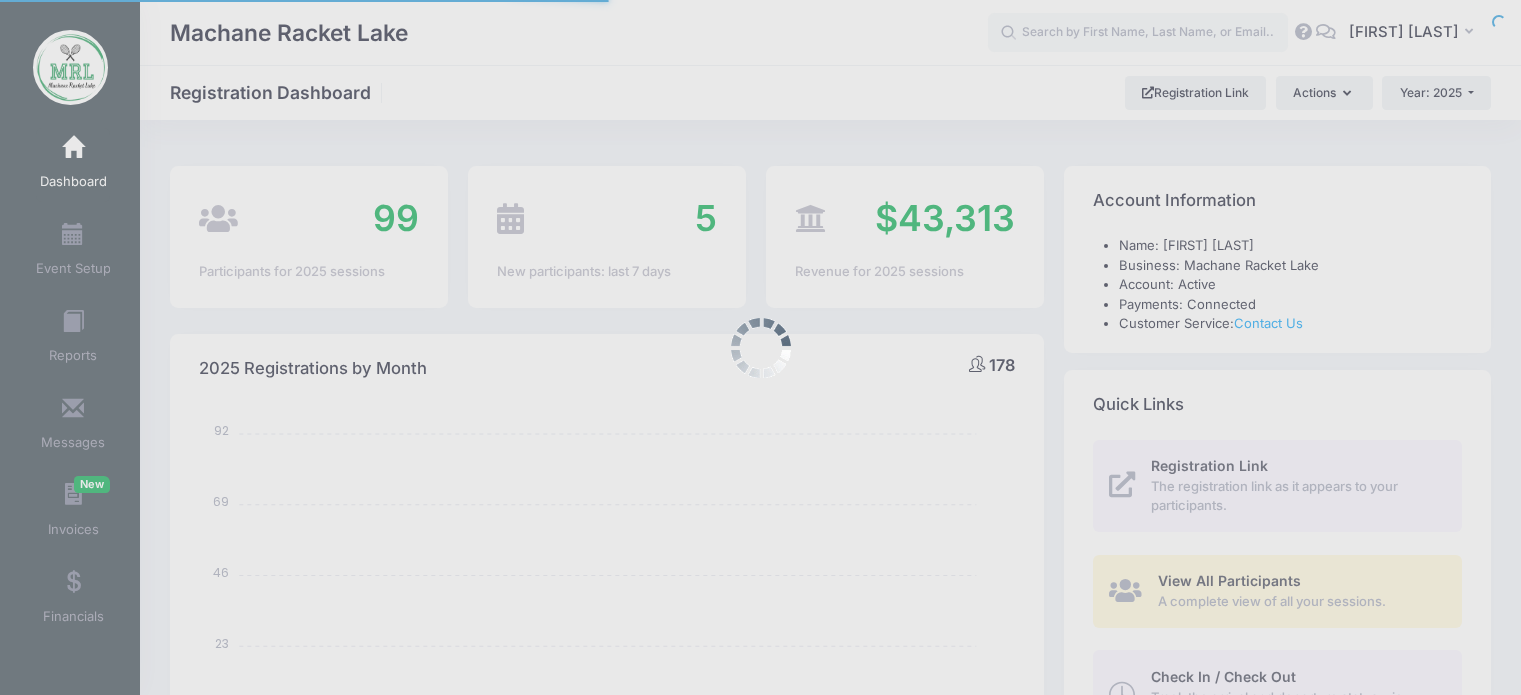 select 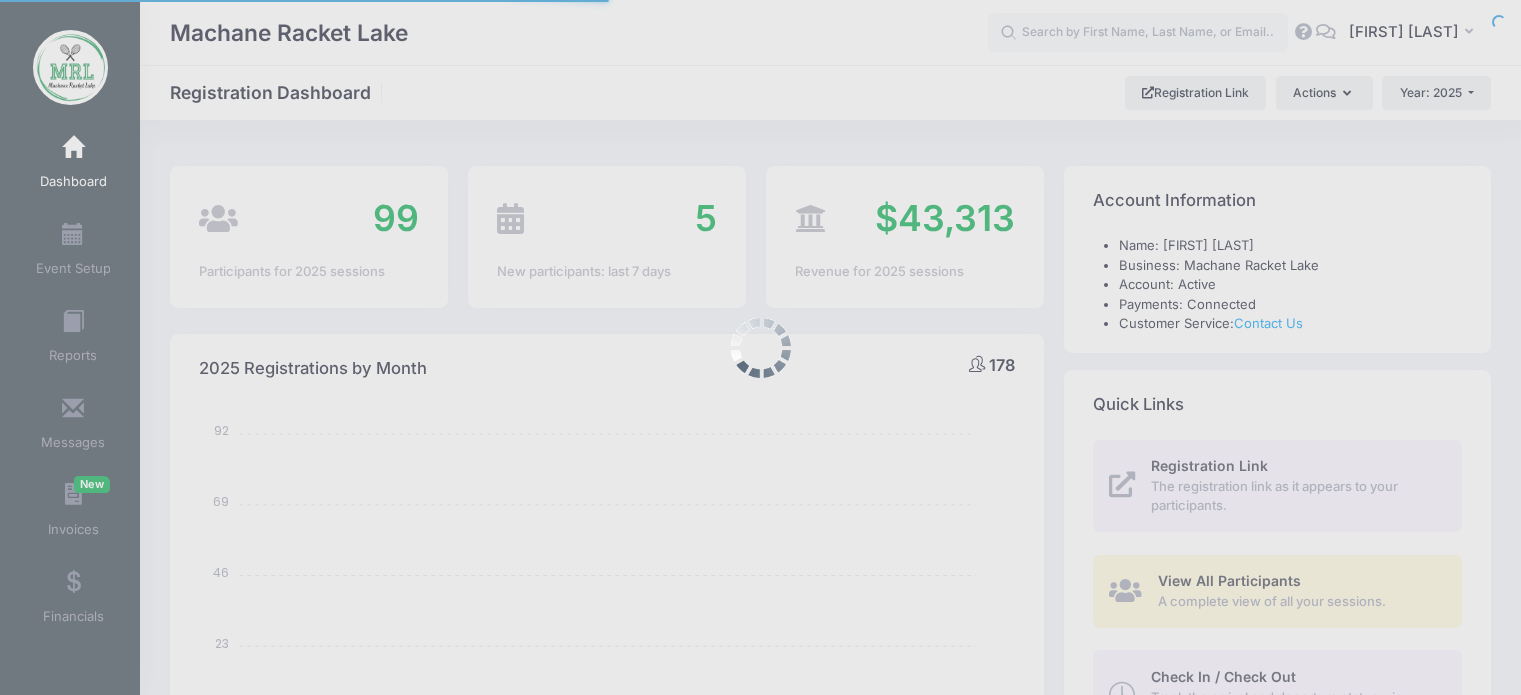 scroll, scrollTop: 0, scrollLeft: 0, axis: both 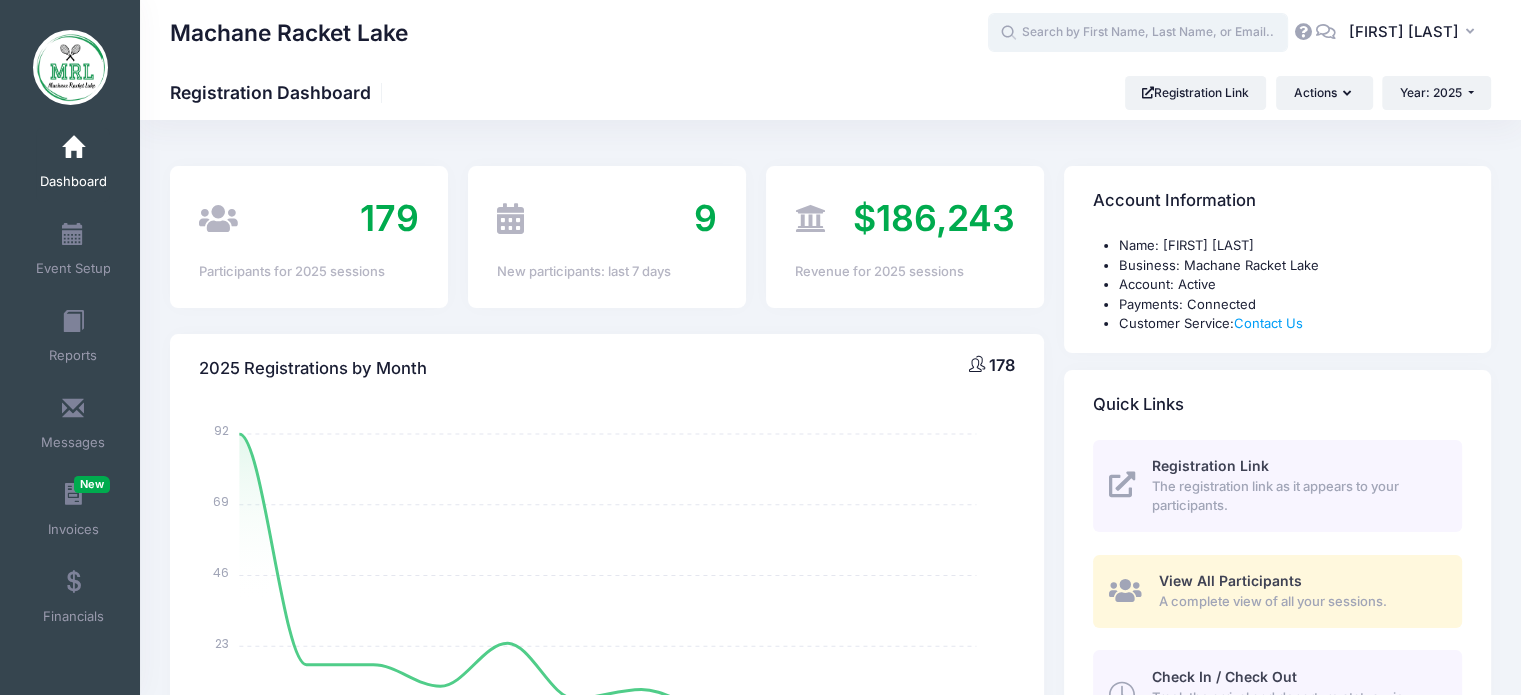 click at bounding box center [1138, 33] 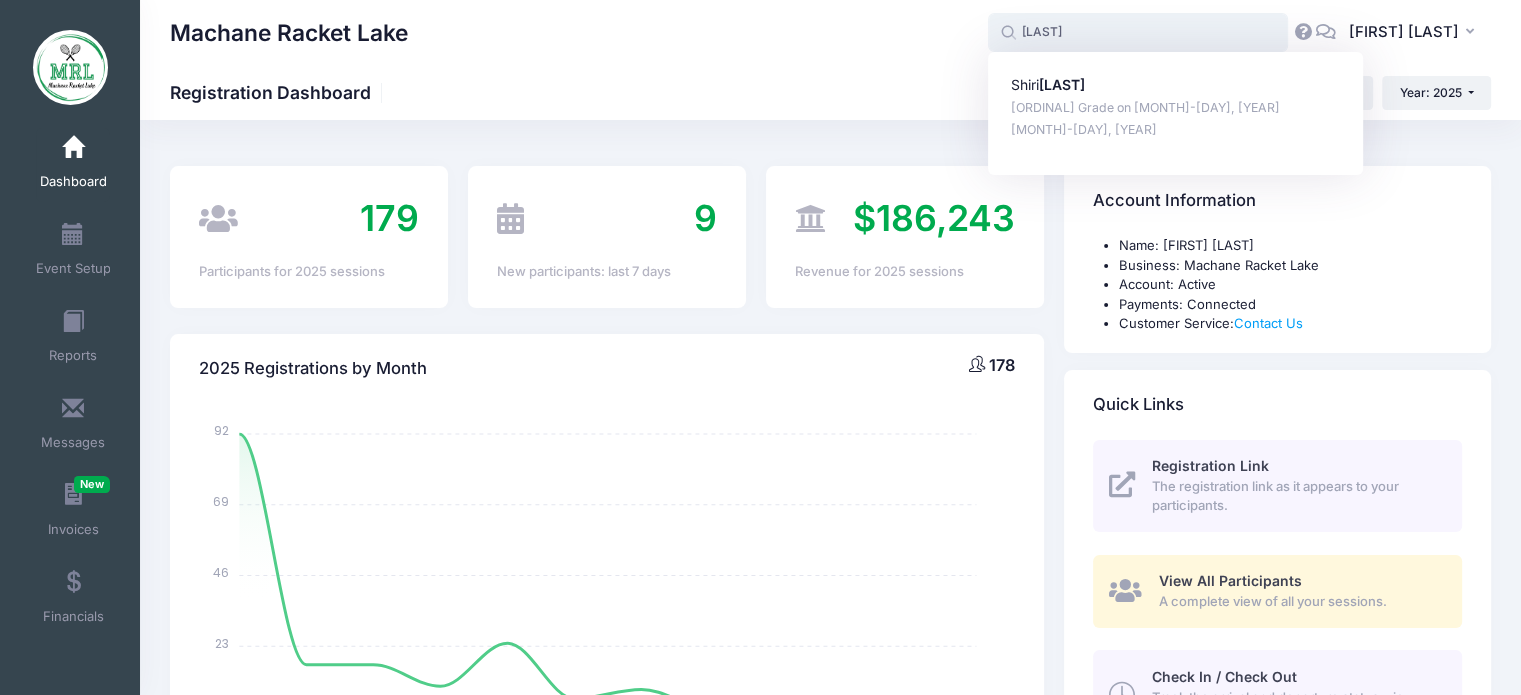 type on "[LAST]" 